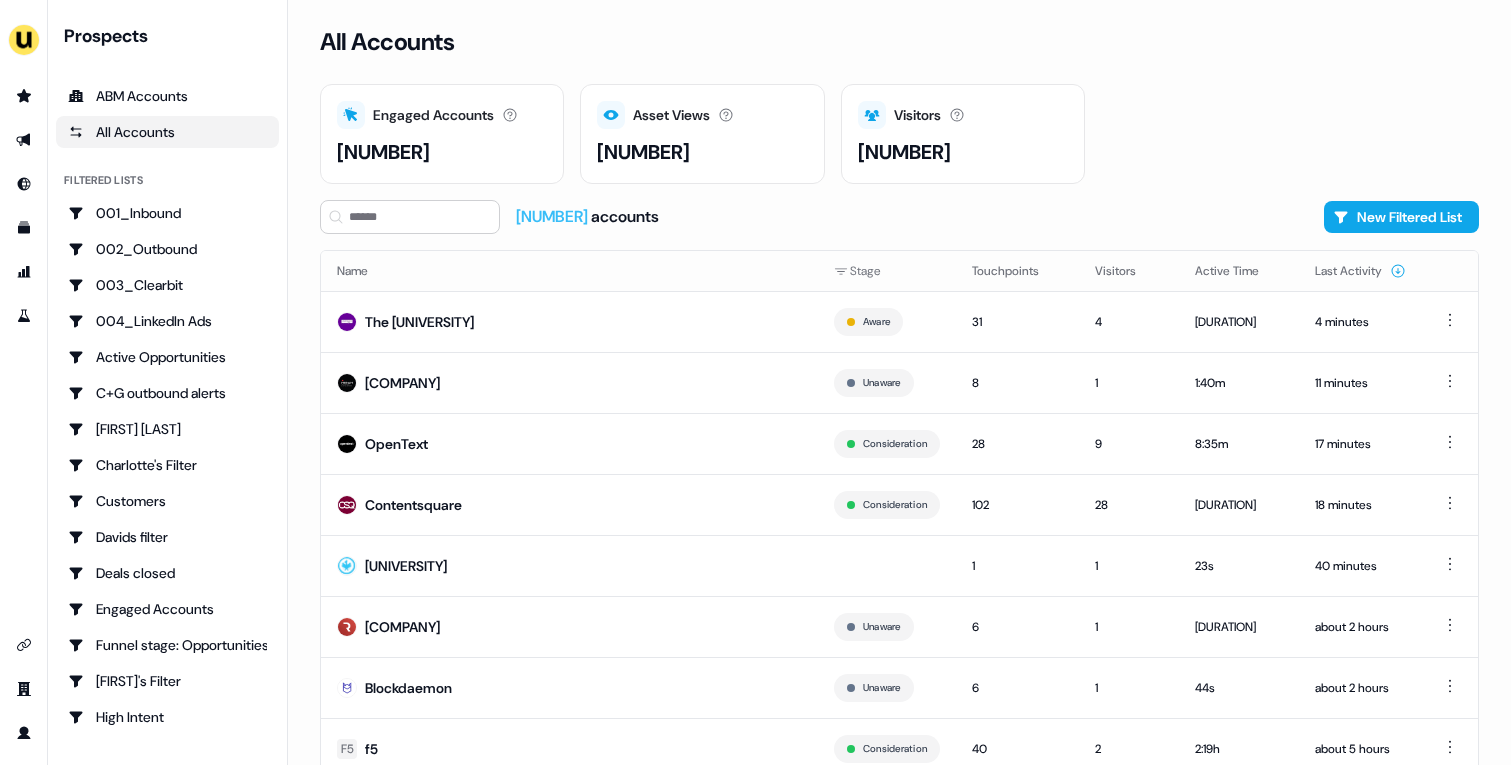 scroll, scrollTop: 0, scrollLeft: 0, axis: both 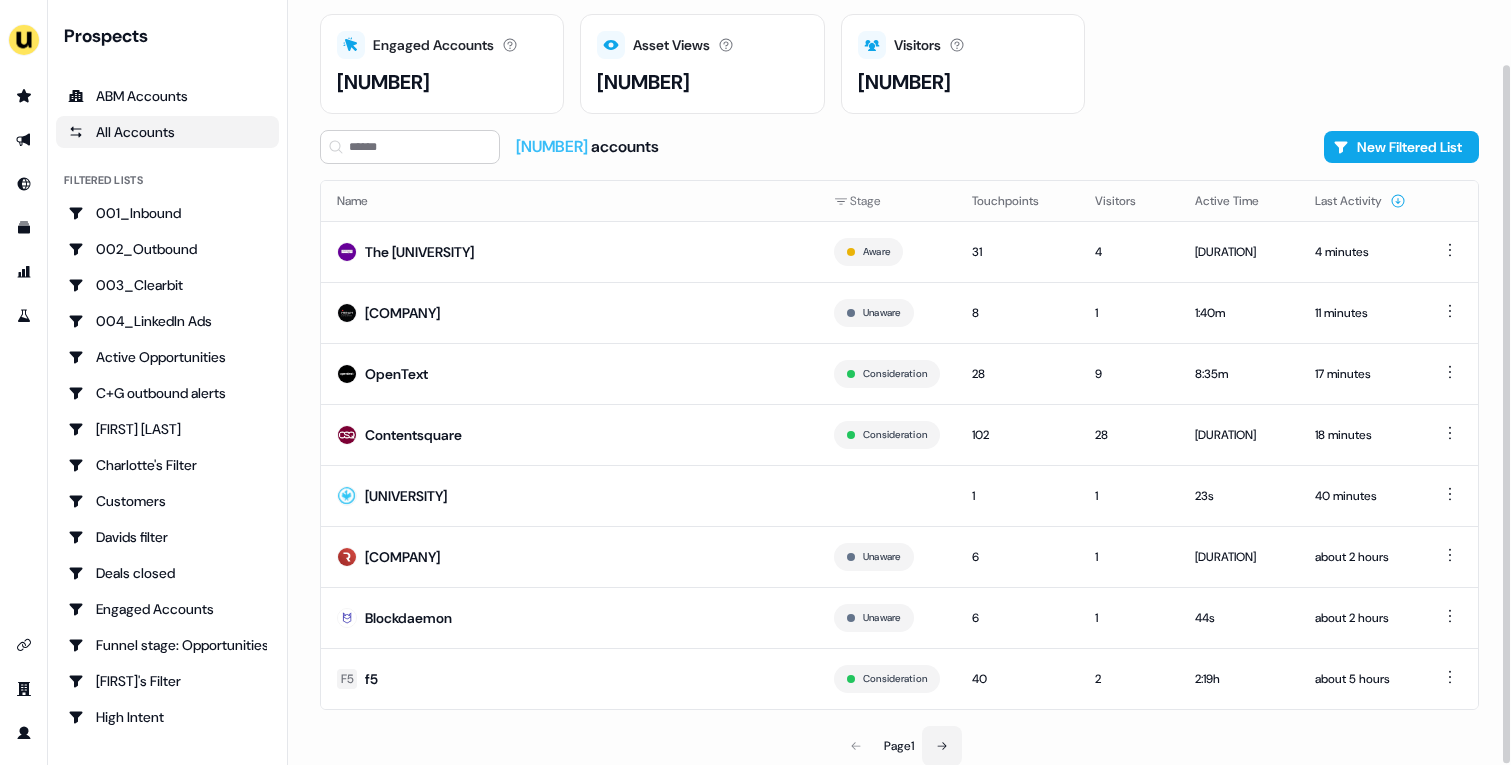 click at bounding box center [942, 746] 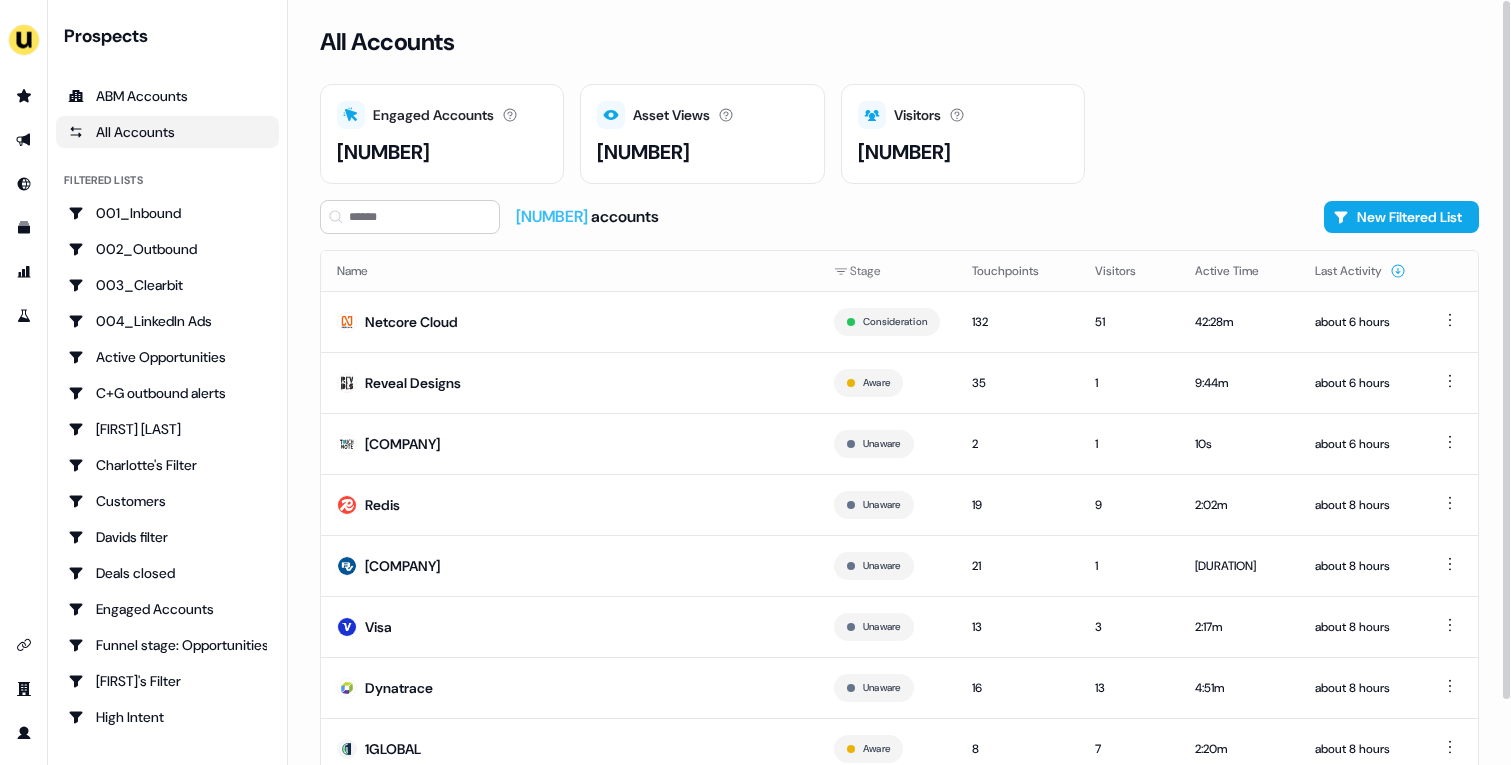scroll, scrollTop: 70, scrollLeft: 0, axis: vertical 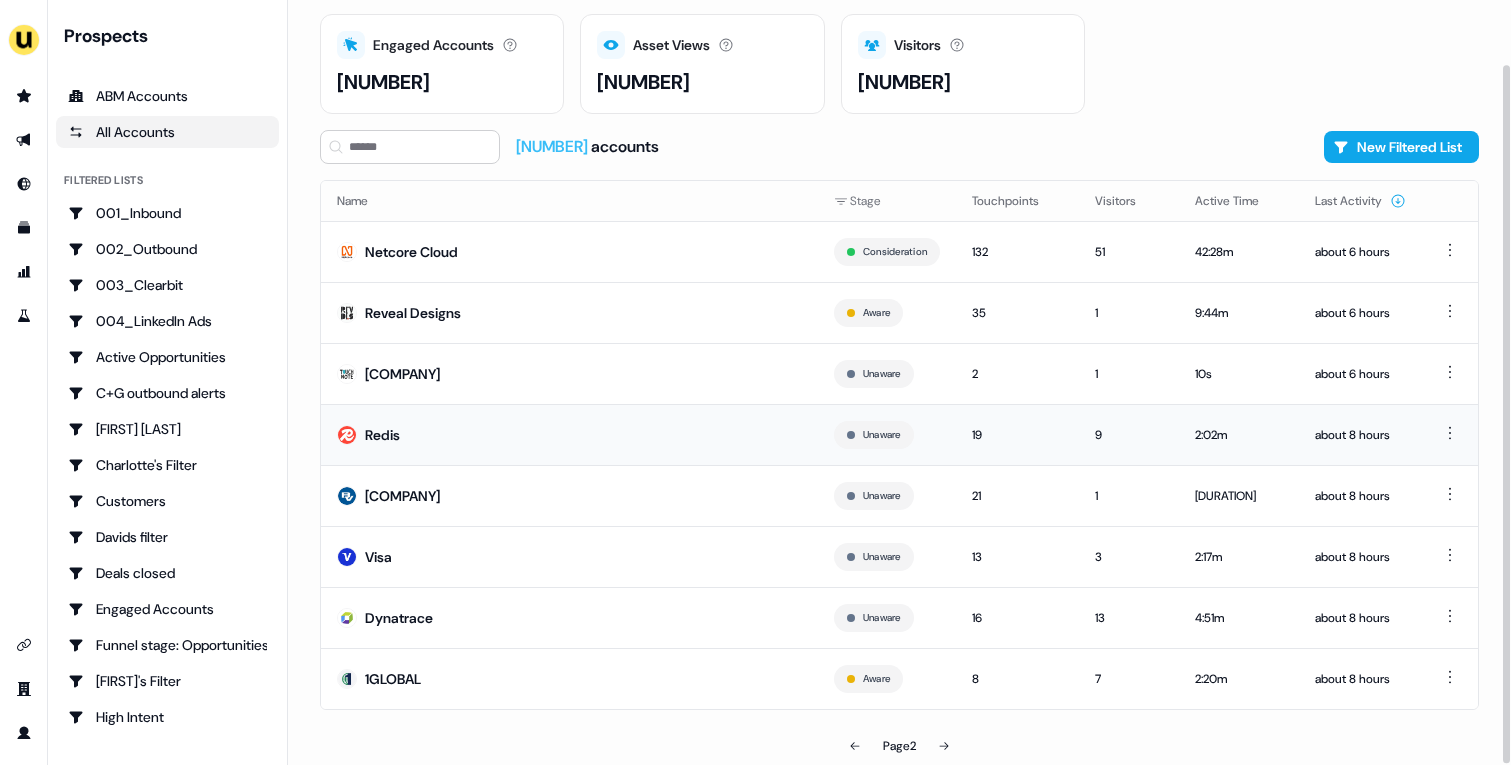 click on "Redis" at bounding box center [569, 434] 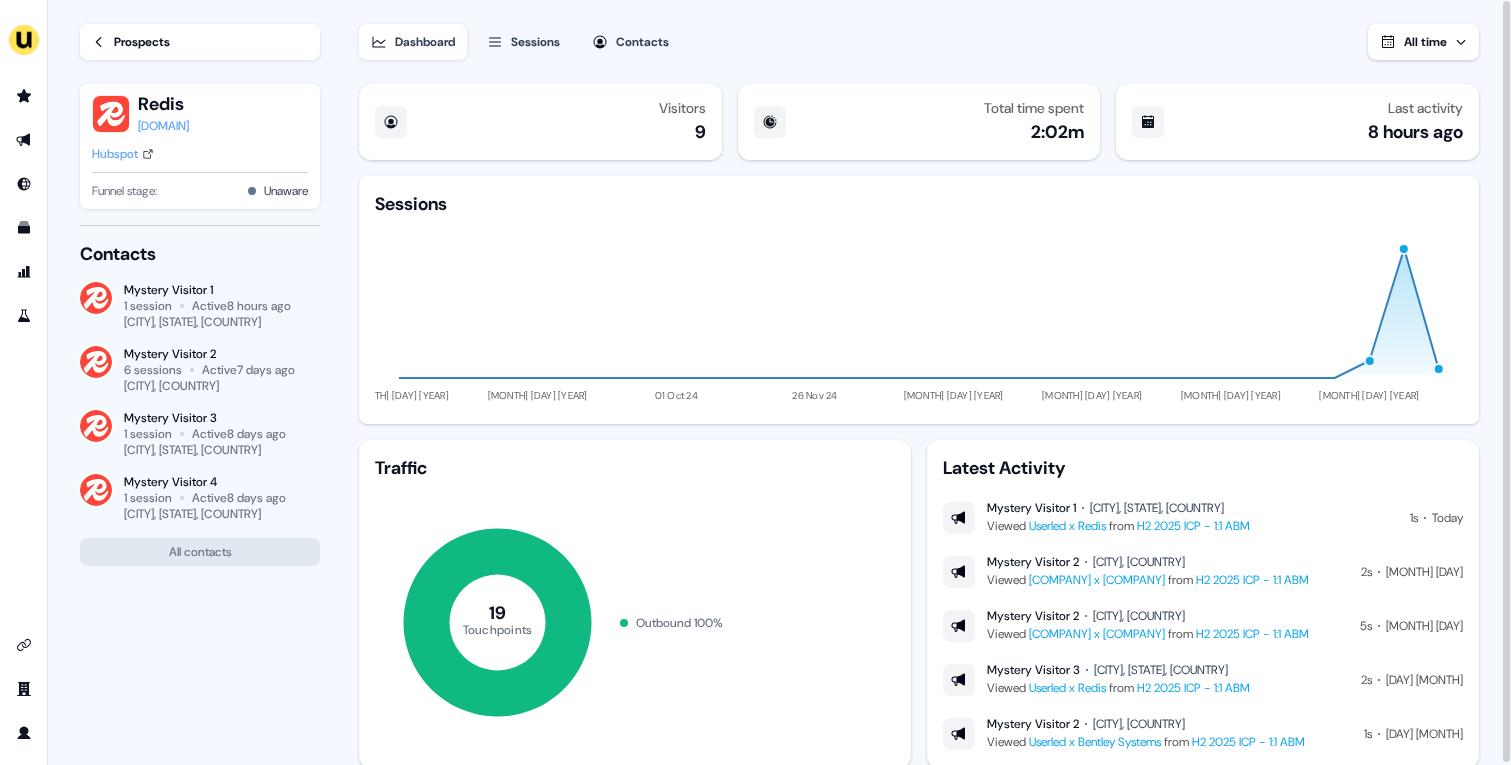 click on "Prospects" at bounding box center (142, 42) 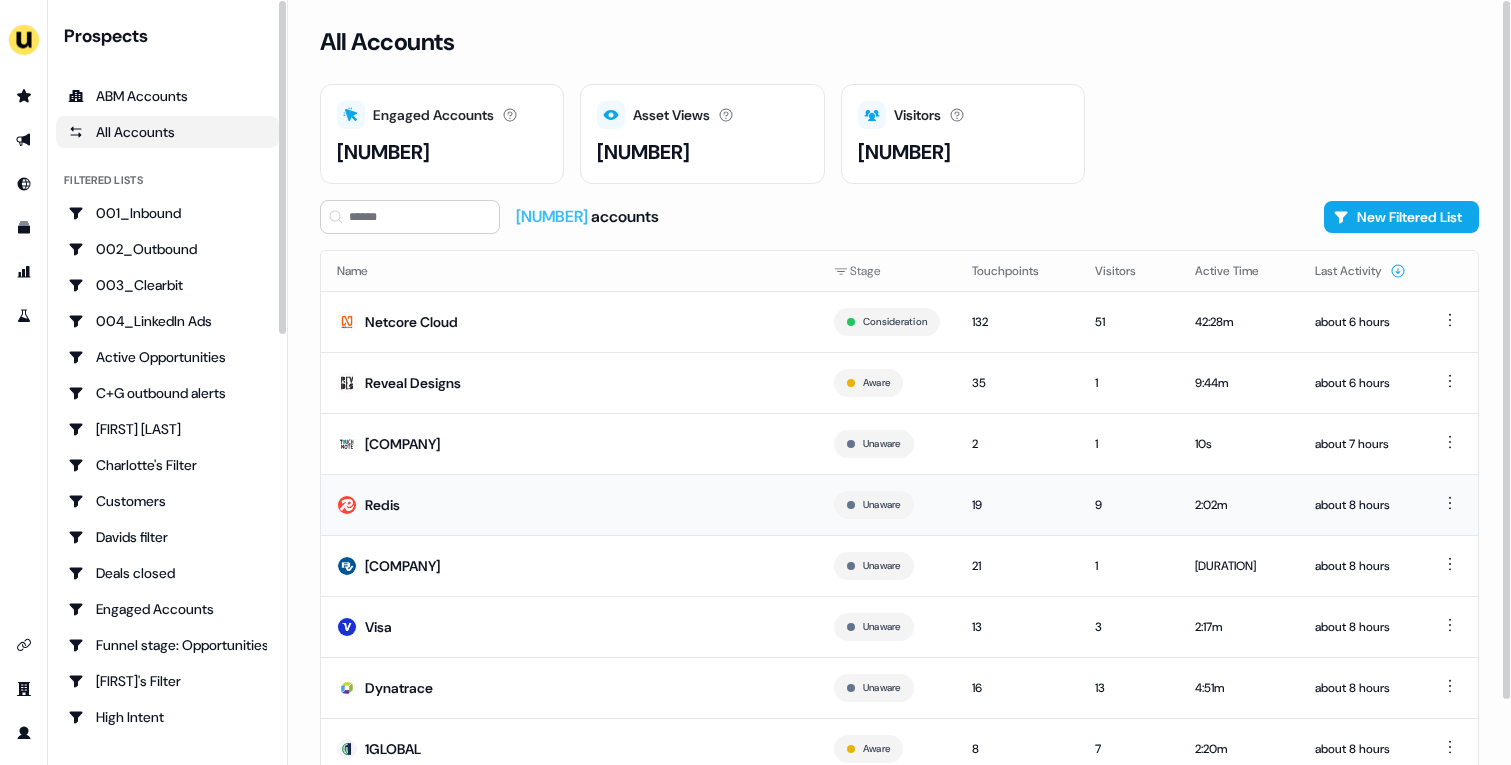 scroll, scrollTop: 70, scrollLeft: 0, axis: vertical 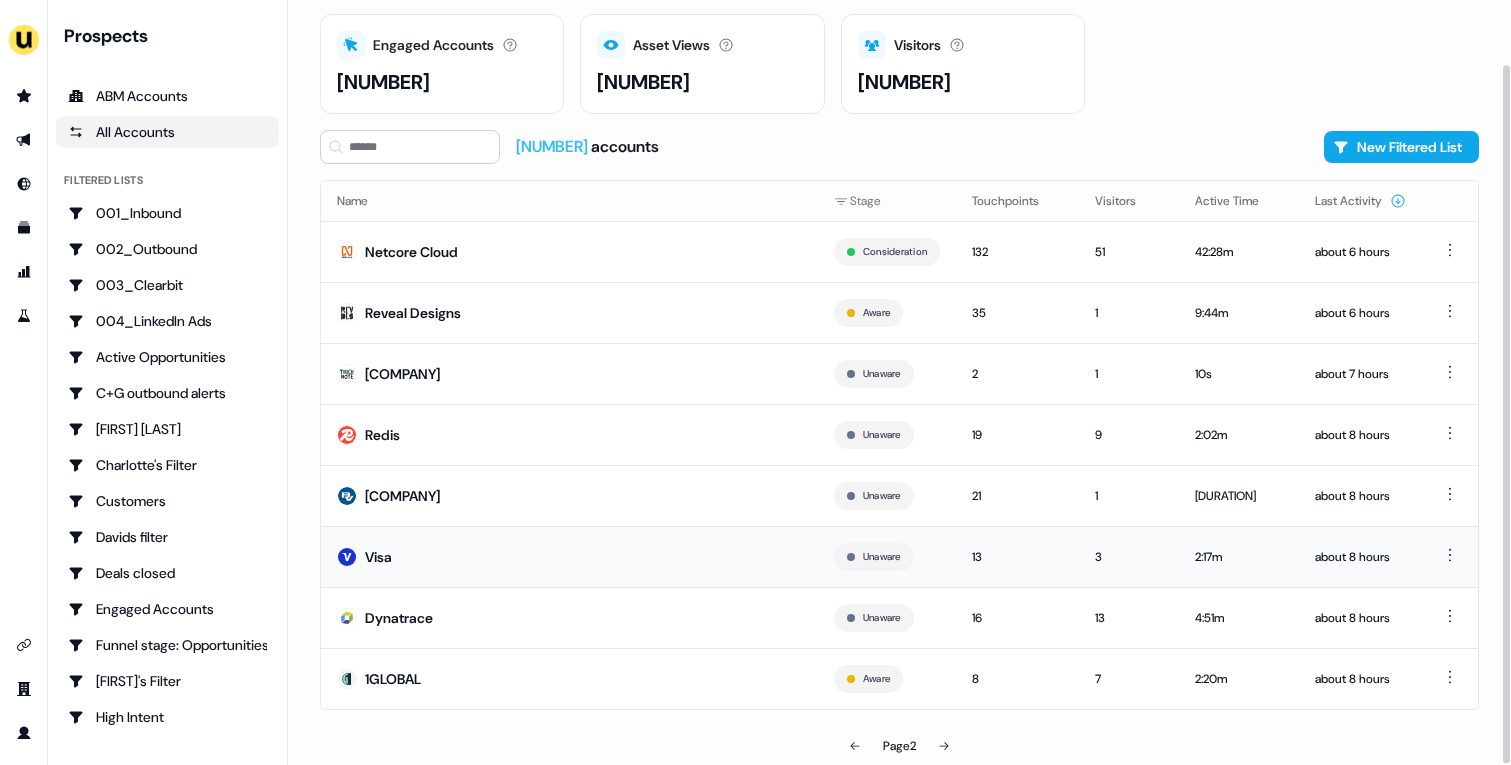 click on "Visa" at bounding box center [569, 556] 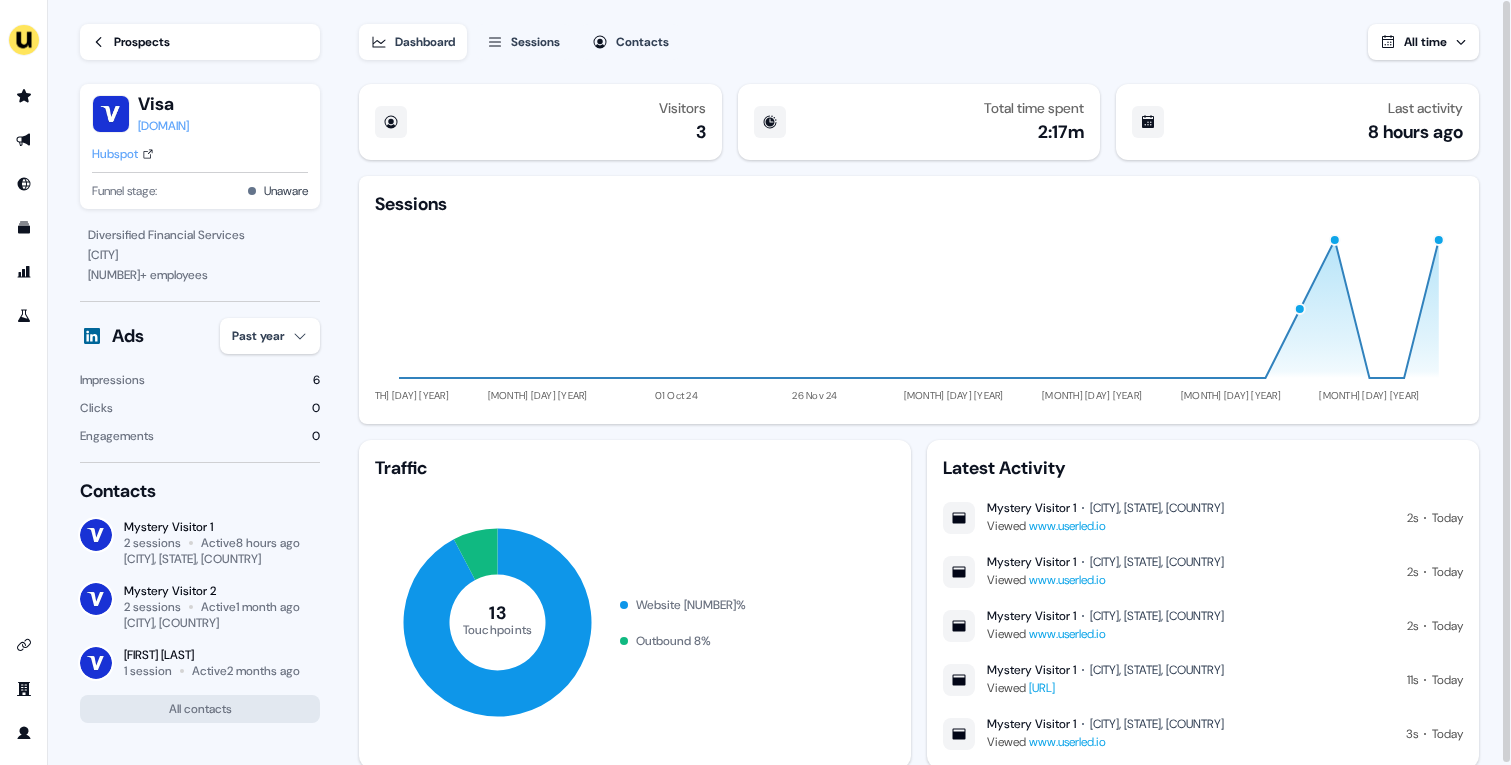 click on "Sessions" at bounding box center [535, 42] 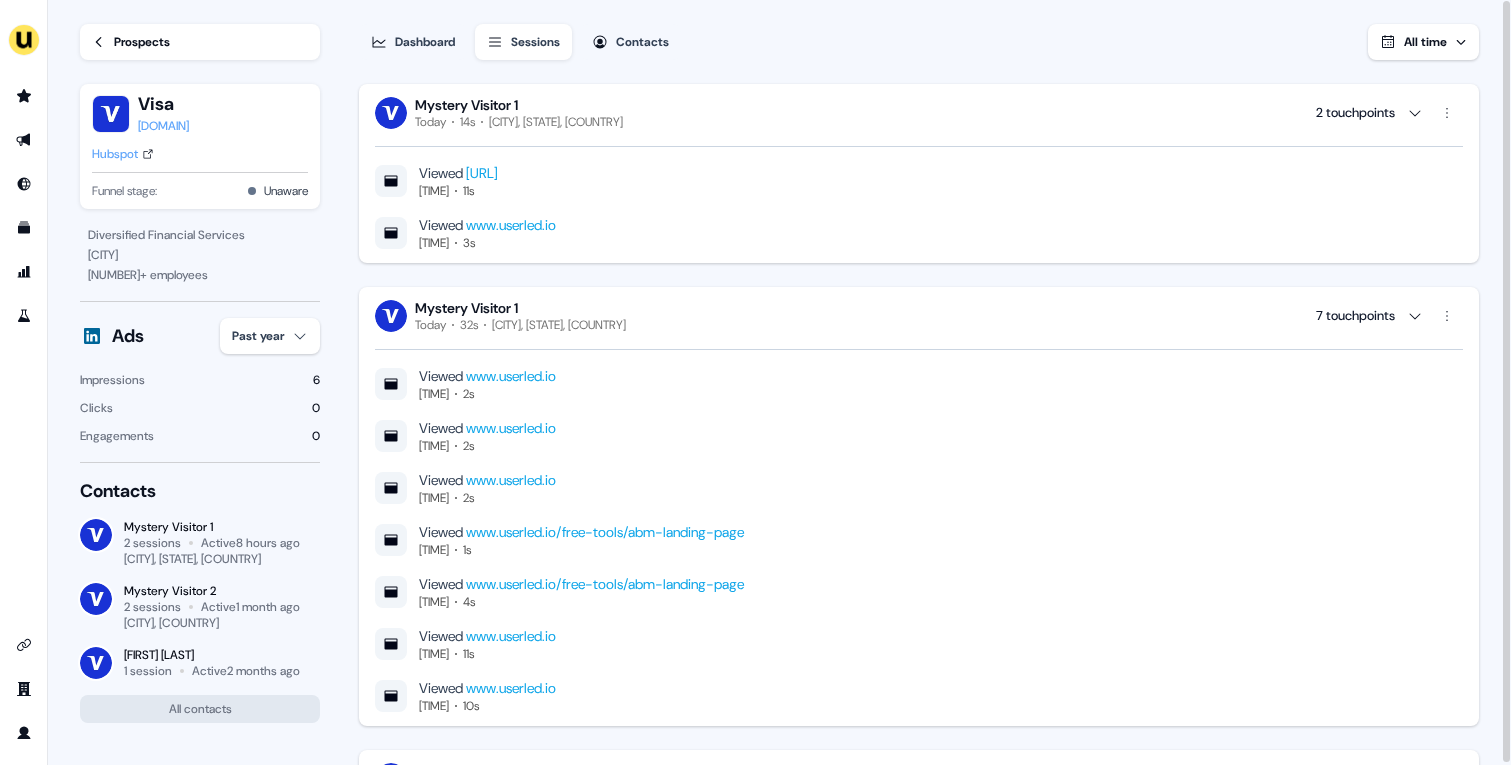 type 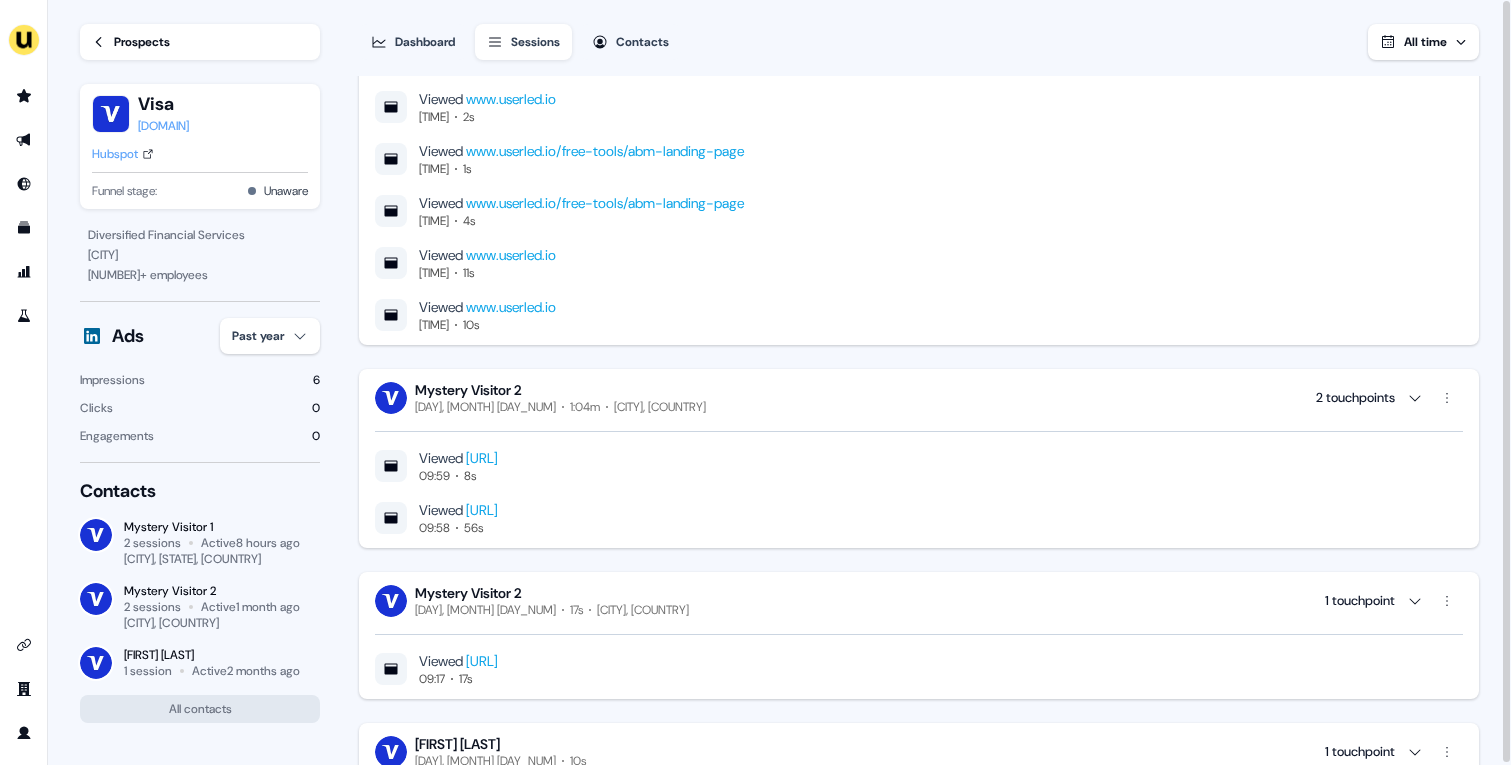 scroll, scrollTop: 0, scrollLeft: 0, axis: both 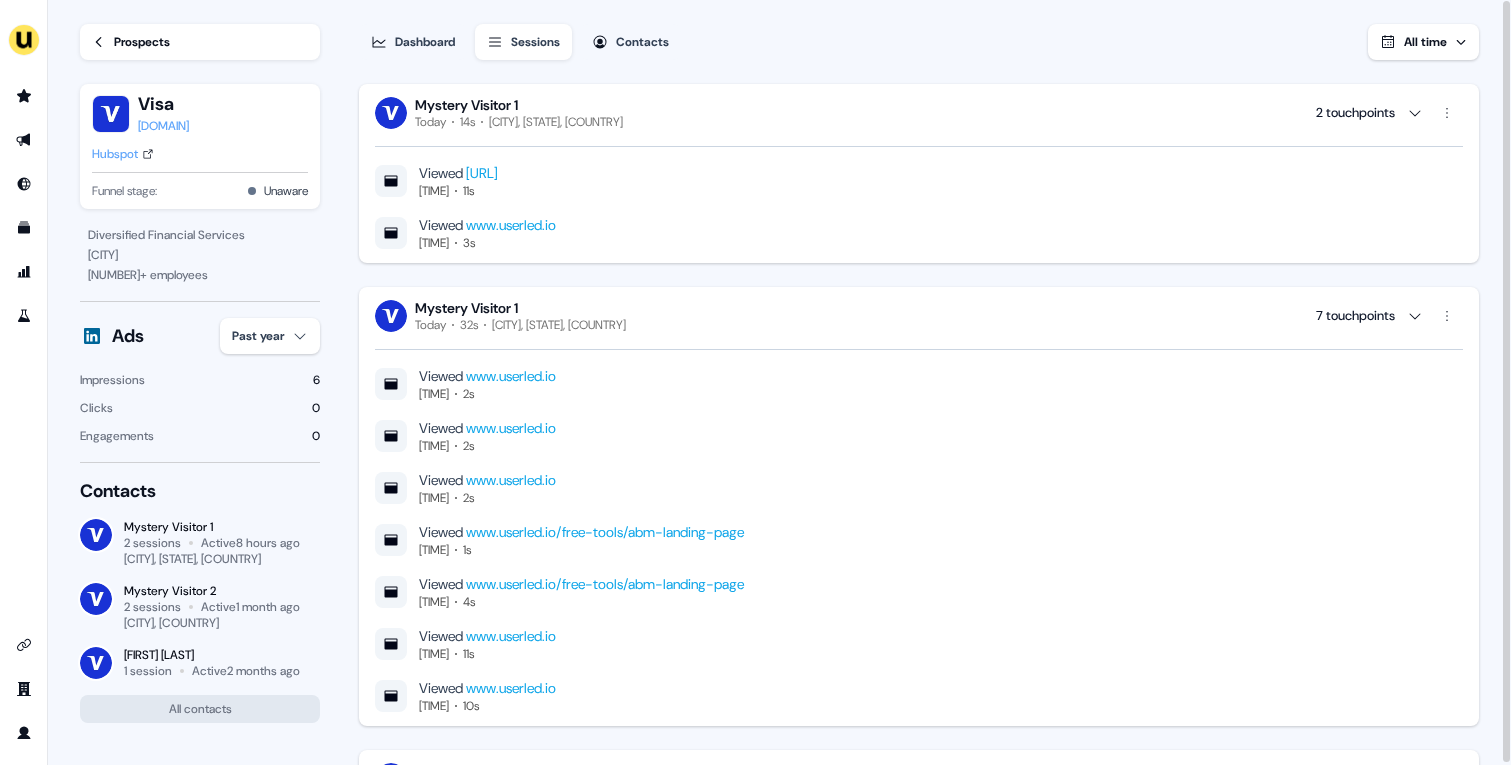 click on "Prospects" at bounding box center (142, 42) 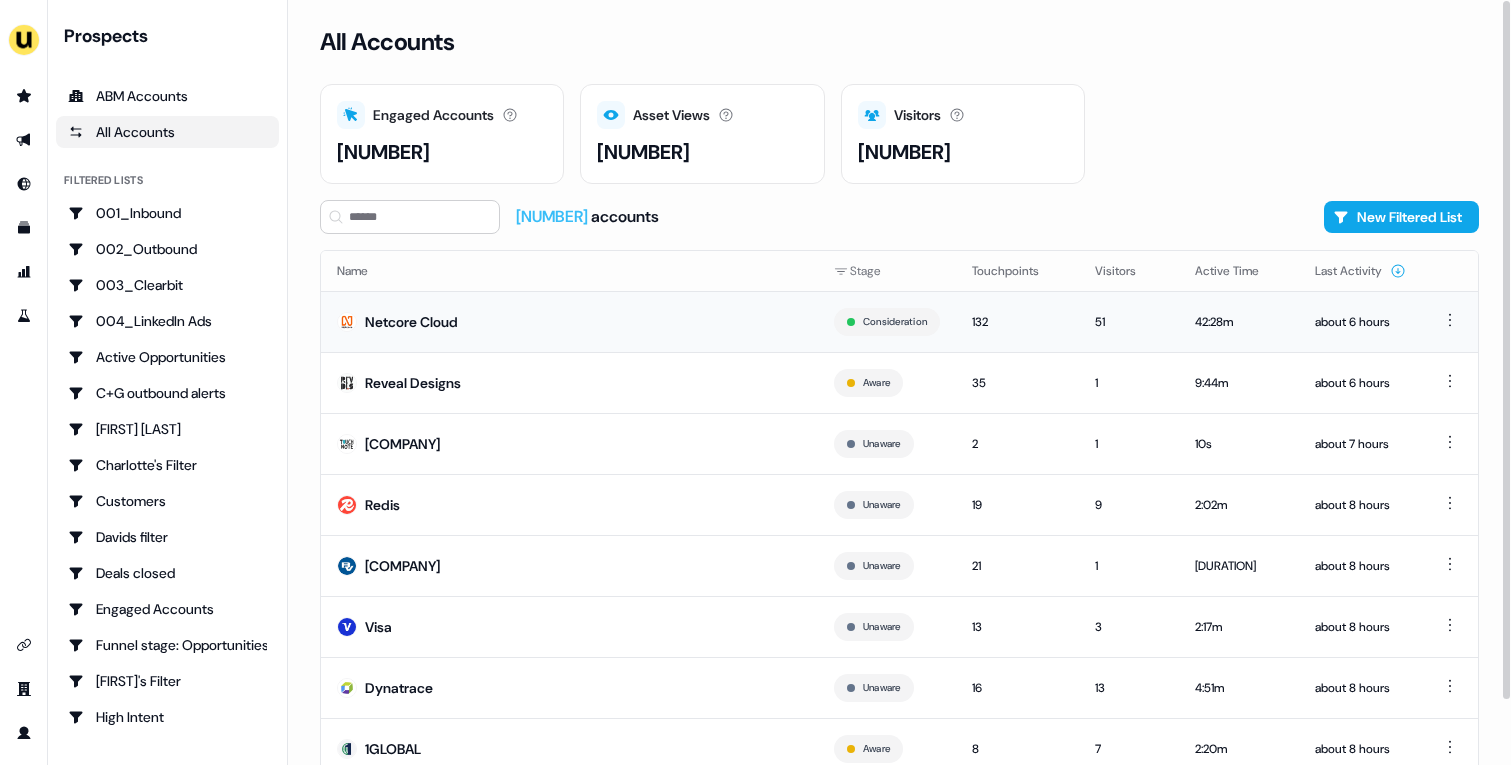 scroll, scrollTop: 70, scrollLeft: 0, axis: vertical 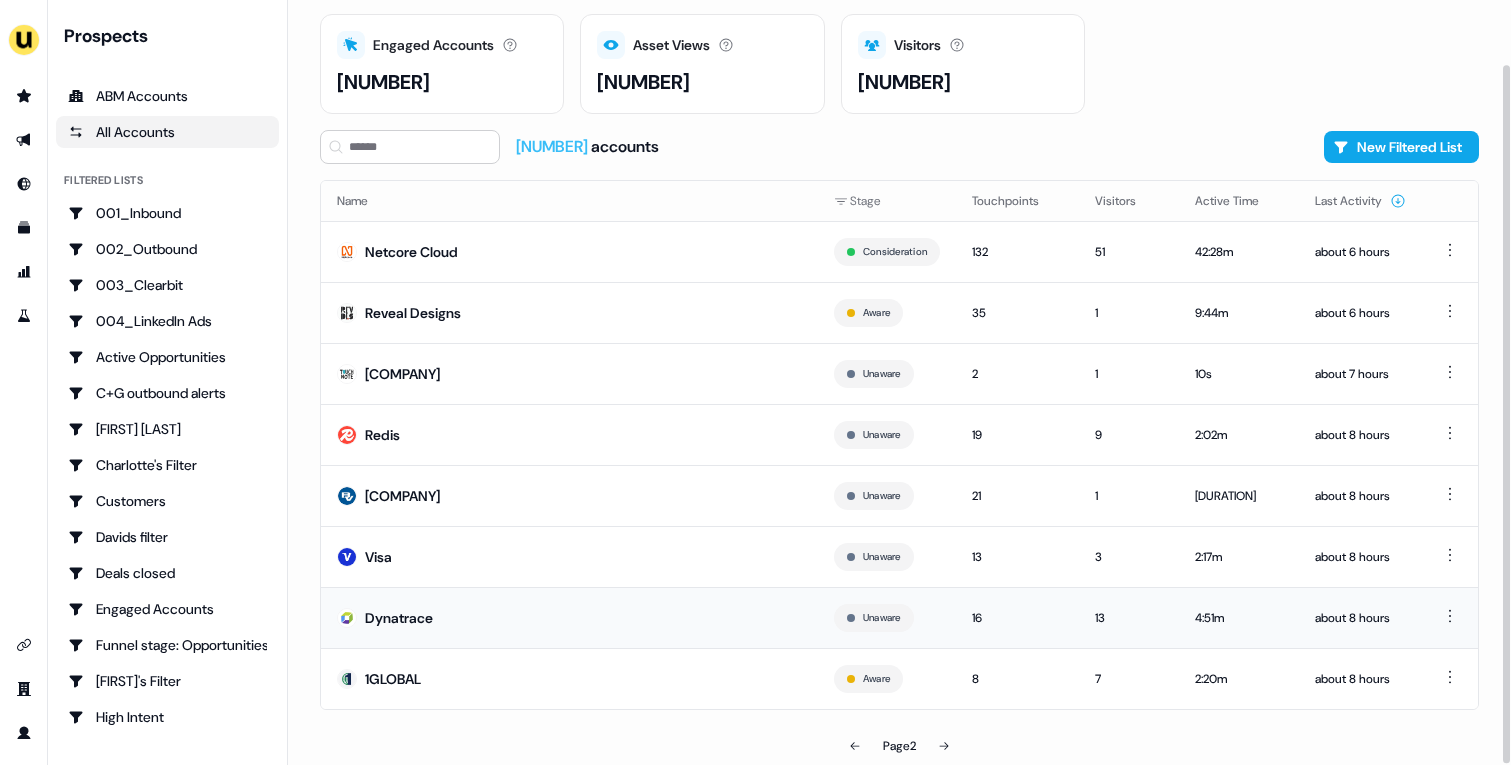 click on "Dynatrace" at bounding box center [569, 617] 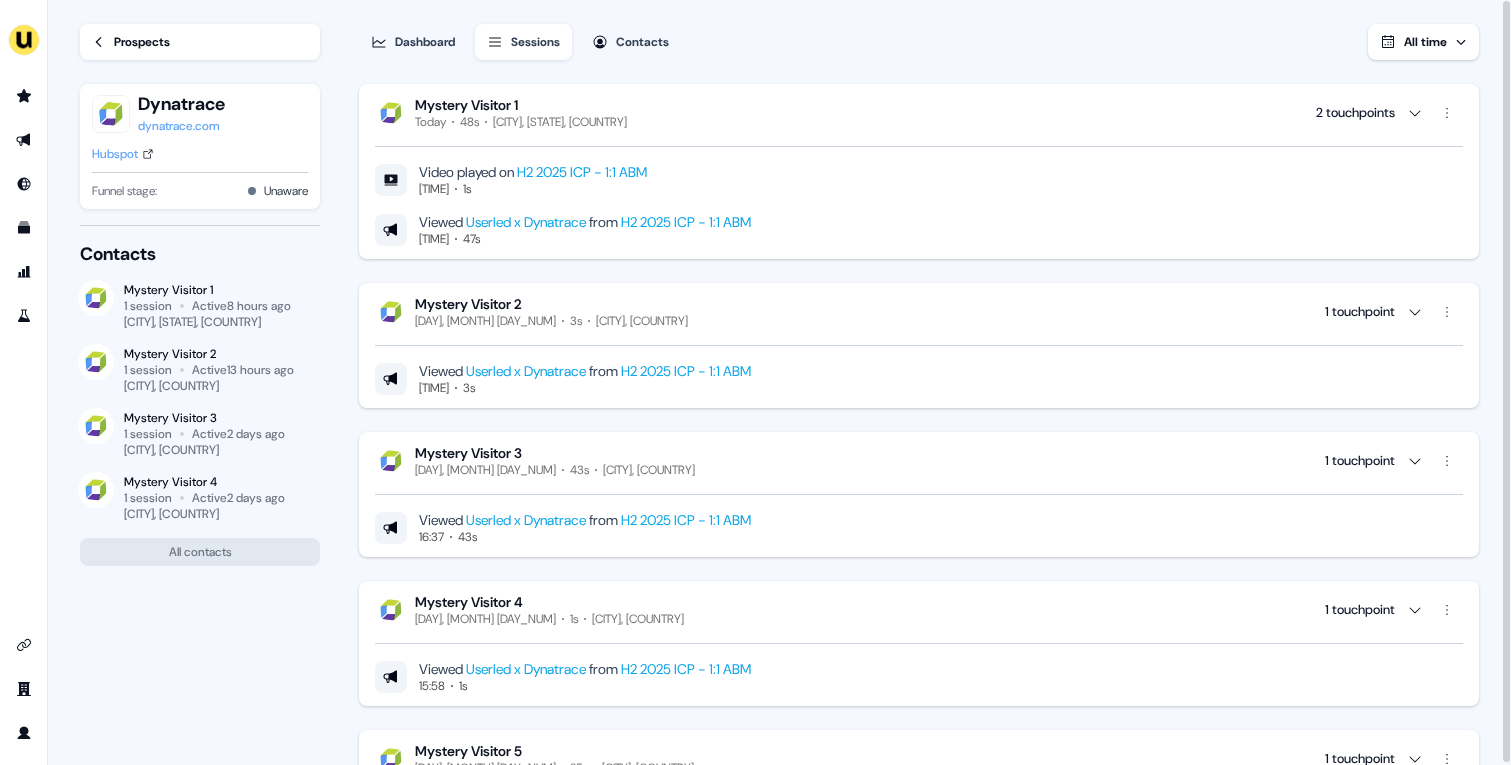 click on "Hubspot" at bounding box center (115, 154) 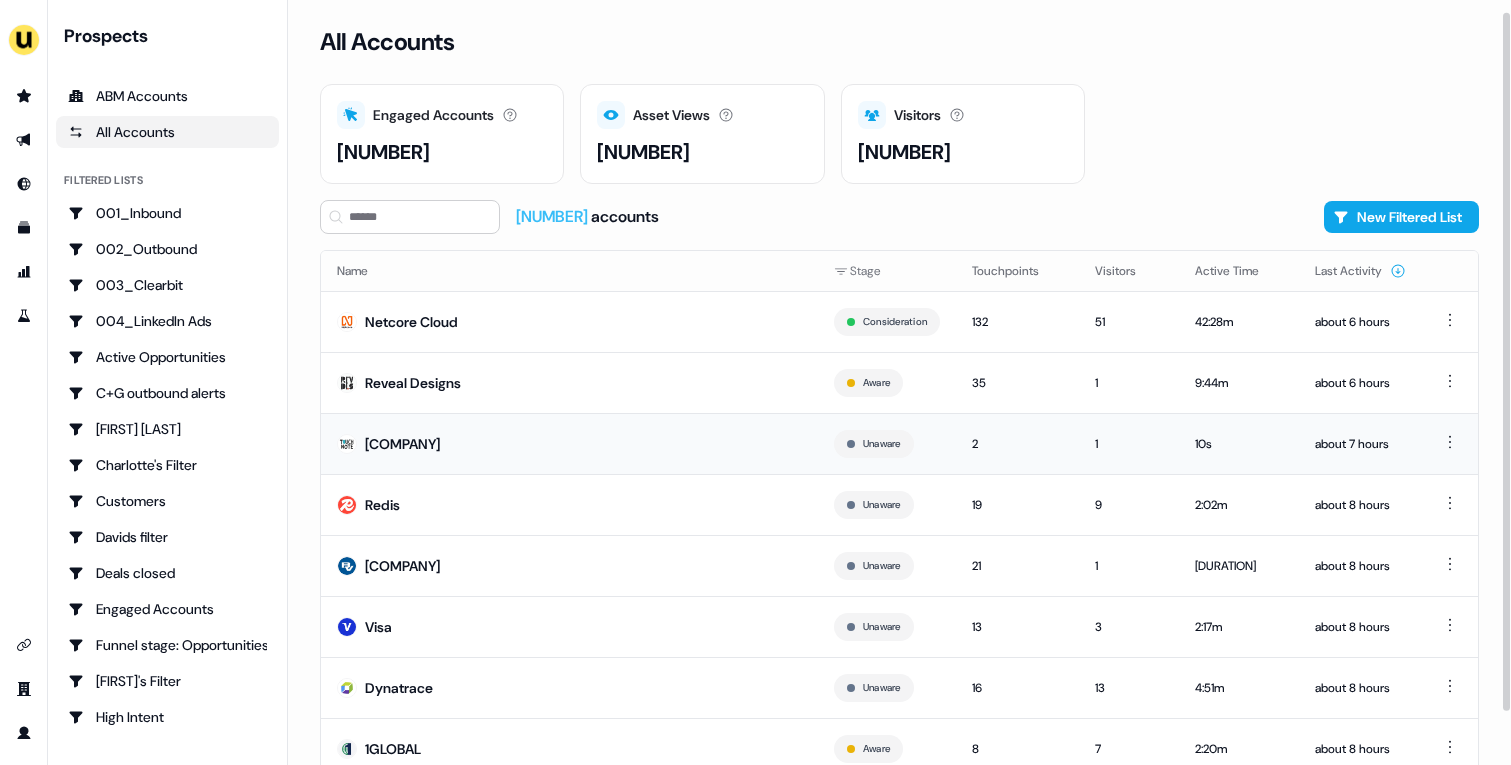 scroll, scrollTop: 70, scrollLeft: 0, axis: vertical 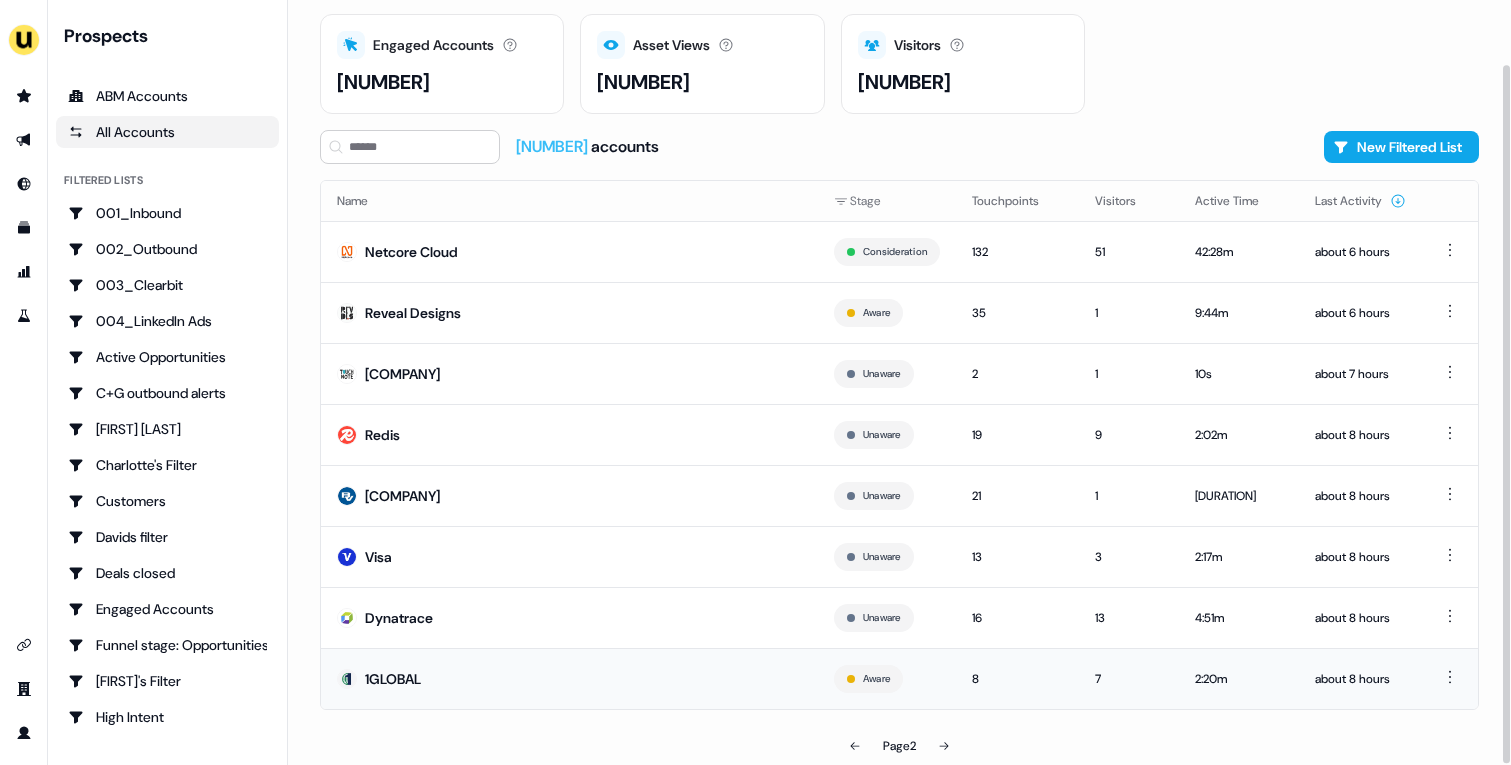 click on "1GLOBAL" at bounding box center [569, 678] 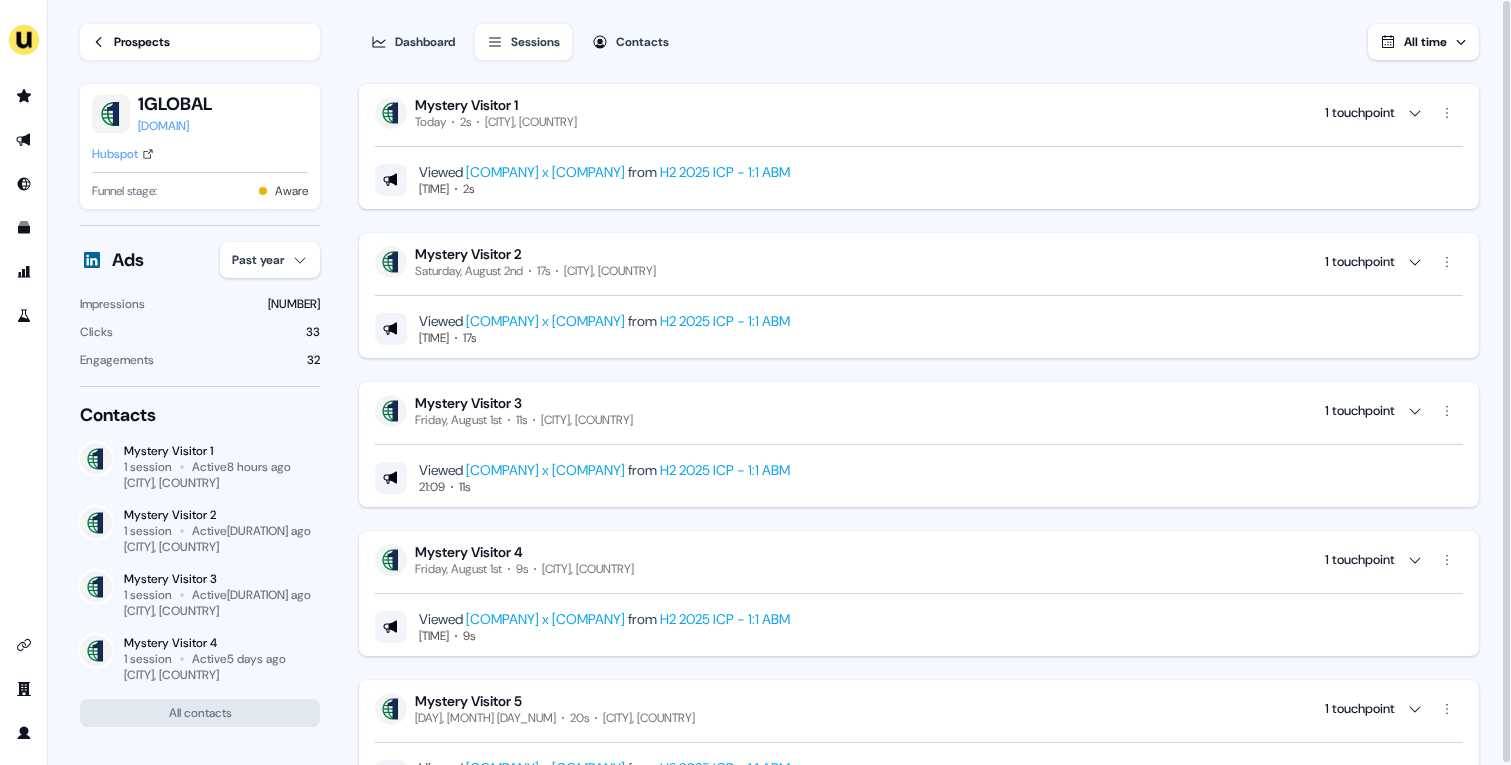click on "Hubspot" at bounding box center (115, 154) 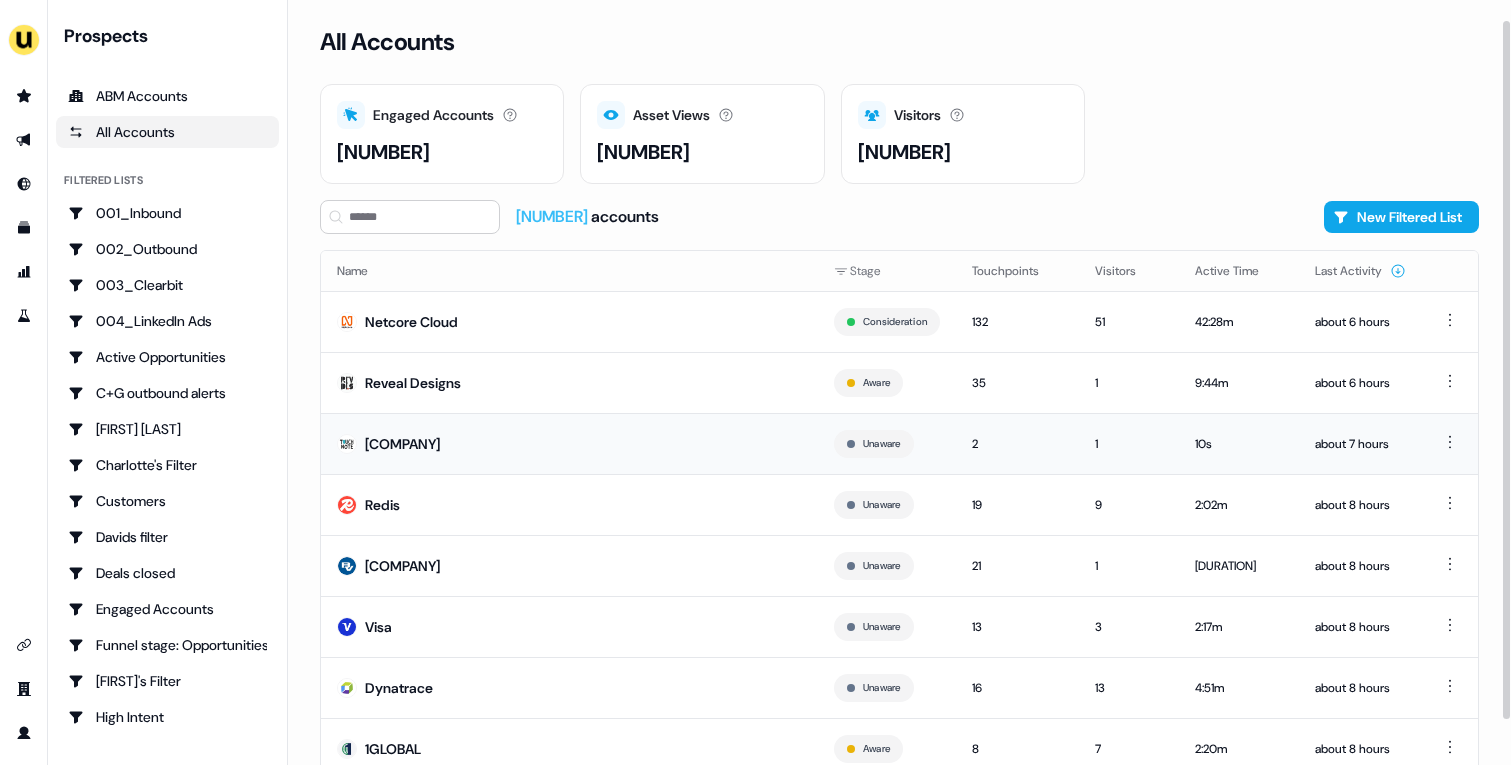 scroll, scrollTop: 70, scrollLeft: 0, axis: vertical 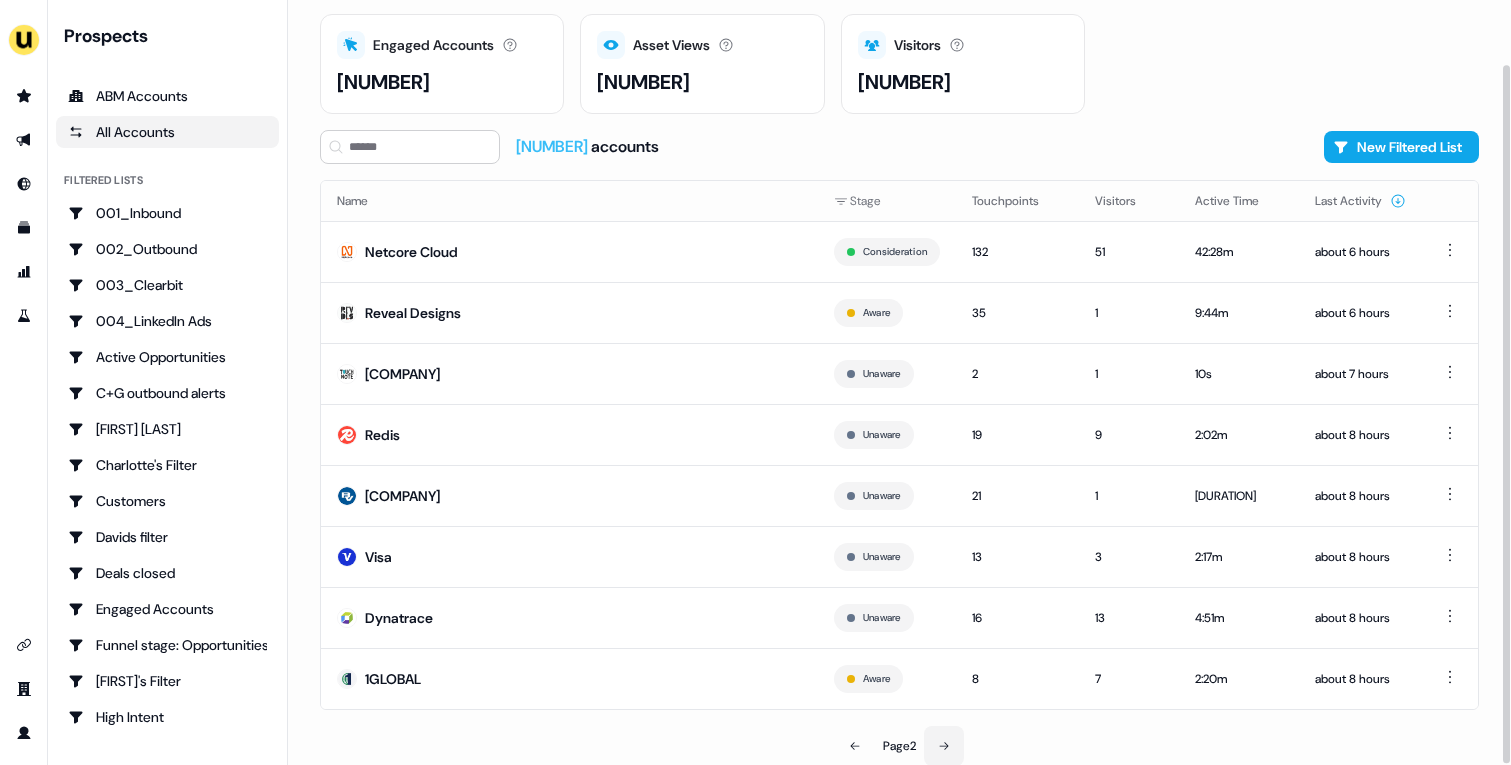 click 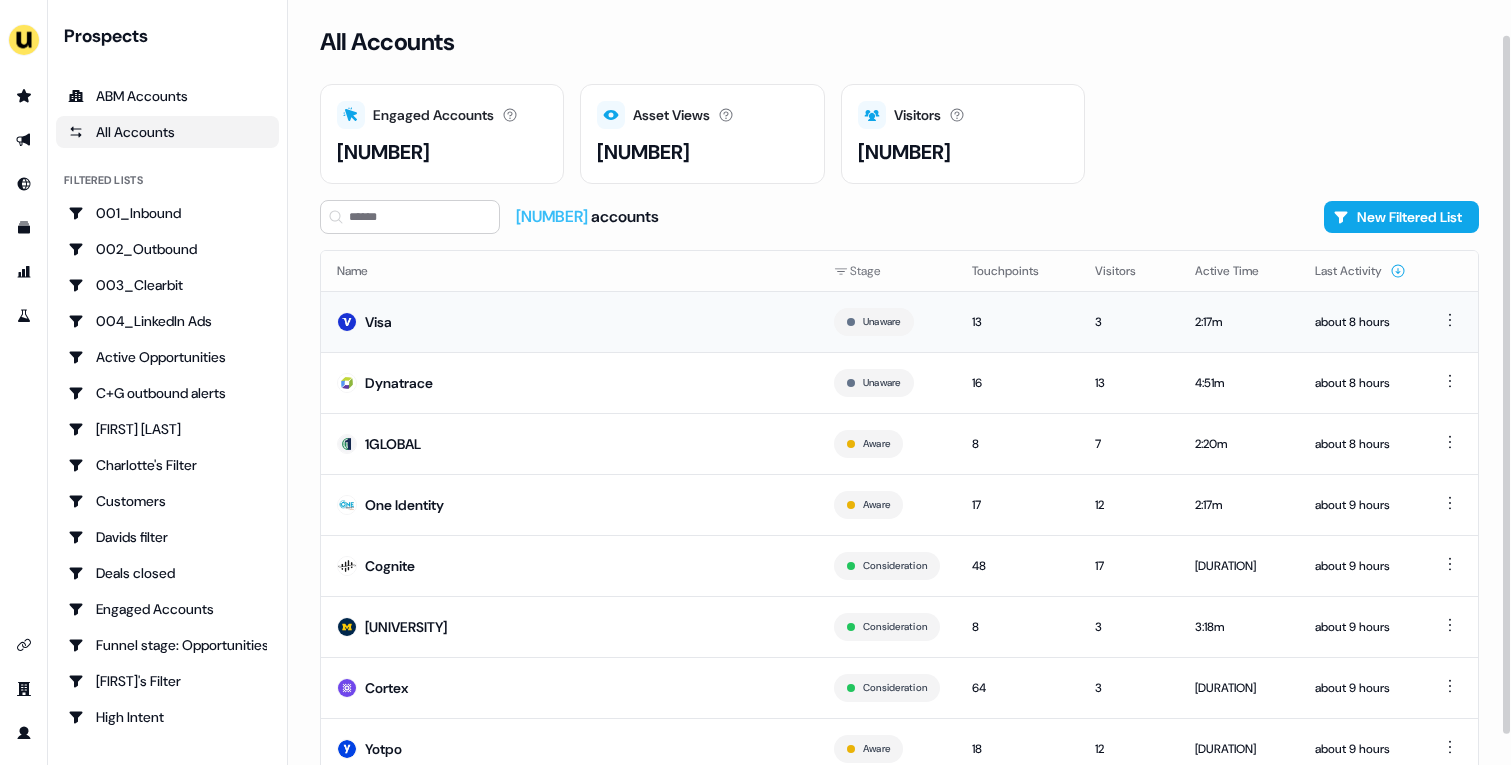 scroll, scrollTop: 70, scrollLeft: 0, axis: vertical 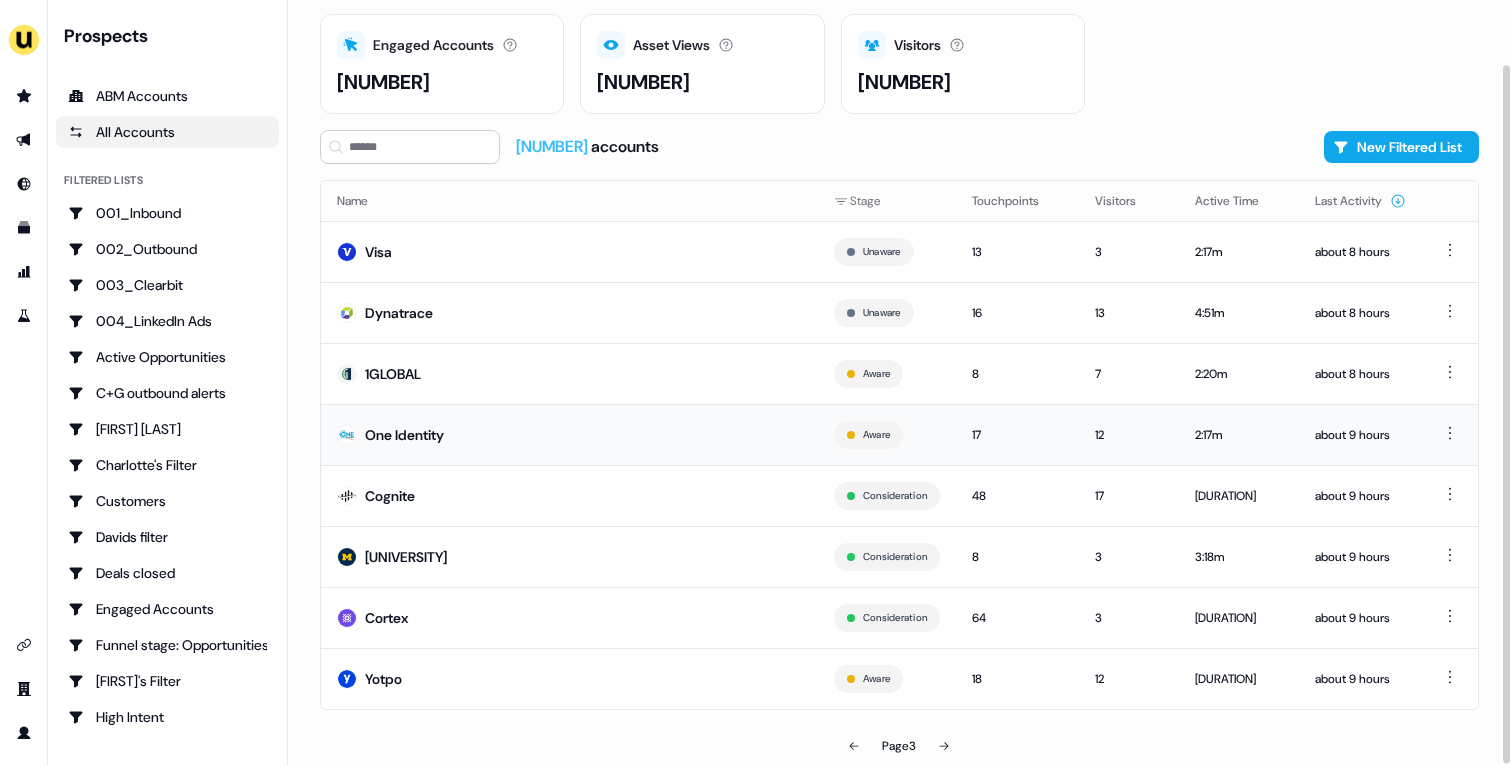 click on "One Identity" at bounding box center [569, 434] 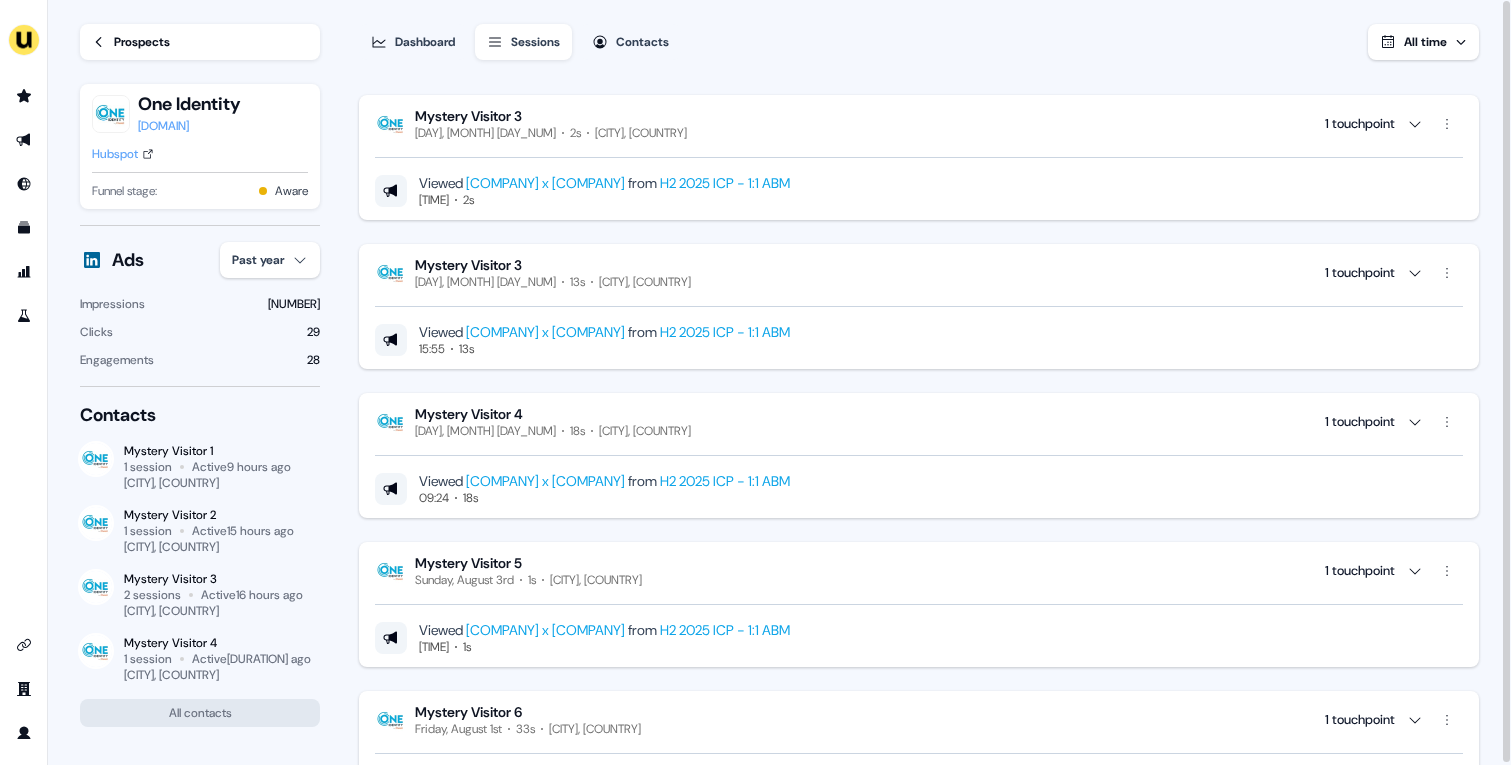 scroll, scrollTop: 293, scrollLeft: 0, axis: vertical 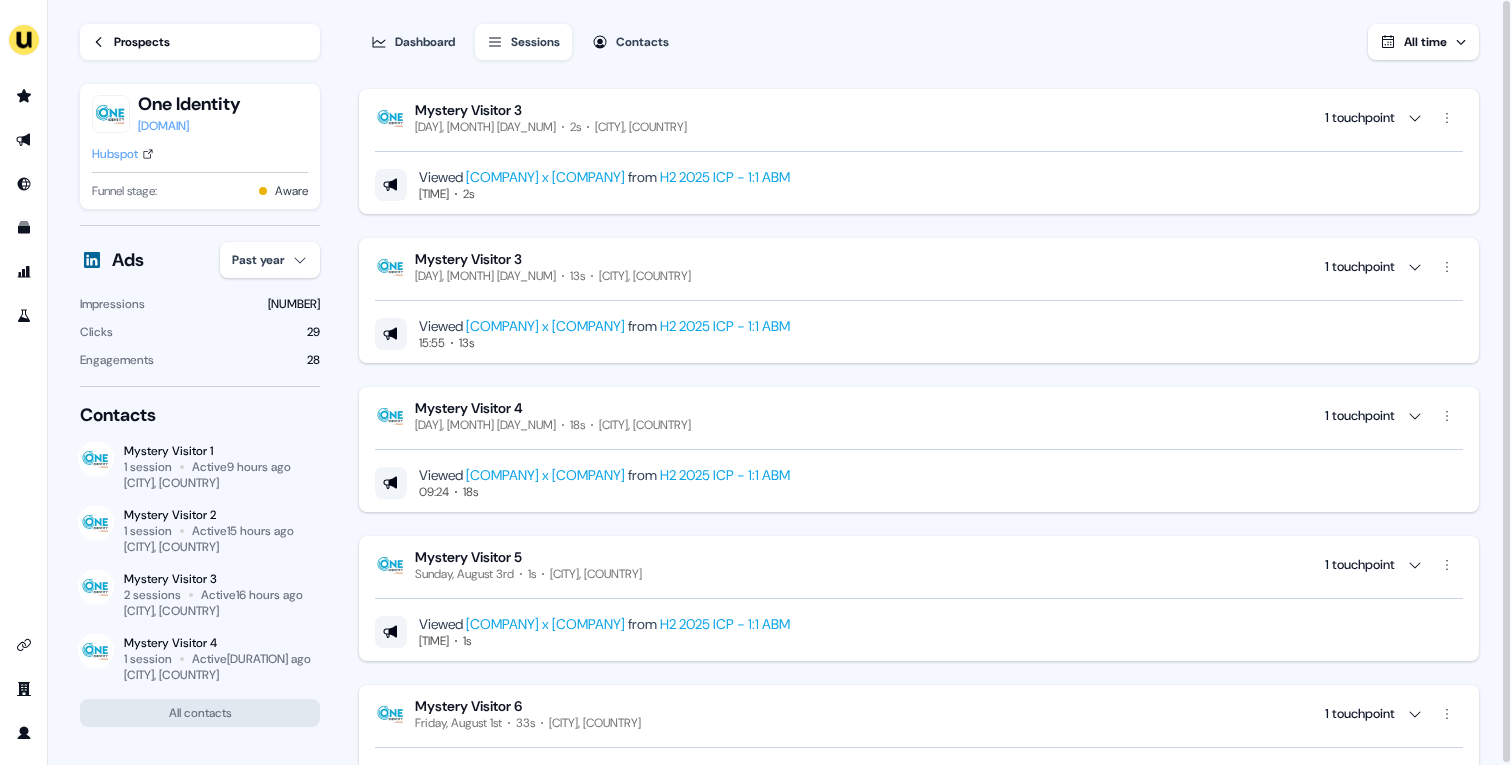 click on "Prospects" at bounding box center (142, 42) 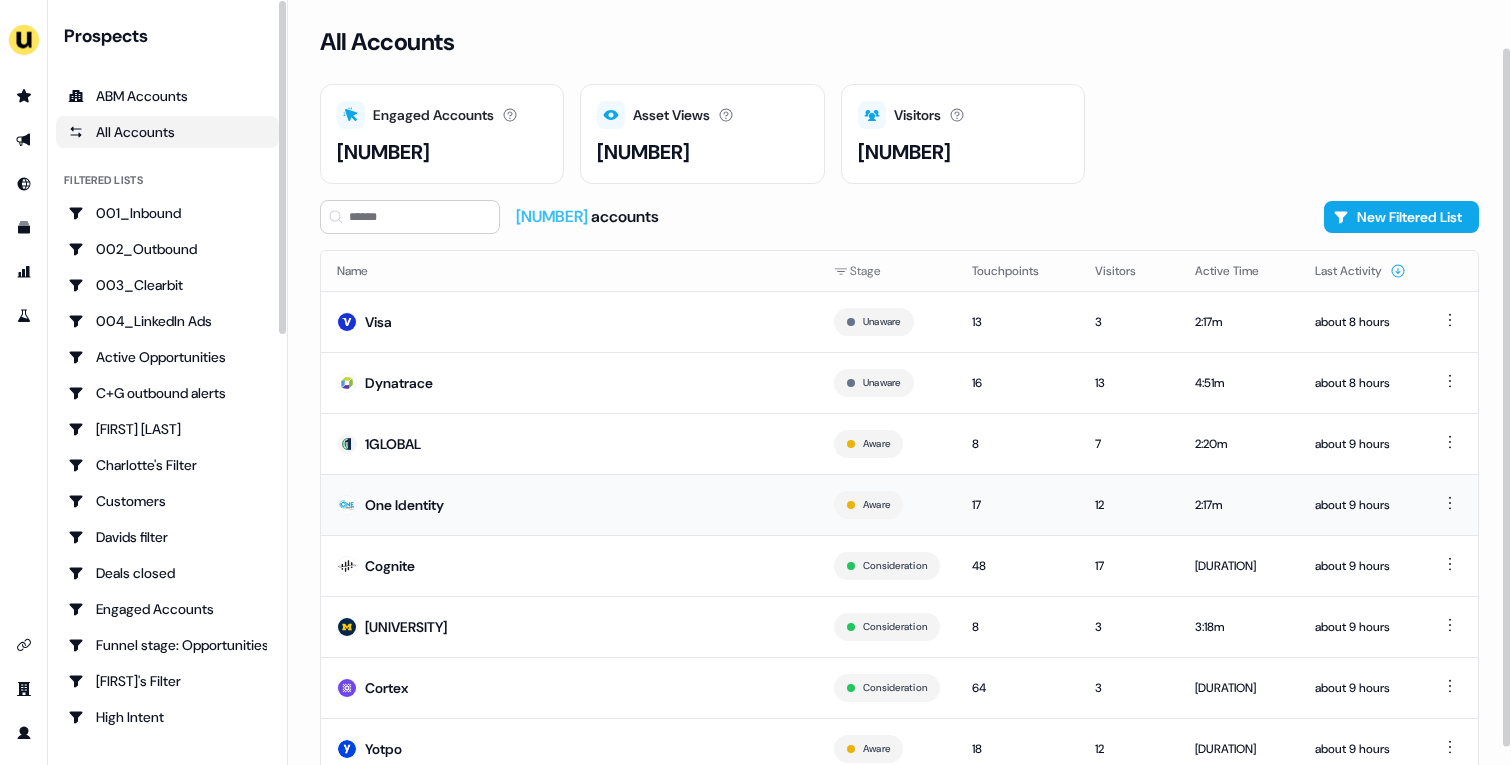scroll, scrollTop: 70, scrollLeft: 0, axis: vertical 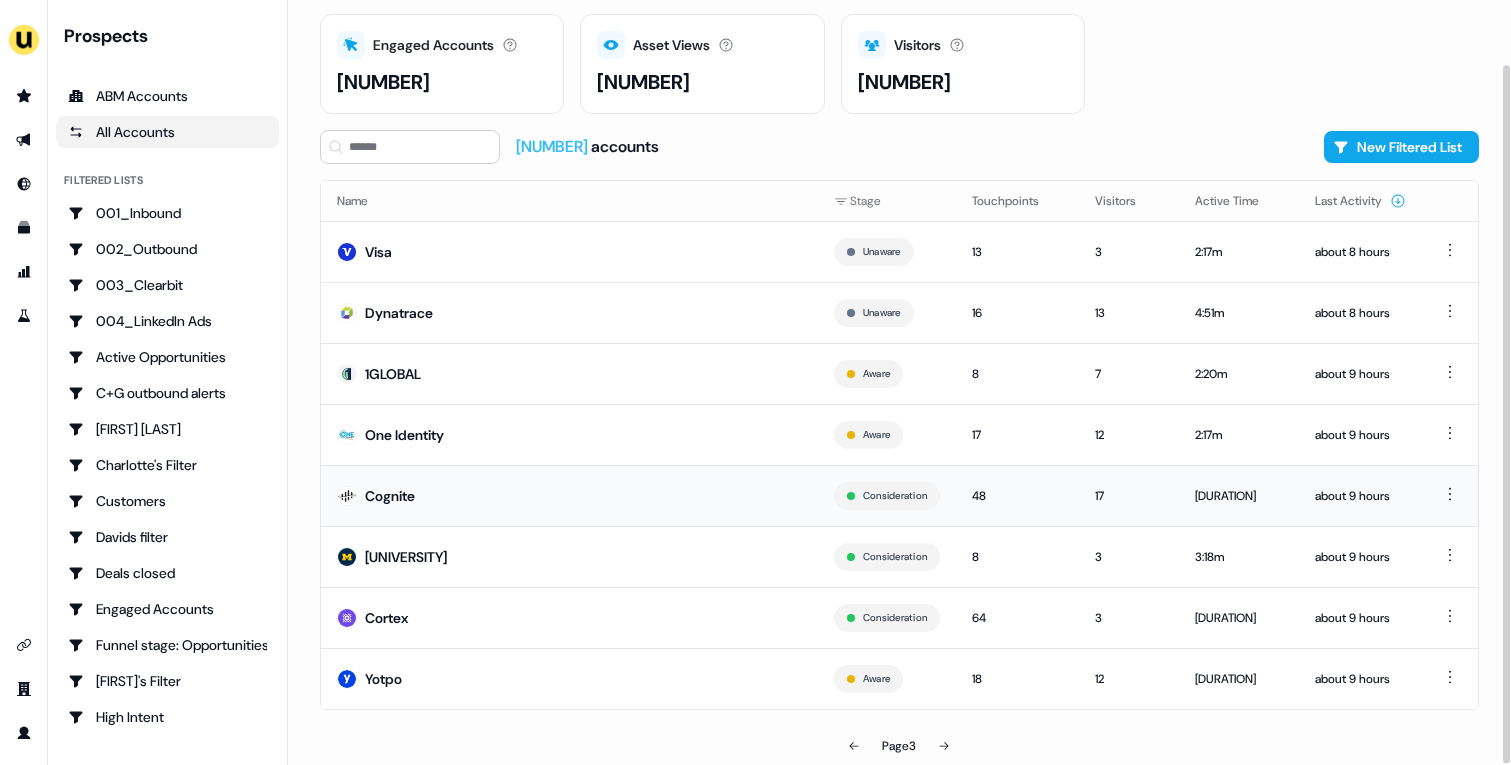 click on "Cognite" at bounding box center (569, 495) 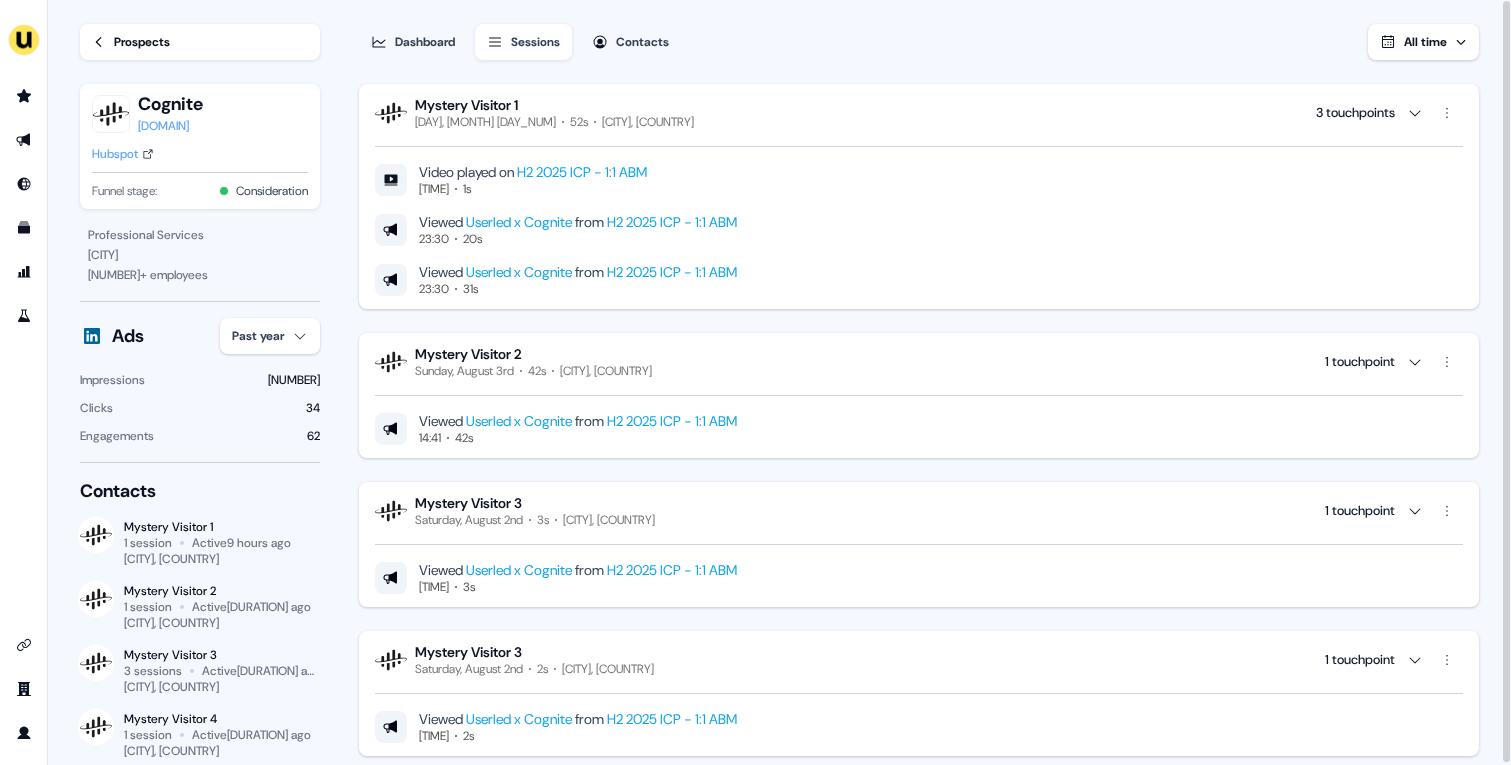 click on "Prospects" at bounding box center (142, 42) 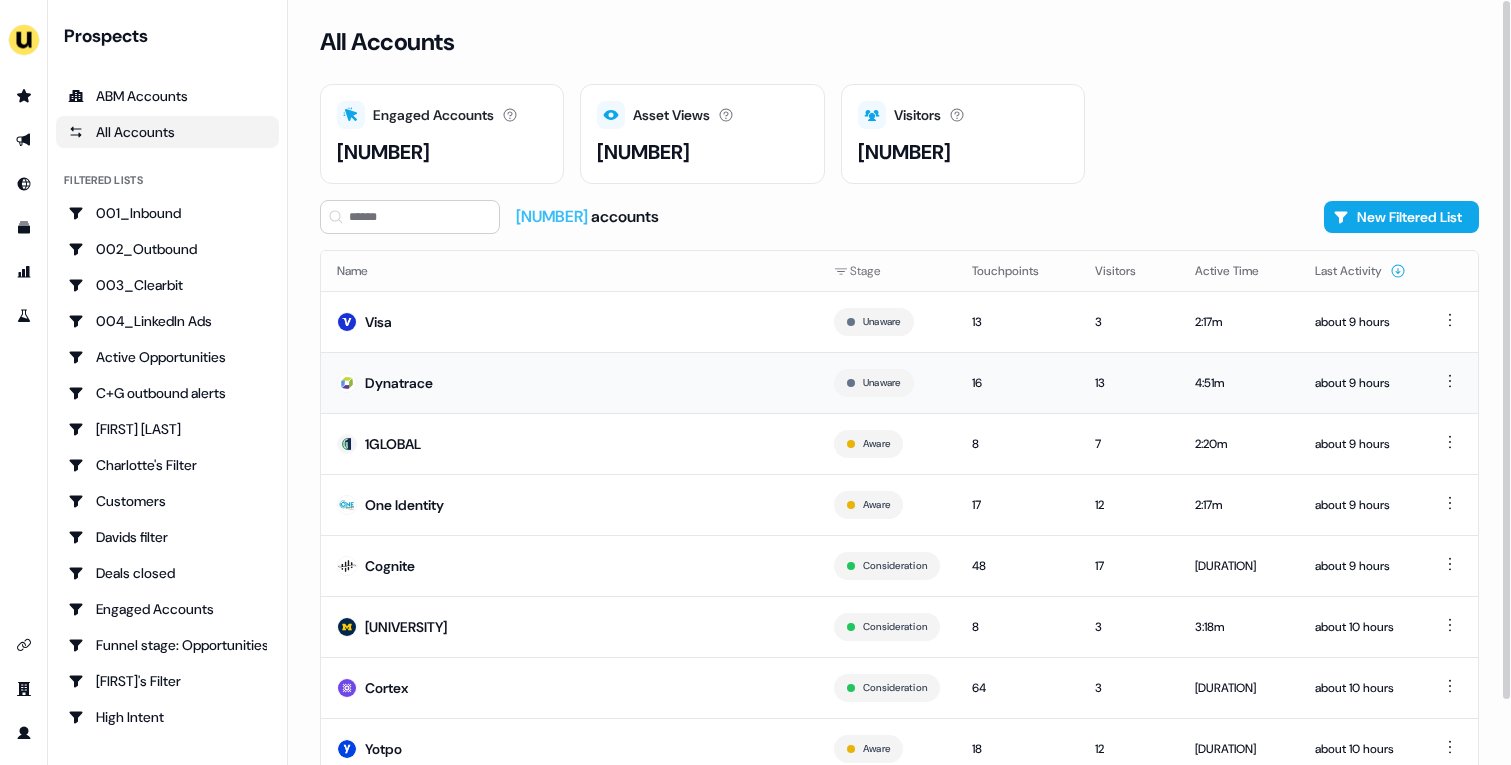 scroll, scrollTop: 70, scrollLeft: 0, axis: vertical 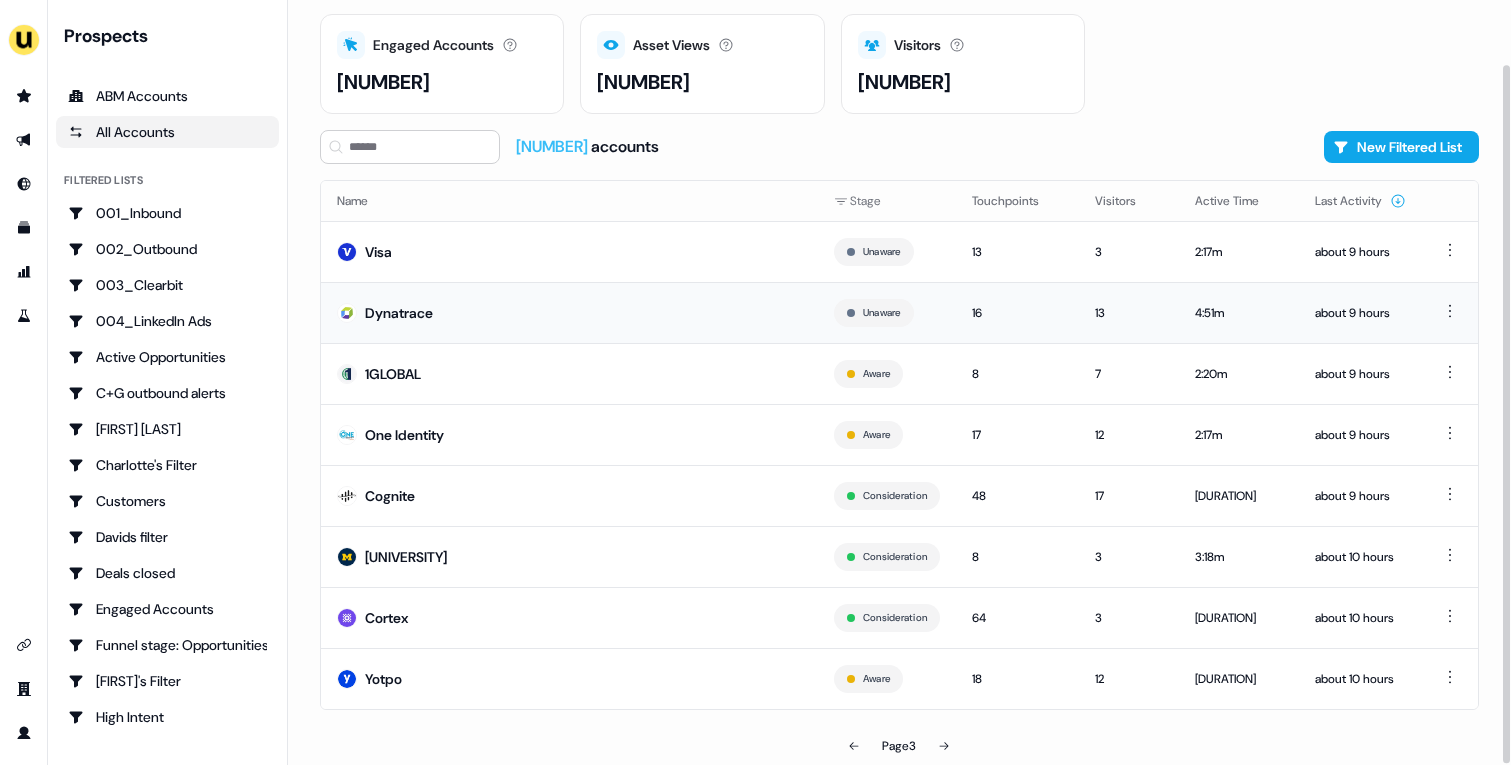 click on "Dynatrace" at bounding box center [569, 312] 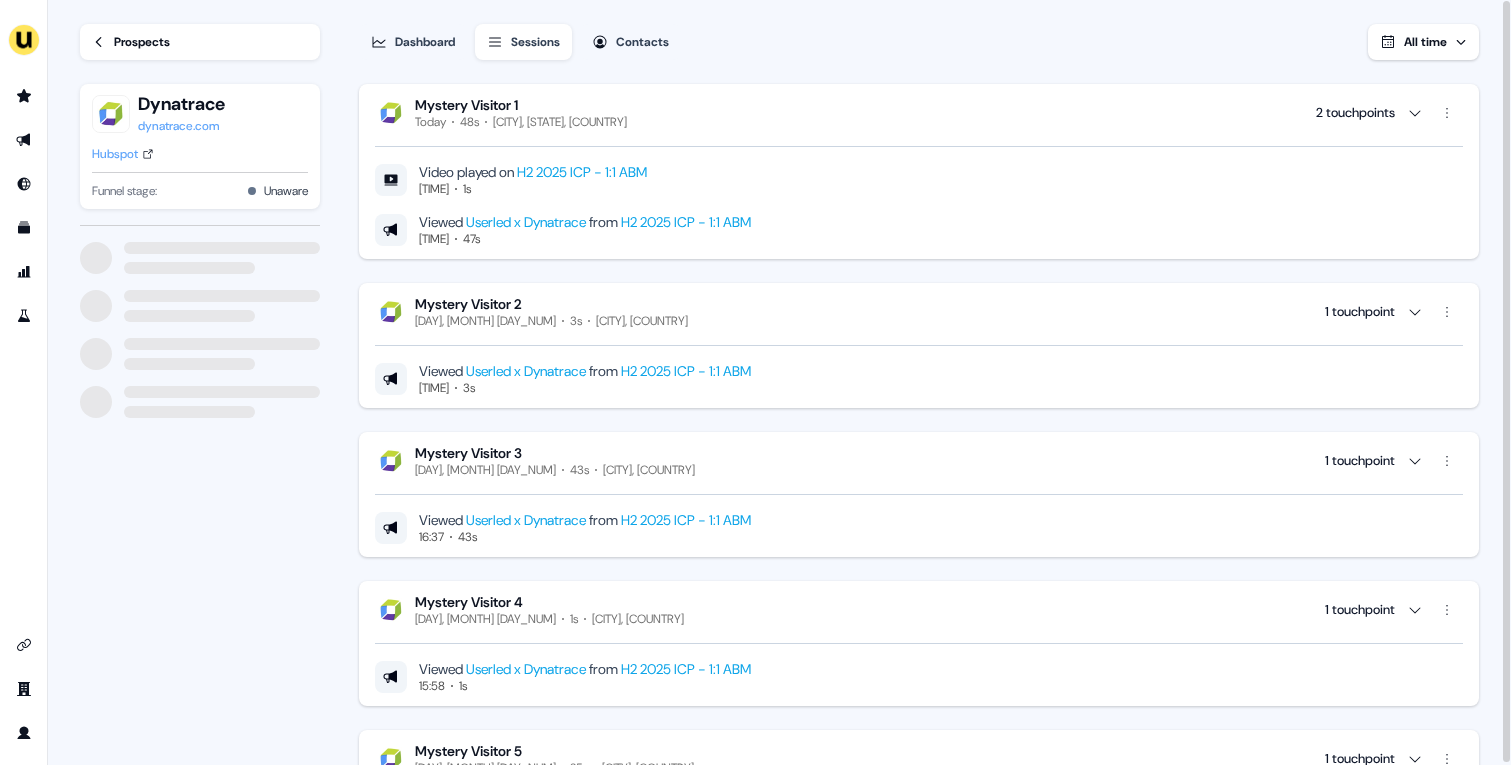 click on "Prospects" at bounding box center (142, 42) 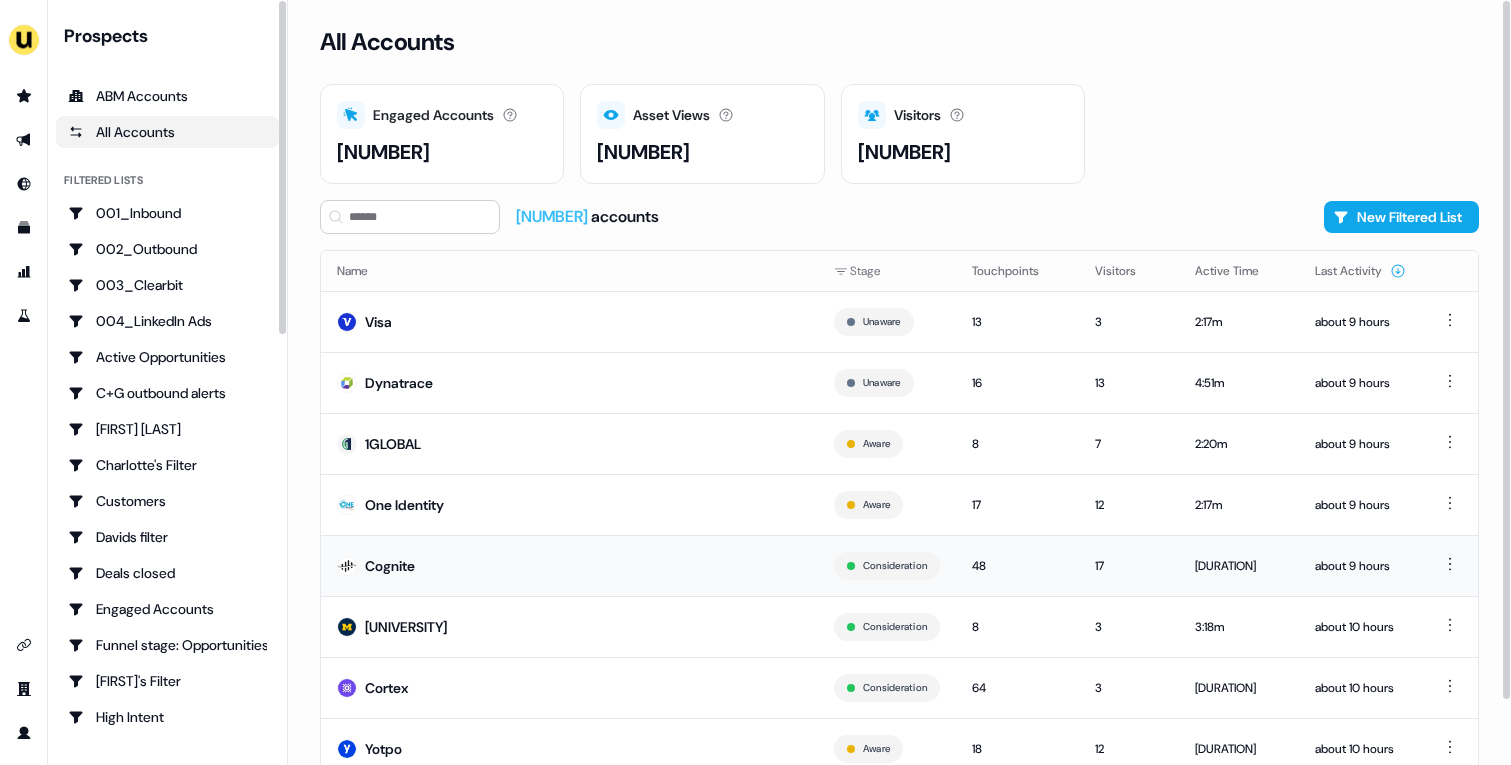scroll, scrollTop: 70, scrollLeft: 0, axis: vertical 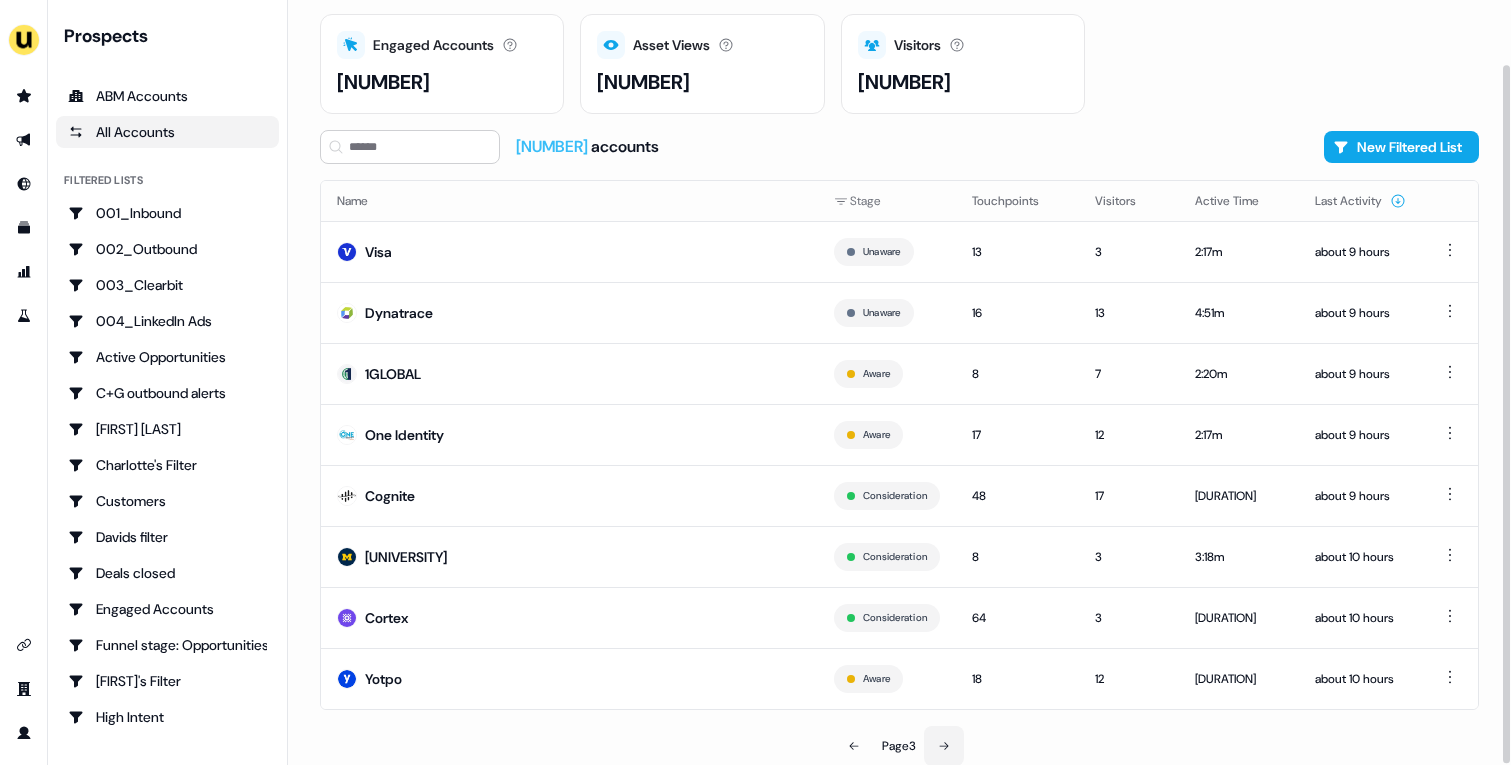 click at bounding box center [944, 746] 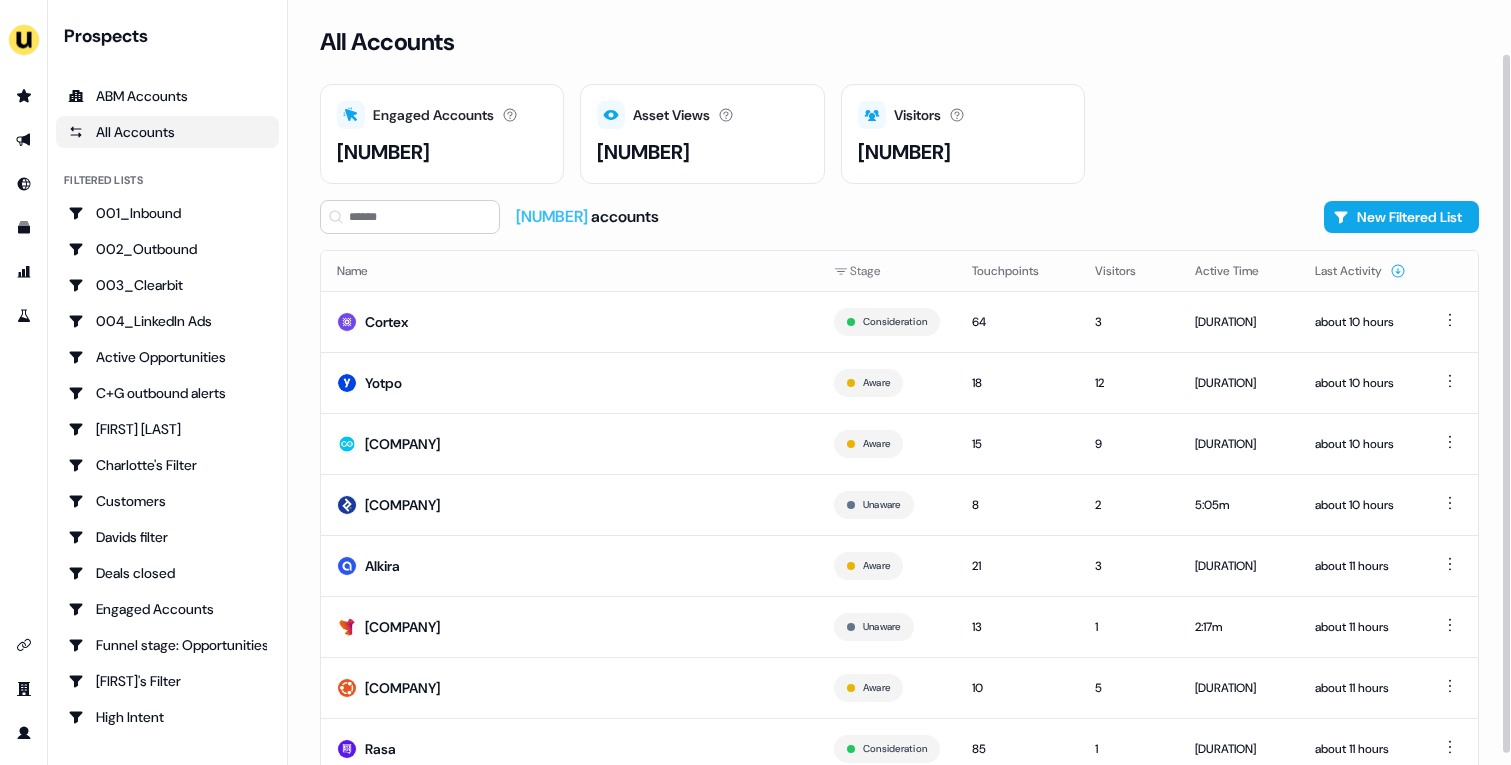 scroll, scrollTop: 70, scrollLeft: 0, axis: vertical 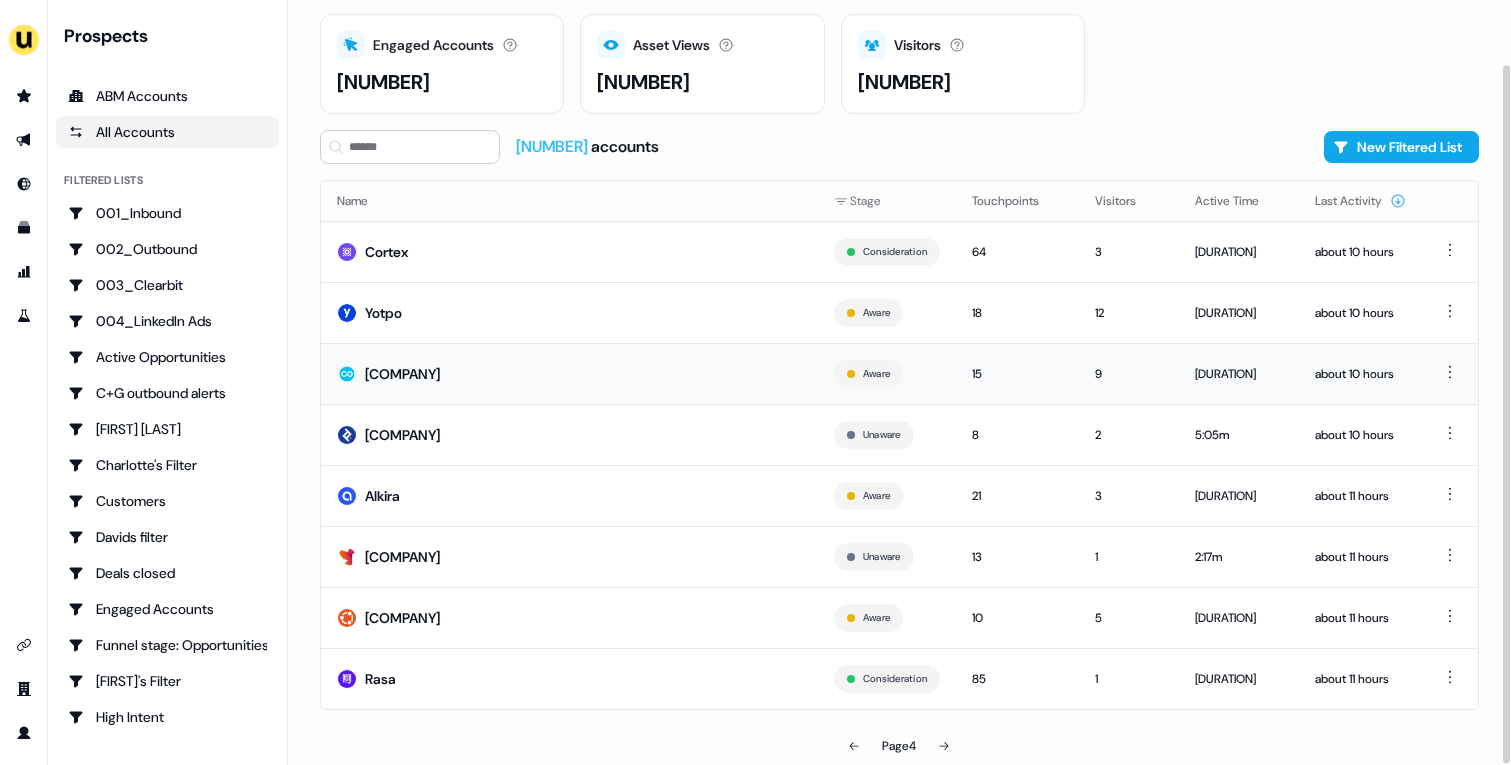 click on "Copado" at bounding box center (569, 373) 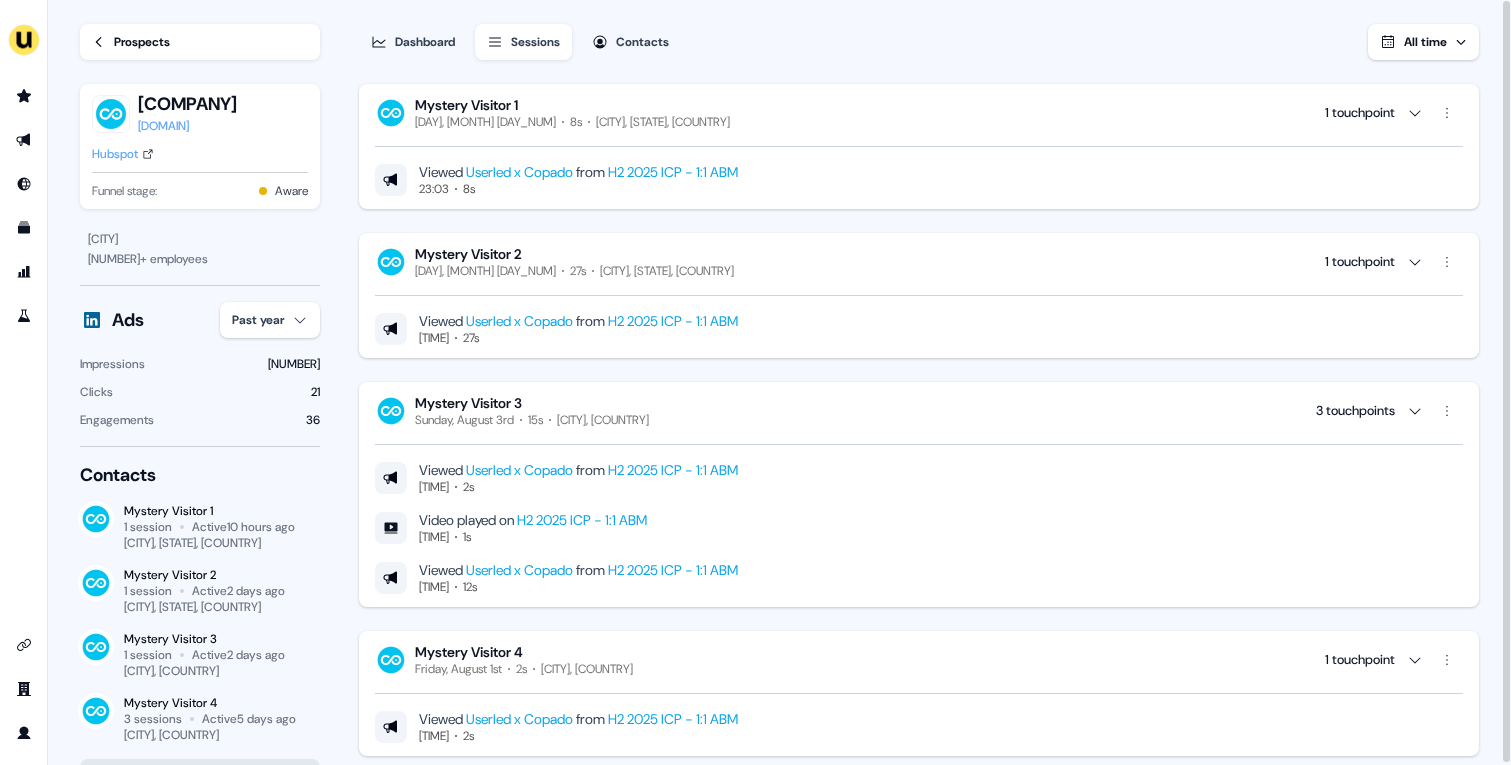 scroll, scrollTop: 0, scrollLeft: 0, axis: both 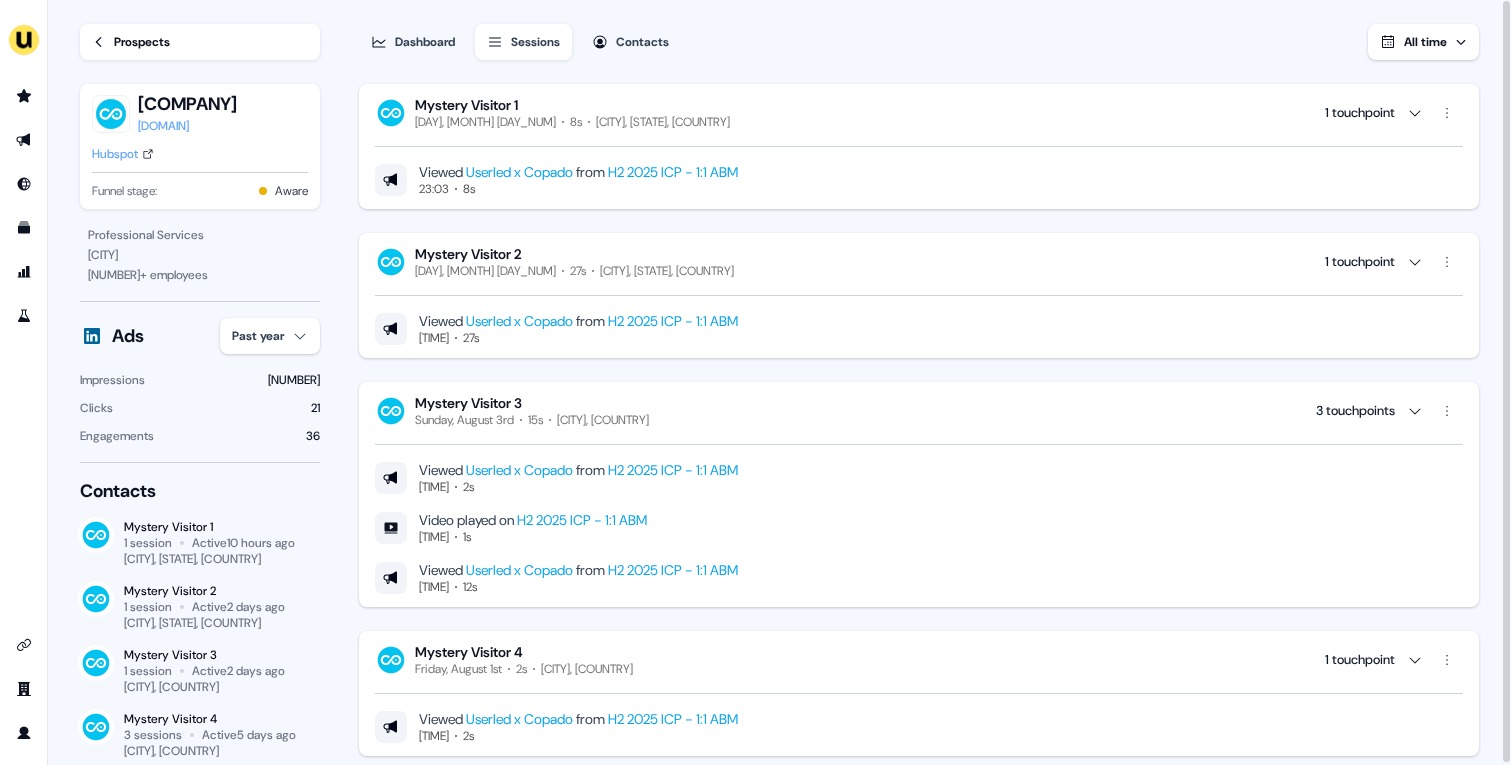click on "Prospects" at bounding box center (200, 42) 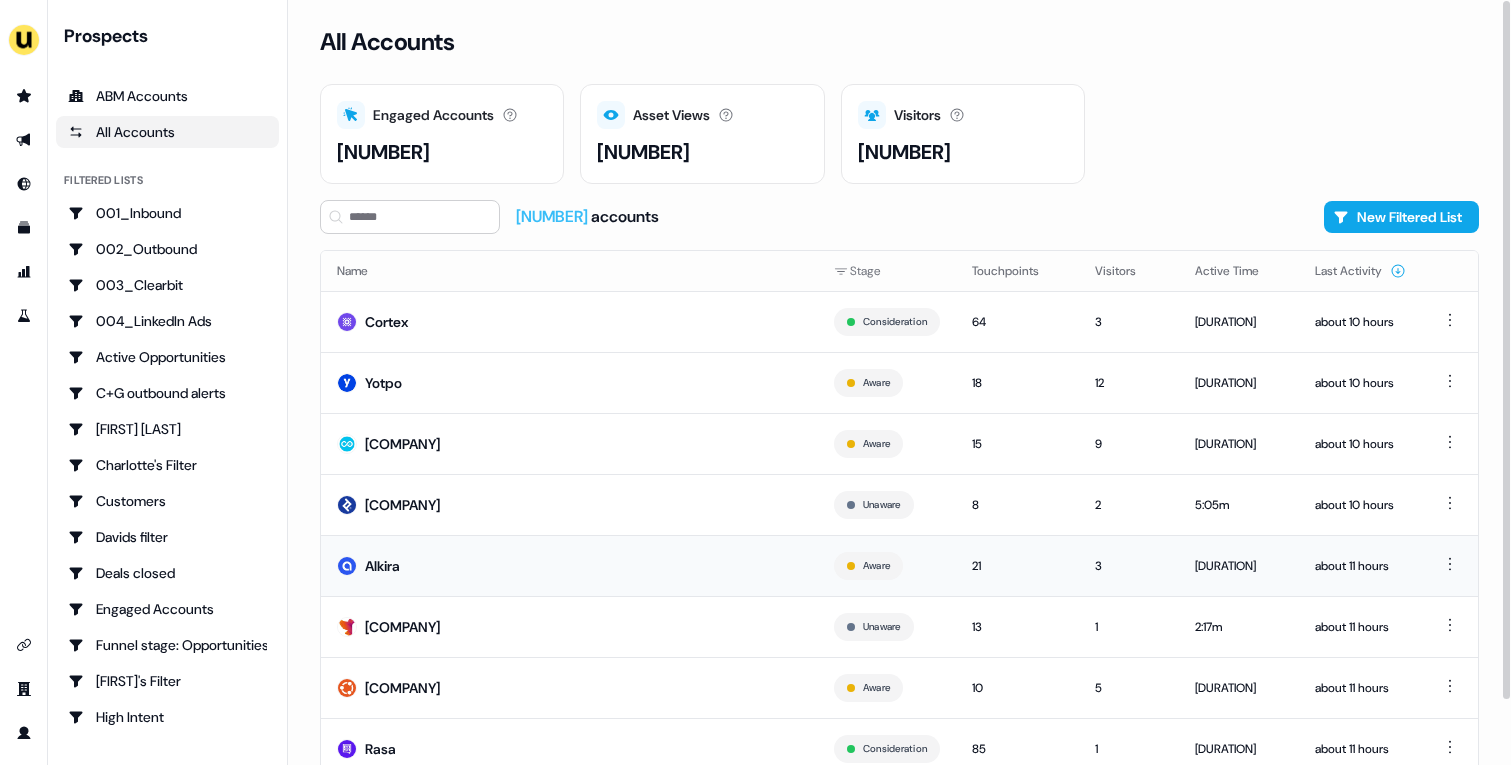 click on "Alkira" at bounding box center (569, 565) 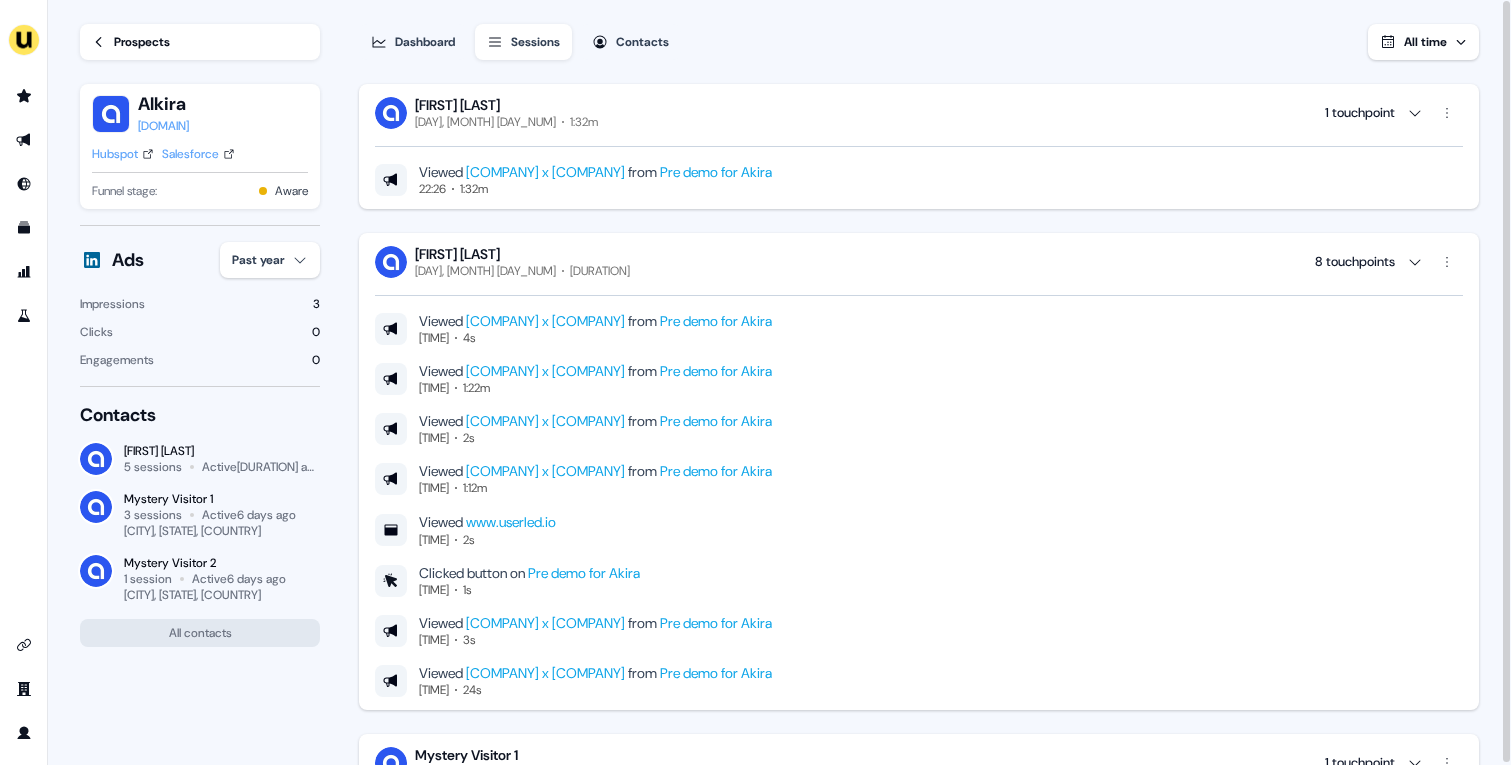 click on "Funnel stage:" at bounding box center [124, 191] 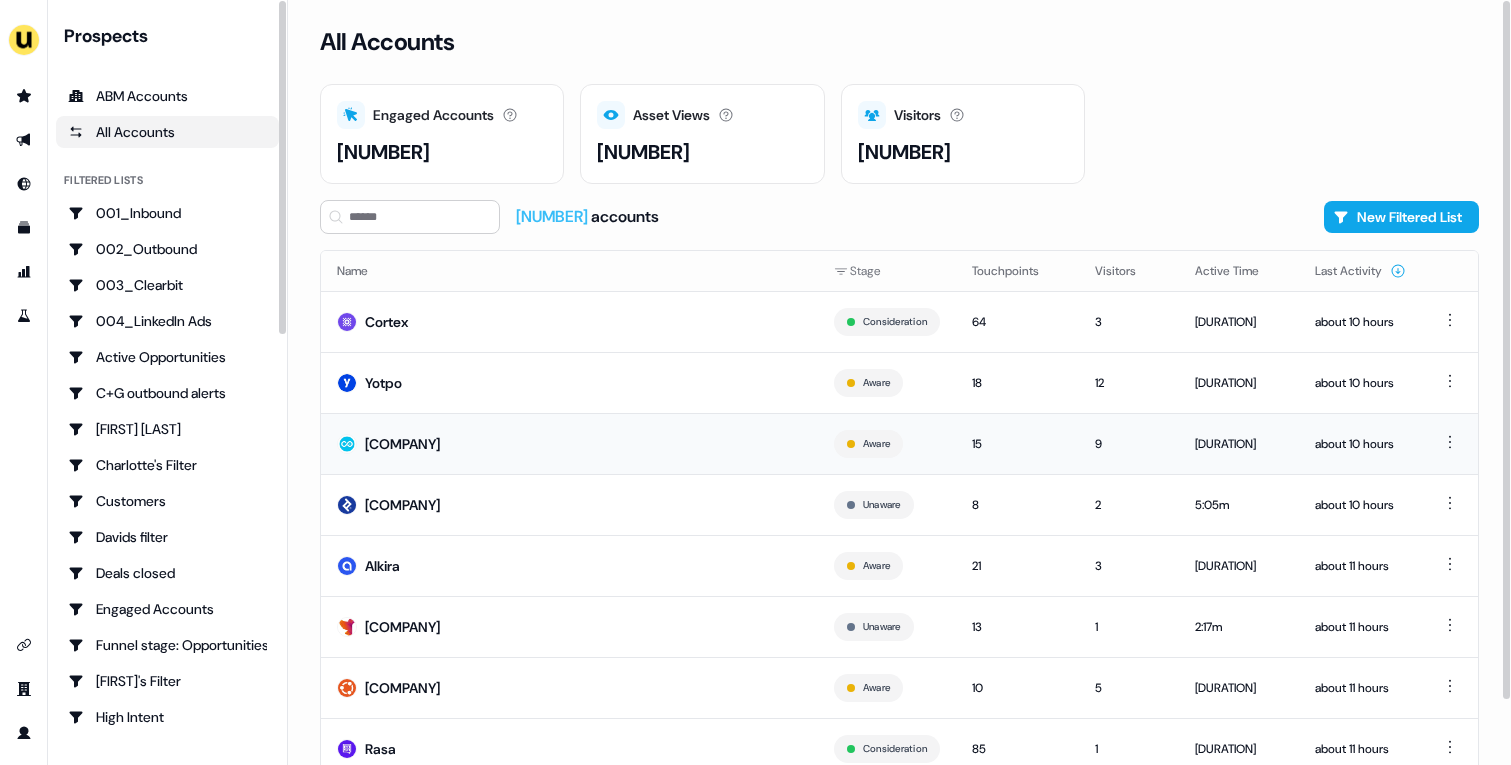 scroll, scrollTop: 70, scrollLeft: 0, axis: vertical 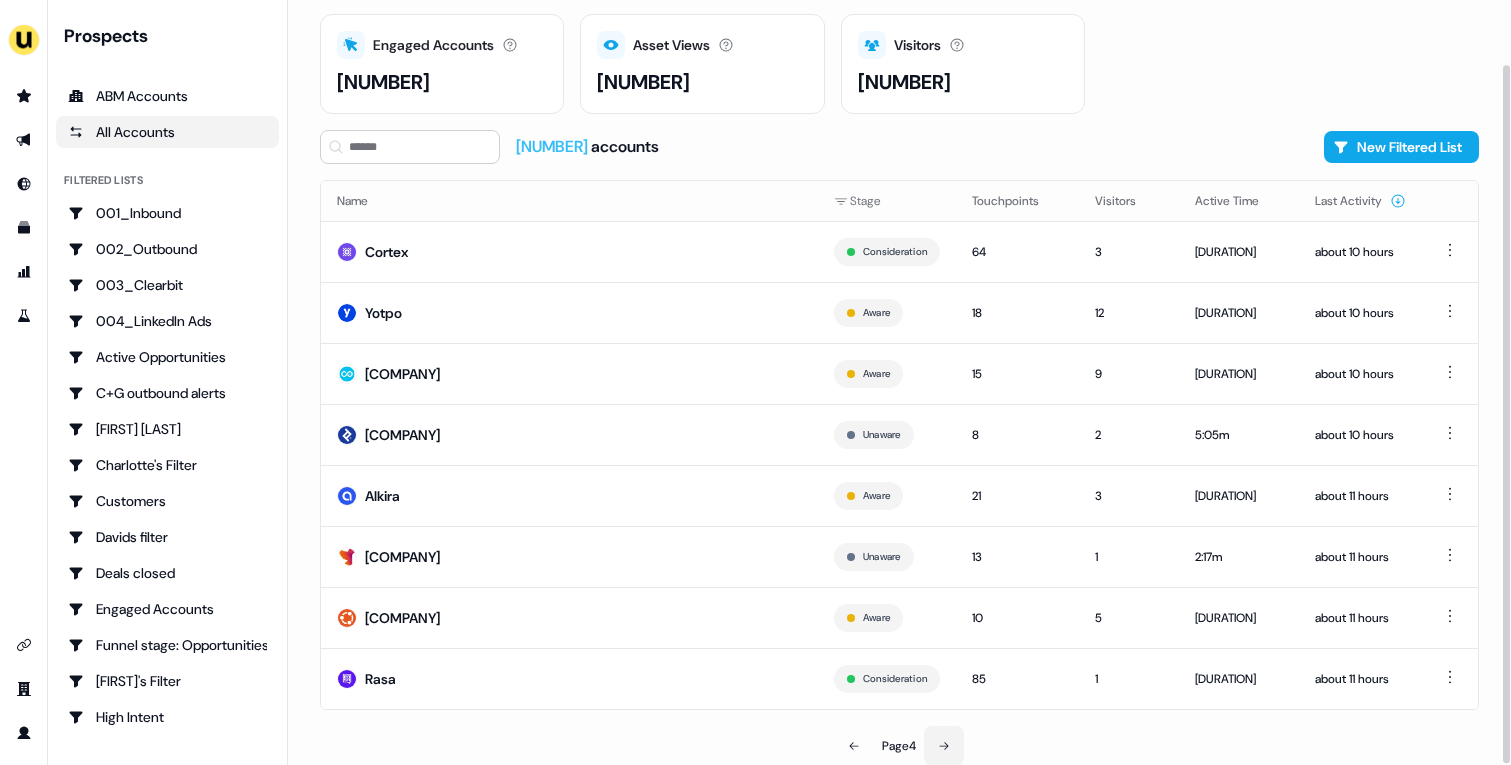 click at bounding box center [944, 746] 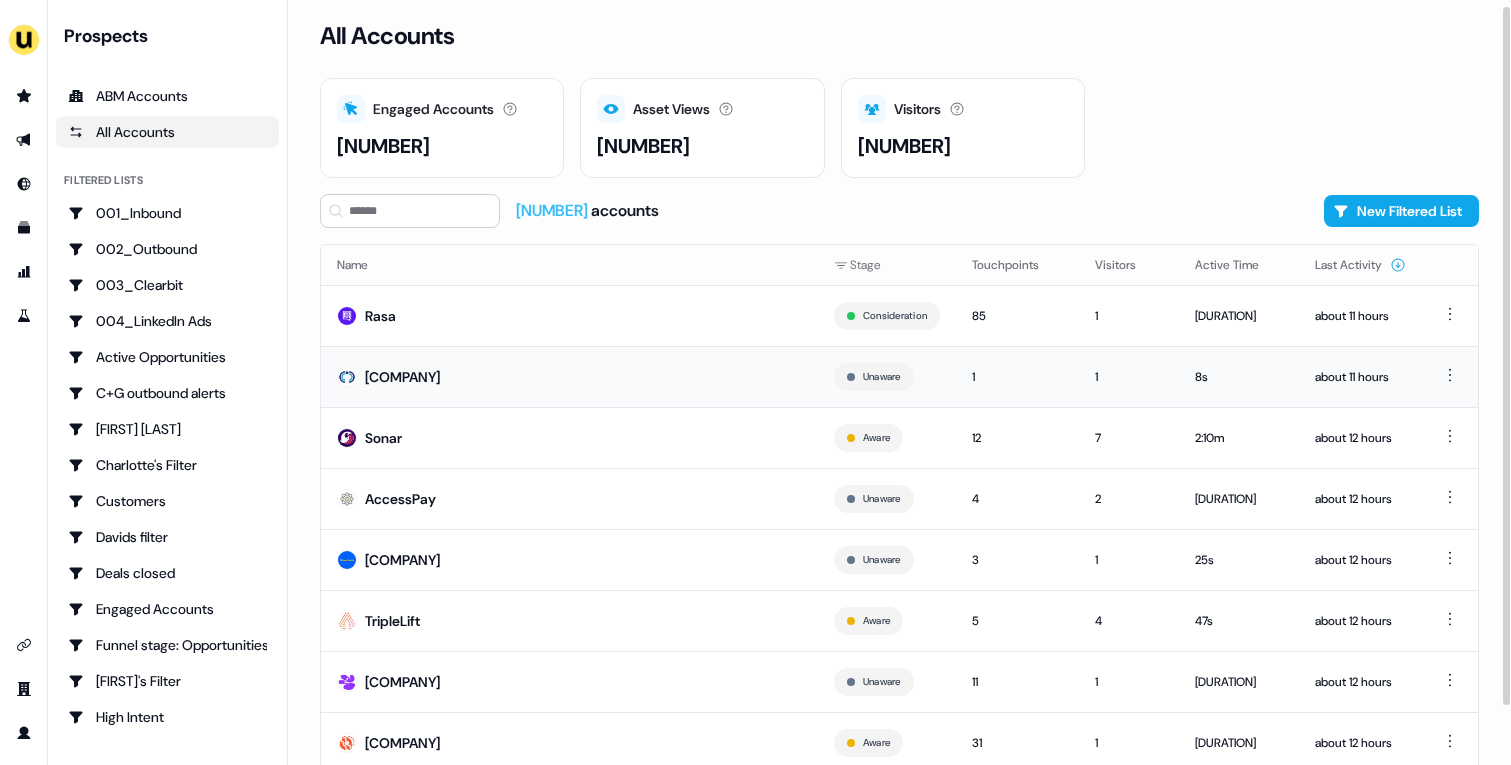 scroll, scrollTop: 70, scrollLeft: 0, axis: vertical 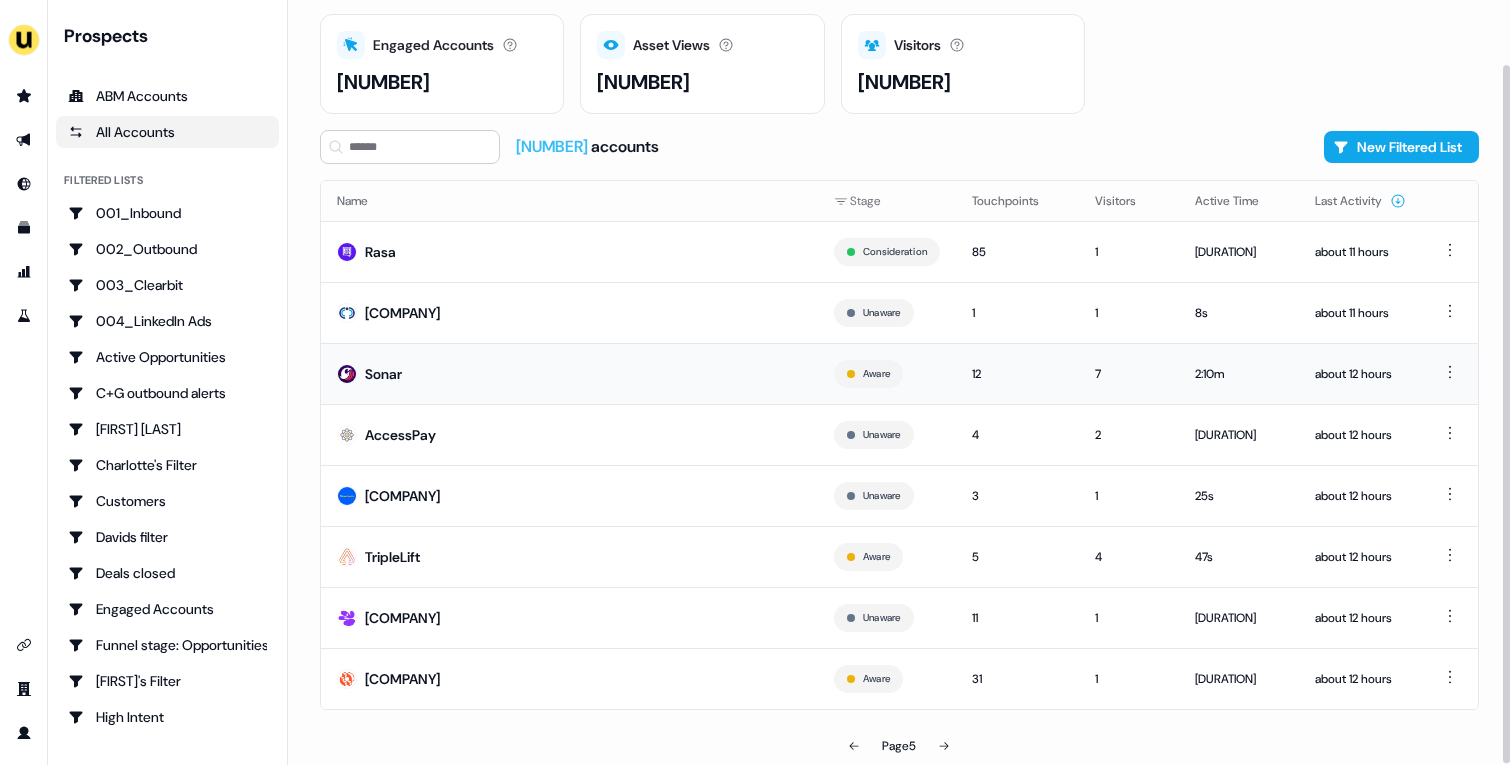 click on "Sonar" at bounding box center (569, 373) 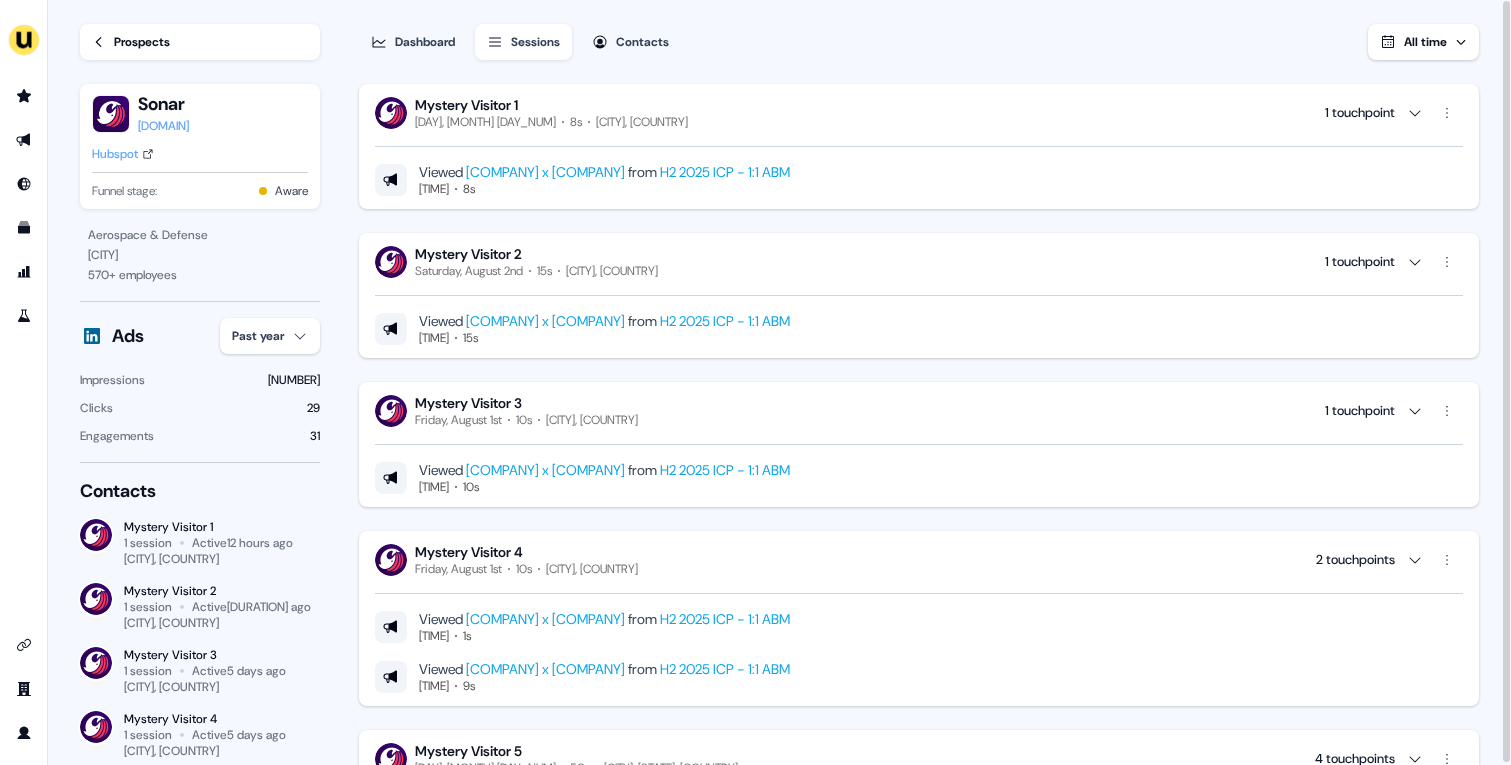 click on "Prospects" at bounding box center (142, 42) 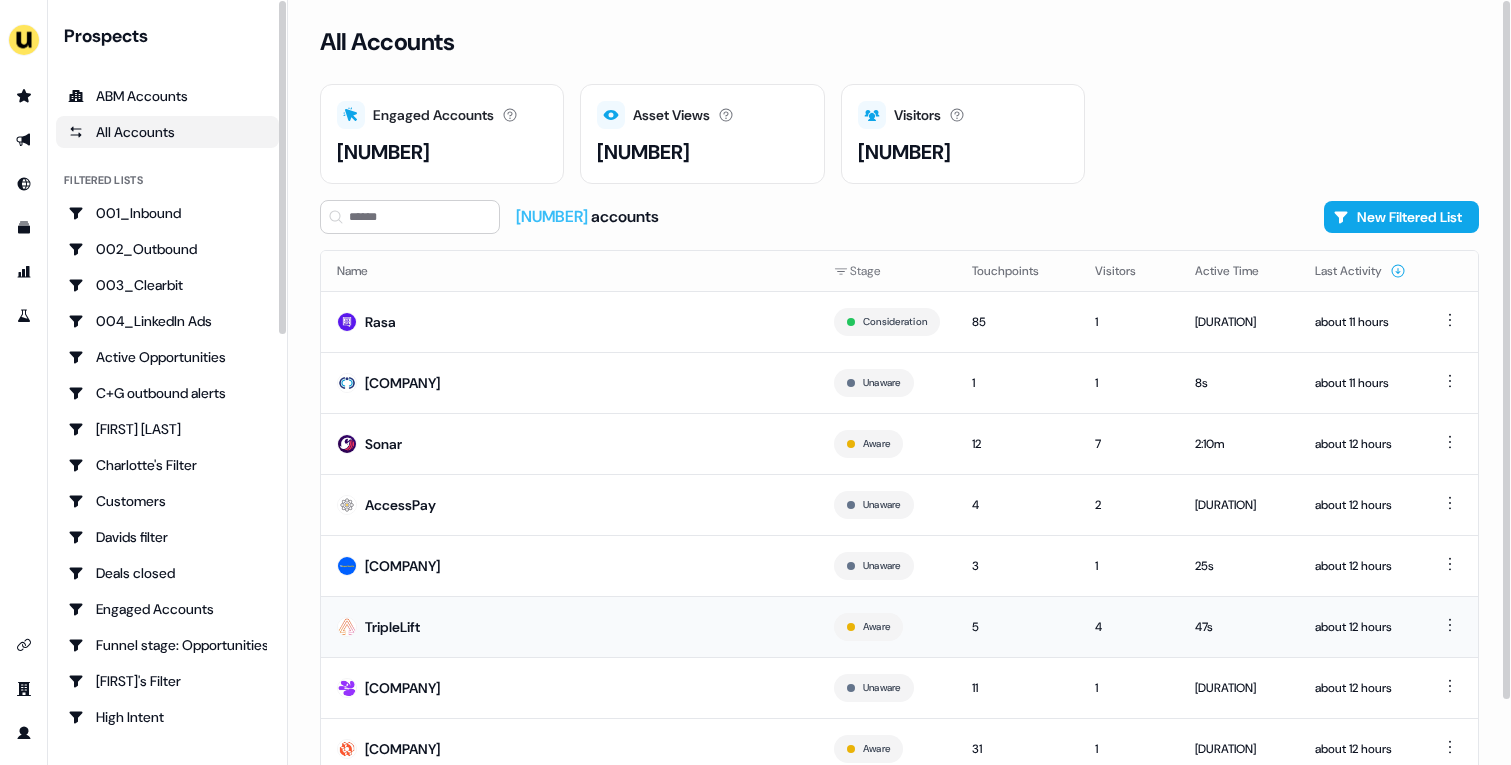 scroll, scrollTop: 70, scrollLeft: 0, axis: vertical 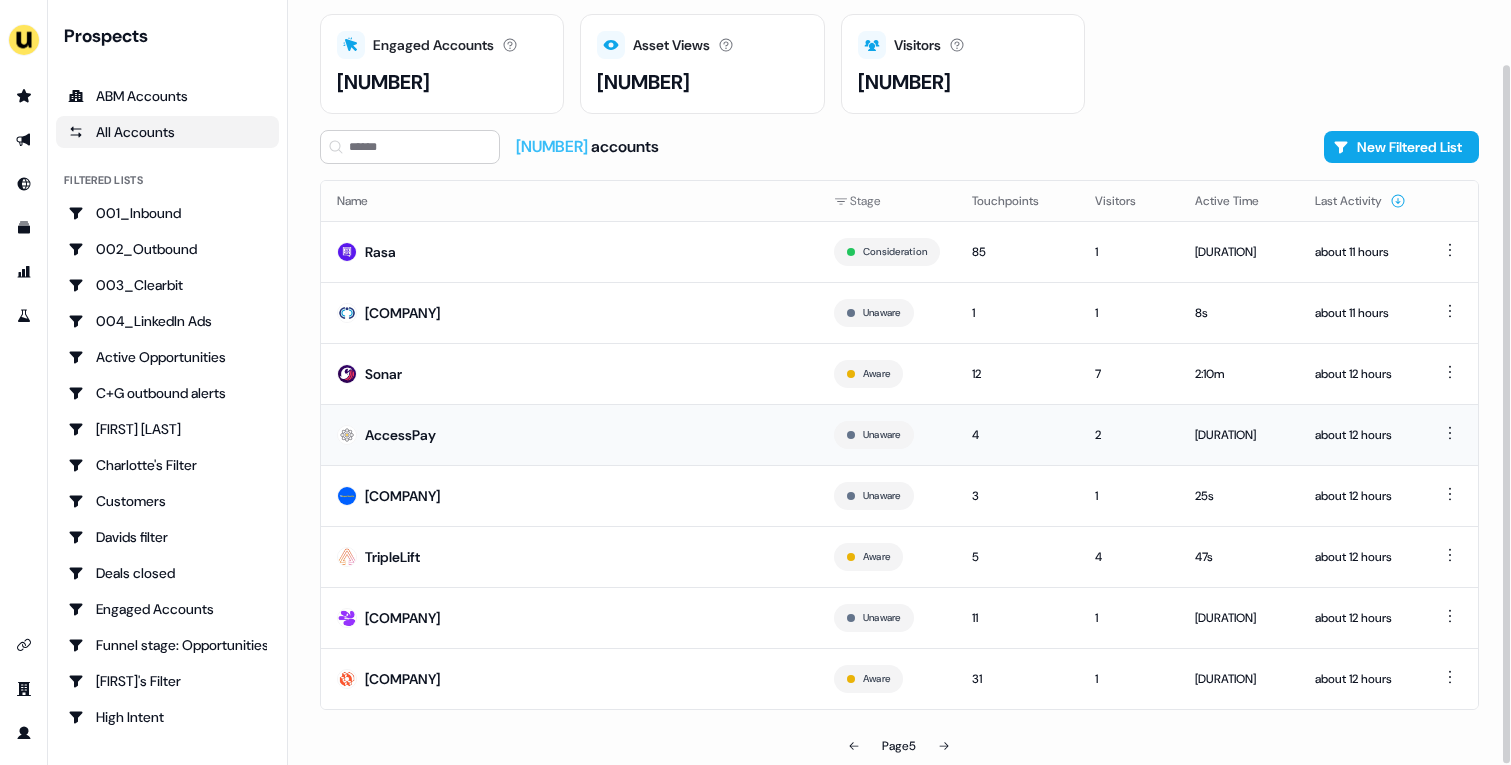click on "AccessPay" at bounding box center (569, 434) 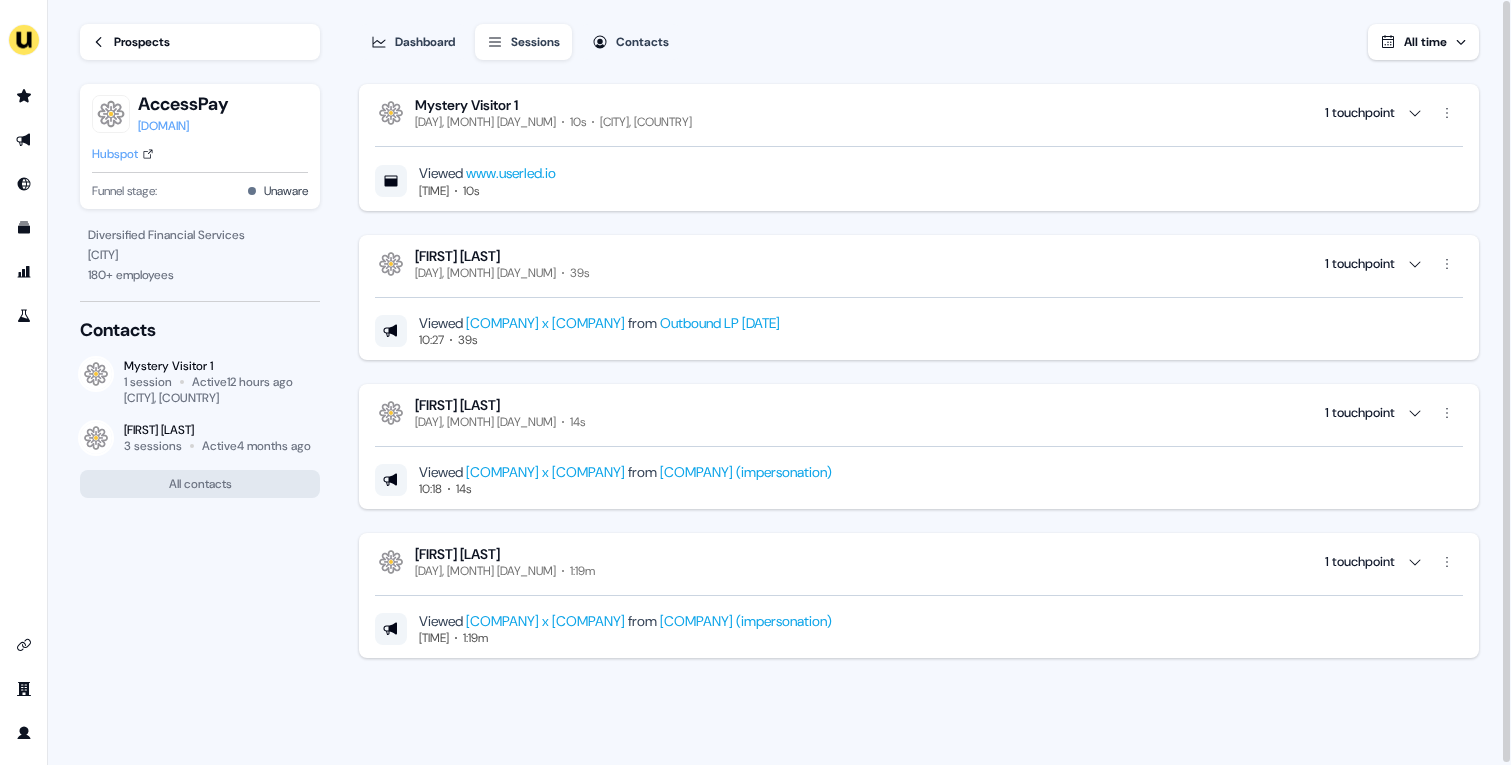 click on "Hubspot" at bounding box center [115, 154] 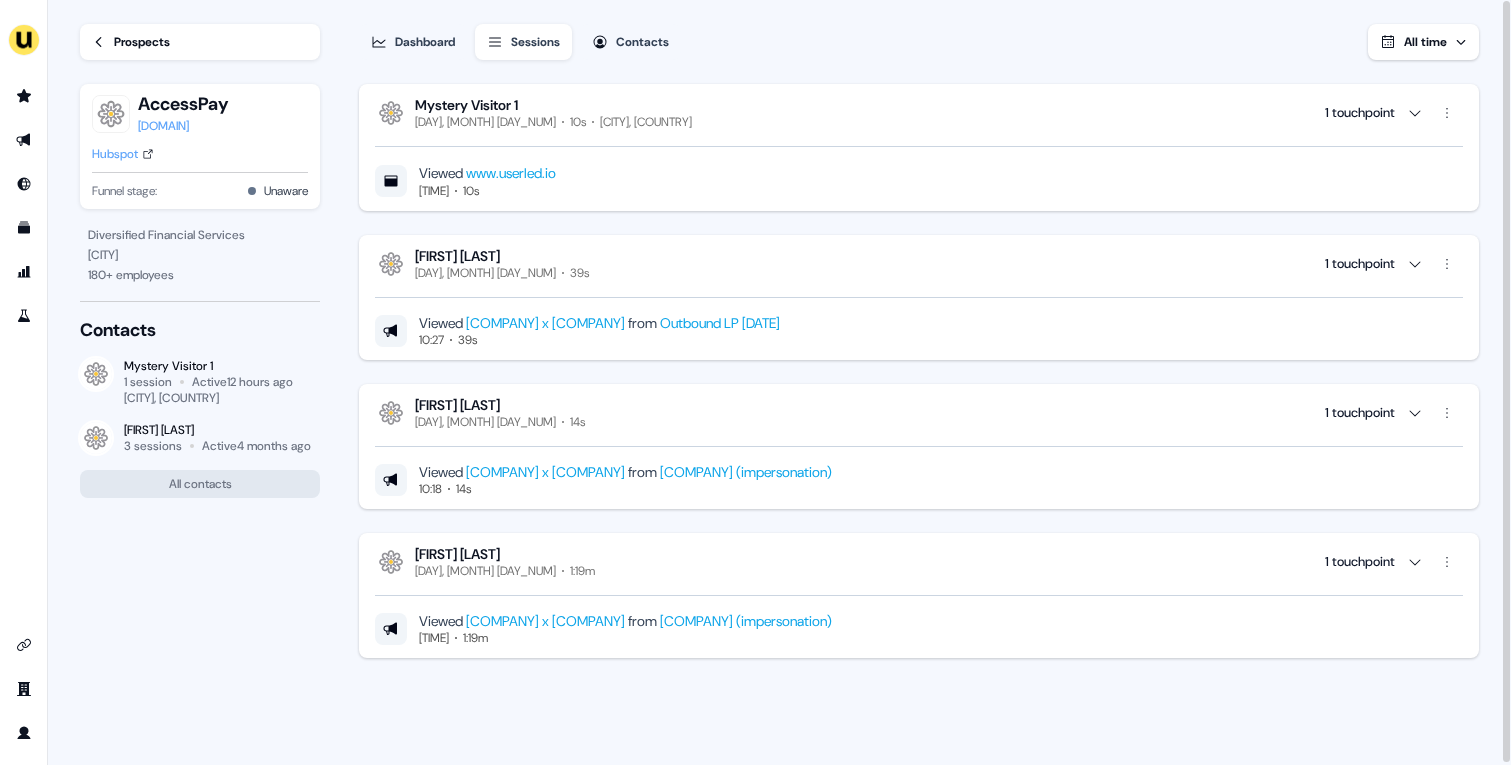 click on "Prospects" at bounding box center [142, 42] 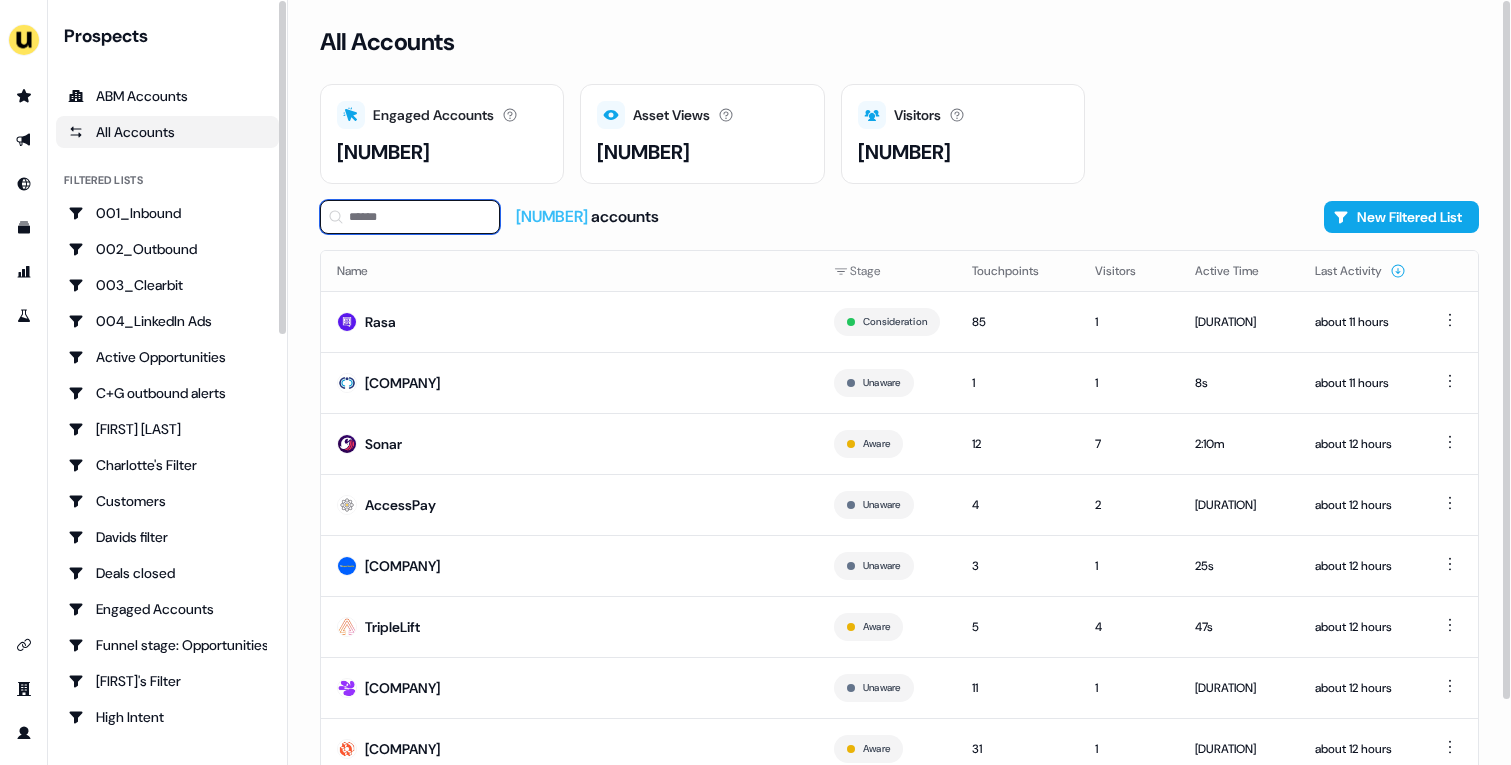 click at bounding box center [410, 217] 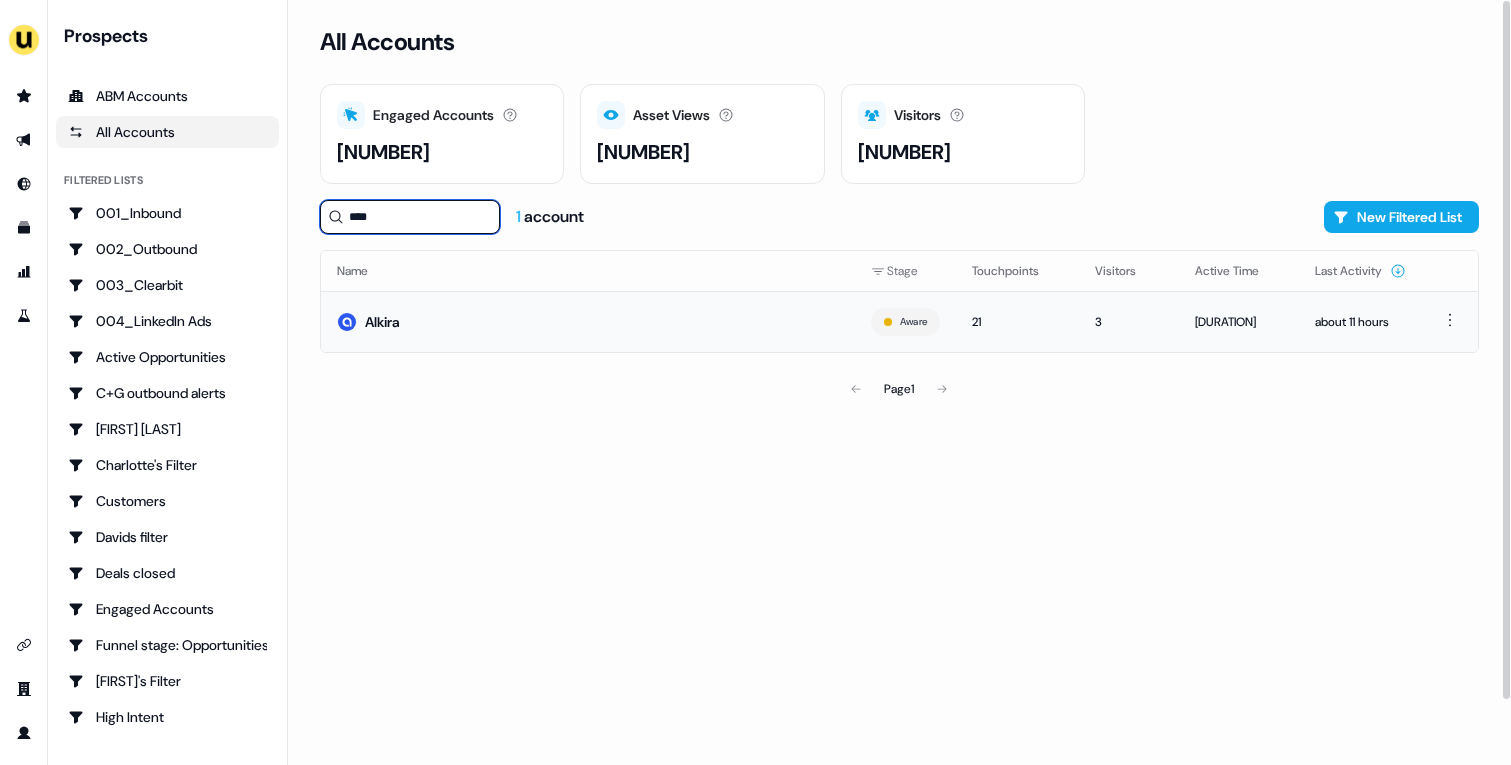 type on "****" 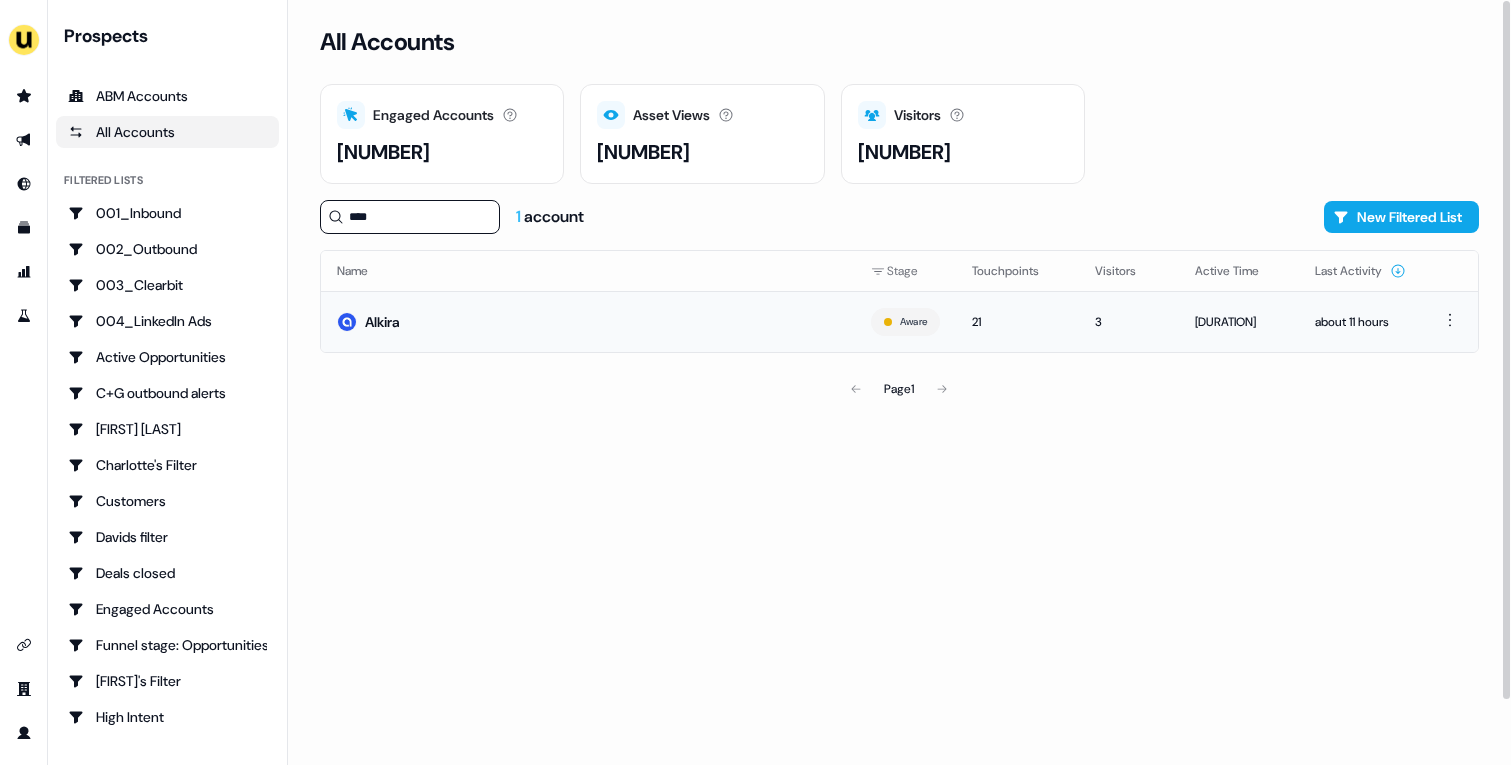click on "Alkira" at bounding box center (588, 321) 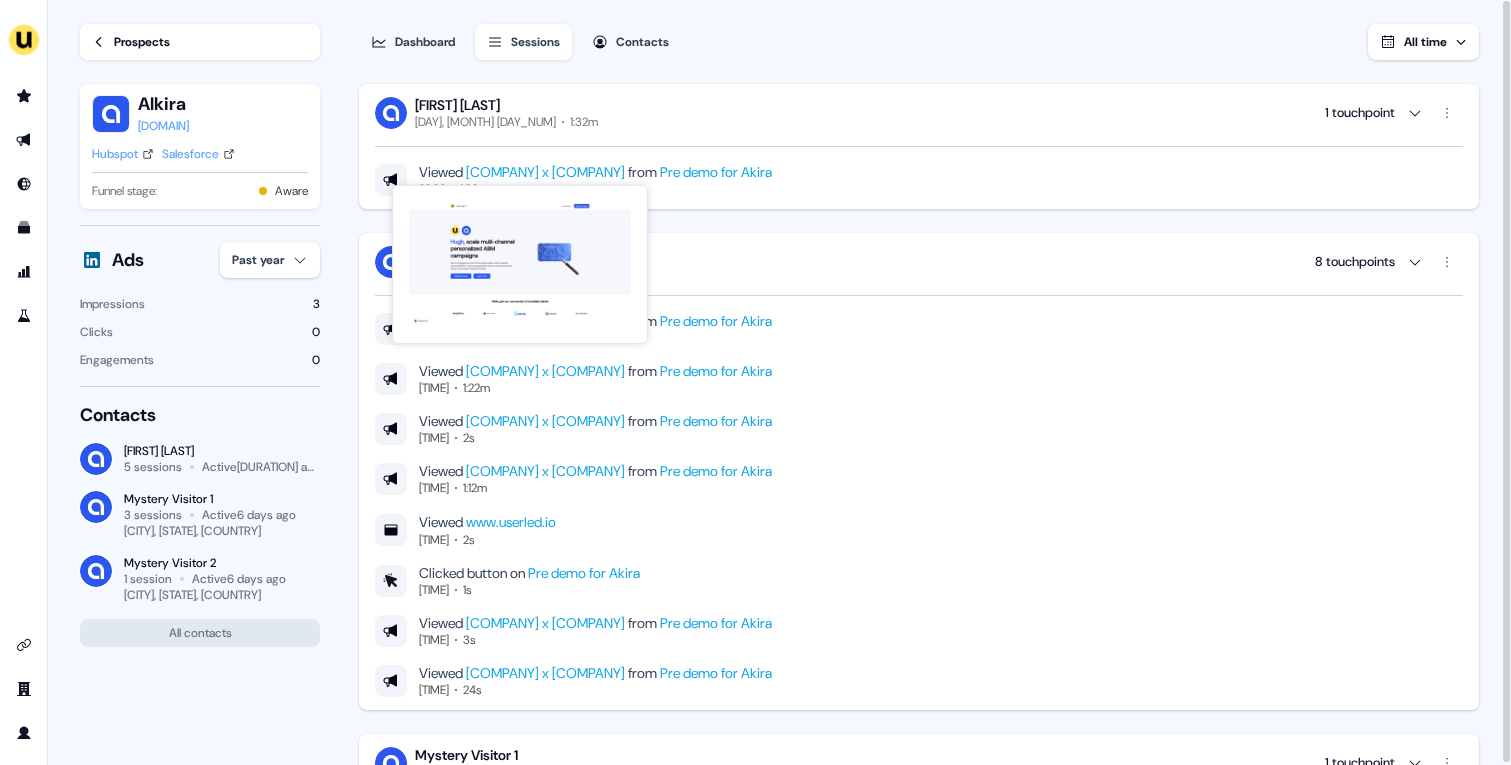 click on "Userled x Alkira" at bounding box center [545, 172] 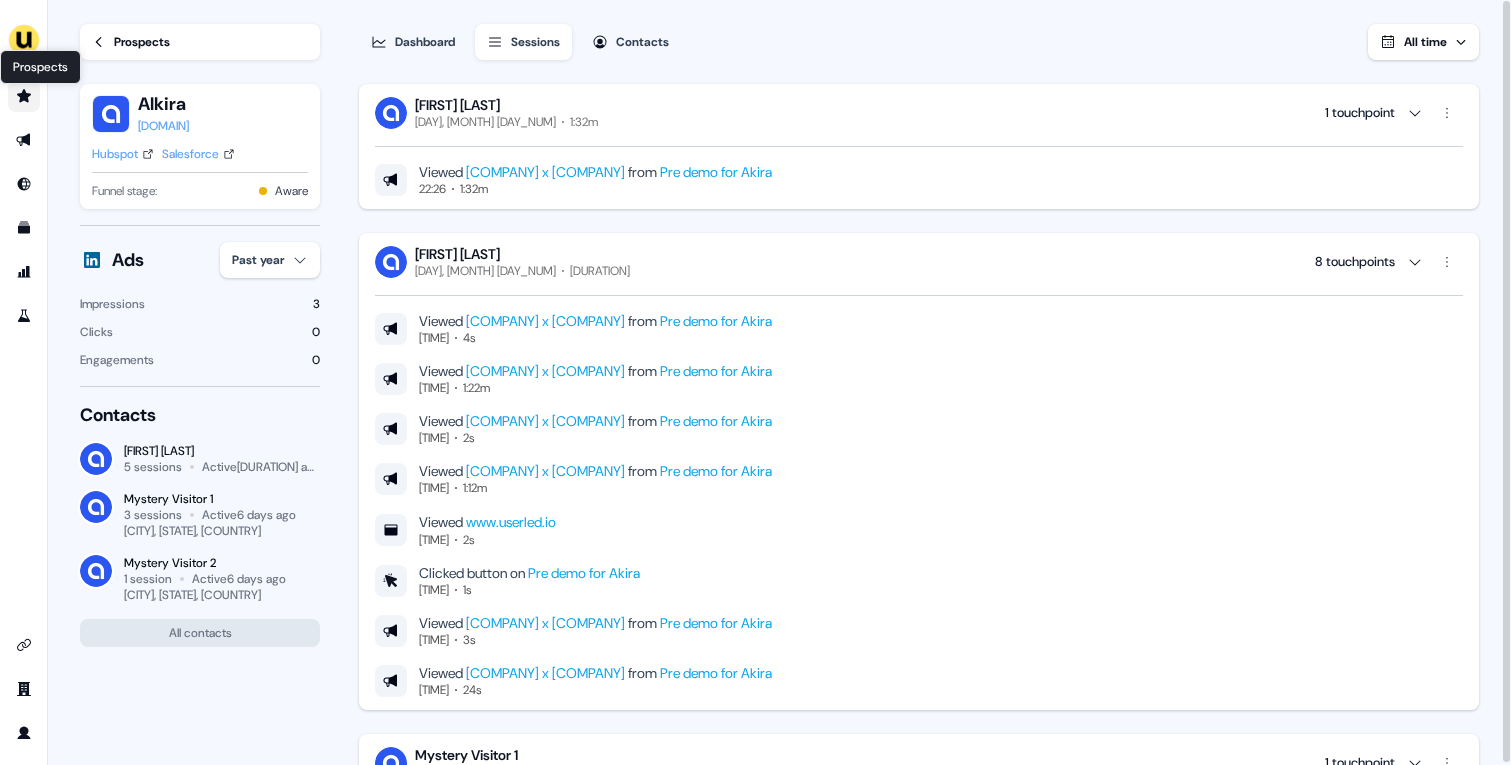 click 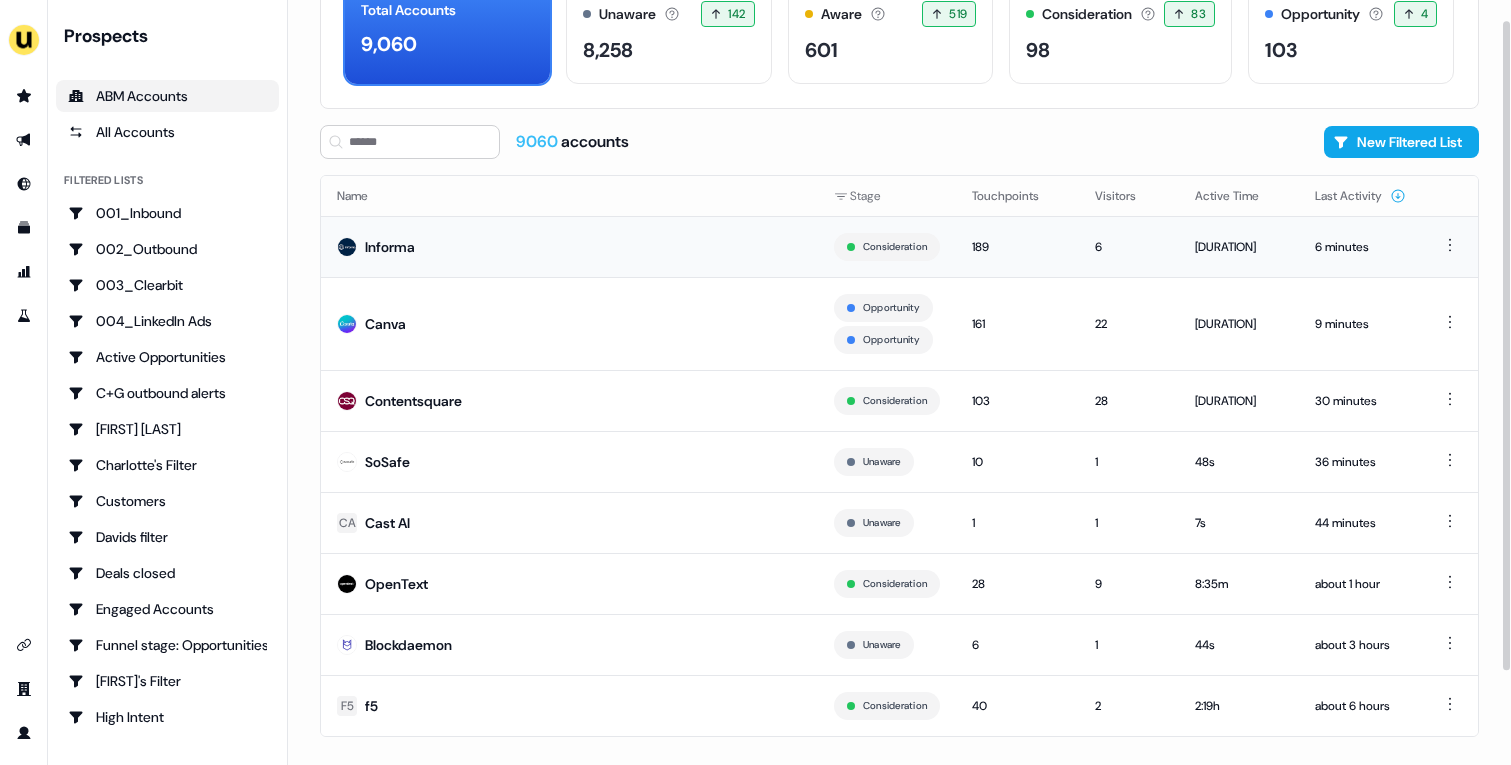 scroll, scrollTop: 110, scrollLeft: 0, axis: vertical 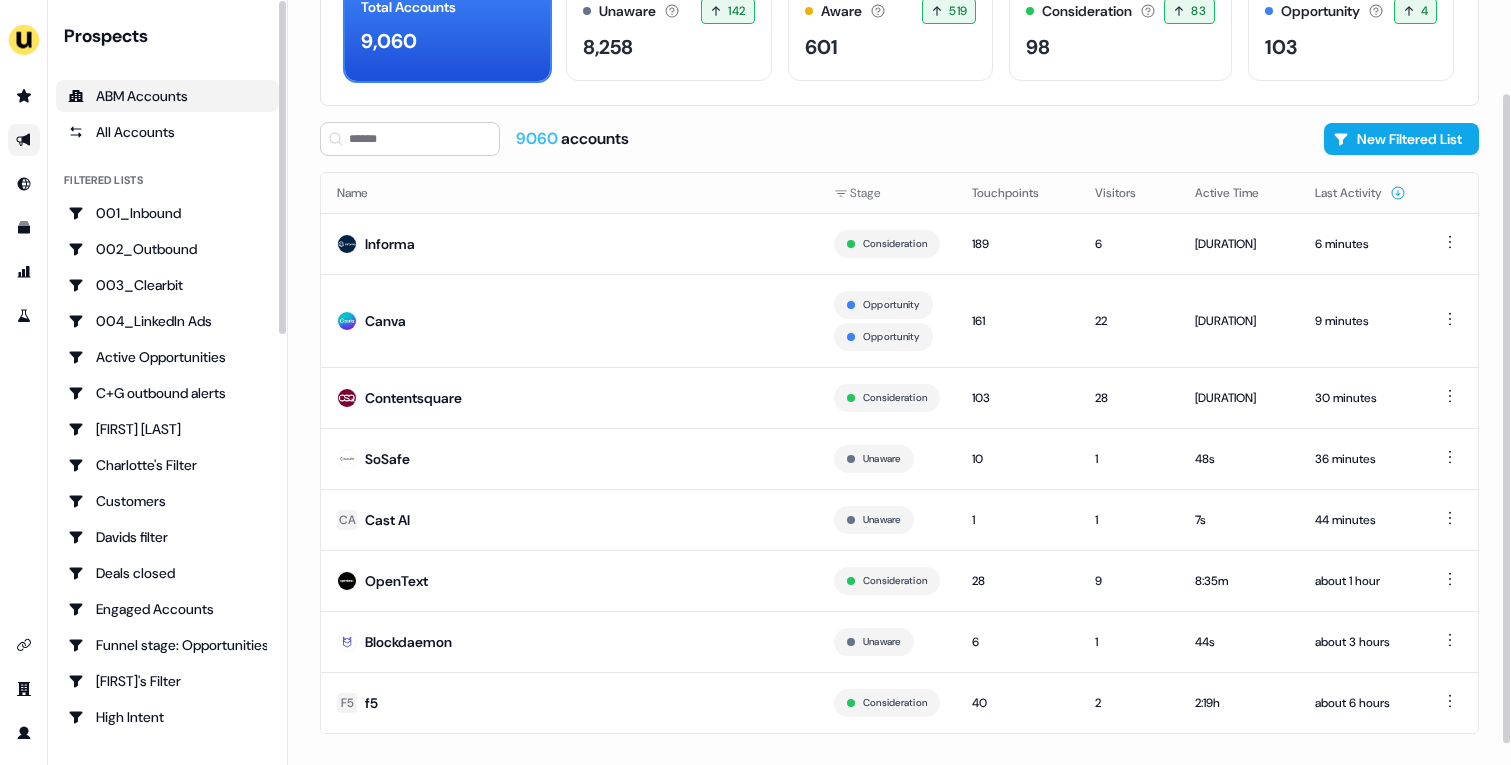 click 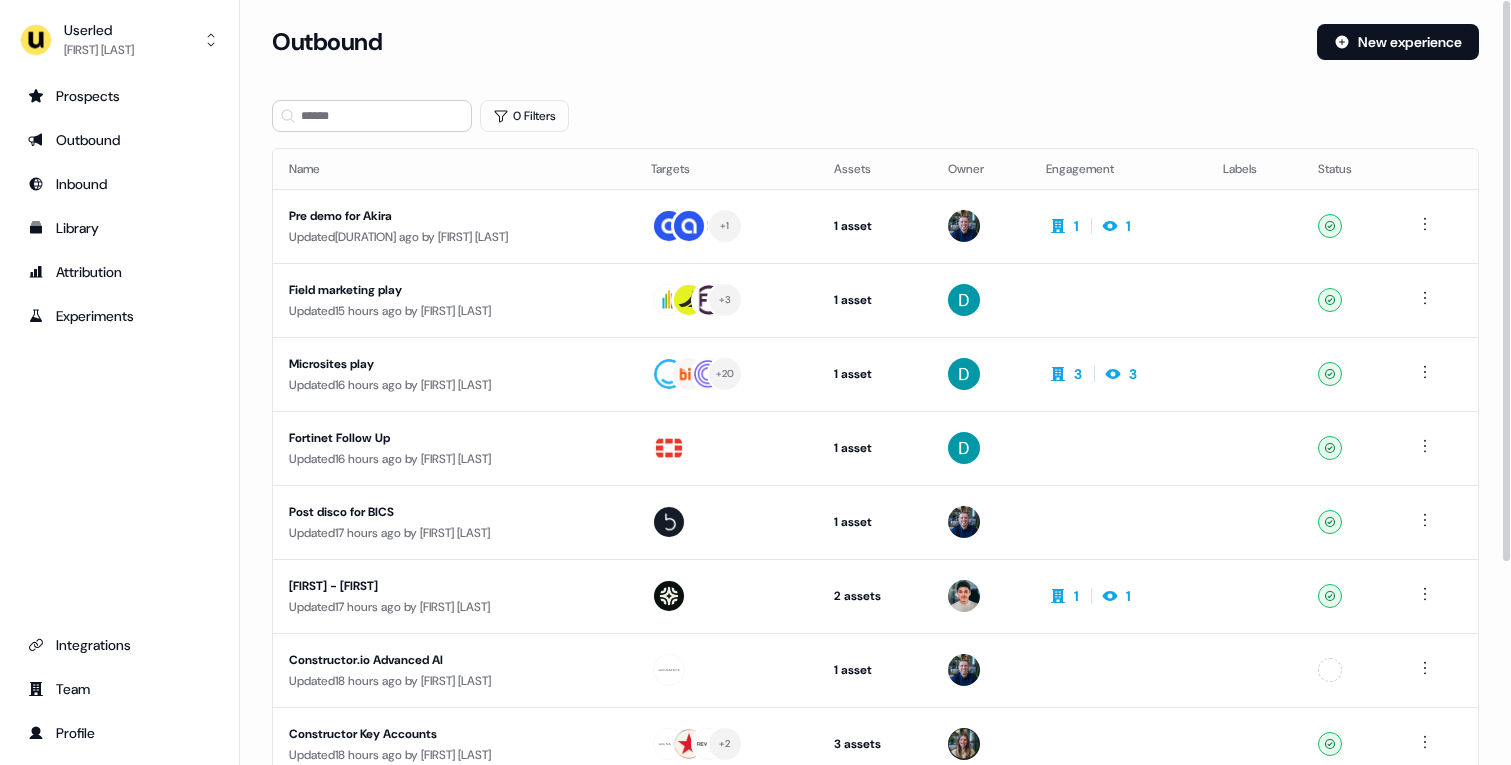 click on "Updated  11 hours ago   by   James Johnson" at bounding box center (454, 237) 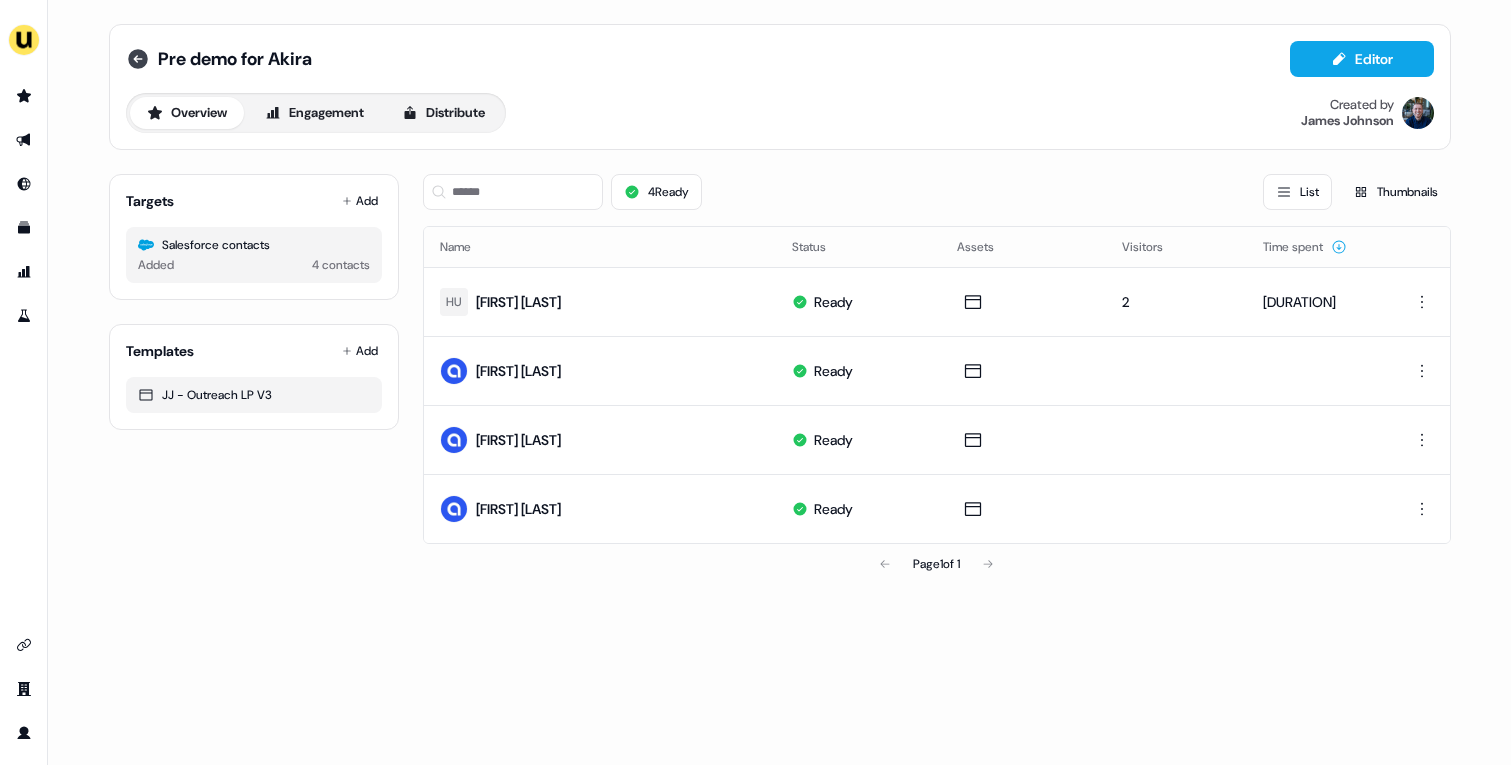 click 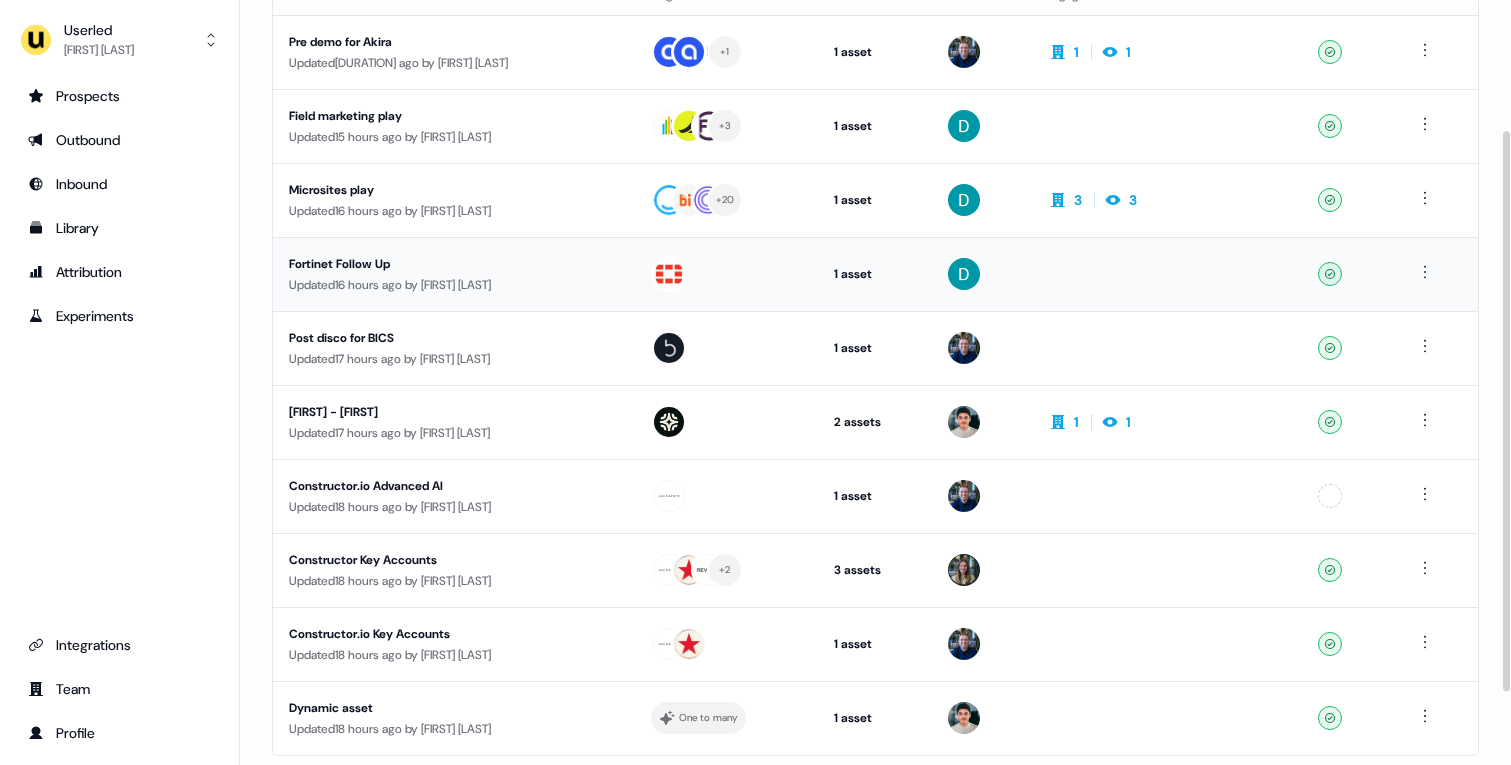 scroll, scrollTop: 178, scrollLeft: 0, axis: vertical 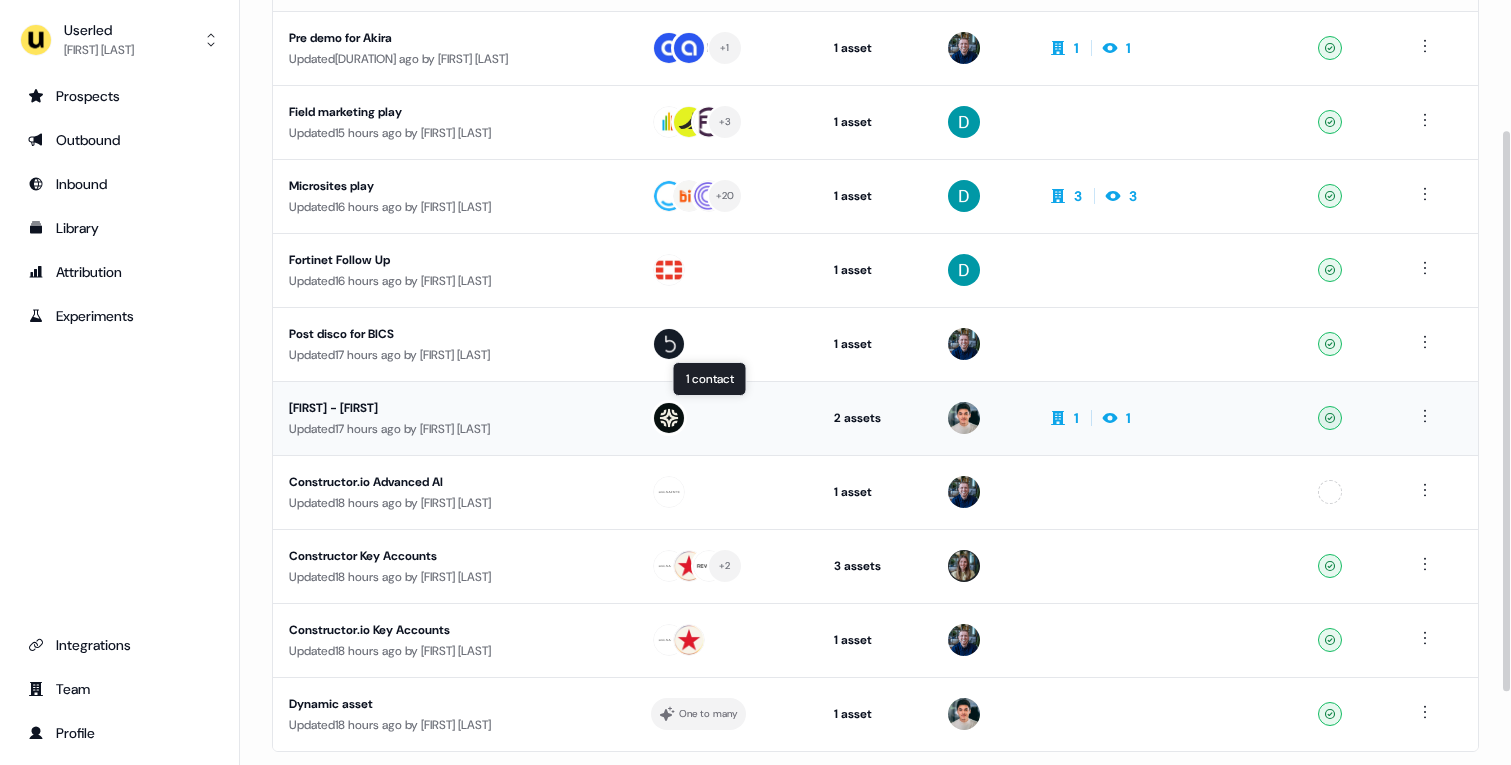click at bounding box center [726, 418] 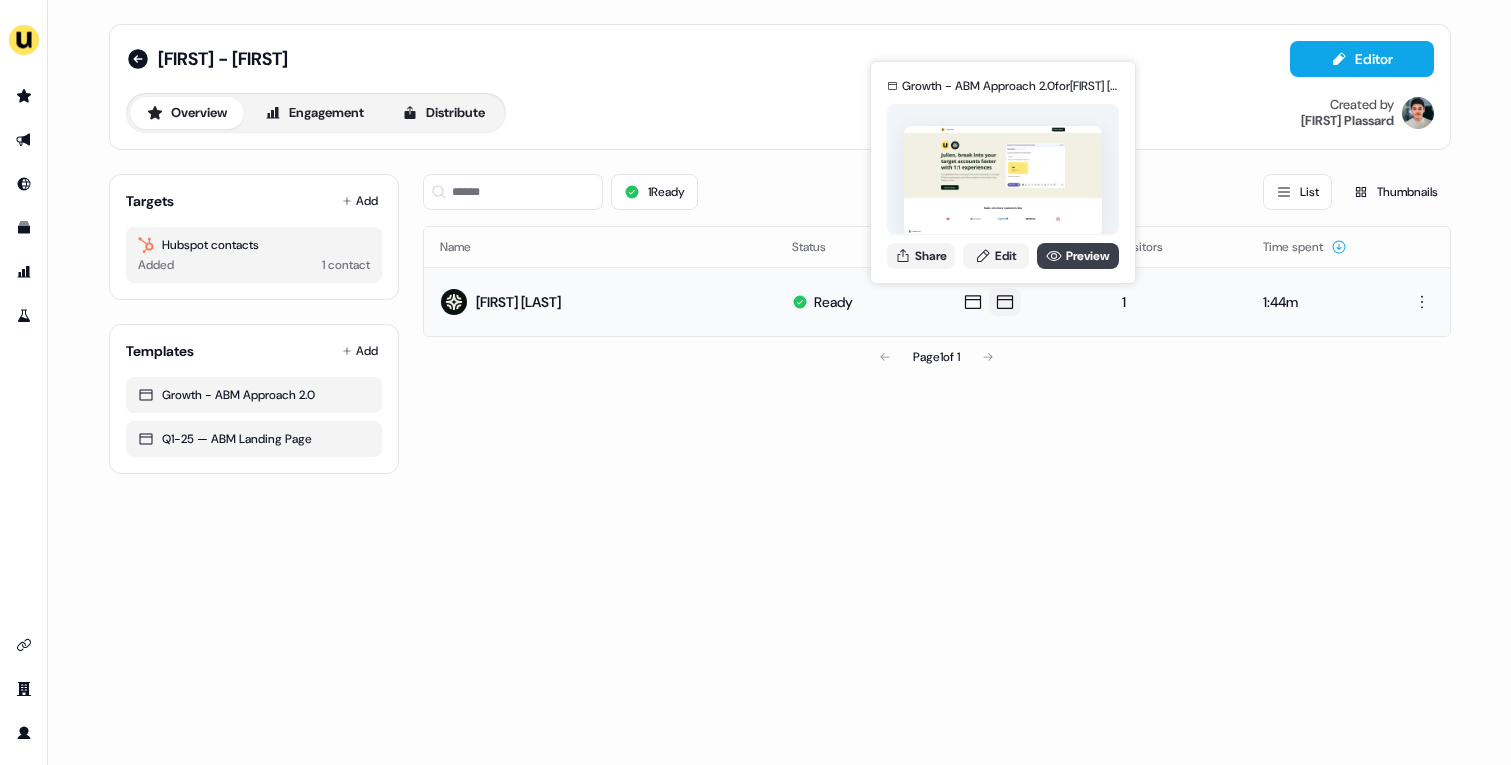 click 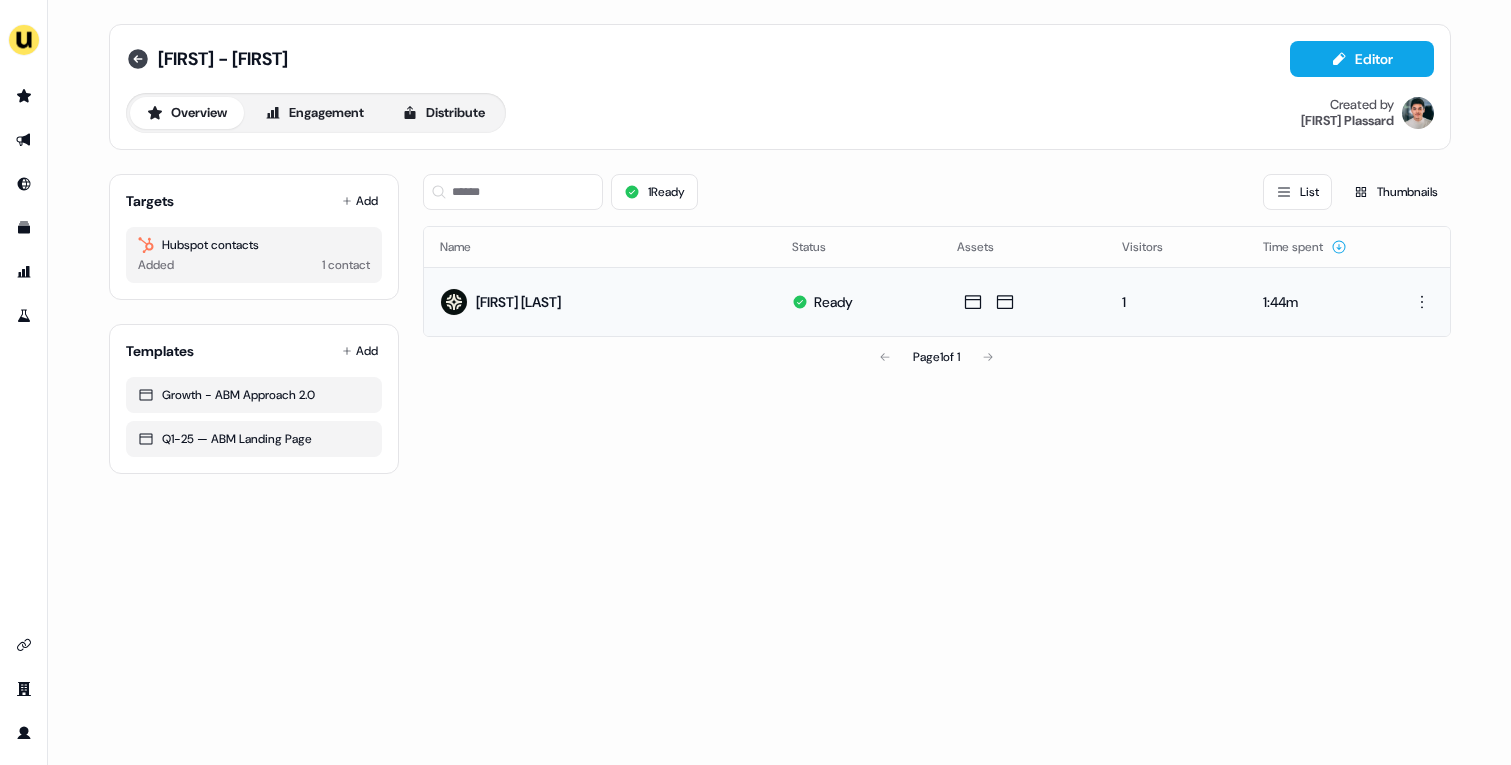click 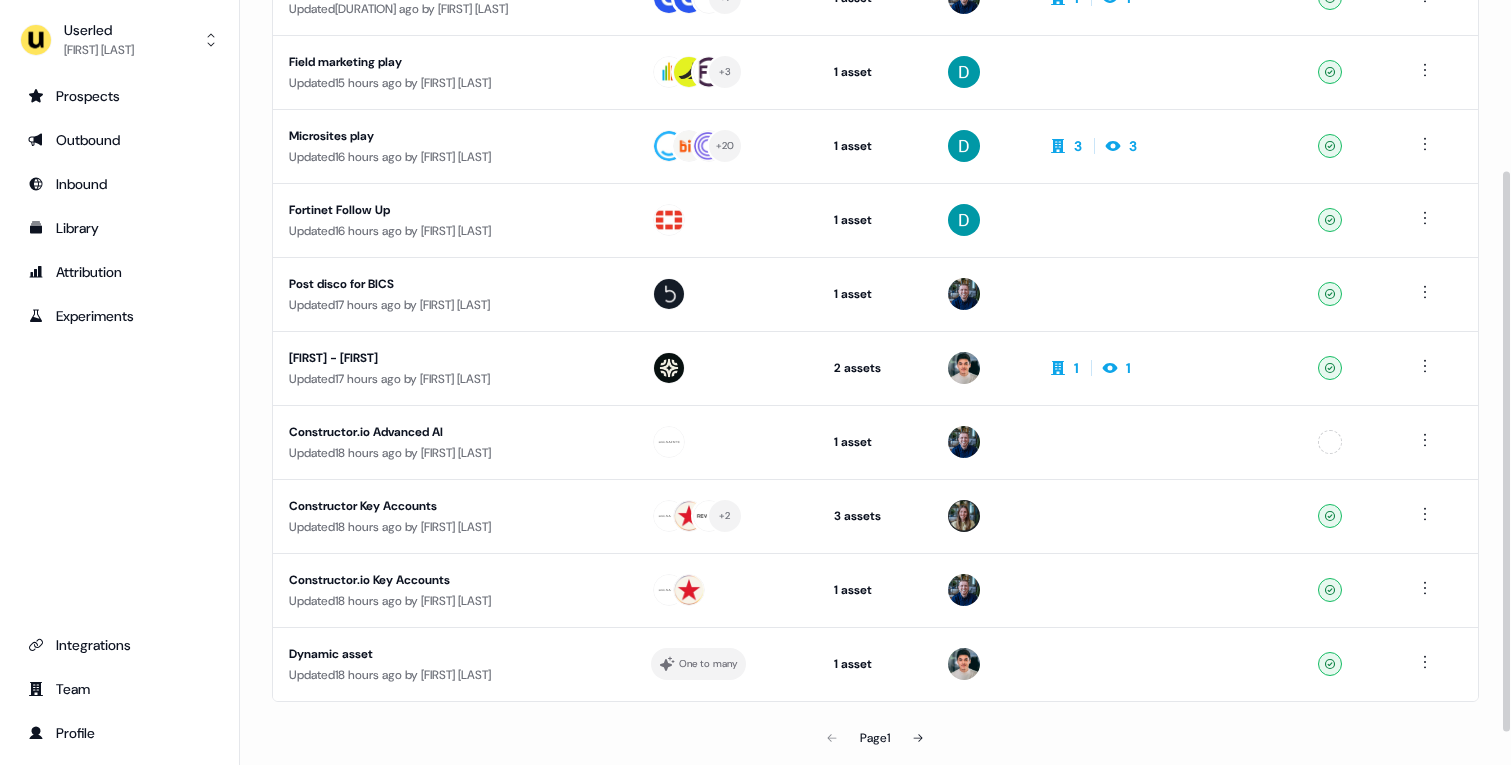 scroll, scrollTop: 233, scrollLeft: 0, axis: vertical 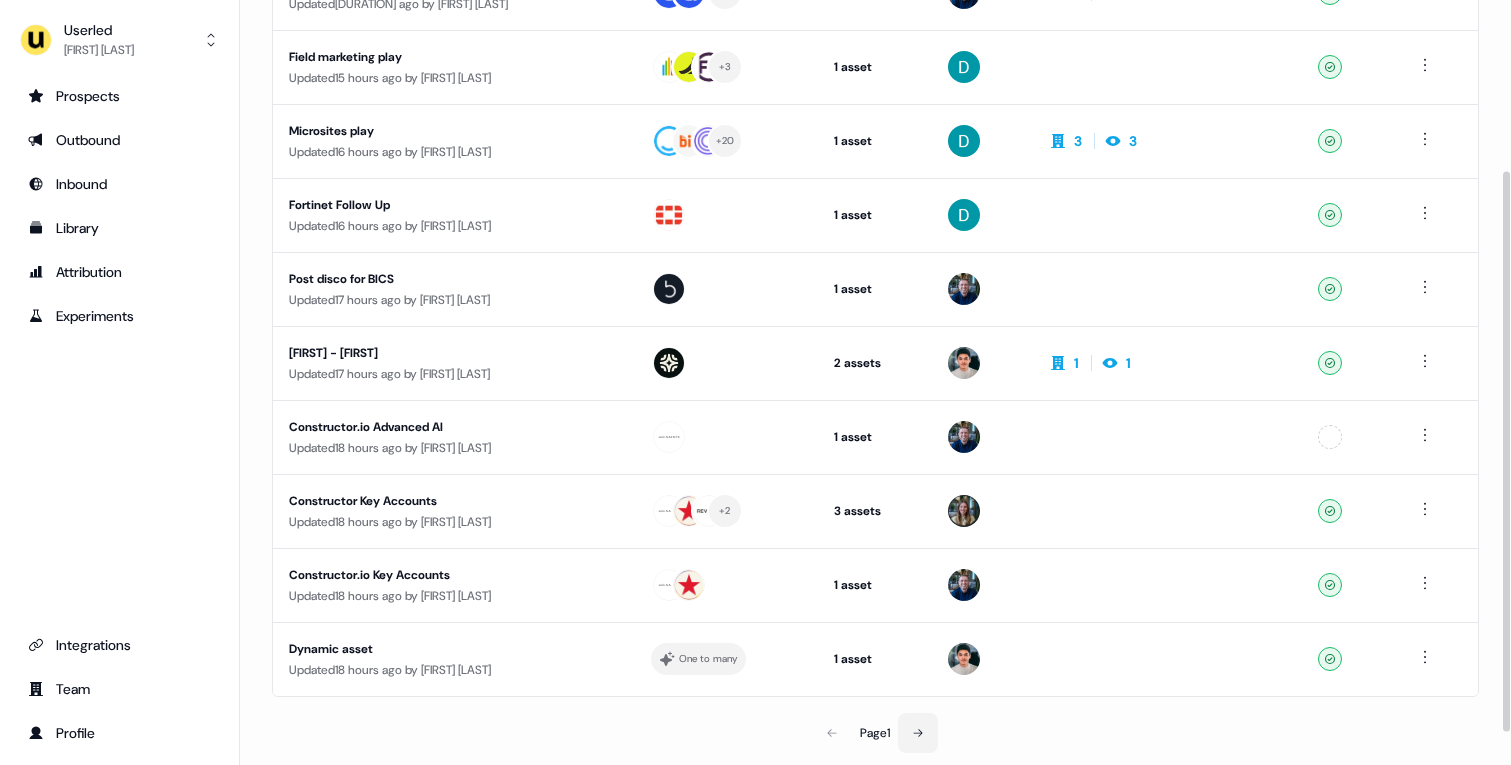 click at bounding box center (918, 733) 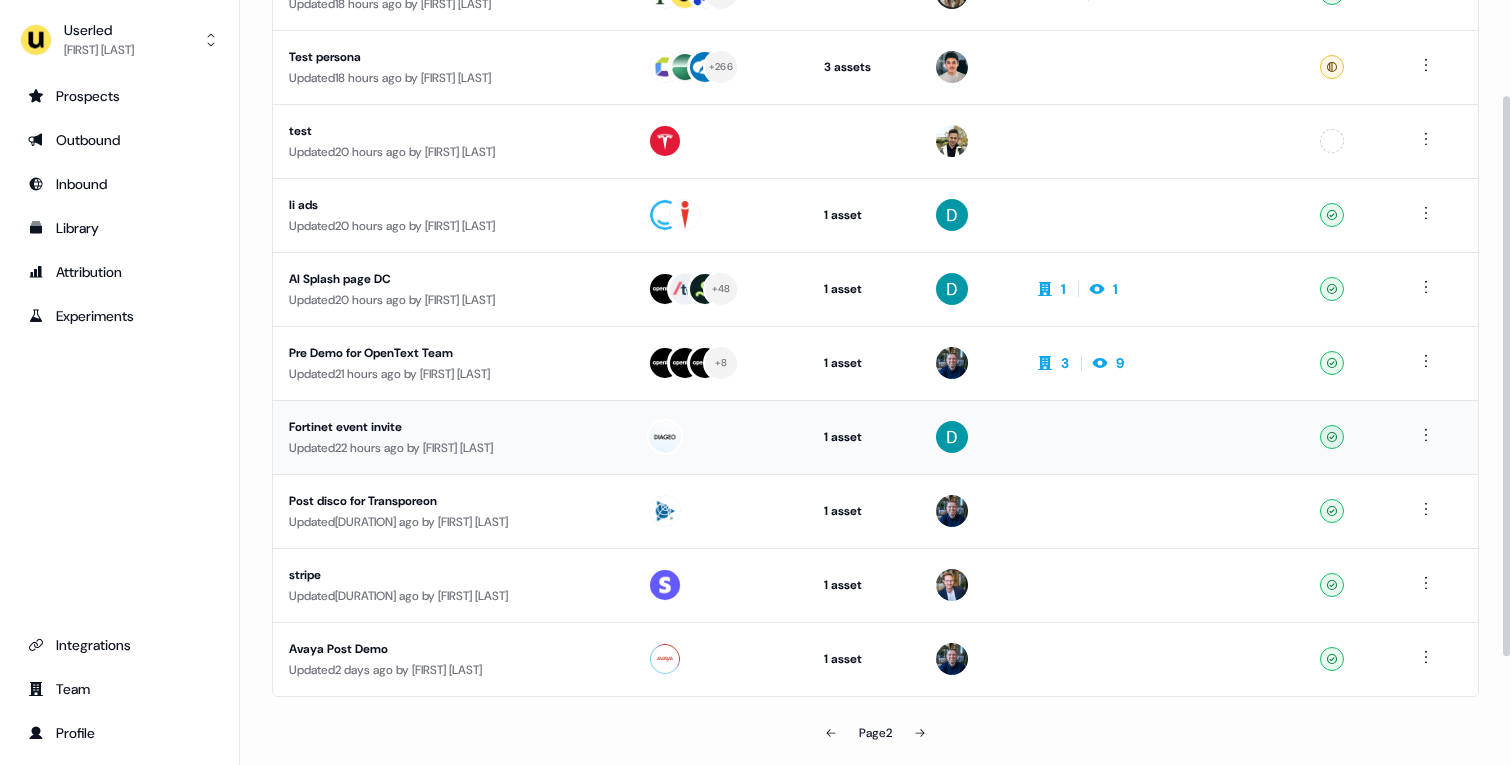 scroll, scrollTop: 0, scrollLeft: 0, axis: both 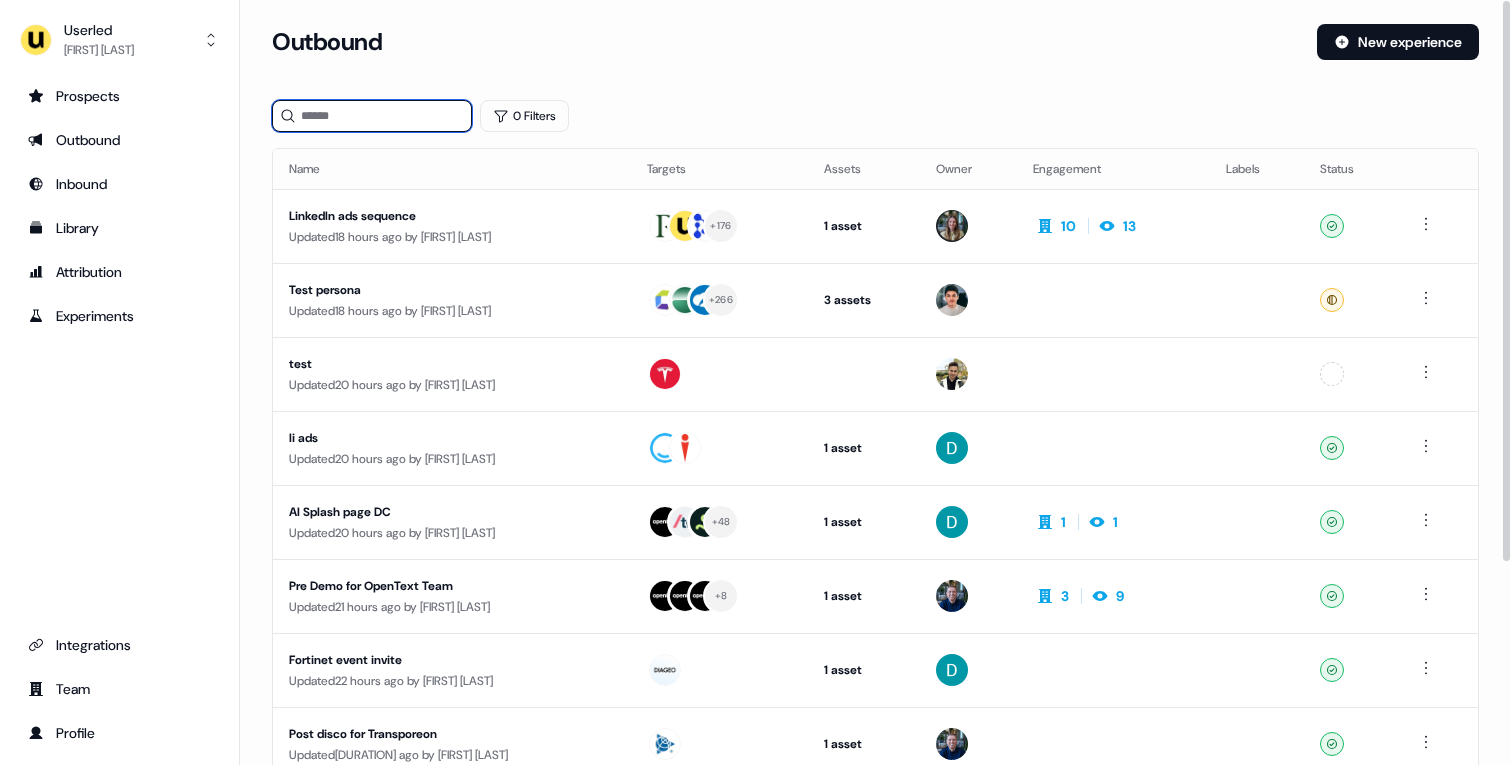click at bounding box center [372, 116] 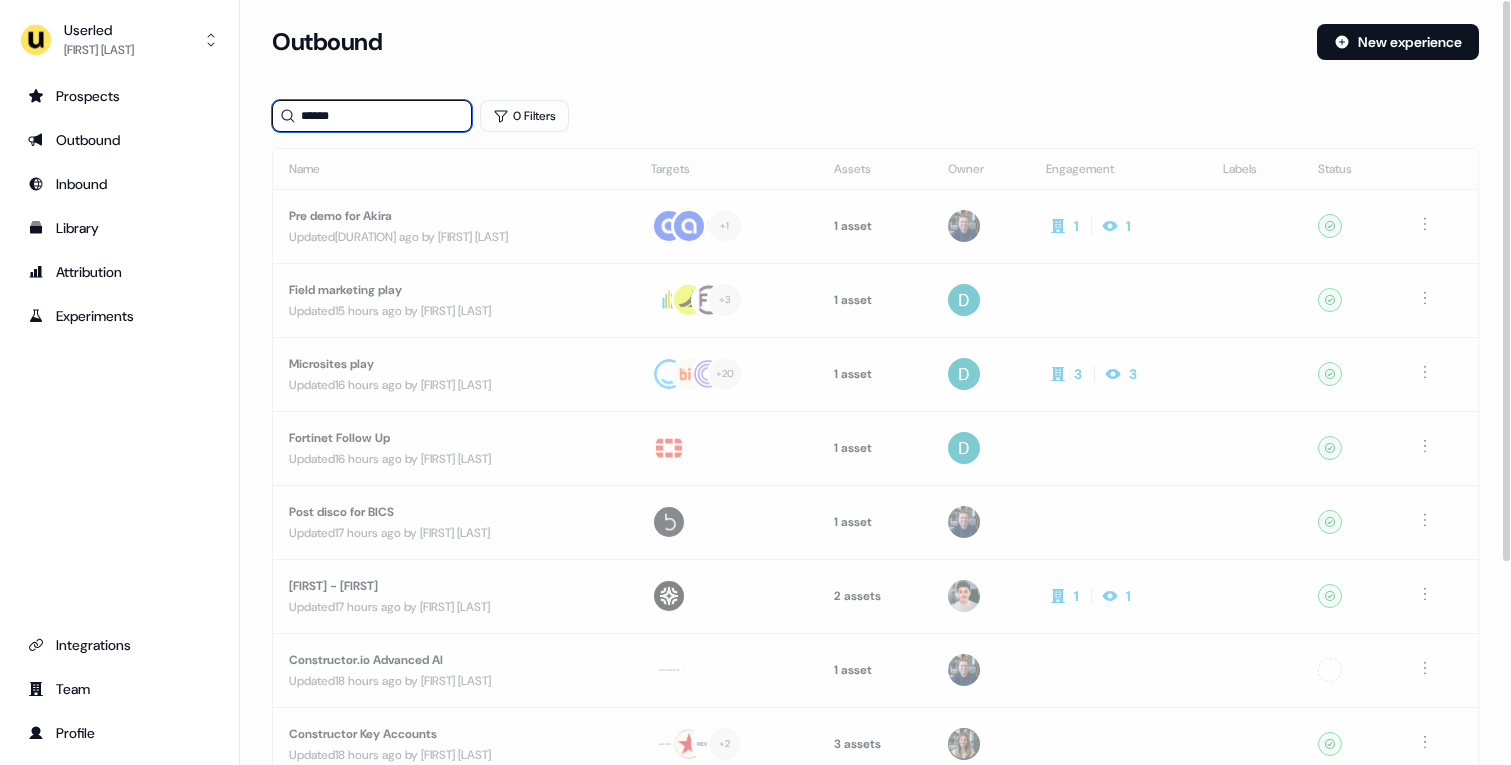 type on "******" 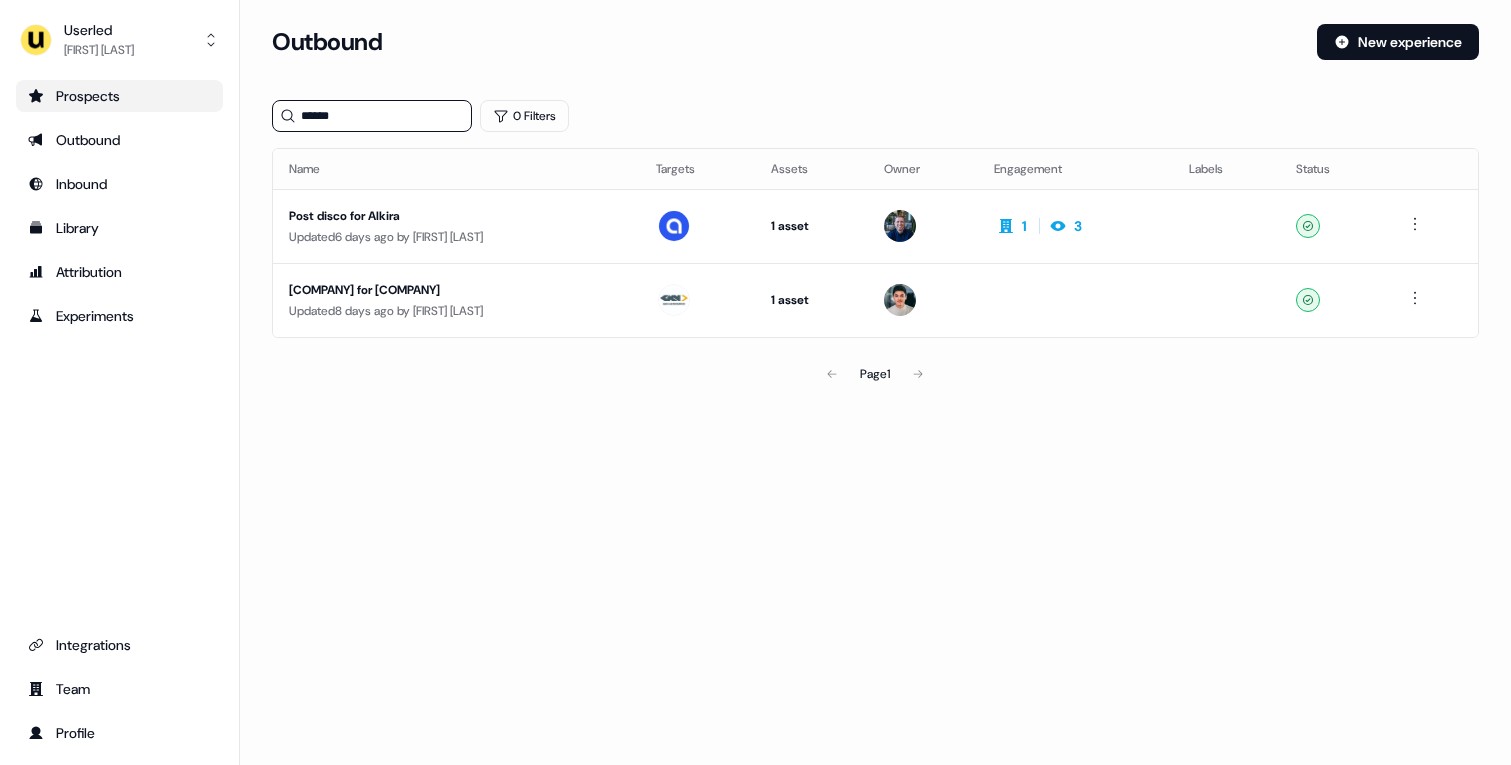click on "Prospects" at bounding box center [119, 96] 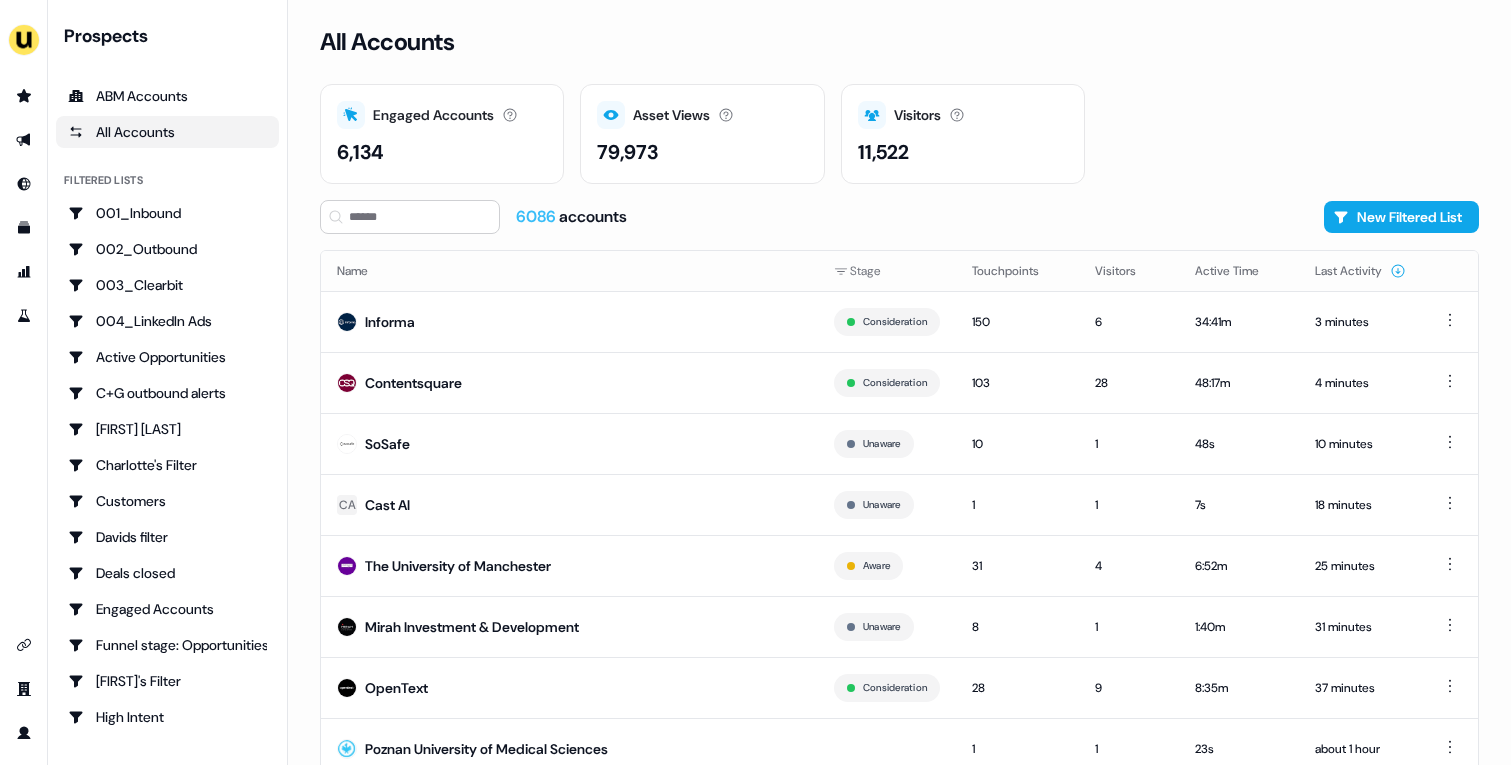scroll, scrollTop: 0, scrollLeft: 0, axis: both 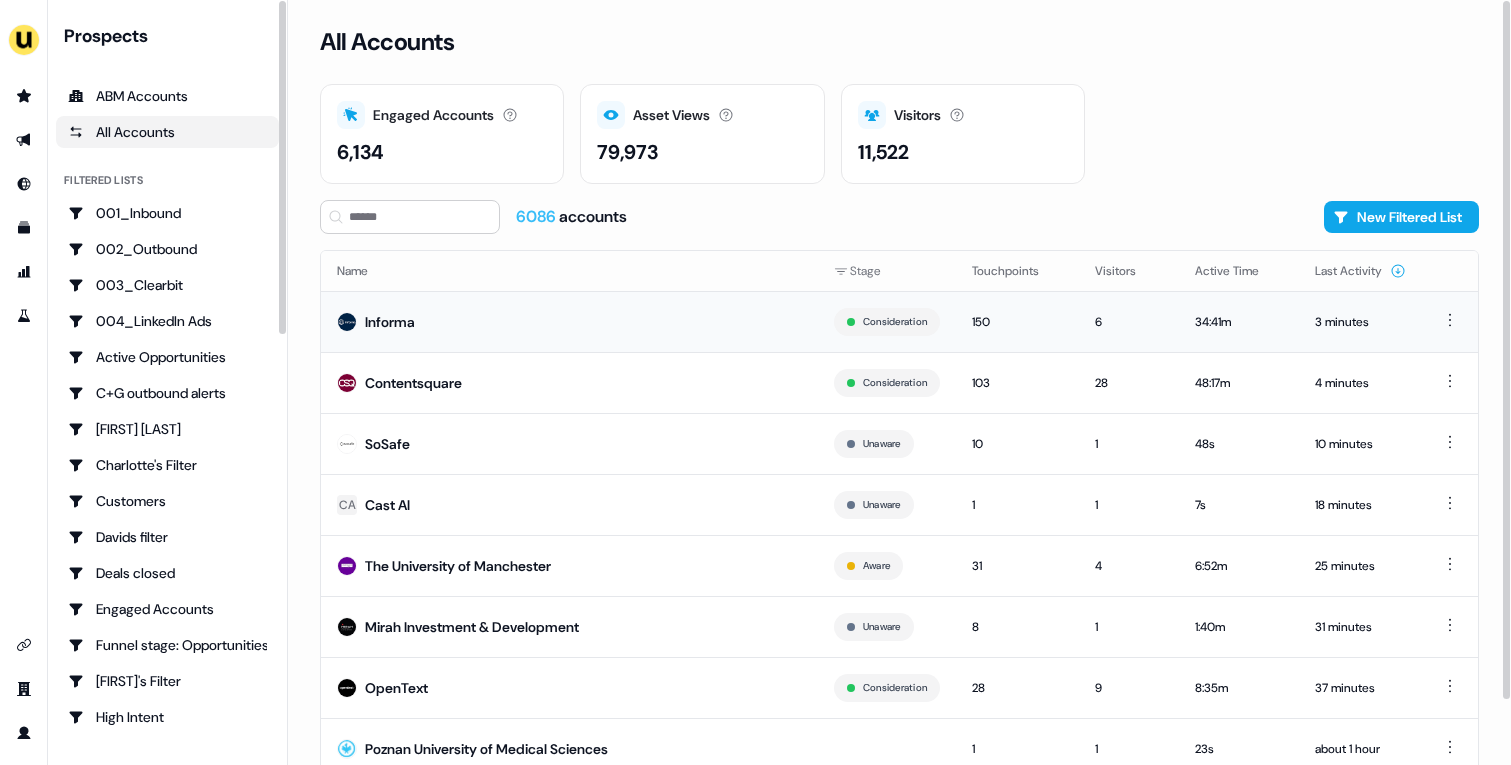 click on "Informa" at bounding box center (569, 321) 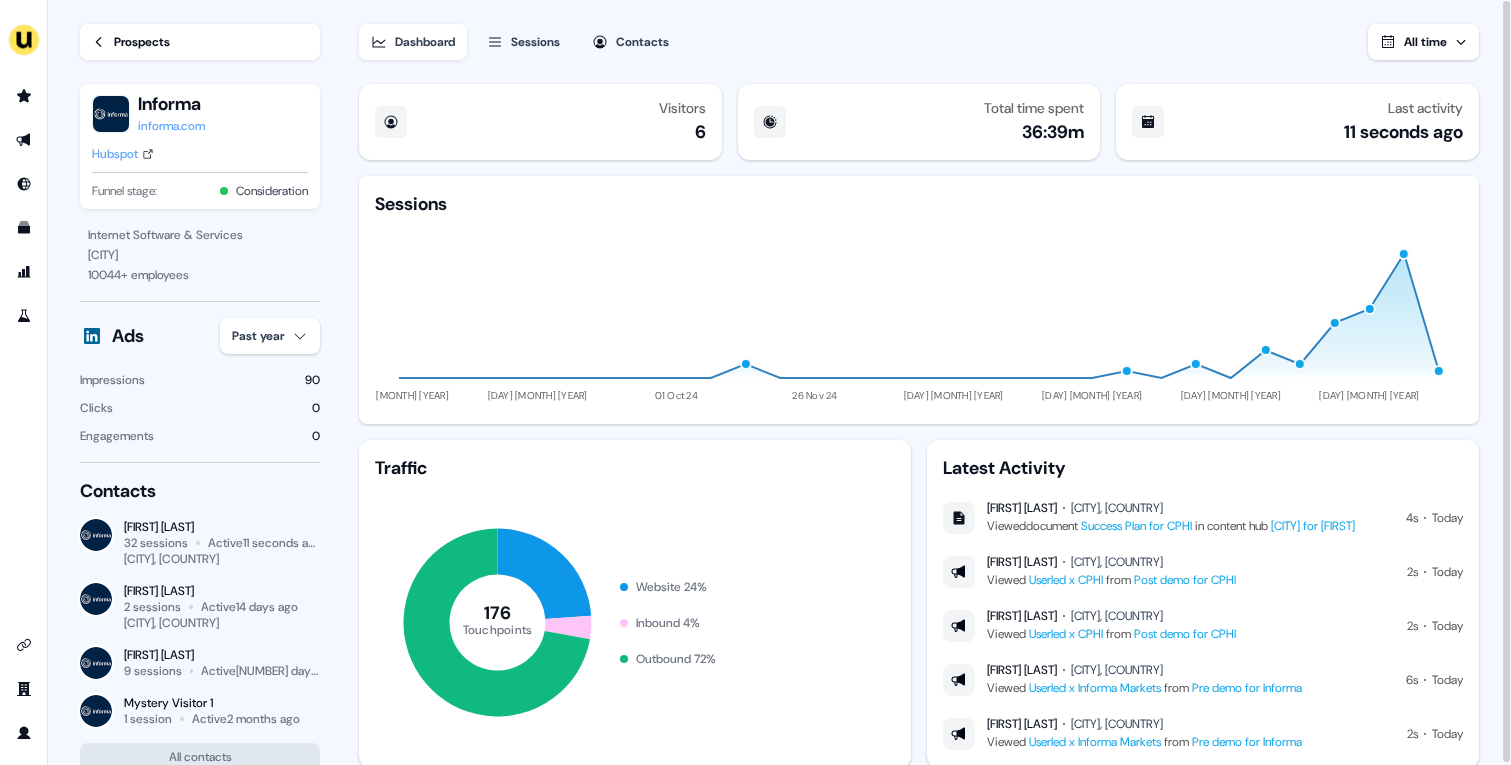 click on "Prospects" at bounding box center (200, 42) 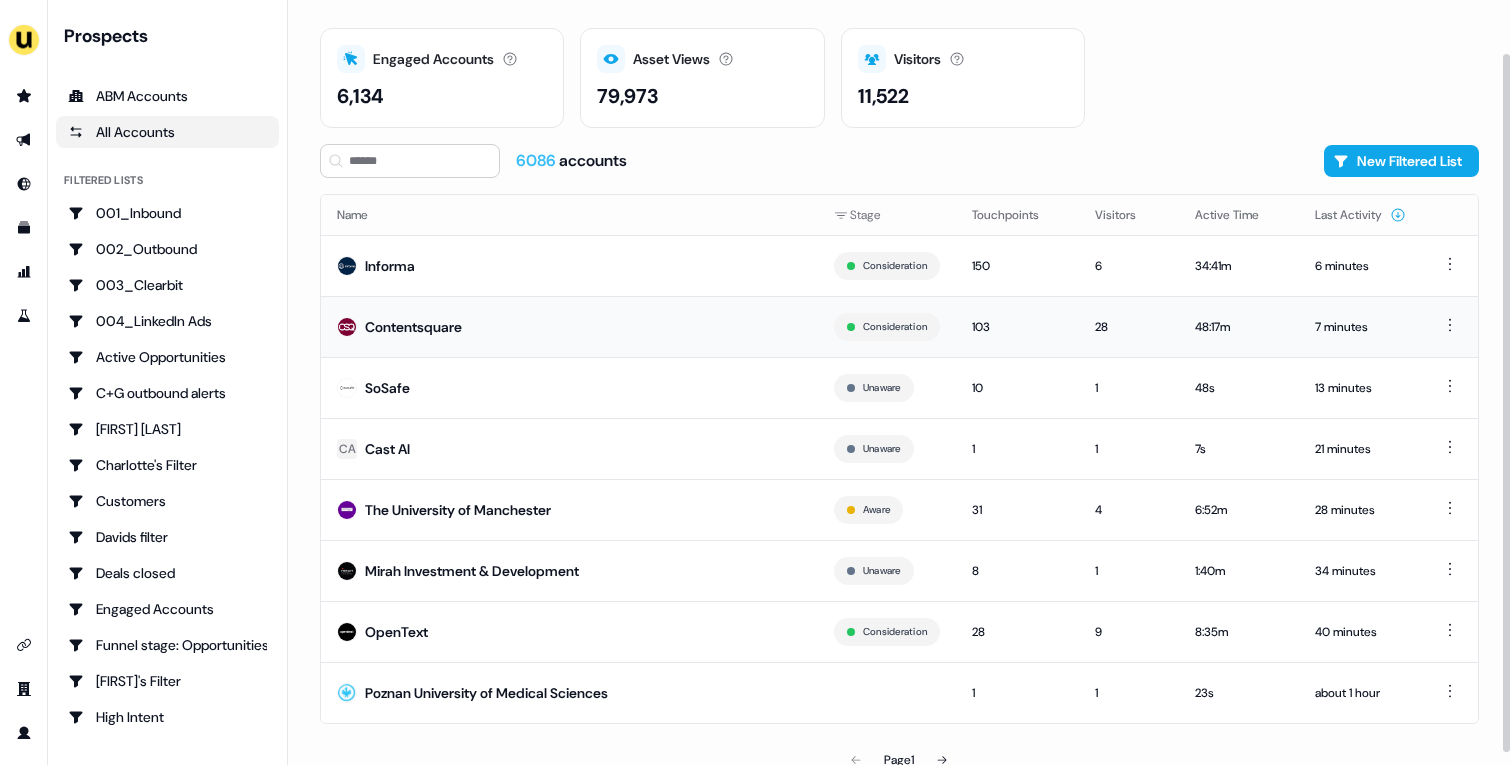 scroll, scrollTop: 66, scrollLeft: 0, axis: vertical 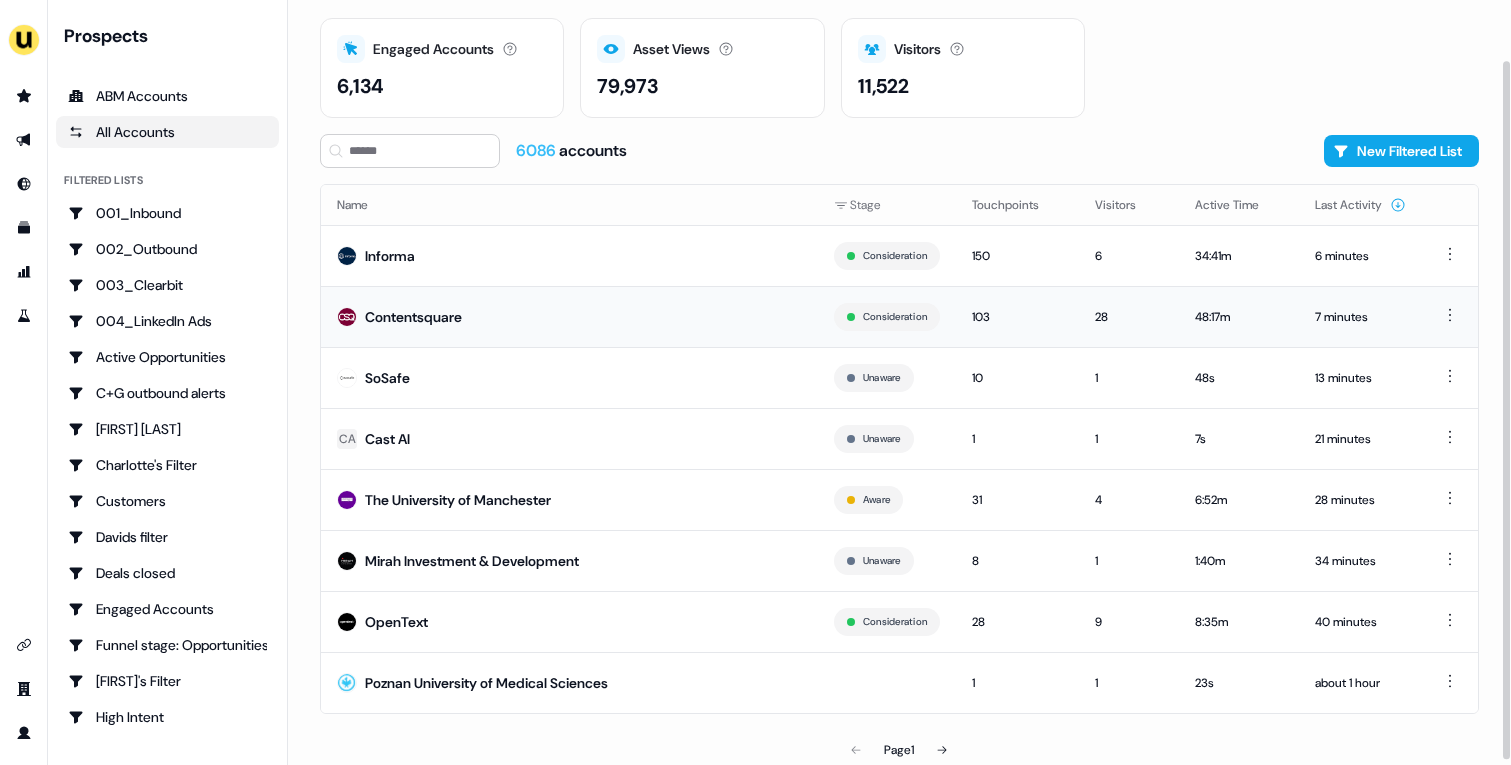 click on "Contentsquare" at bounding box center [569, 316] 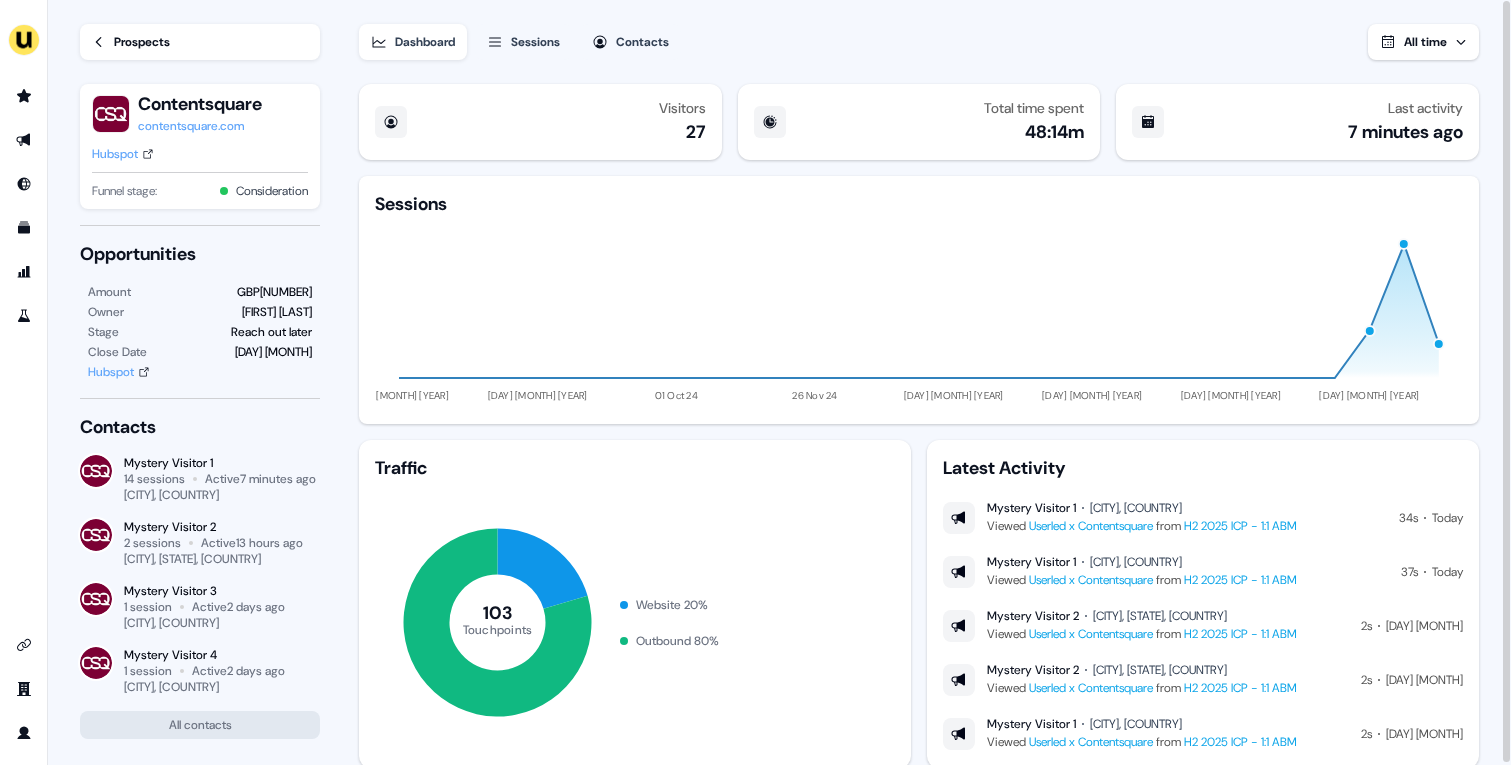 click on "Hubspot" at bounding box center (115, 154) 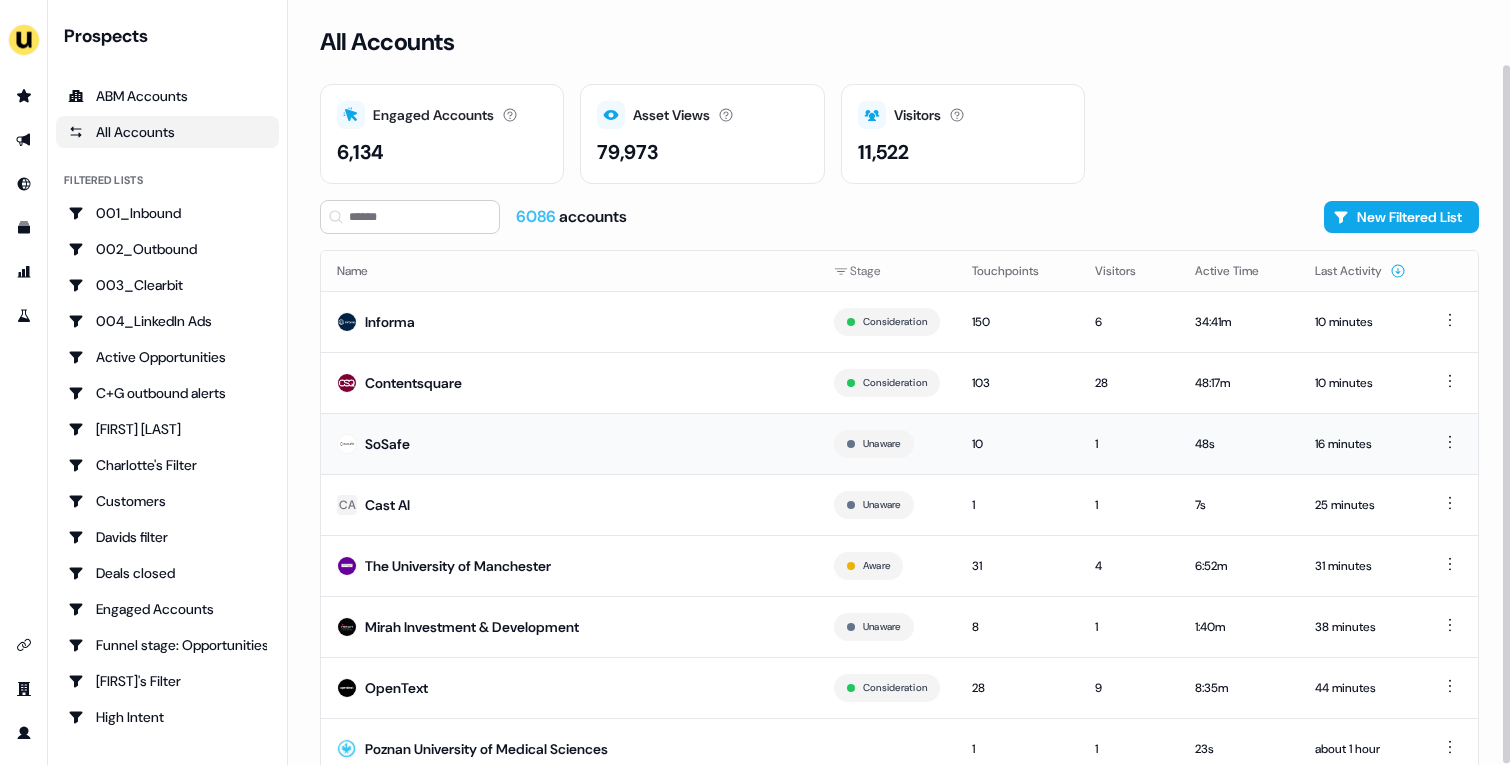scroll, scrollTop: 70, scrollLeft: 0, axis: vertical 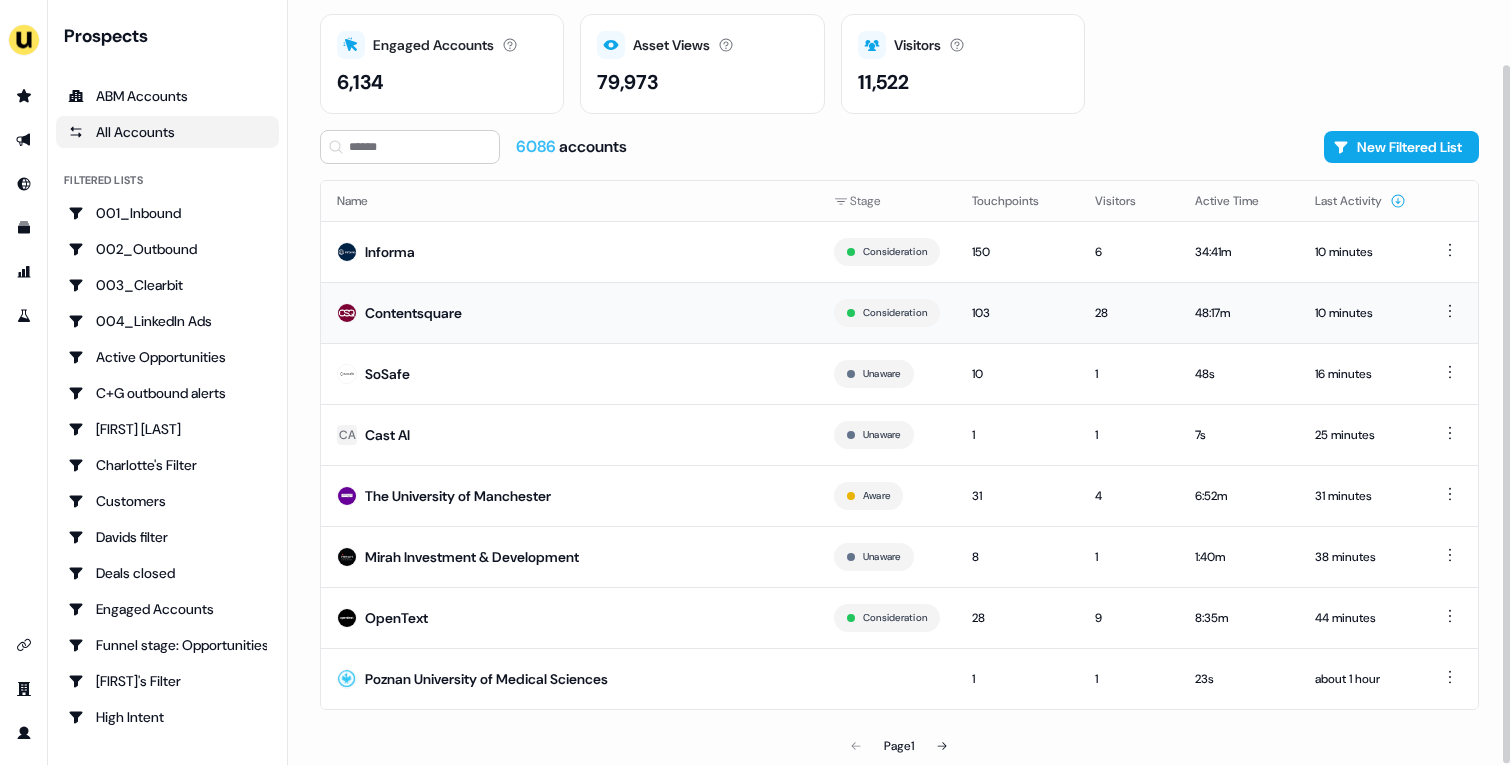 click on "Contentsquare" at bounding box center [569, 312] 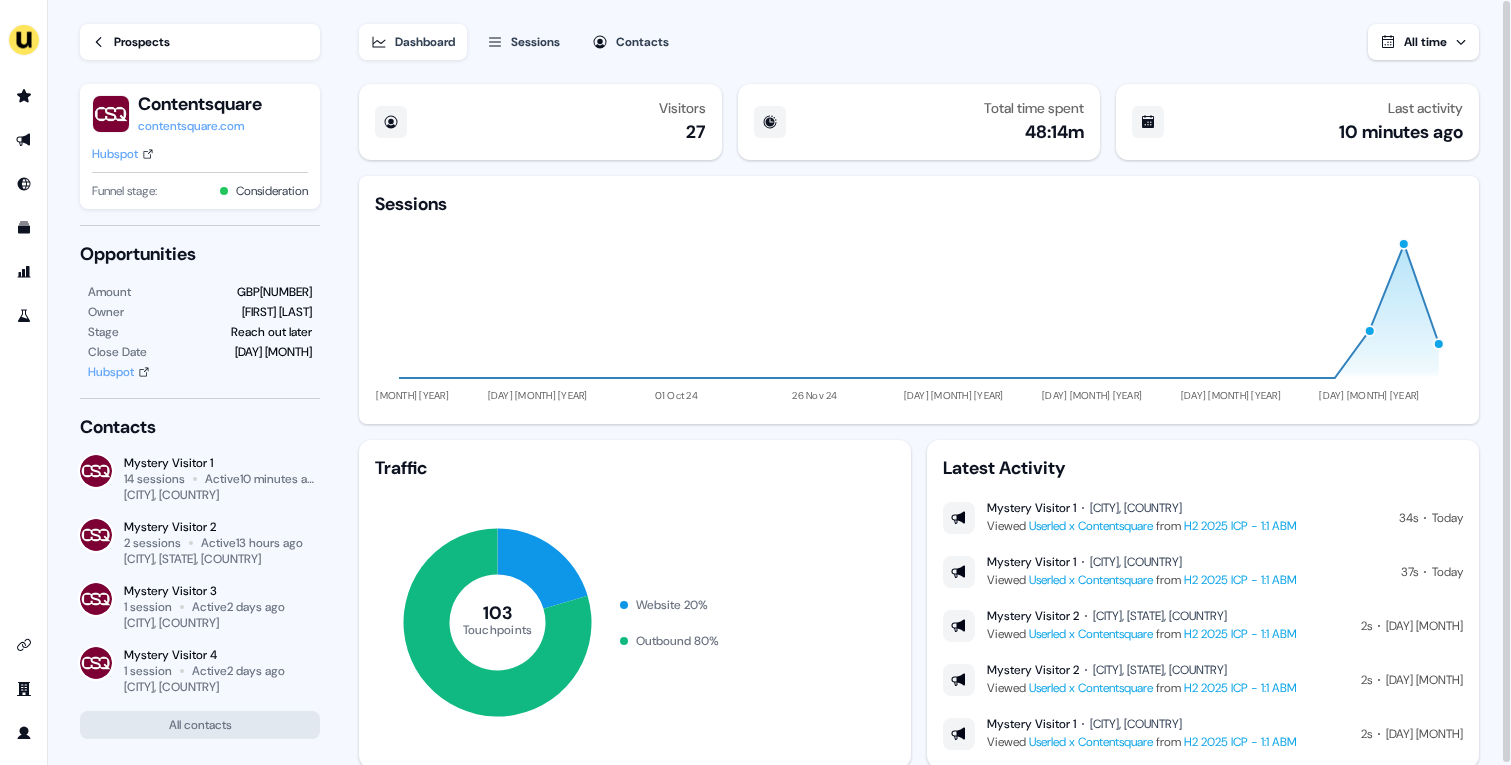 click on "Prospects" at bounding box center [142, 42] 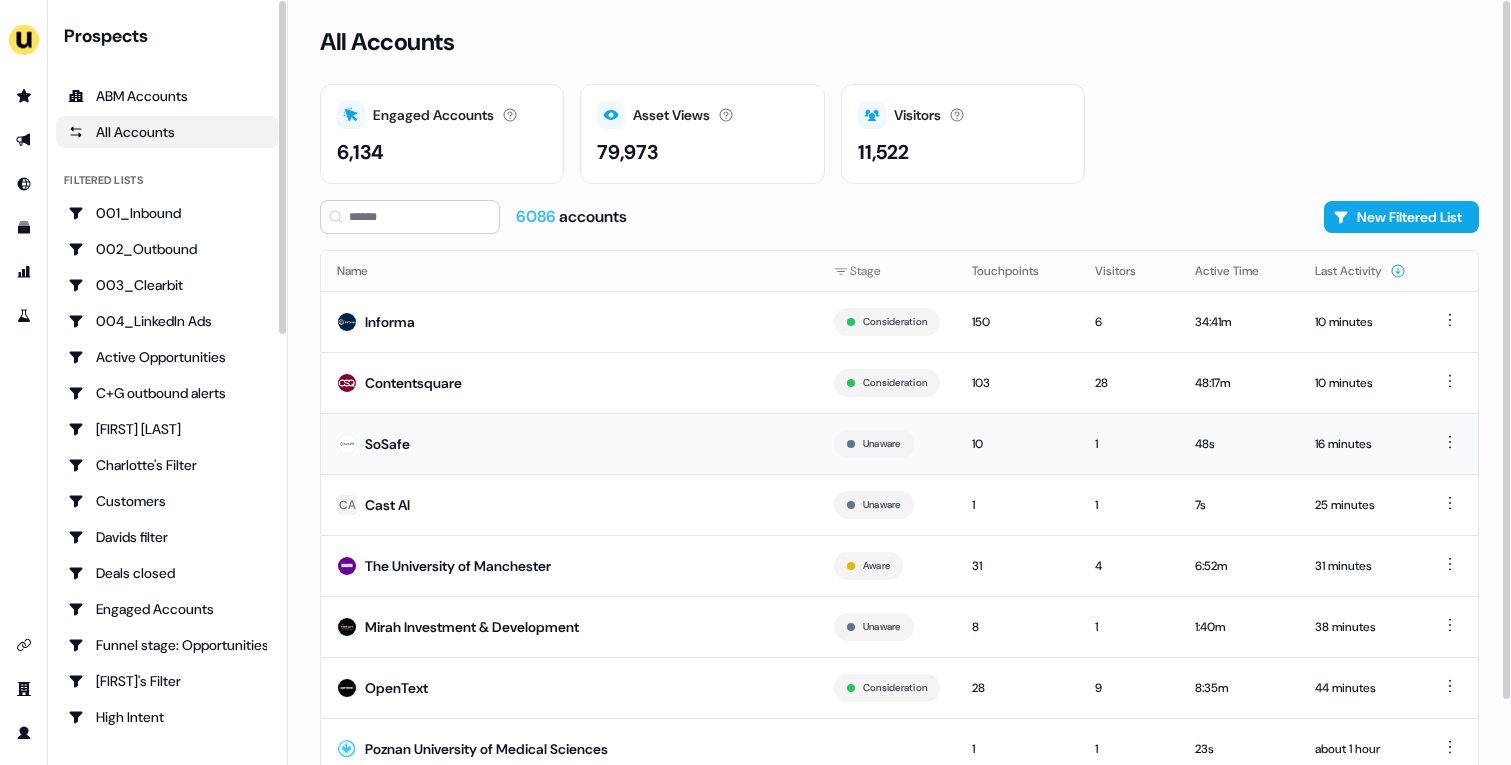 scroll, scrollTop: 70, scrollLeft: 0, axis: vertical 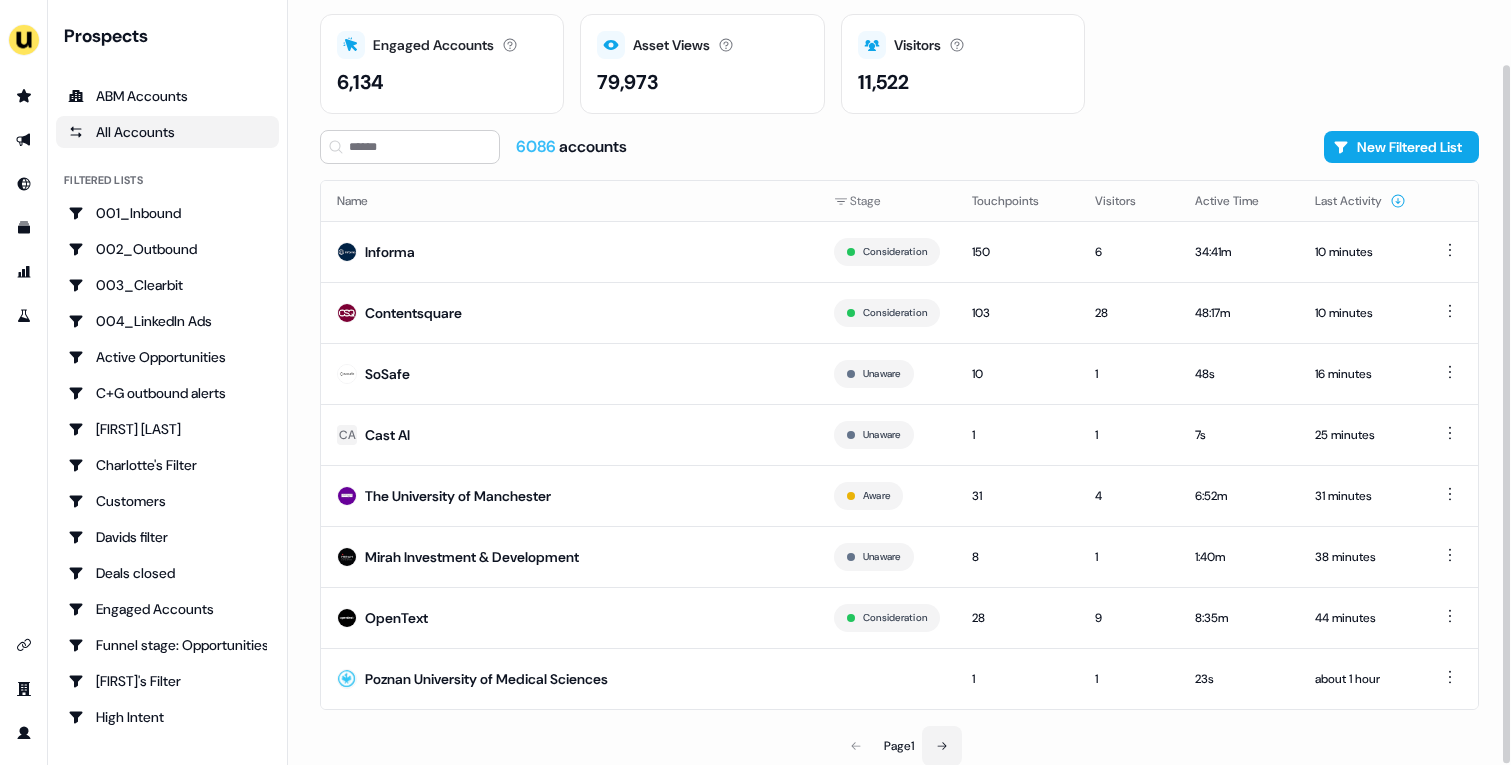 click 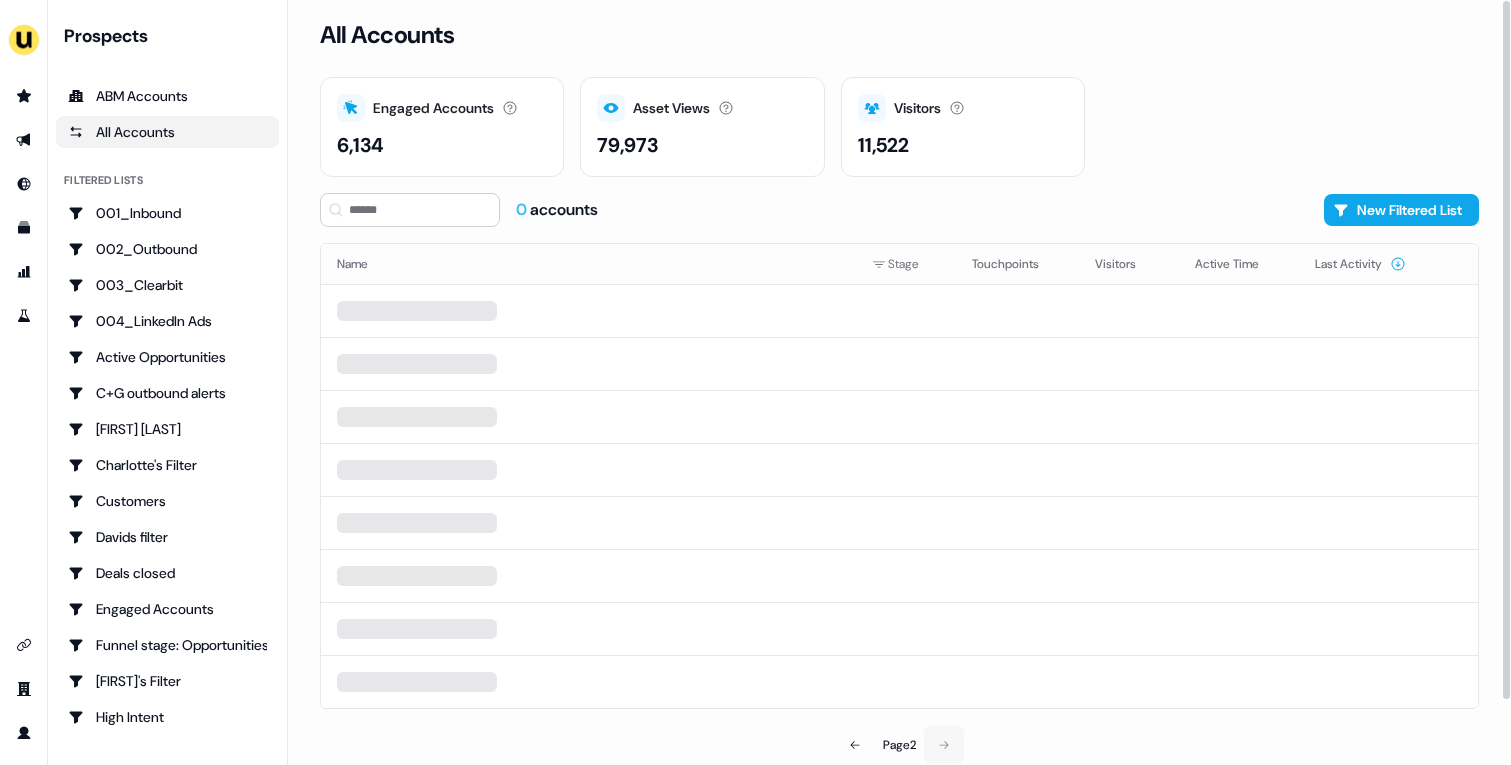 scroll, scrollTop: 0, scrollLeft: 0, axis: both 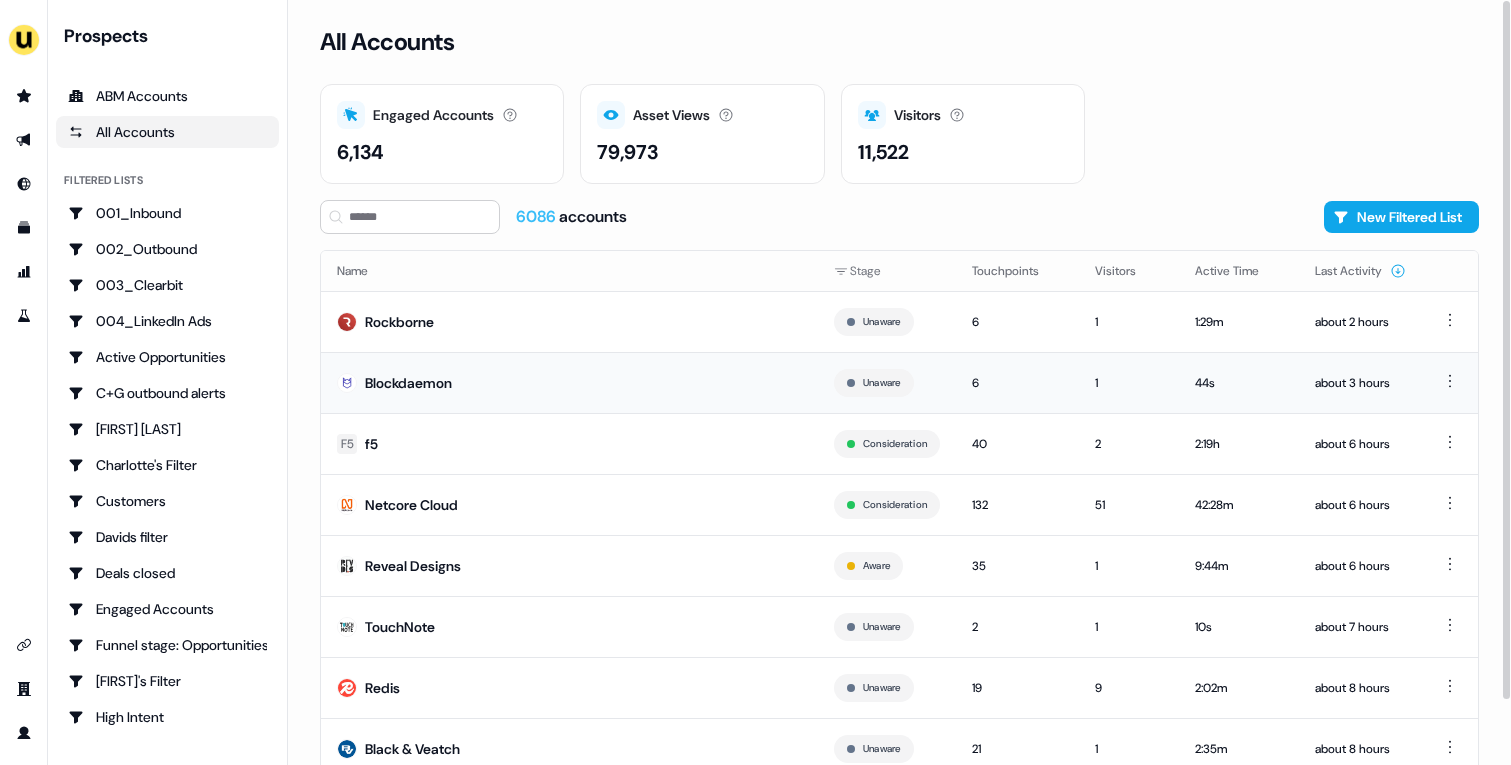 click on "Blockdaemon" at bounding box center (569, 382) 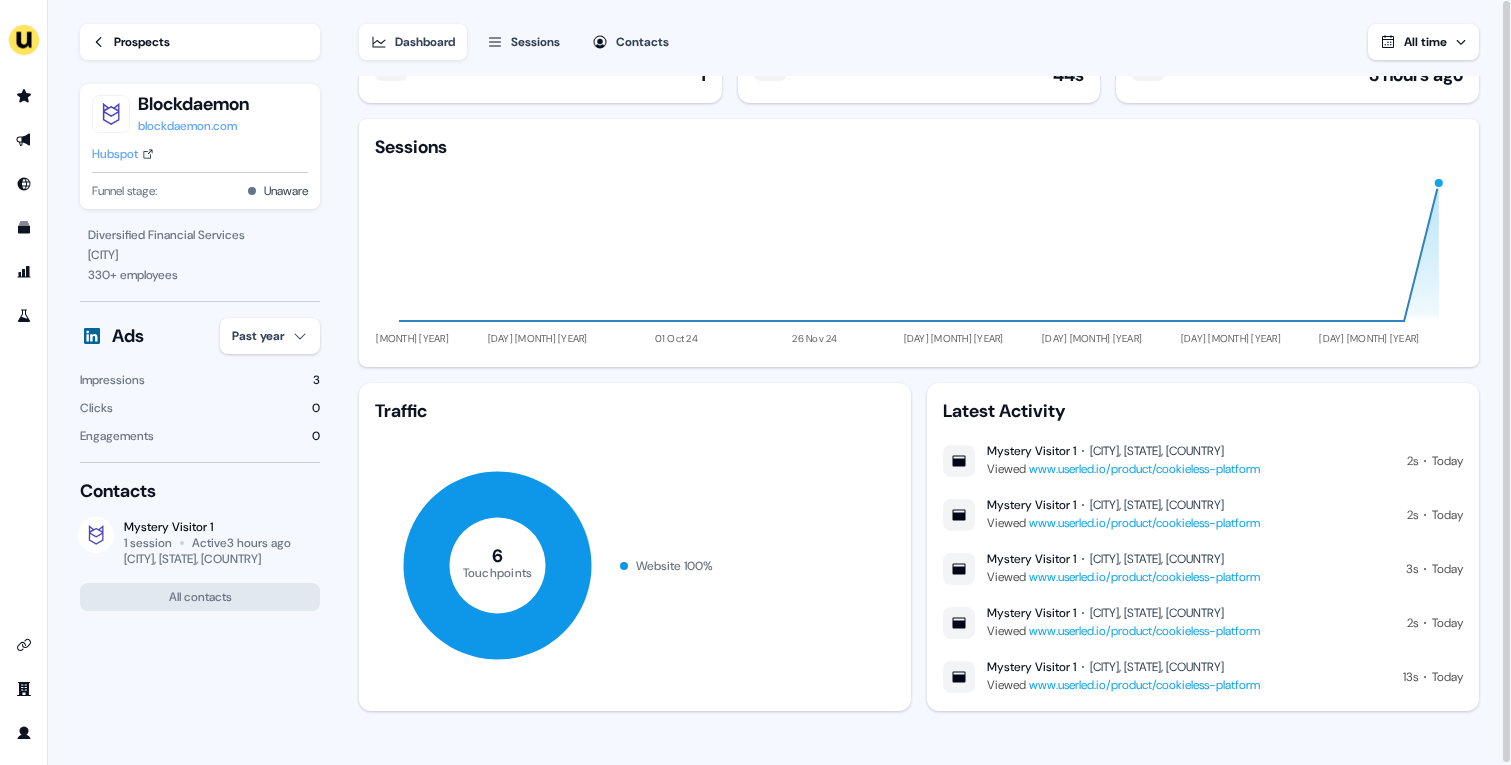 scroll, scrollTop: 0, scrollLeft: 0, axis: both 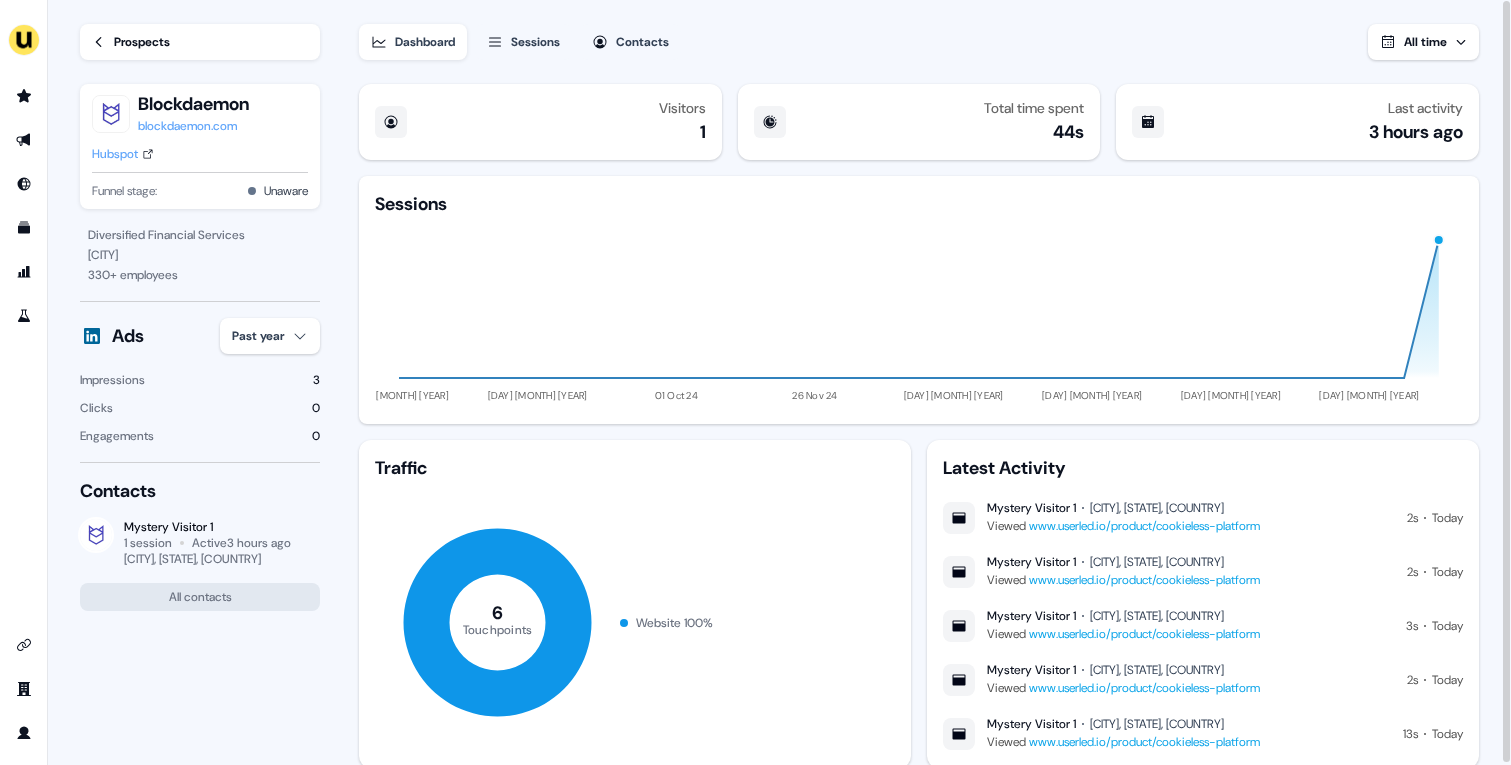 click on "Sessions" at bounding box center (535, 42) 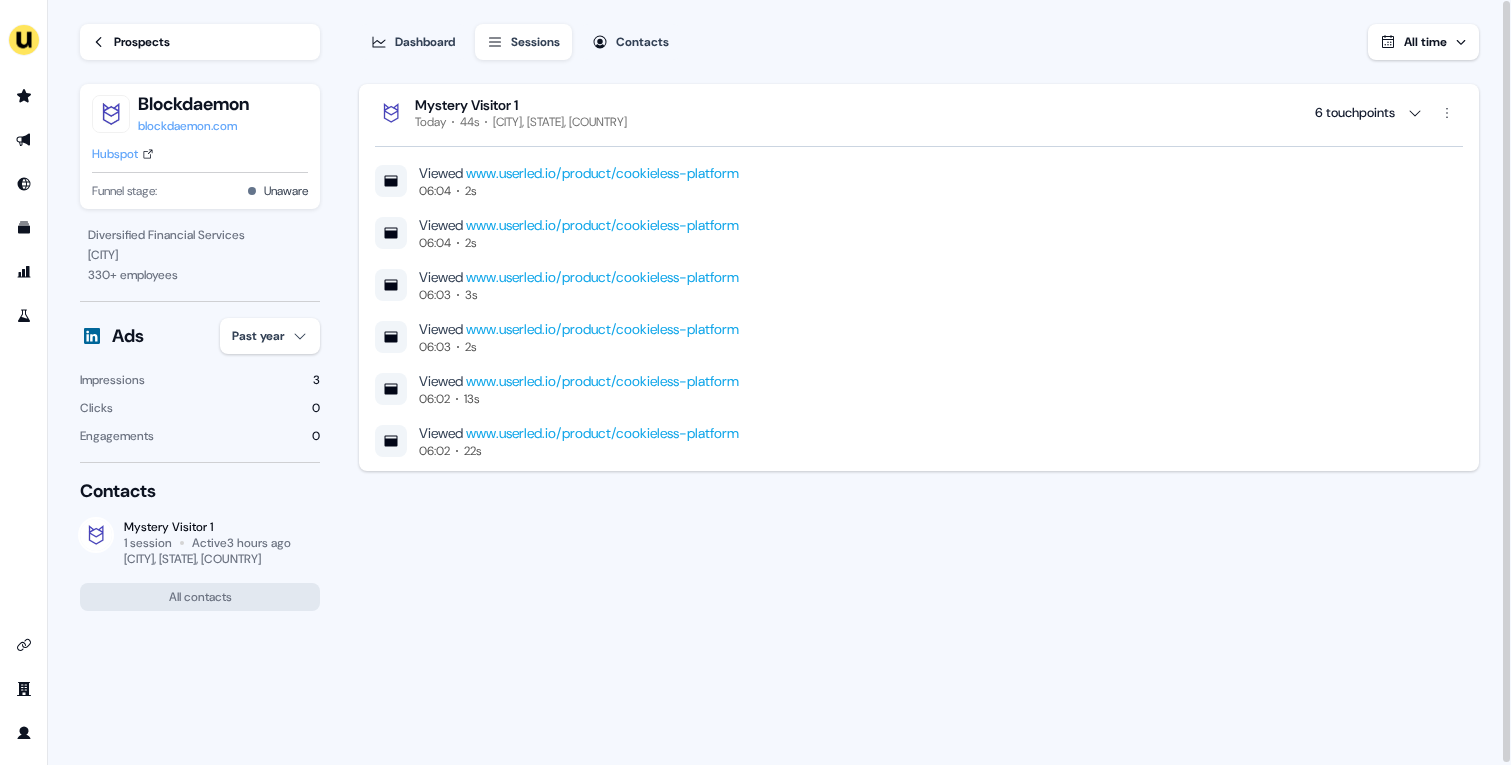 click on "Prospects" at bounding box center [142, 42] 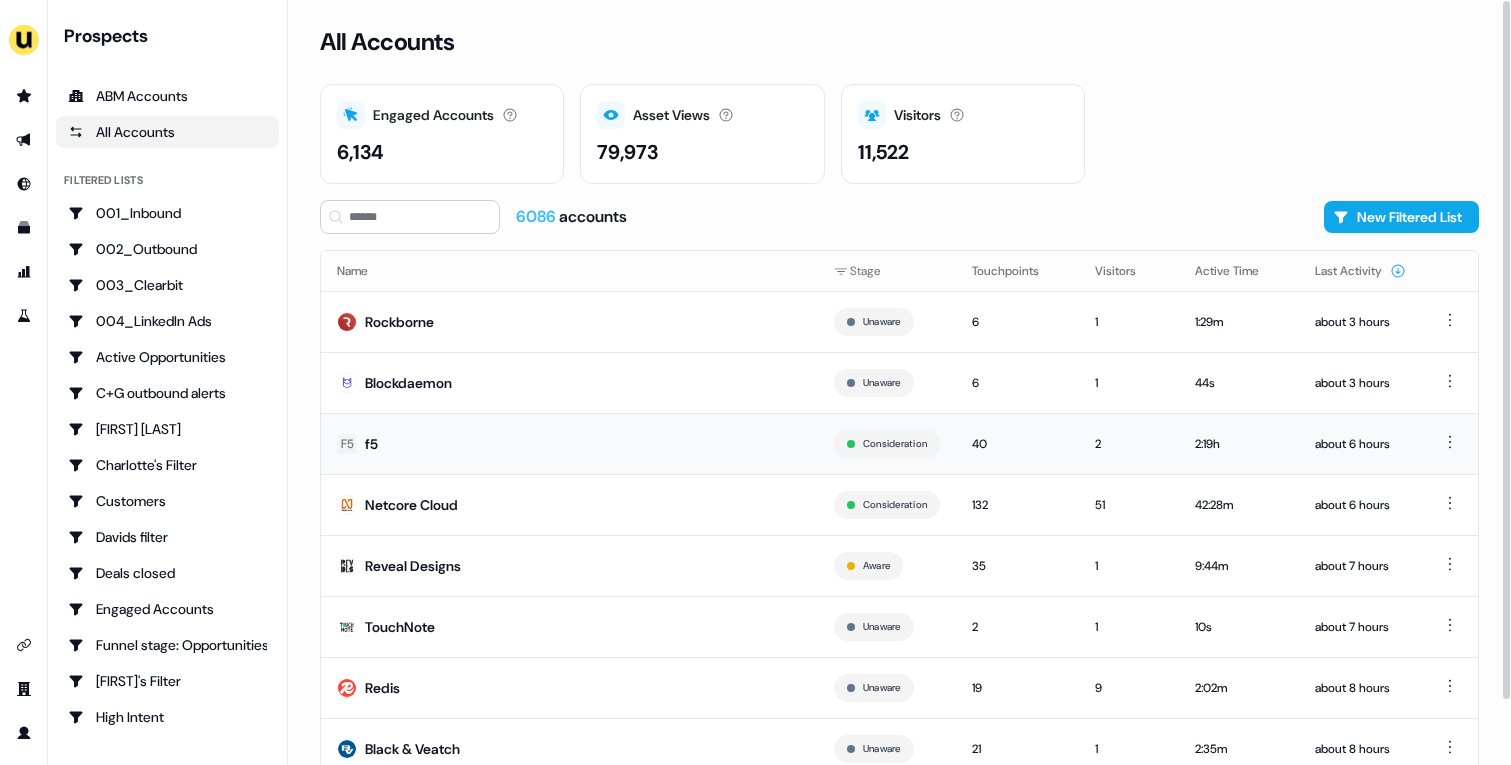 scroll, scrollTop: 70, scrollLeft: 0, axis: vertical 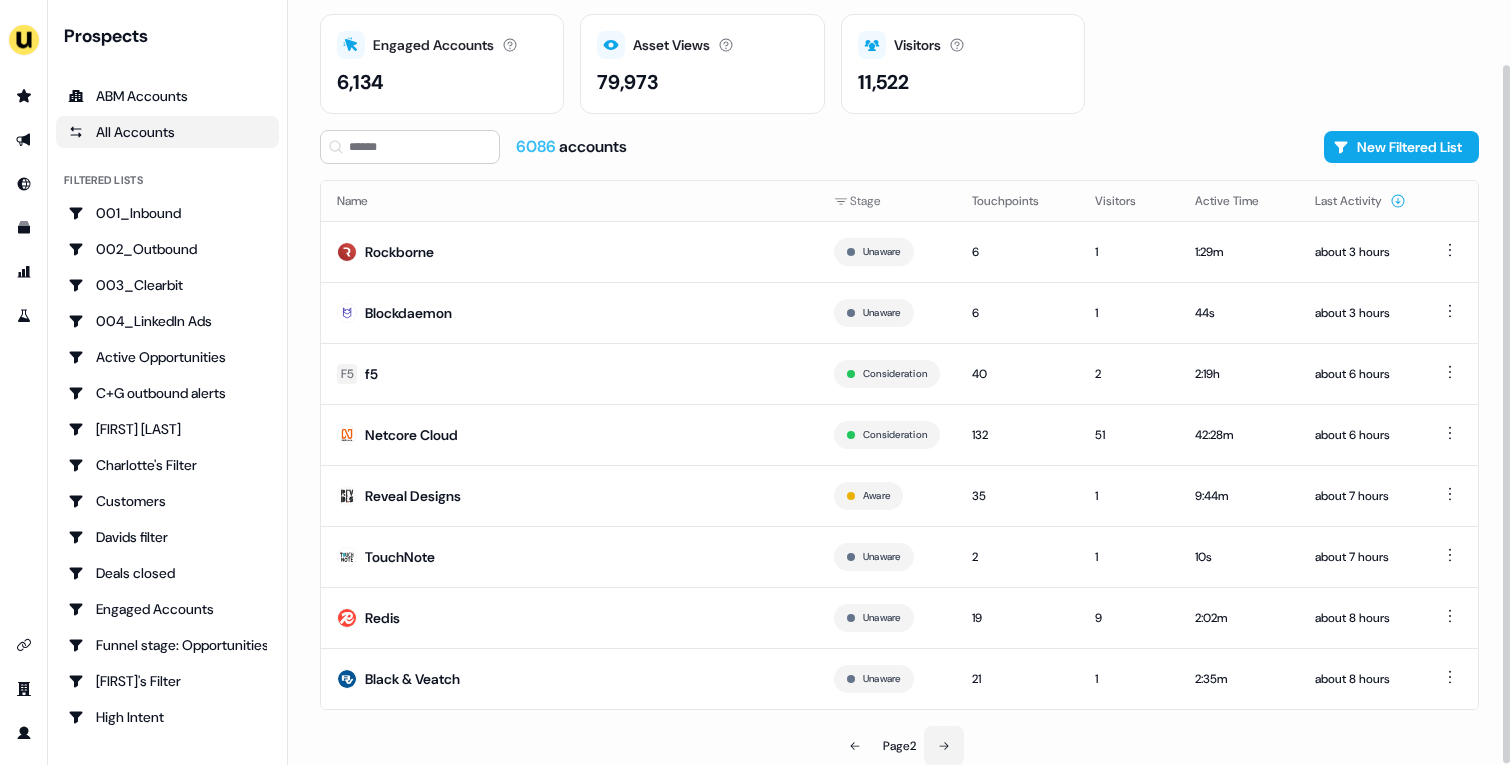 click at bounding box center (944, 746) 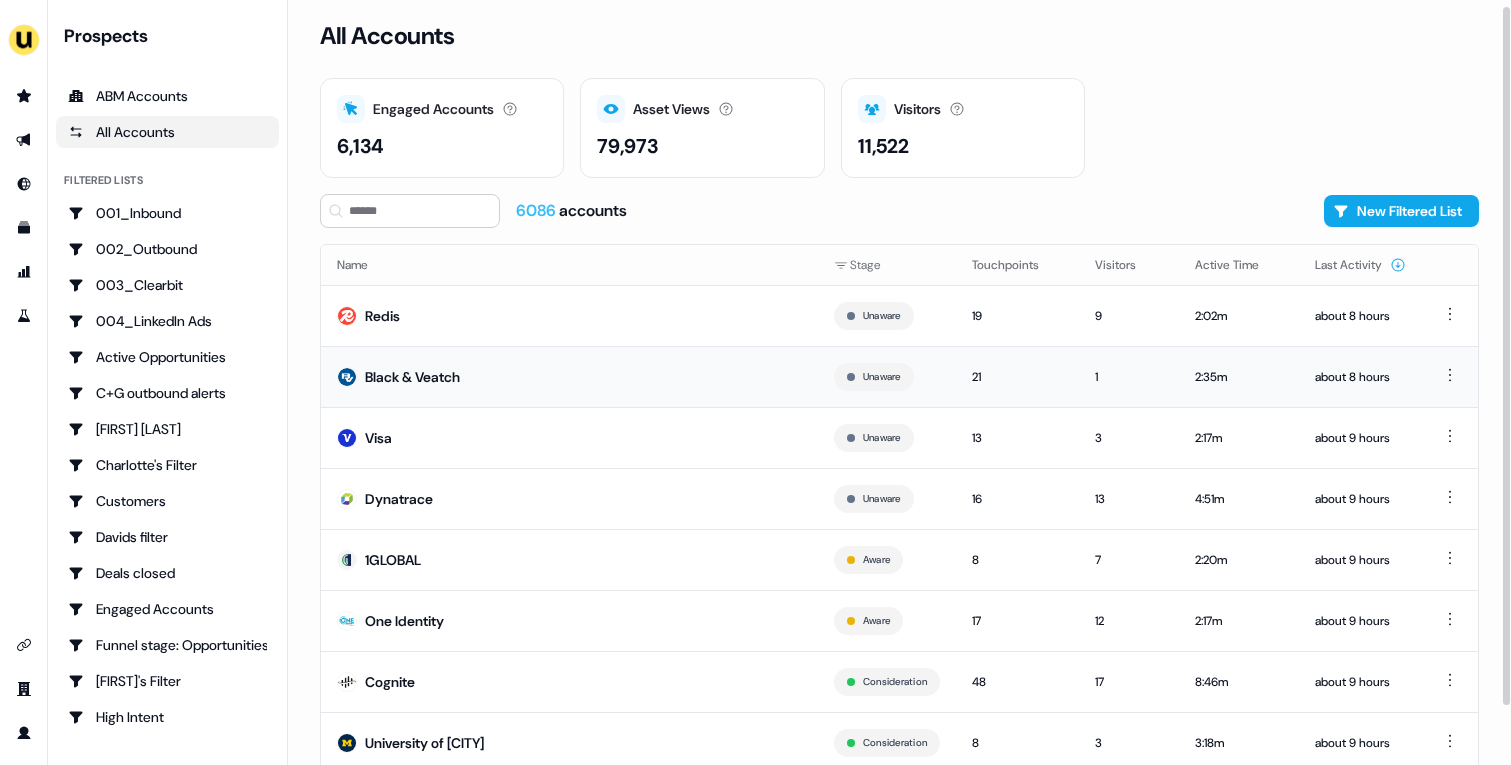 scroll, scrollTop: 70, scrollLeft: 0, axis: vertical 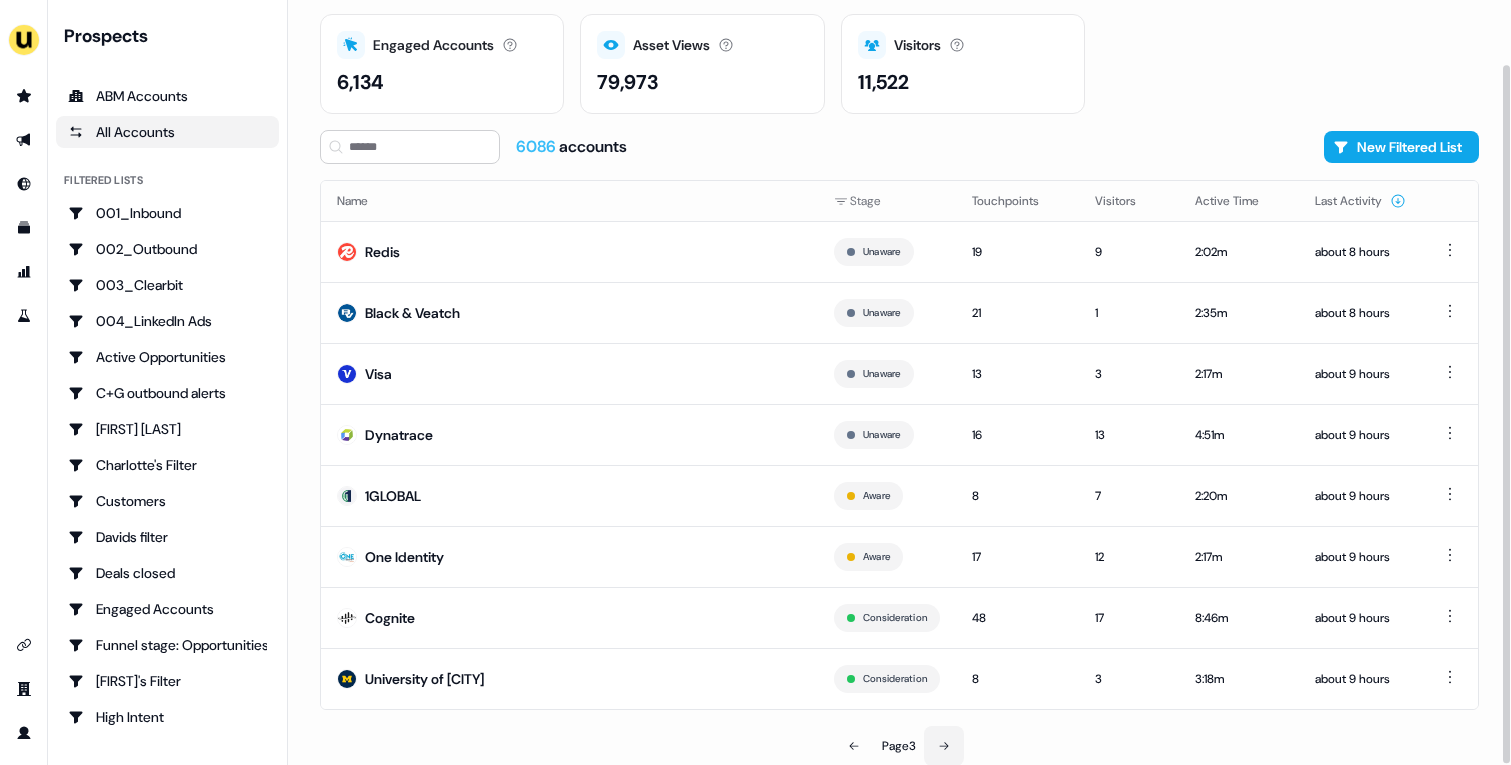 click 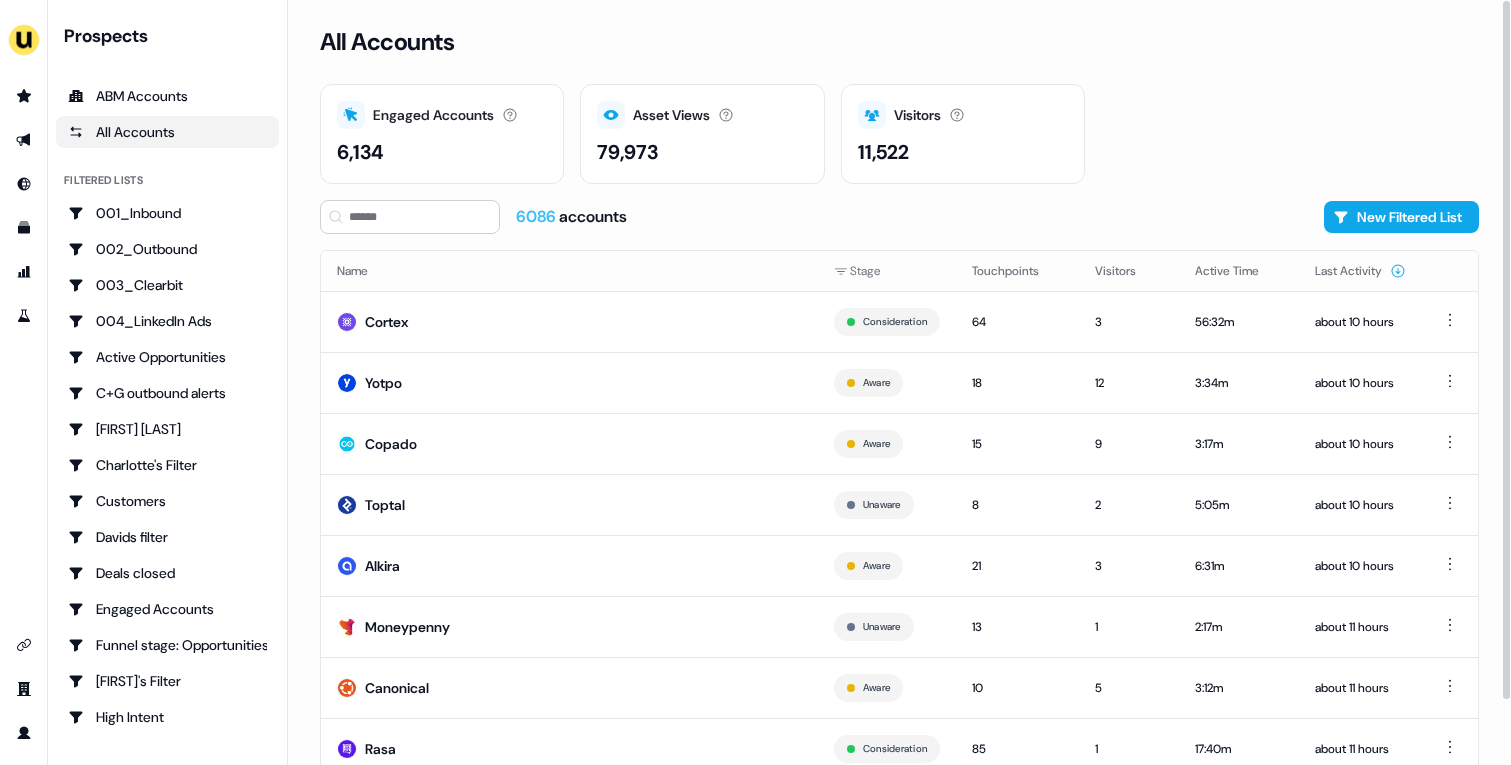 scroll, scrollTop: 70, scrollLeft: 0, axis: vertical 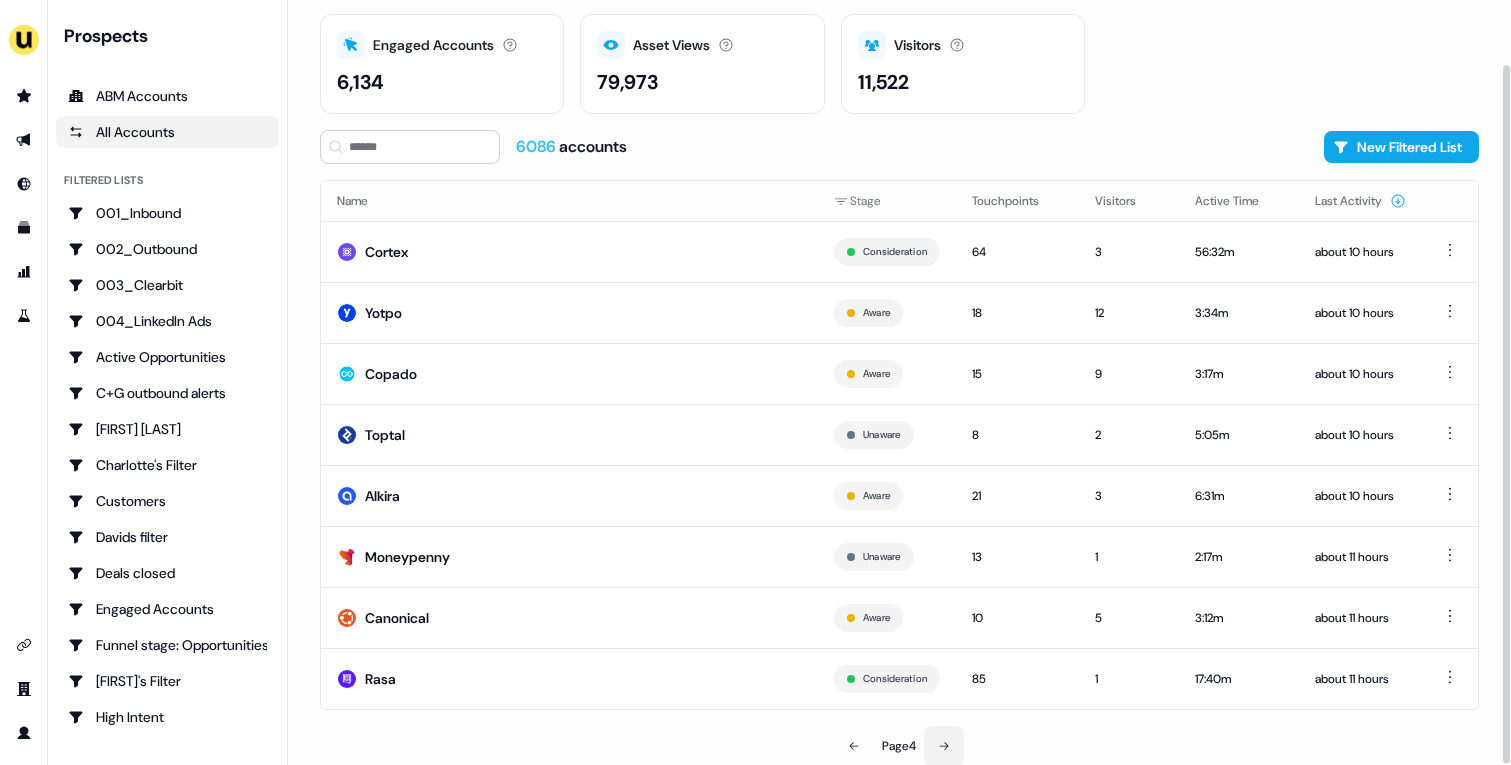 click 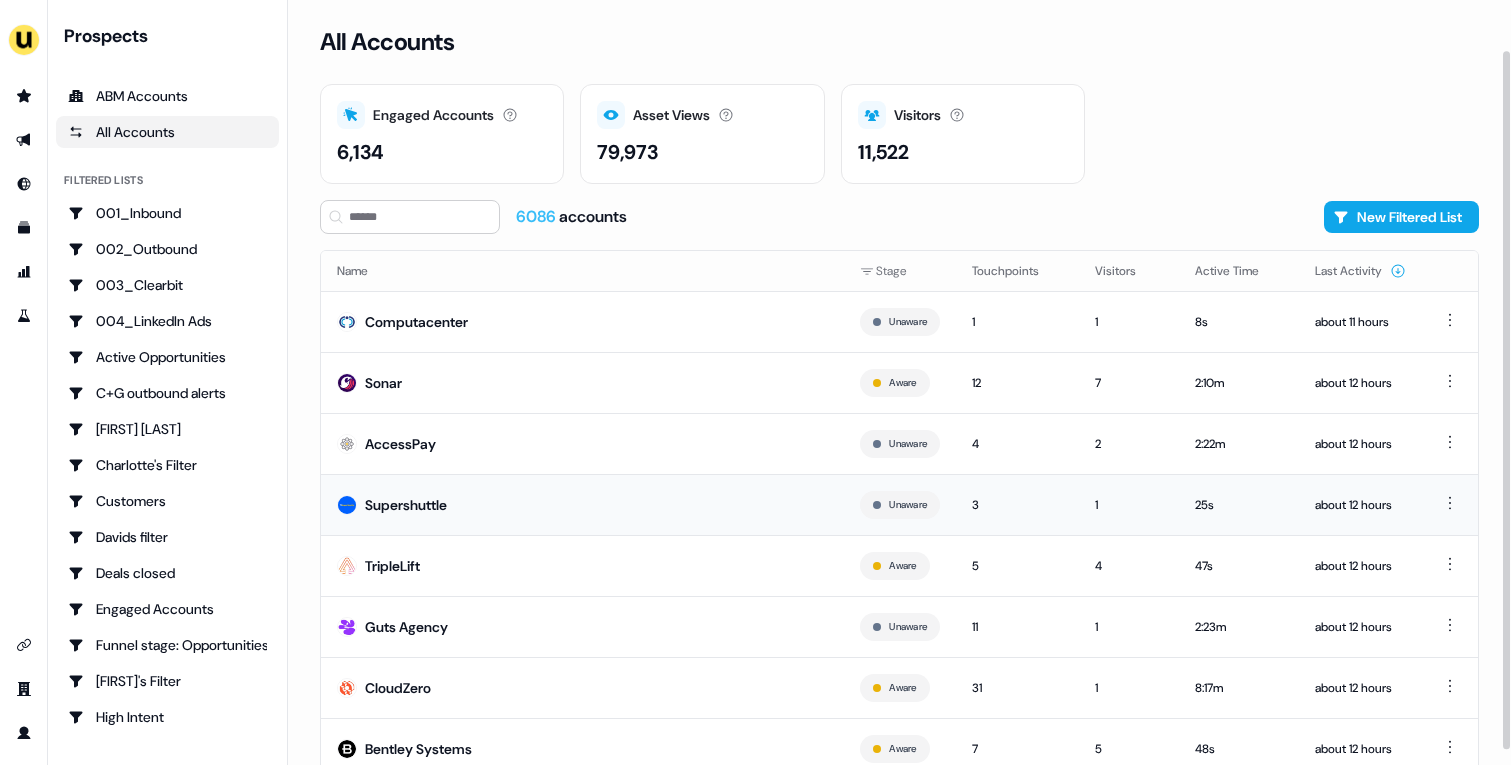 scroll, scrollTop: 70, scrollLeft: 0, axis: vertical 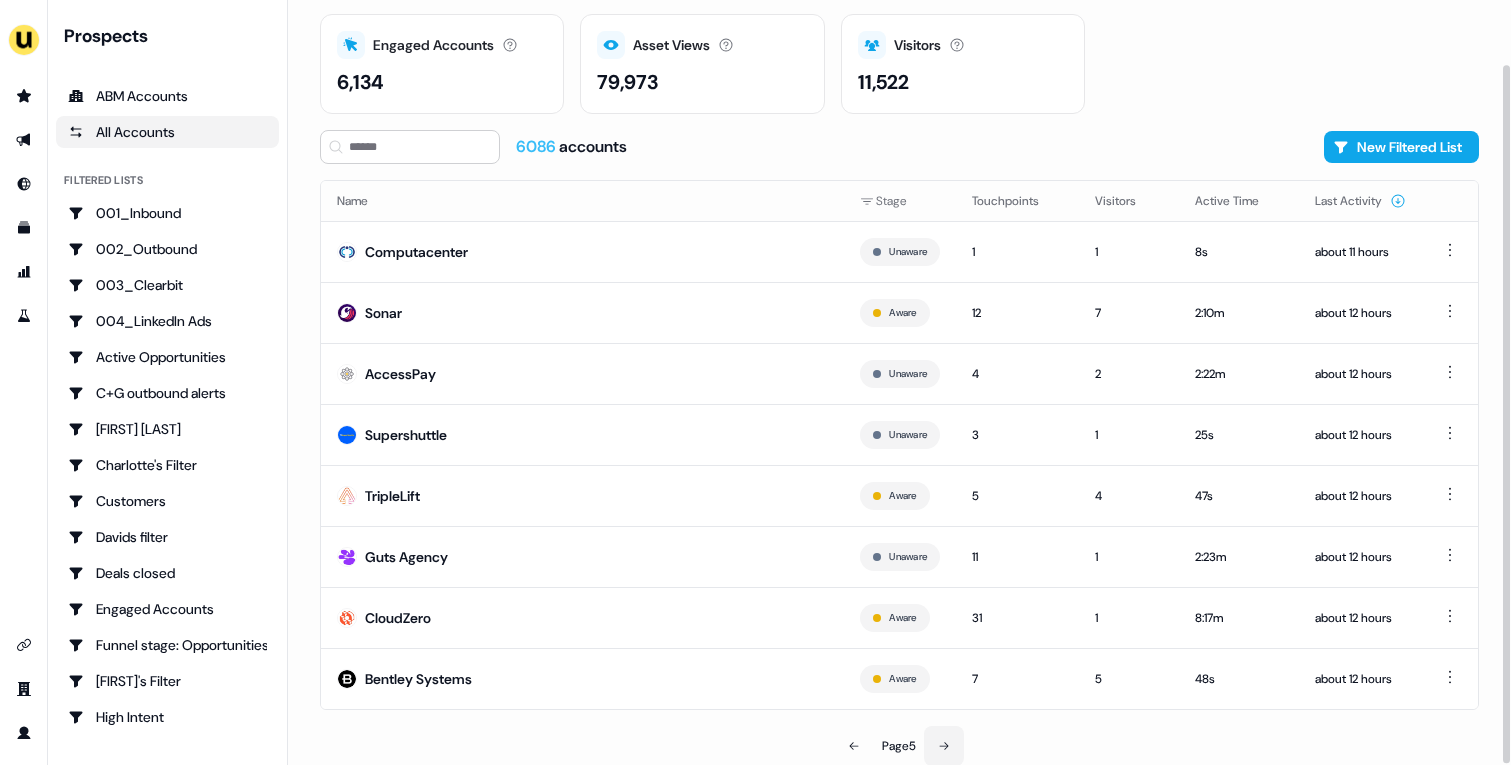click at bounding box center [944, 746] 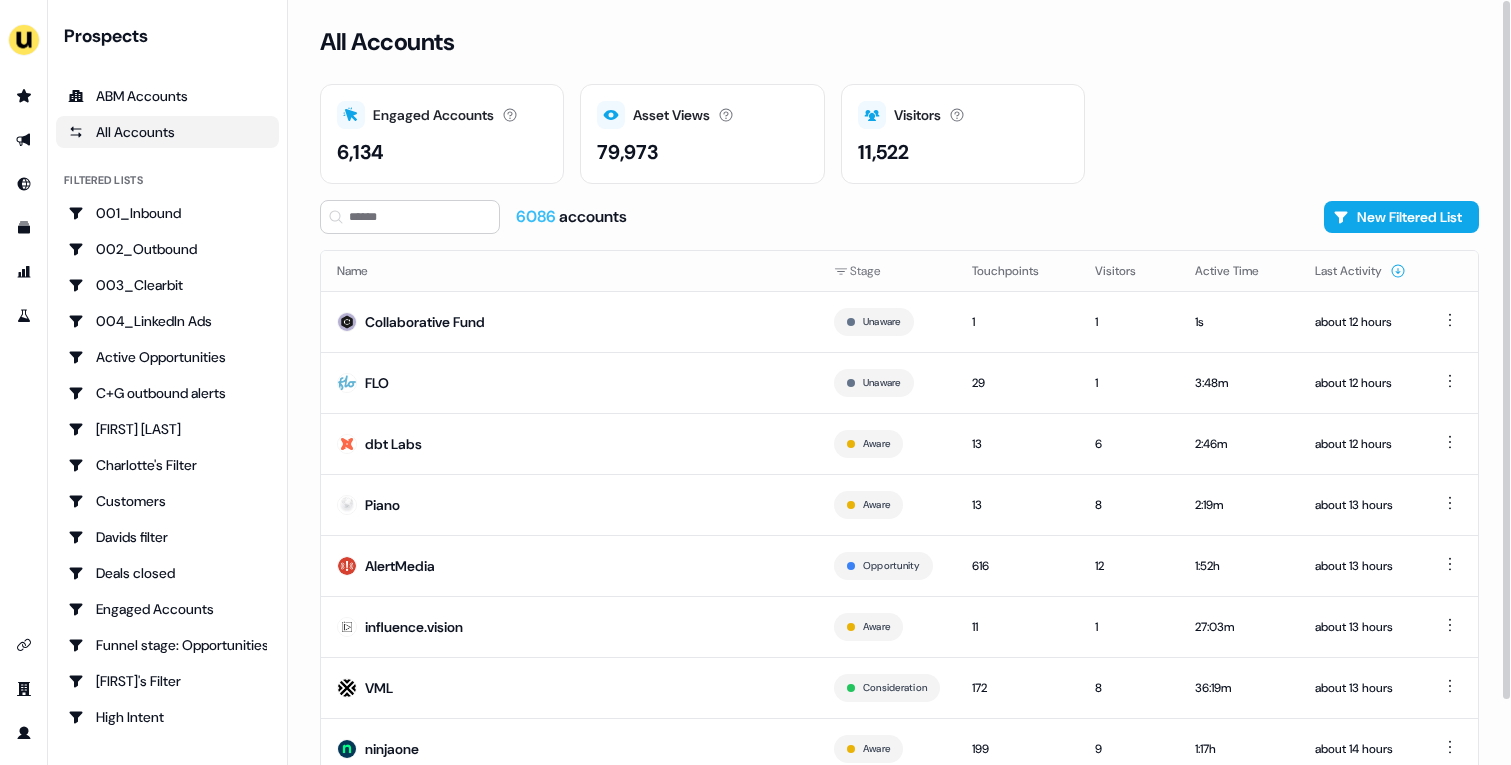 scroll, scrollTop: 70, scrollLeft: 0, axis: vertical 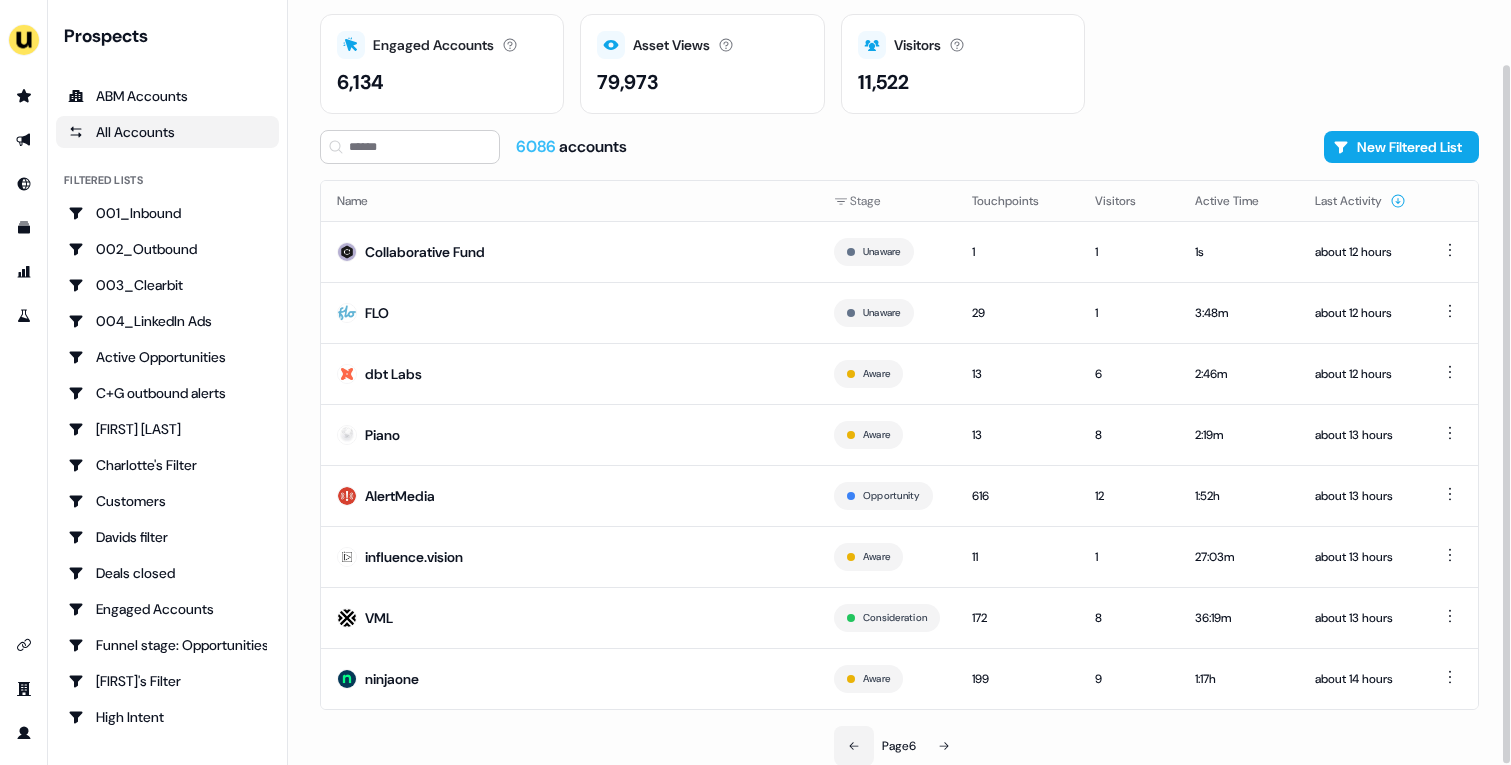 click 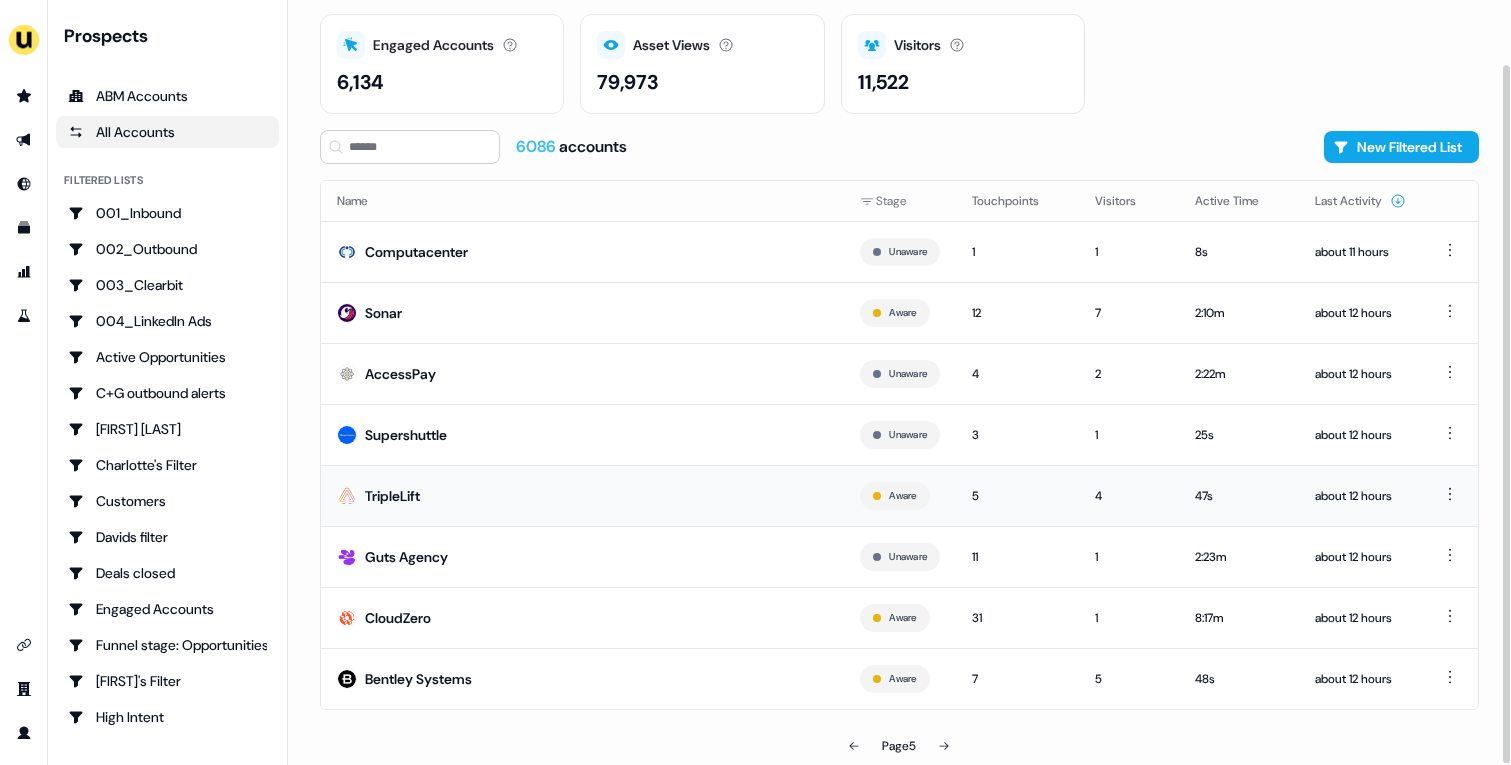 click on "TripleLift" at bounding box center [582, 495] 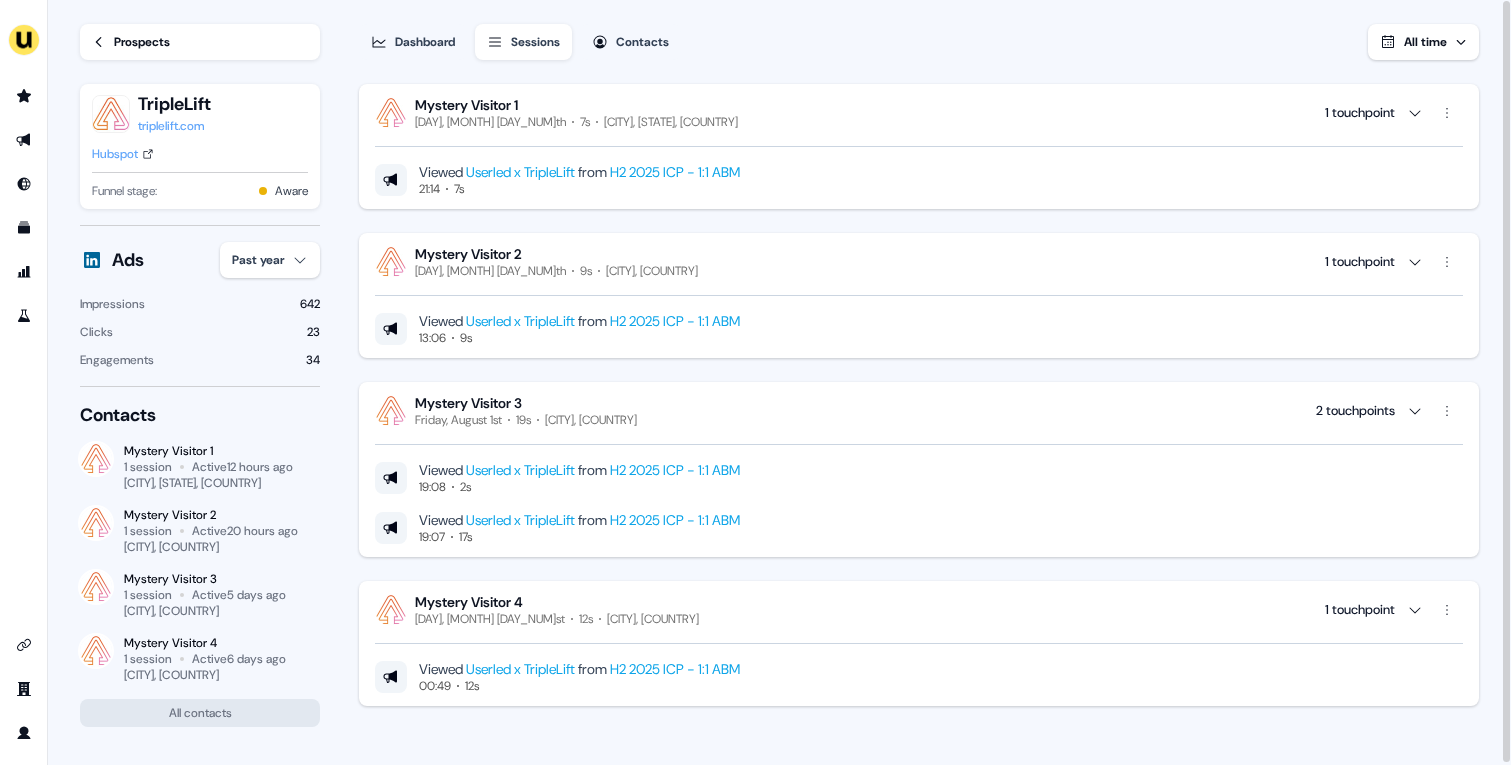 click on "Mystery Visitor 1 Tuesday, August 5th 7s New York, New York, US   1   touchpoint Viewed   Userled x TripleLift   from   H2 2025 ICP - 1:1 ABM 21:14 7s" at bounding box center (919, 146) 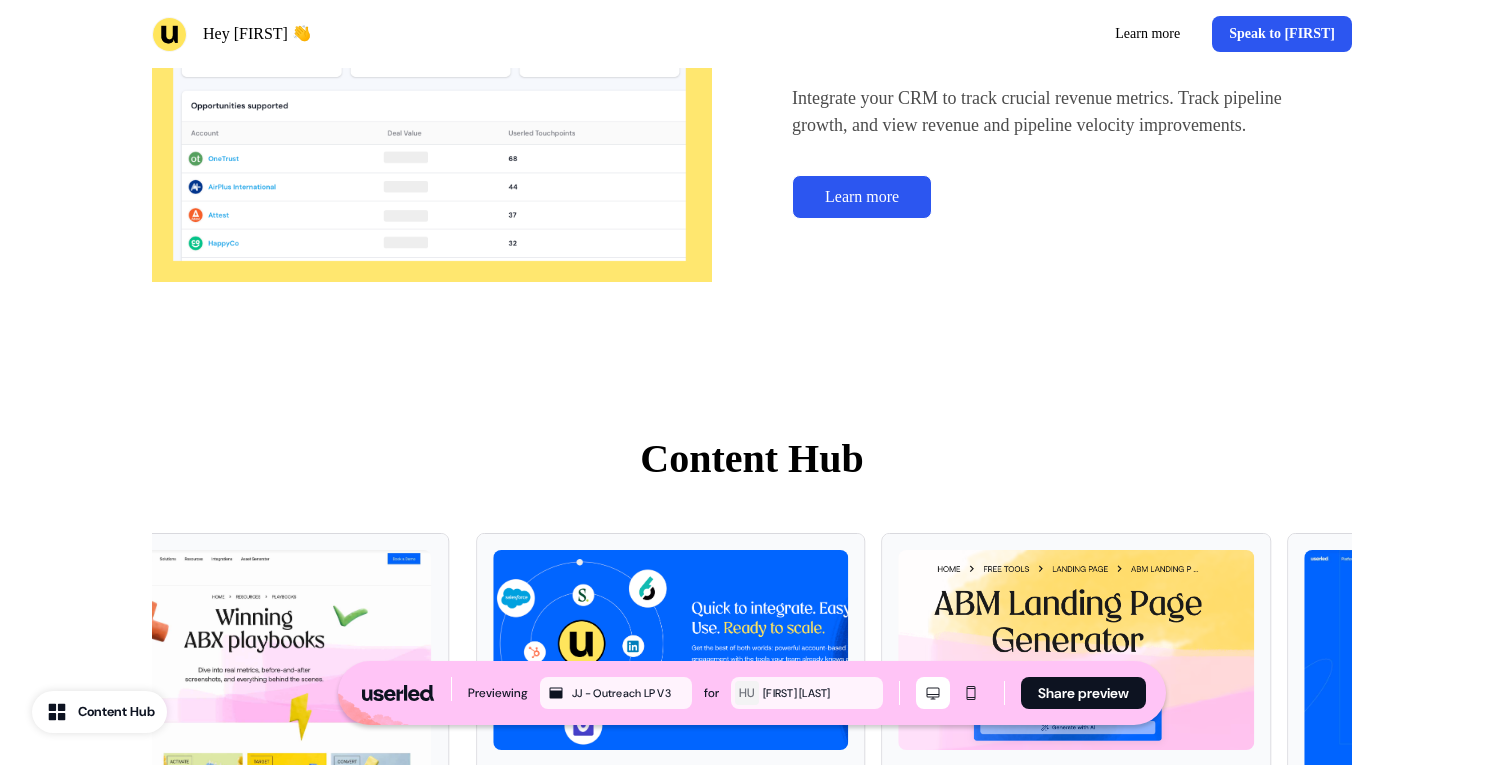 scroll, scrollTop: 4196, scrollLeft: 0, axis: vertical 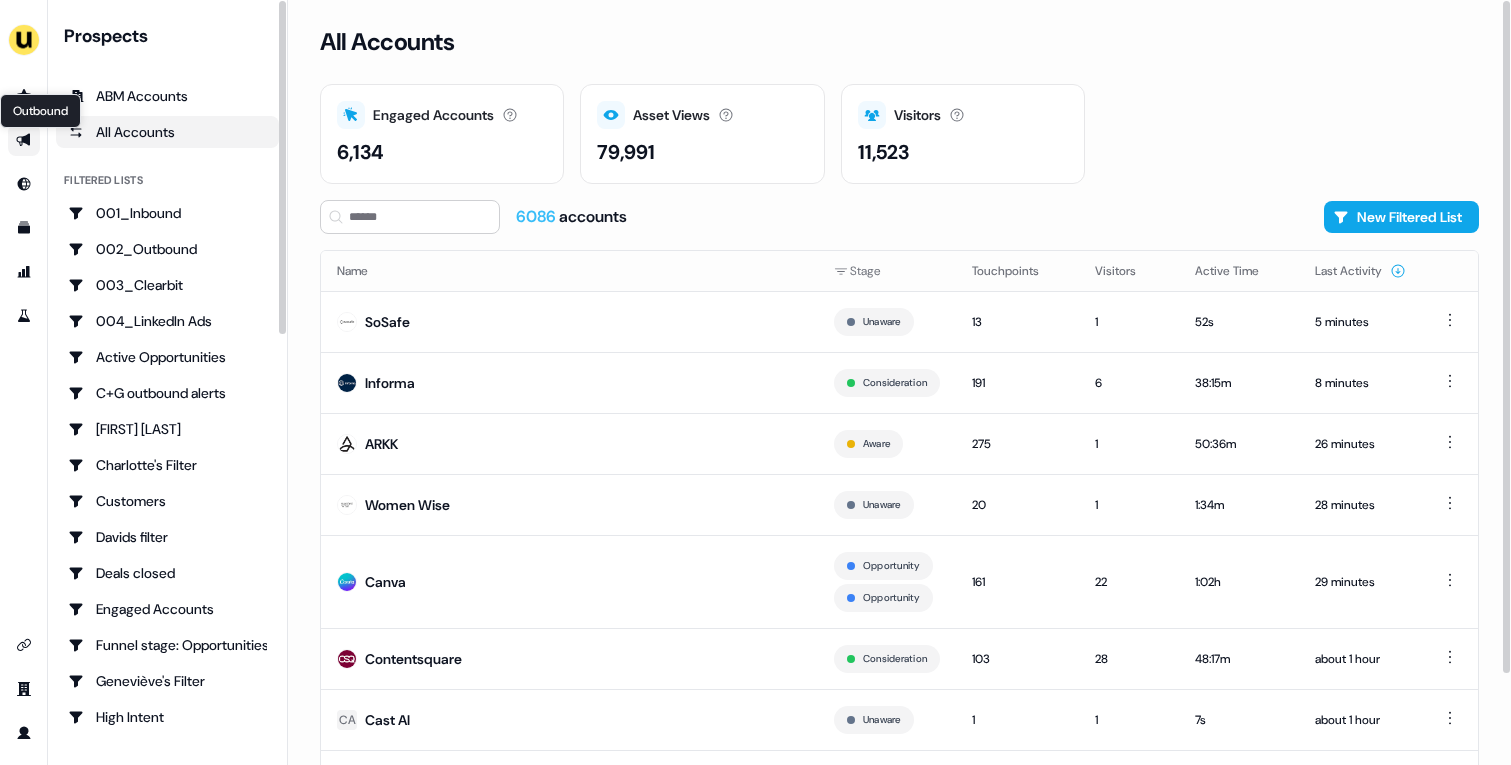 click 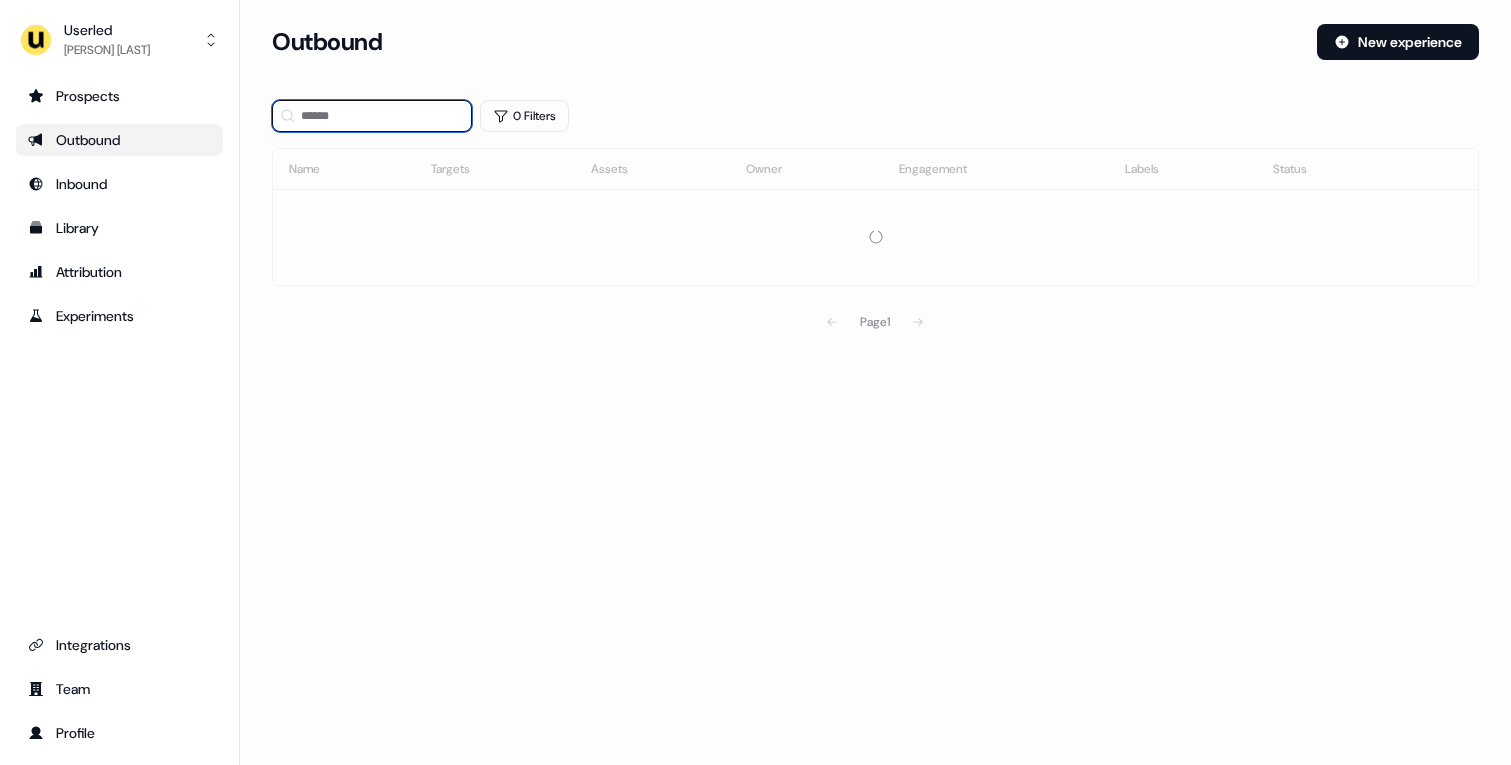click at bounding box center (372, 116) 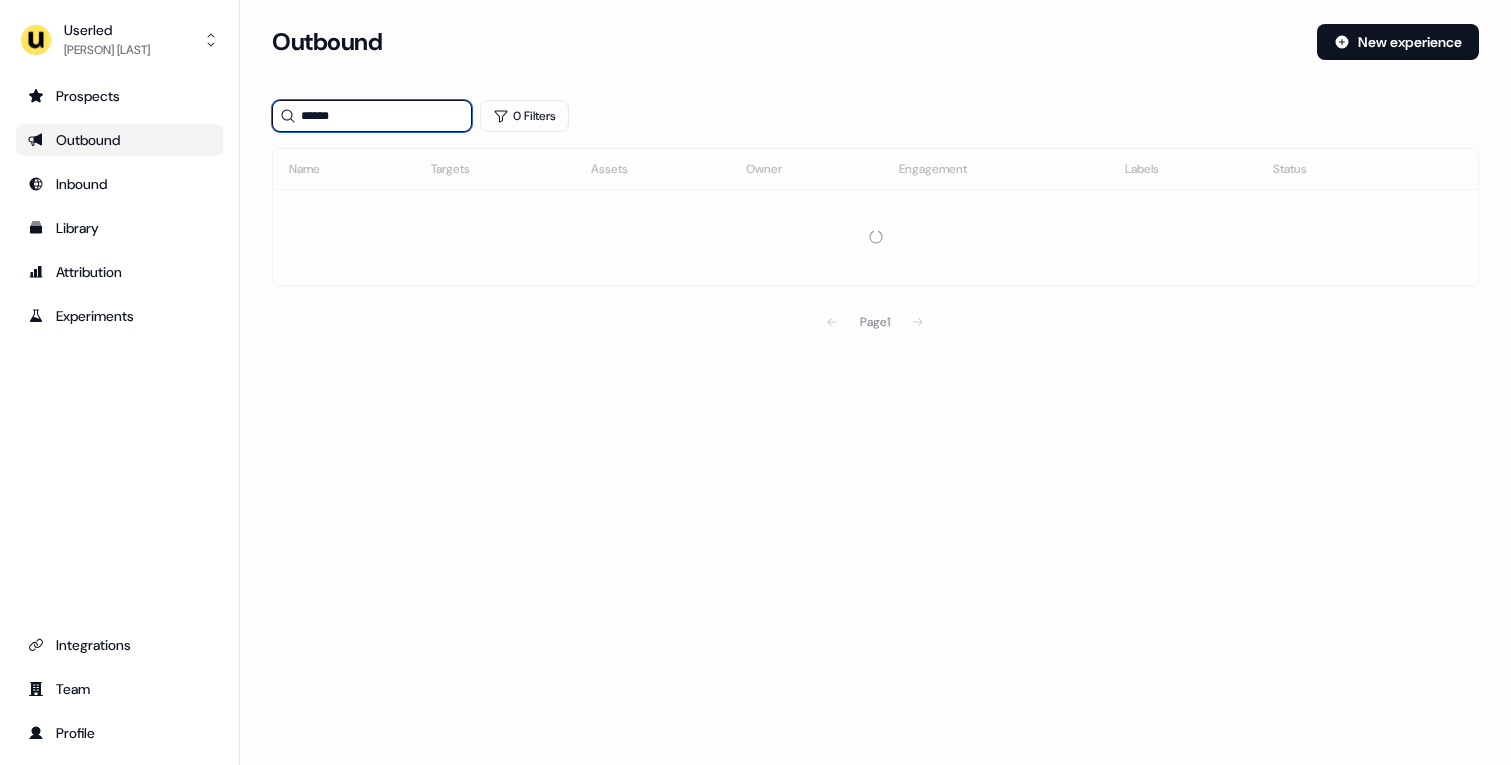 type on "******" 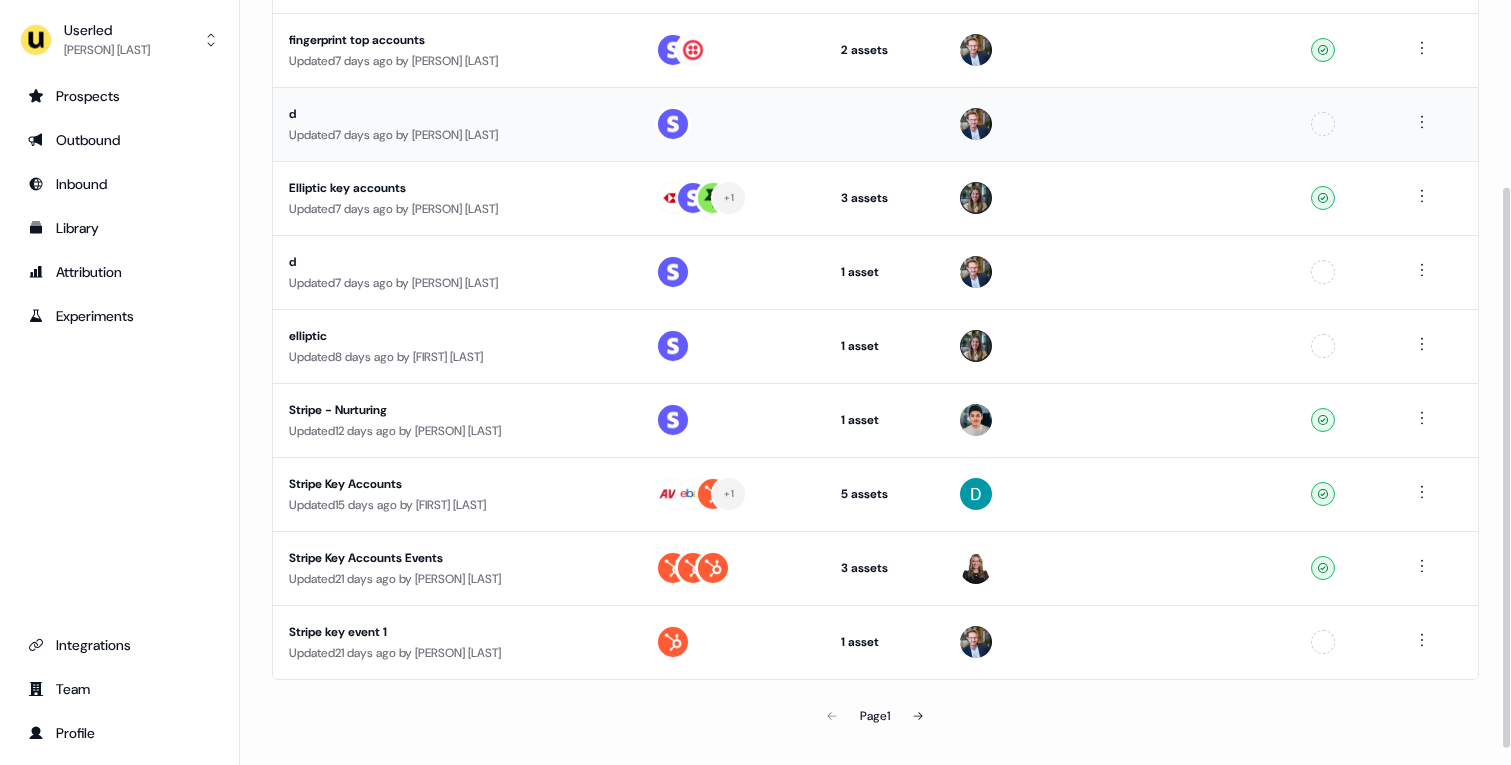 scroll, scrollTop: 260, scrollLeft: 0, axis: vertical 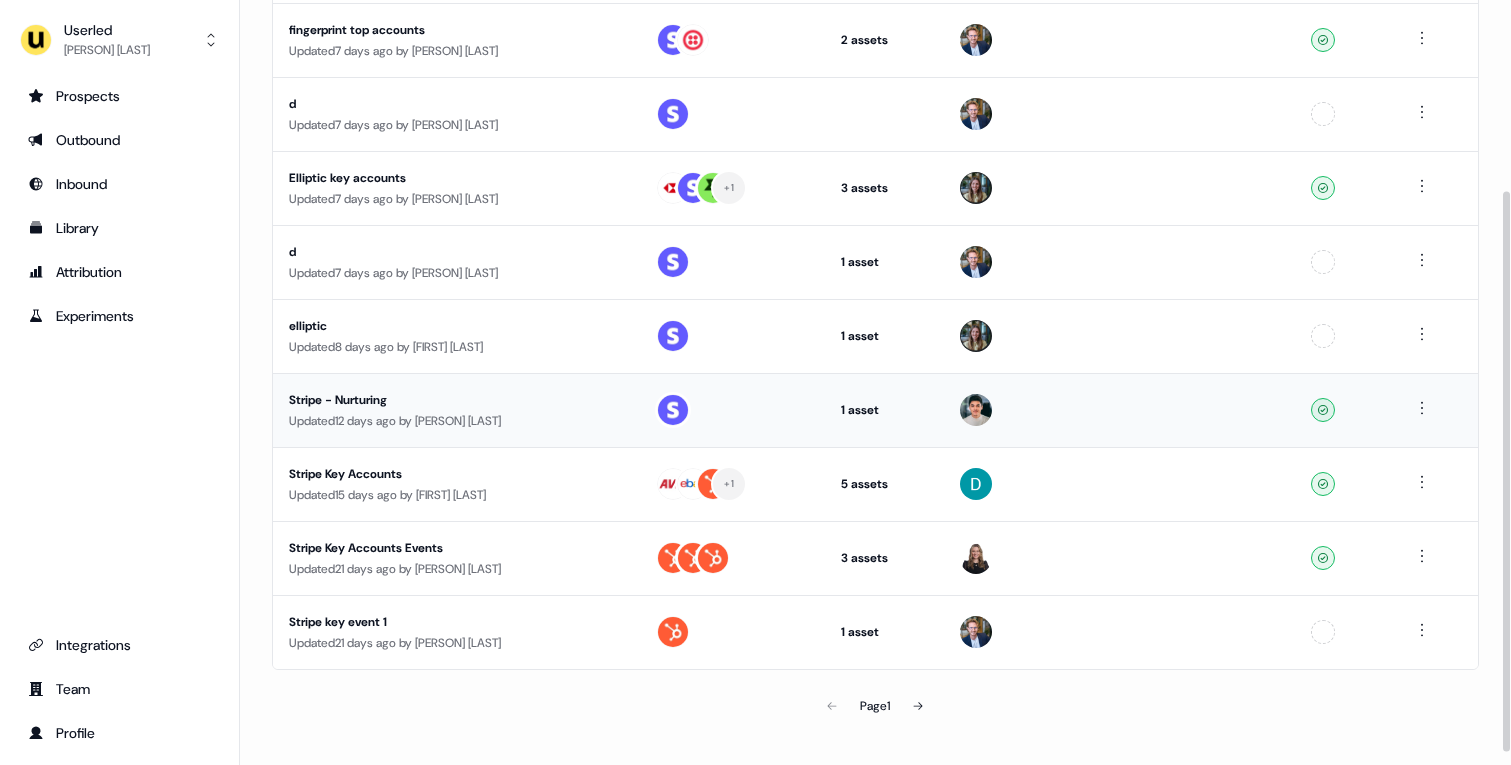 click on "Updated  12 days ago   by   [PERSON] [LAST]" at bounding box center [456, 421] 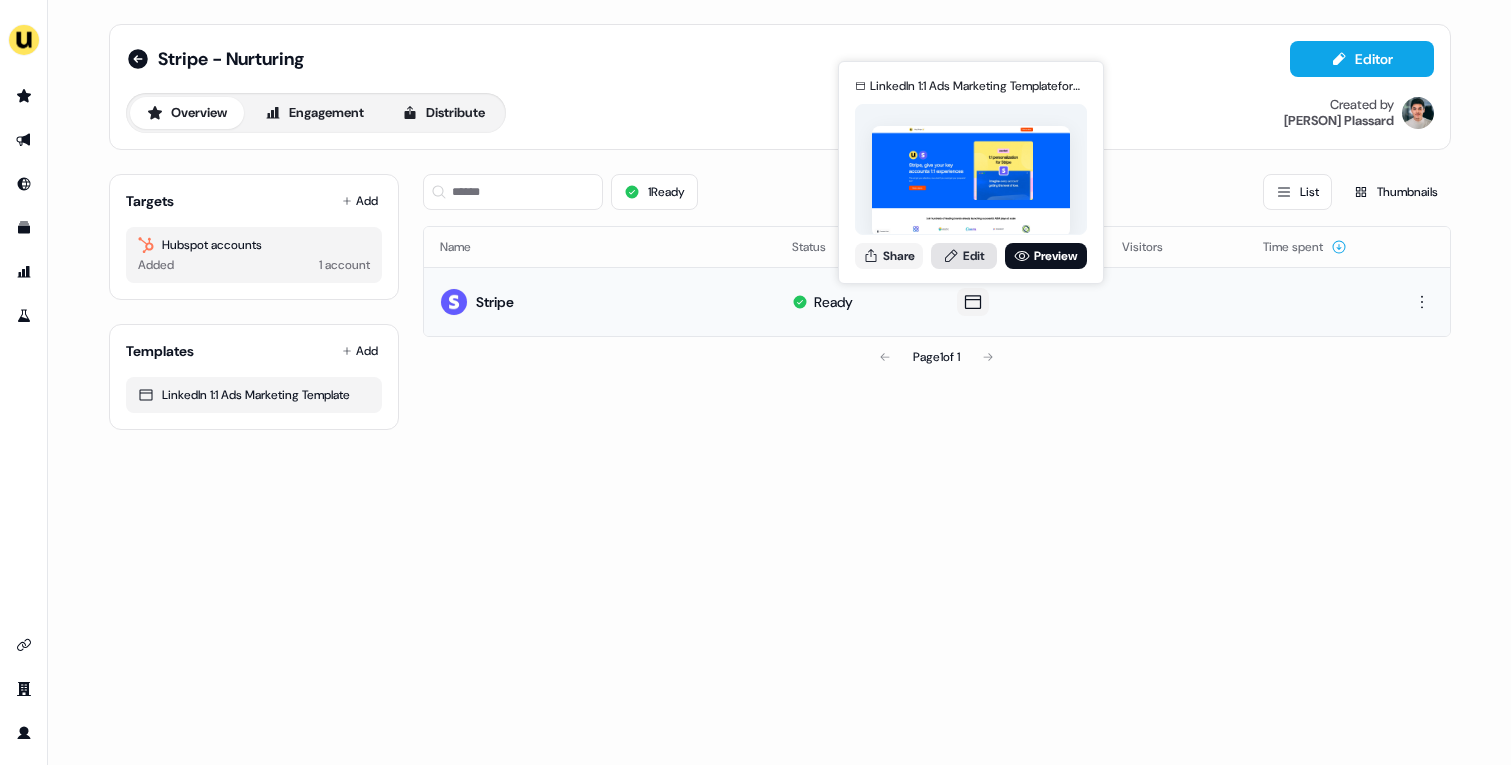 click on "Edit" at bounding box center (964, 256) 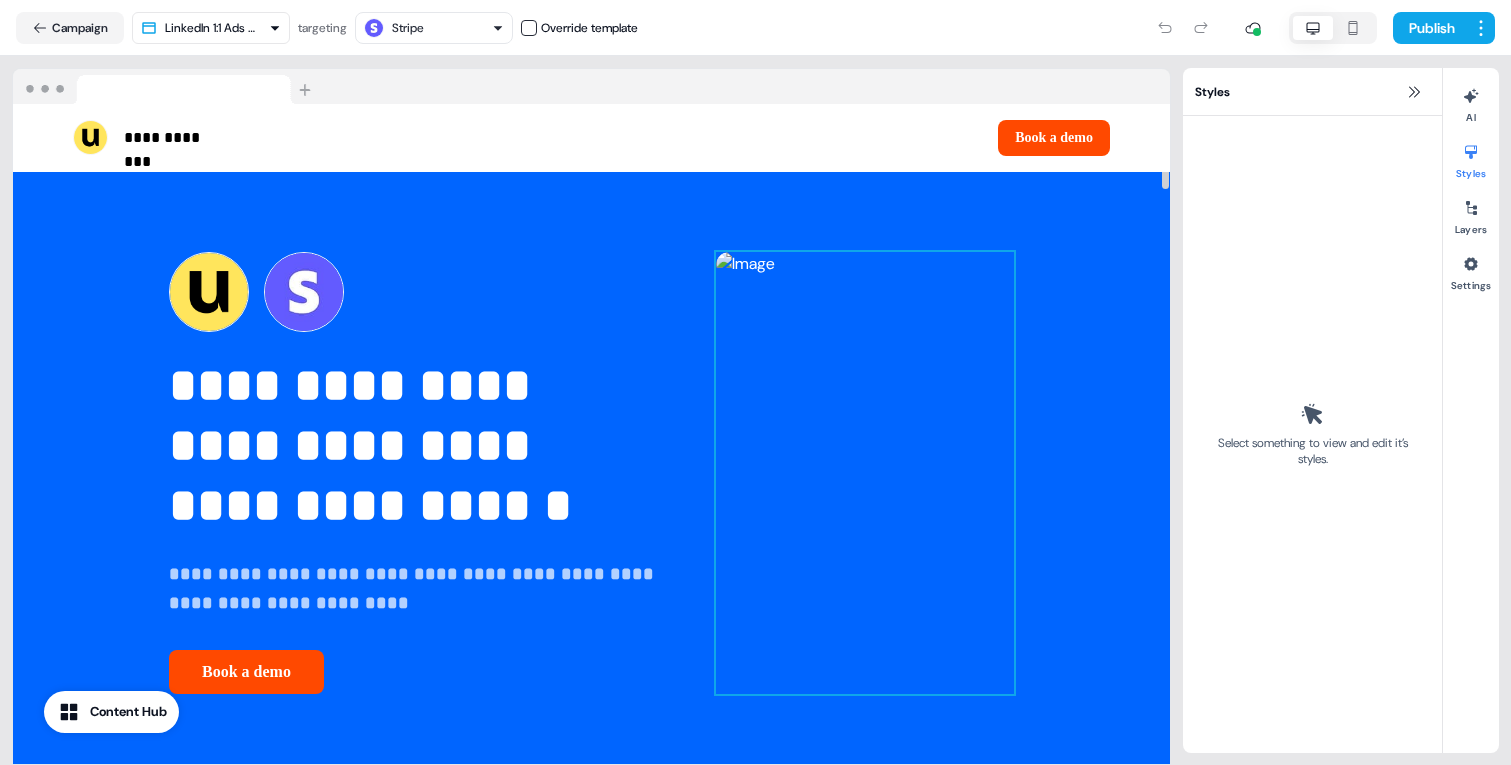 click on "To pick up a draggable item, press the space bar.
While dragging, use the arrow keys to move the item.
Press space again to drop the item in its new position, or press escape to cancel." at bounding box center [865, 473] 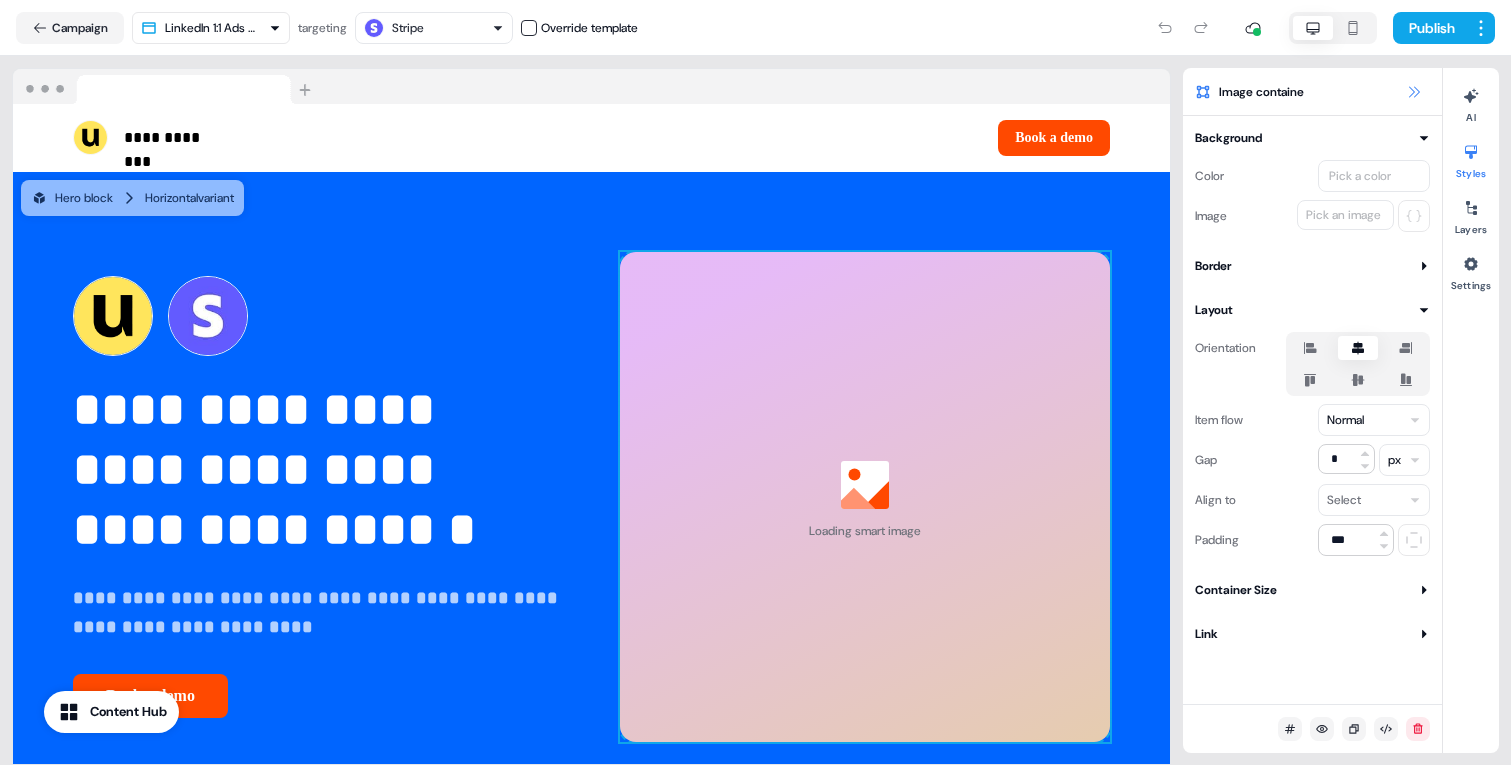 click 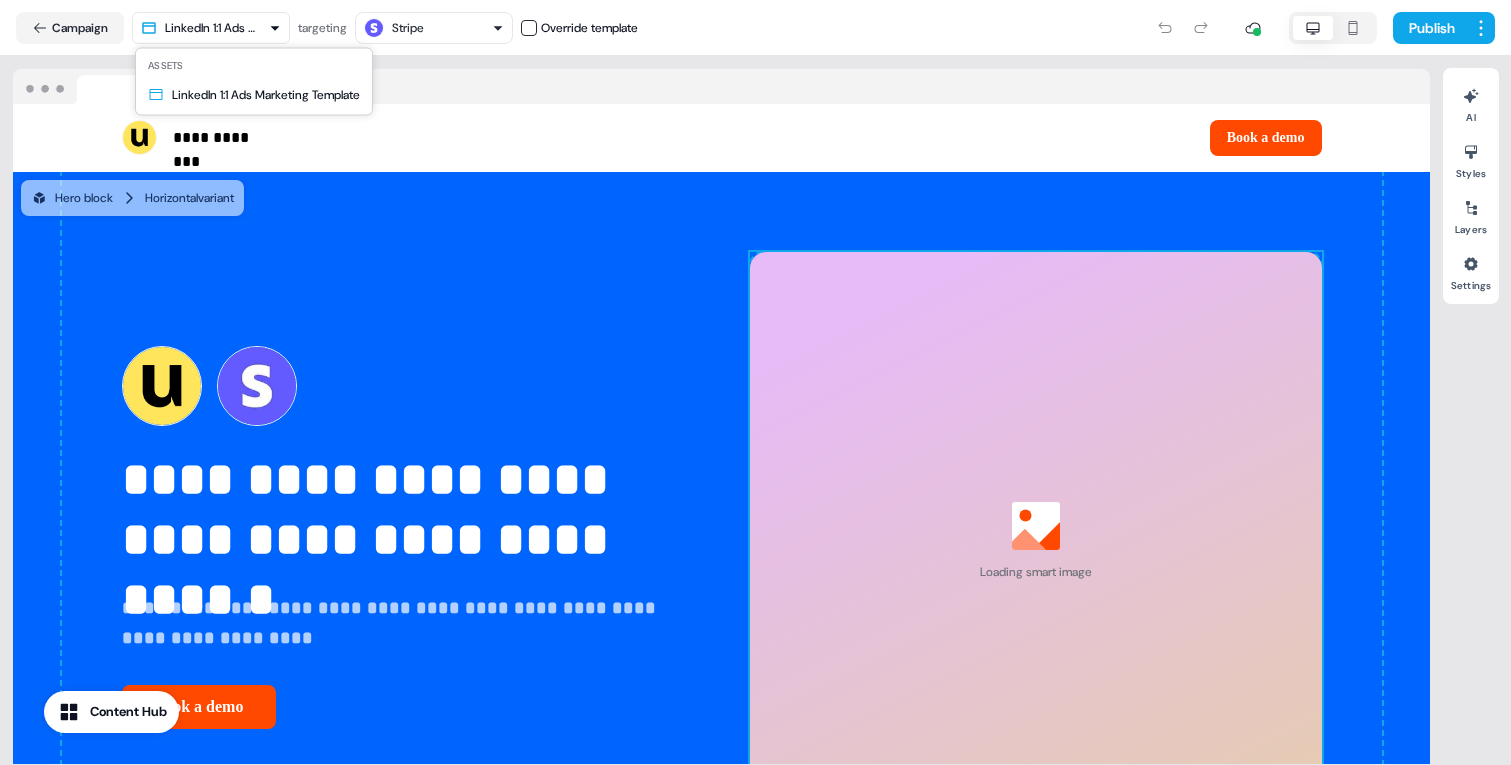 click on "**********" at bounding box center [755, 382] 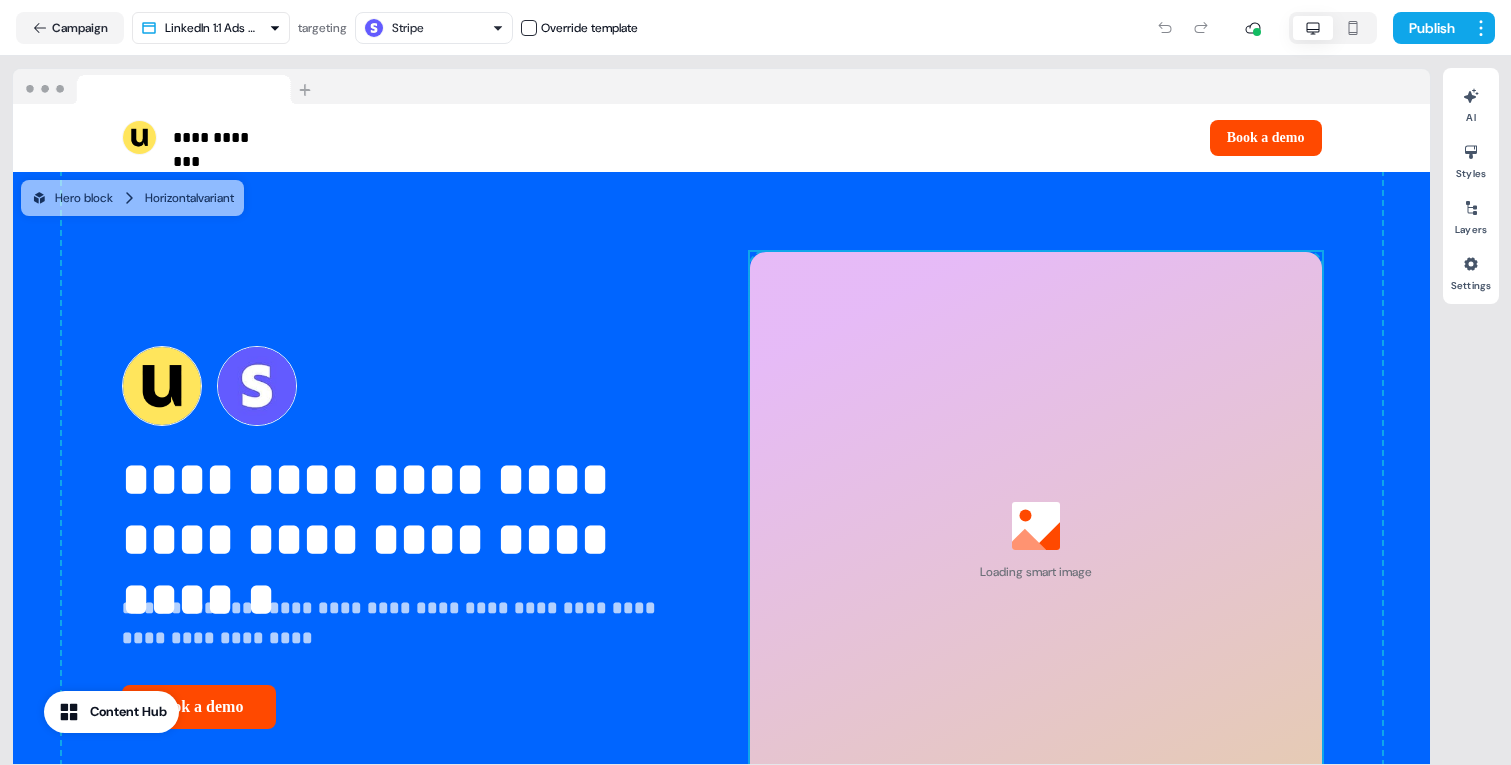 click on "**********" at bounding box center (755, 382) 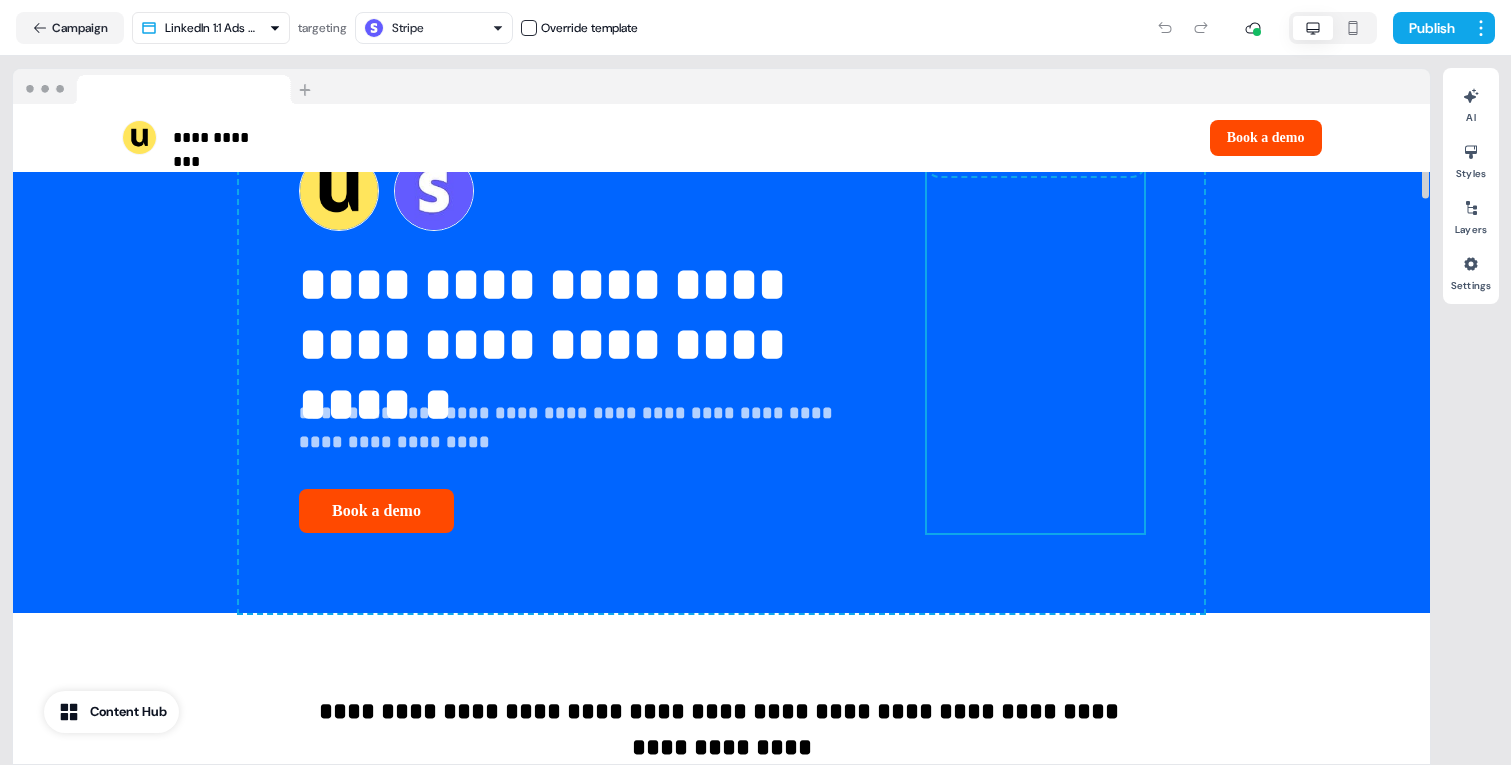 scroll, scrollTop: 103, scrollLeft: 0, axis: vertical 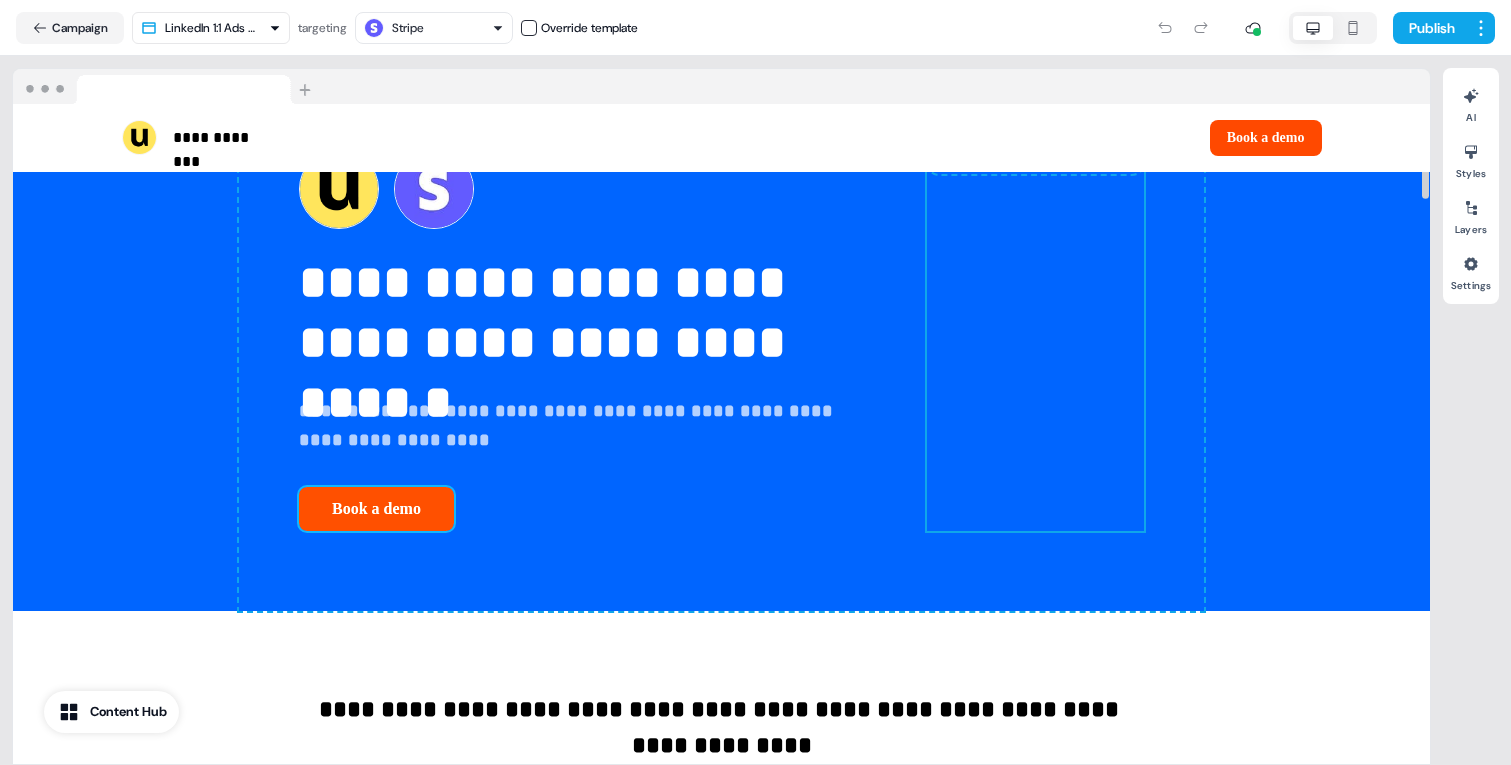 click on "Book a demo" at bounding box center [376, 509] 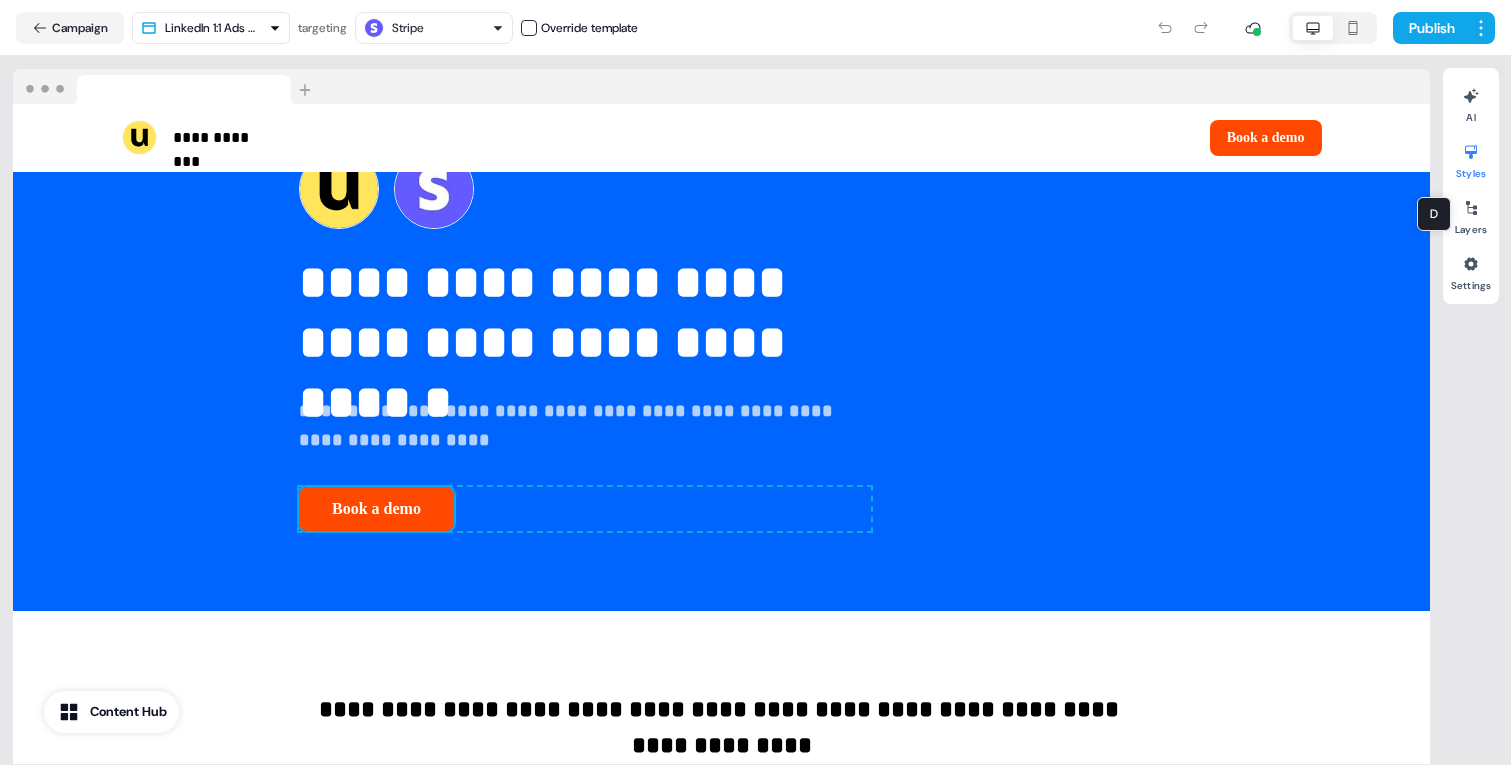 click 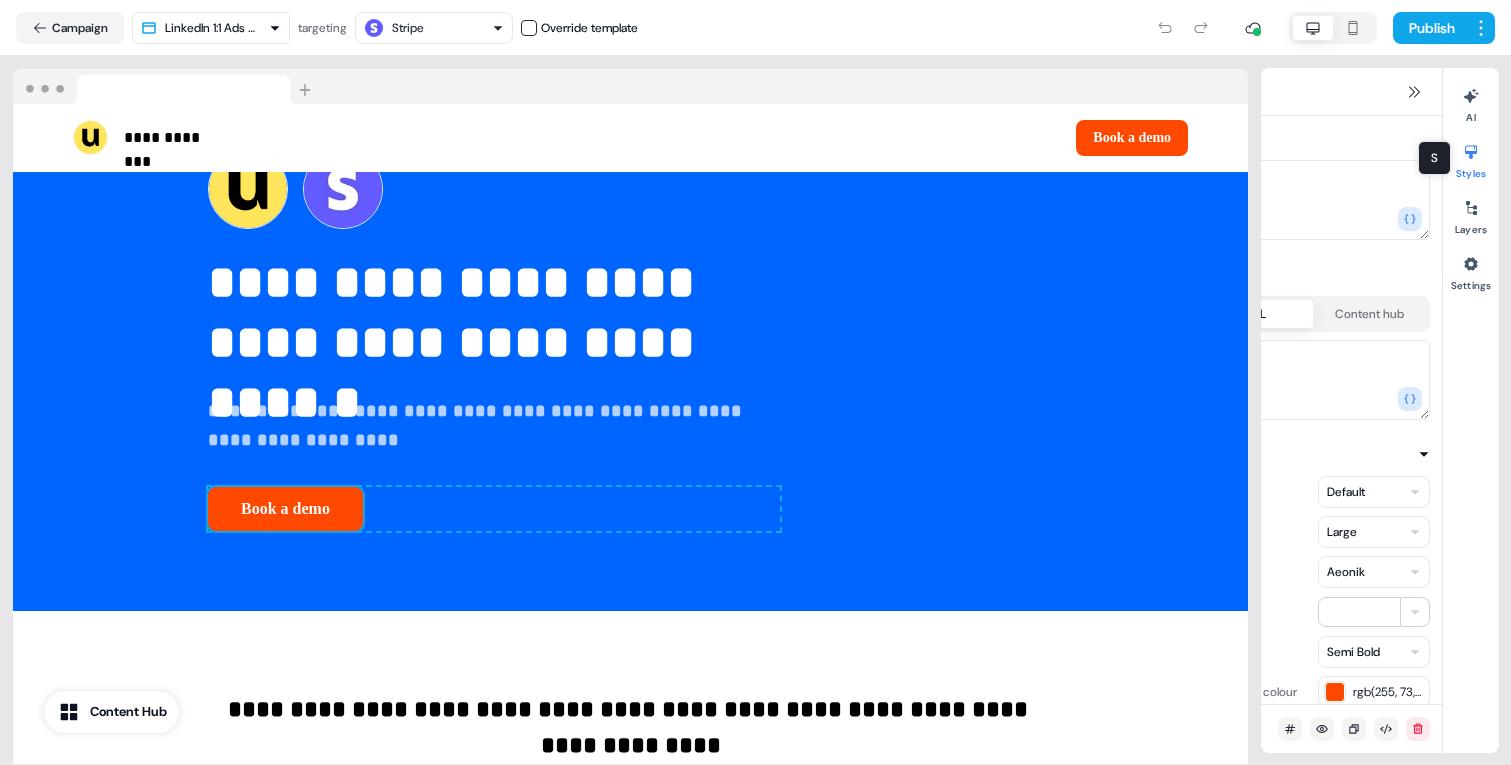 scroll, scrollTop: 32, scrollLeft: 0, axis: vertical 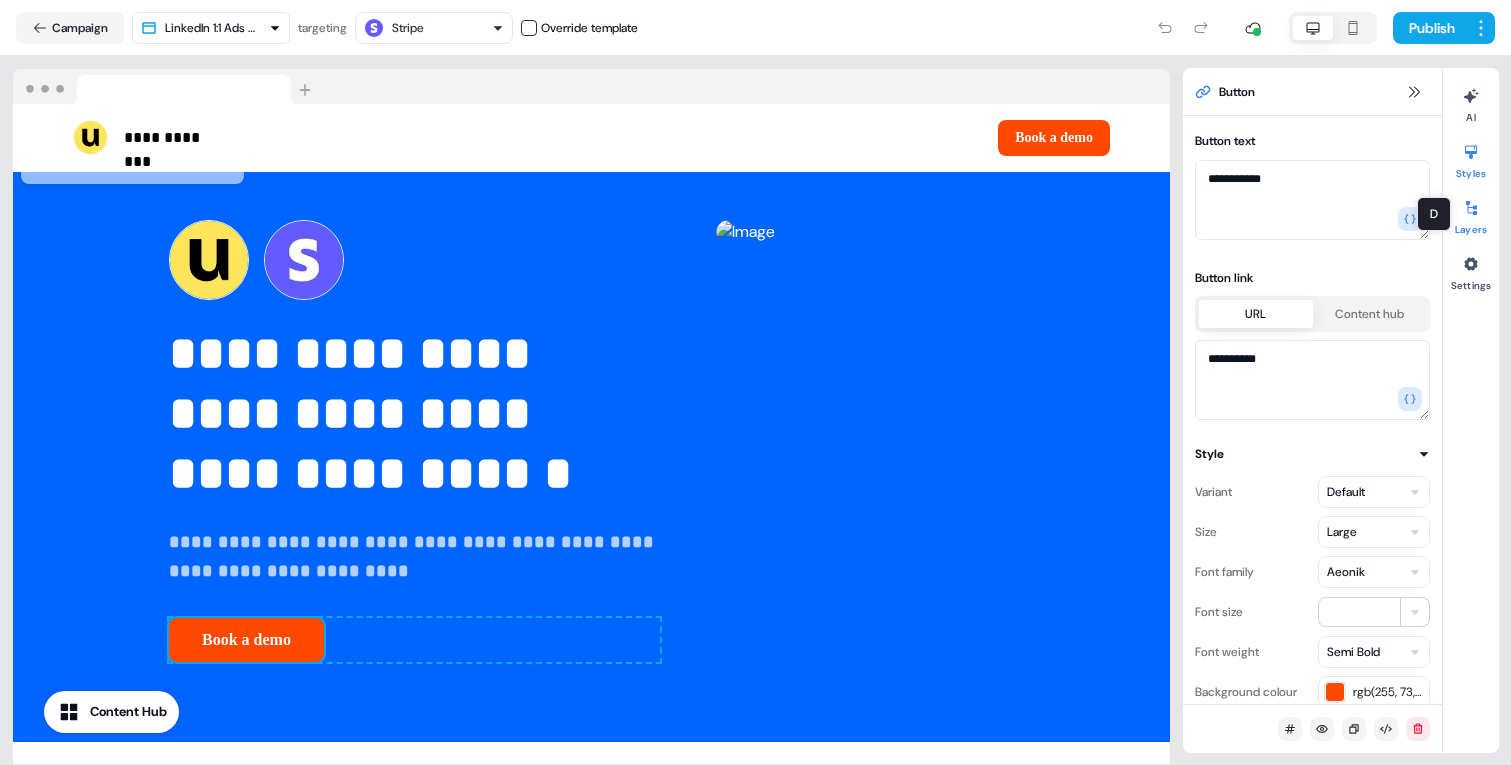 click at bounding box center [1471, 208] 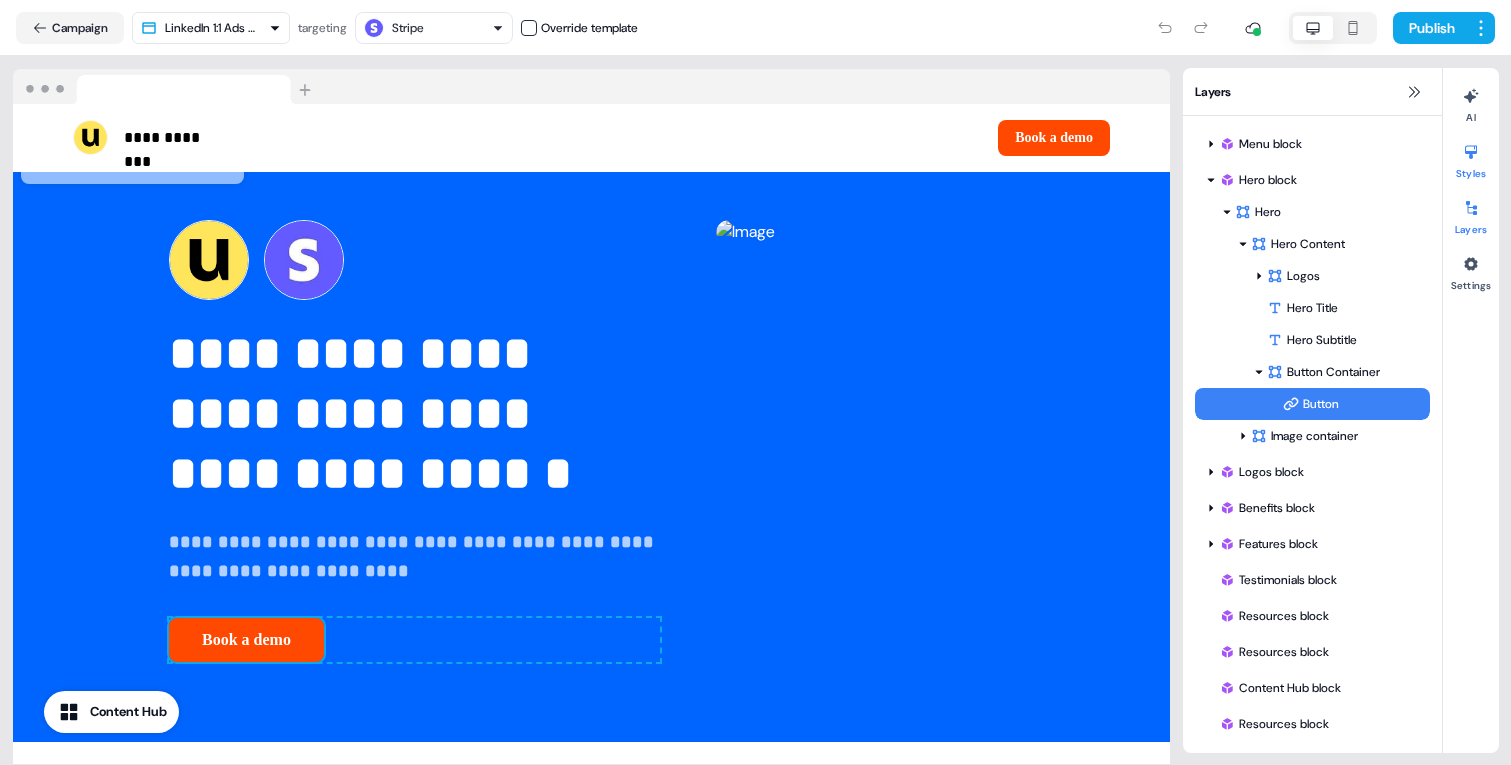 click at bounding box center (1471, 152) 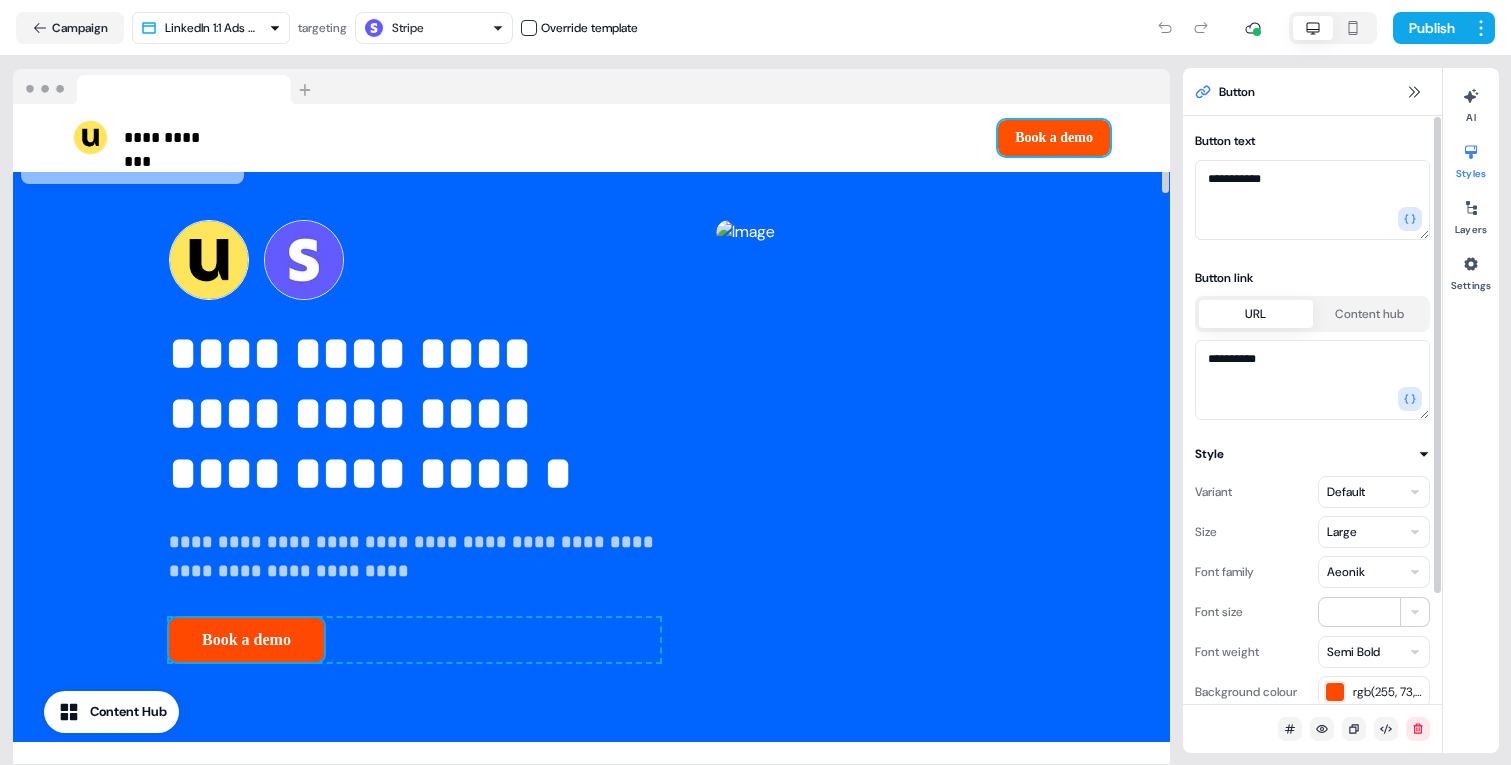 click on "Book a demo" at bounding box center [1054, 138] 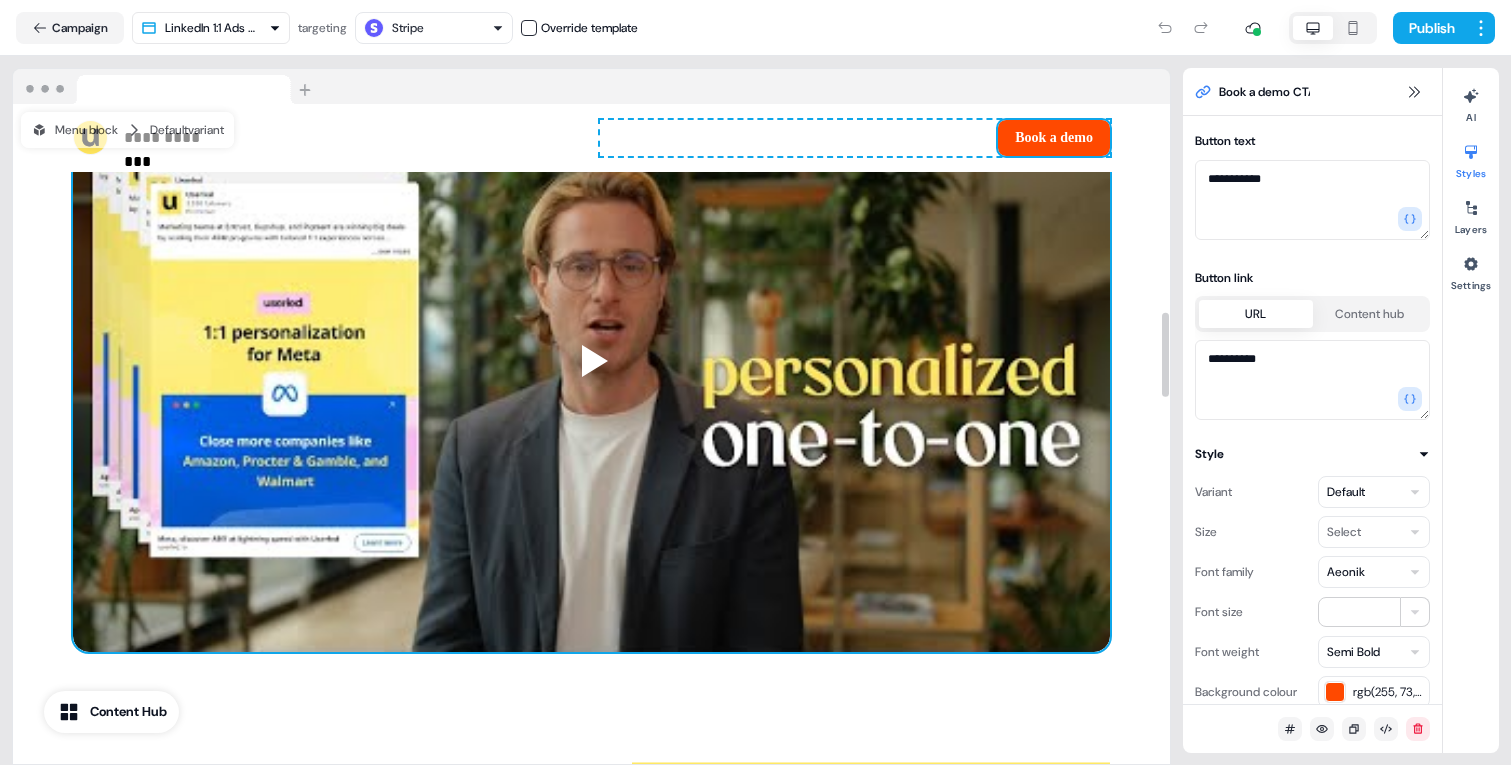 scroll, scrollTop: 1748, scrollLeft: 0, axis: vertical 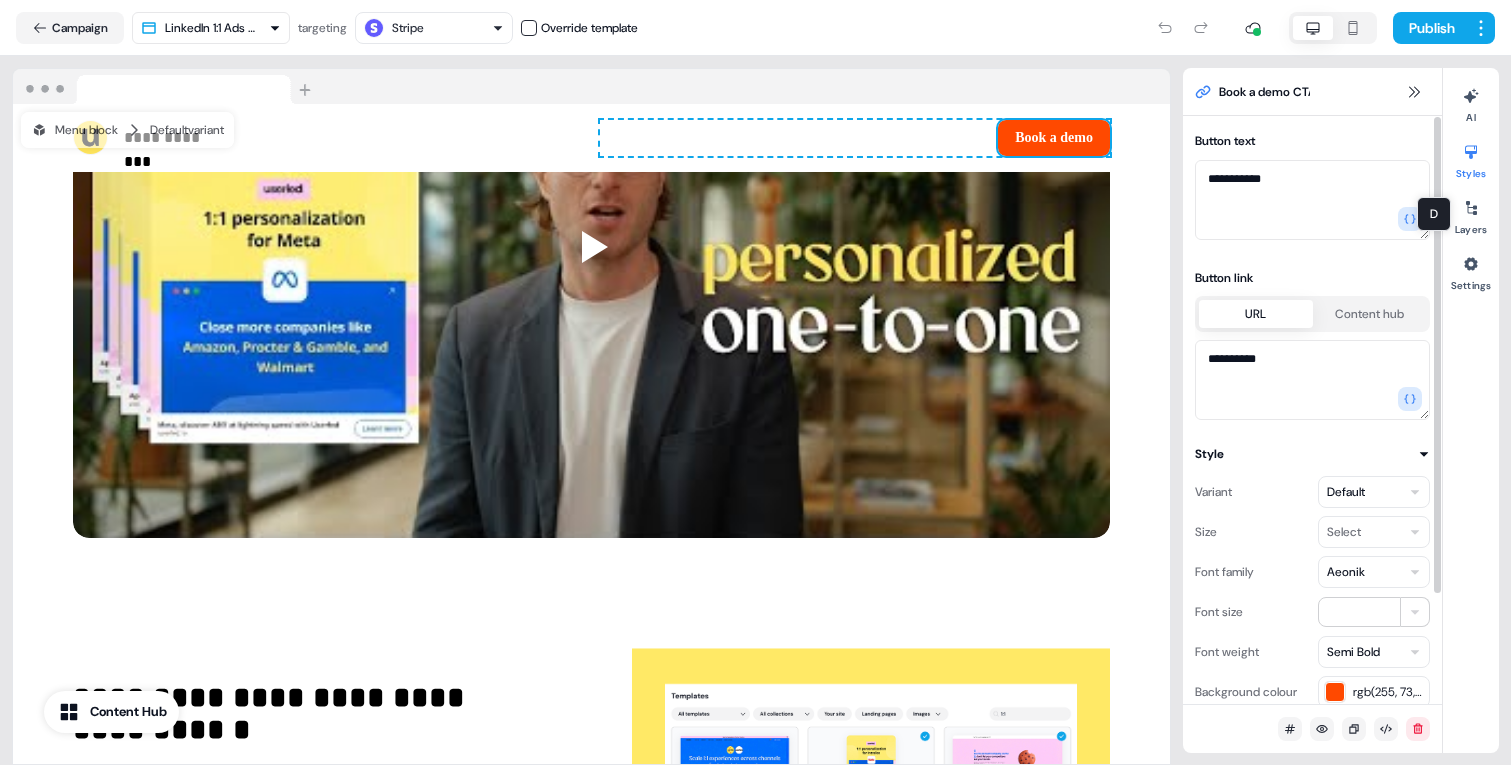 click at bounding box center [1471, 152] 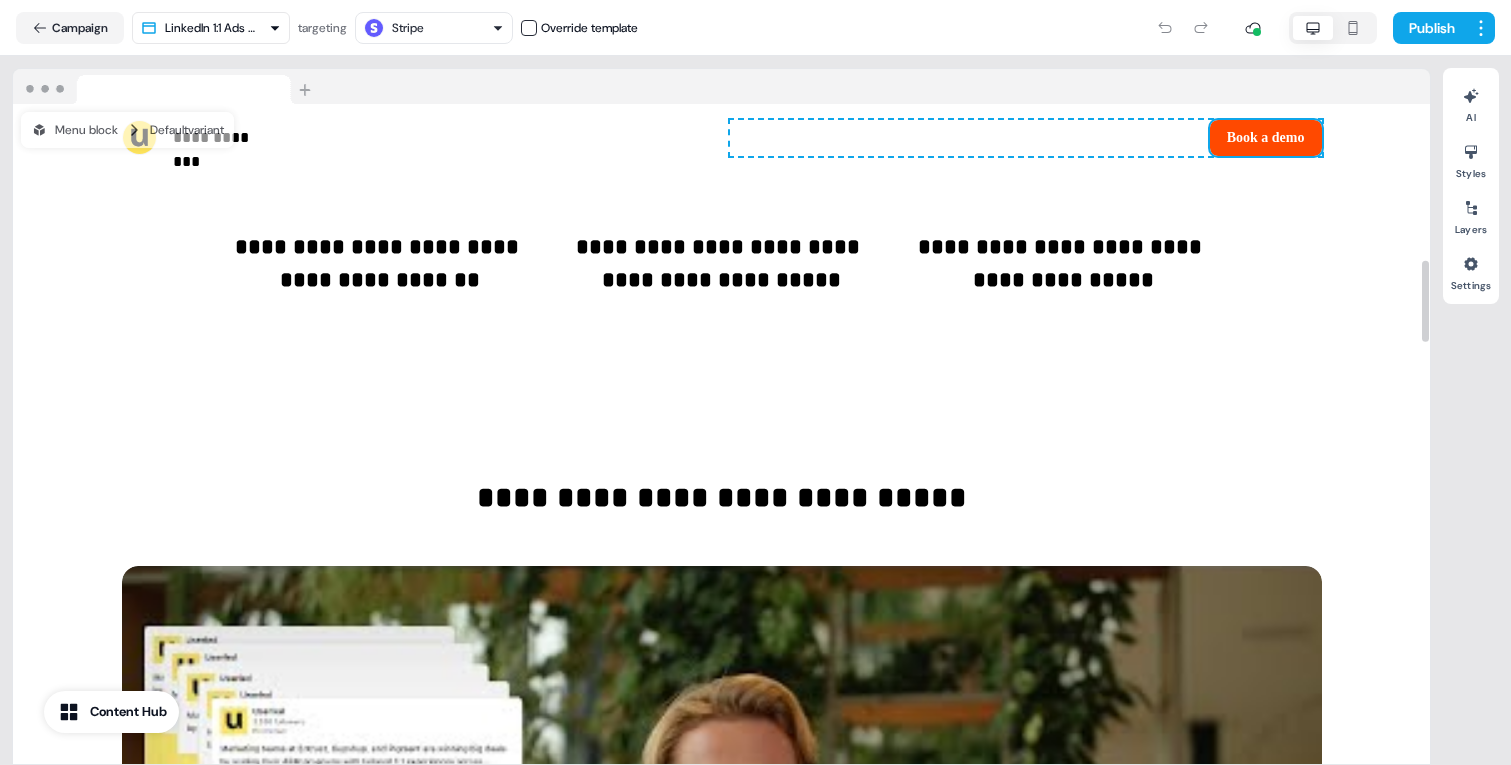 scroll, scrollTop: 715, scrollLeft: 0, axis: vertical 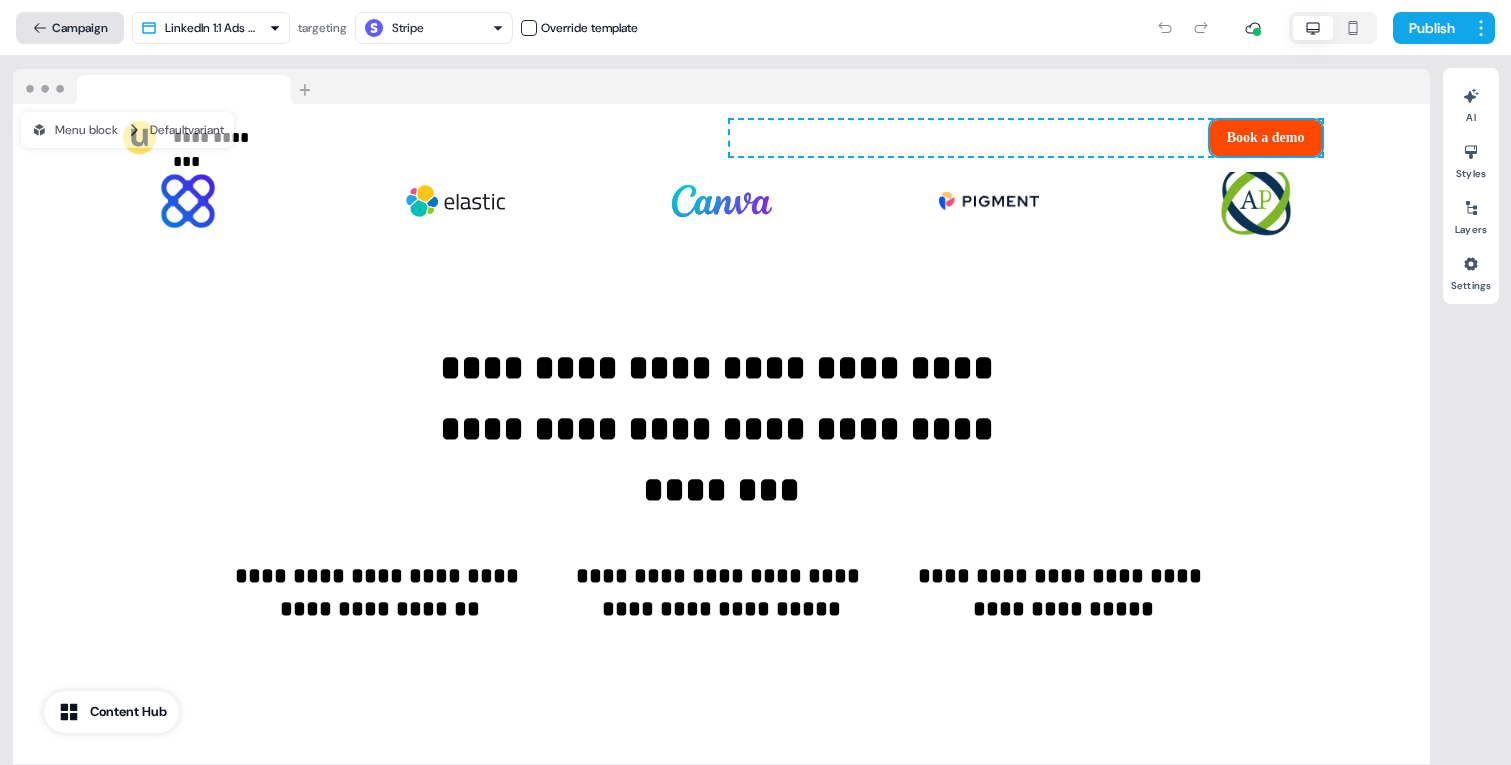 click on "Campaign" at bounding box center (70, 28) 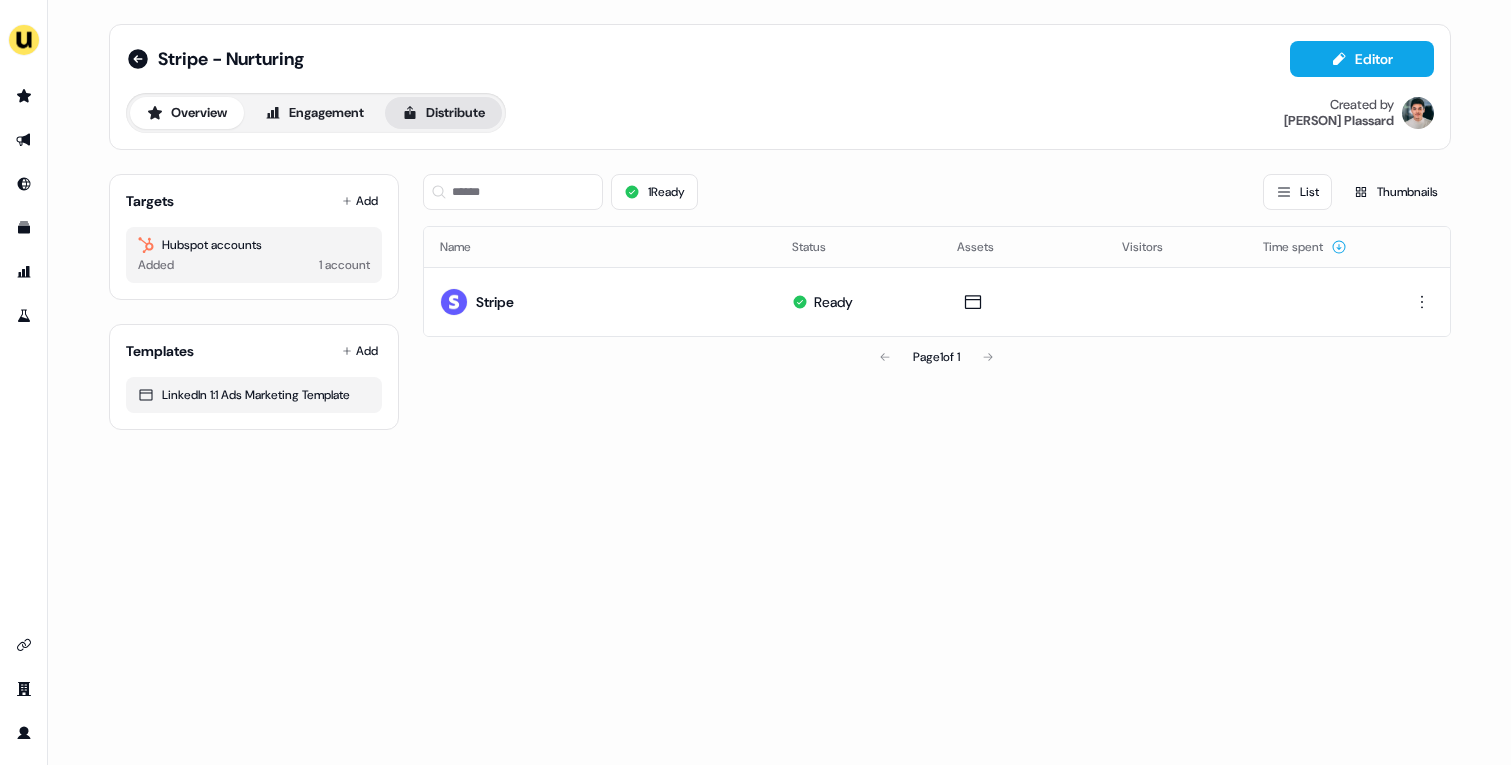 click on "Distribute" at bounding box center (443, 113) 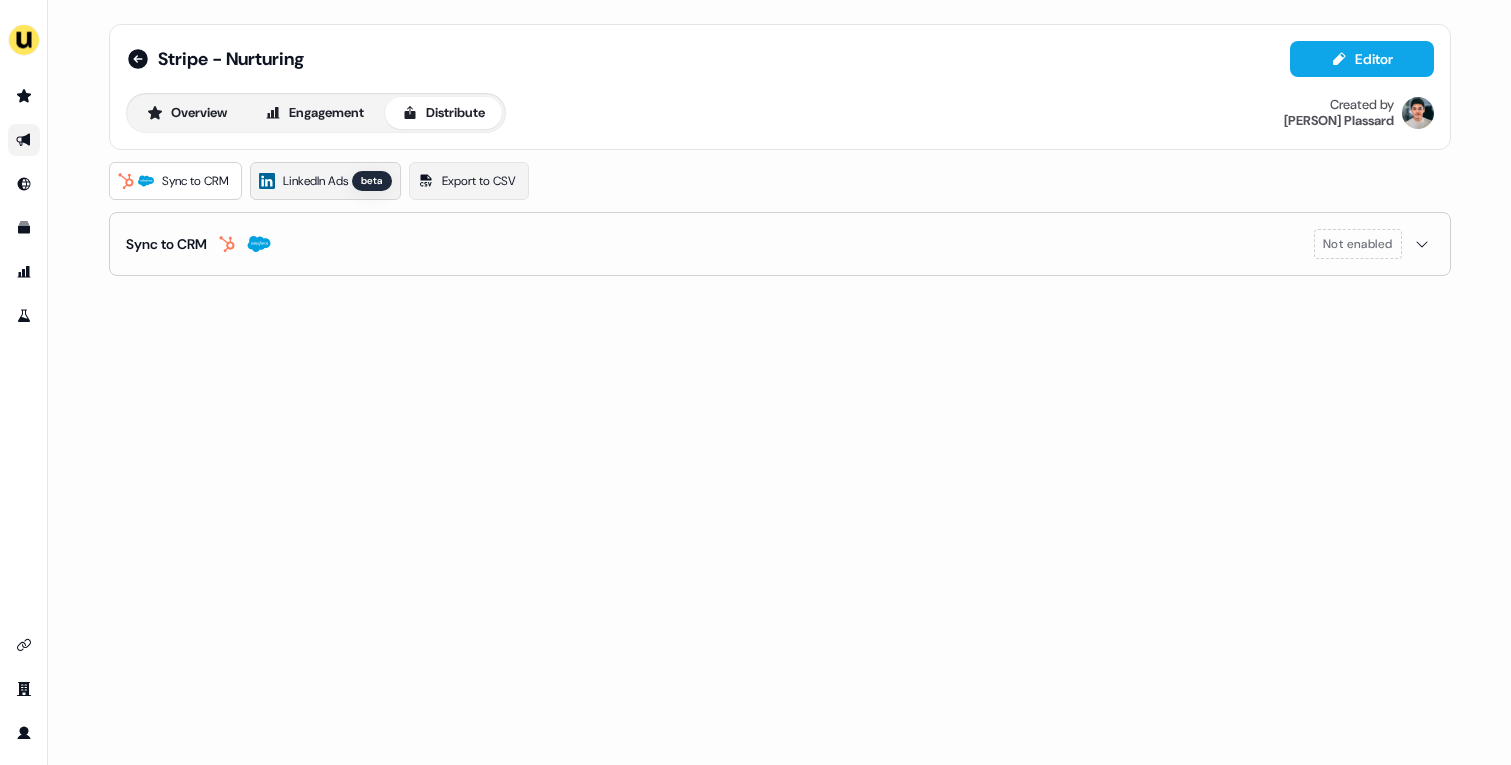 click on "beta" at bounding box center (372, 181) 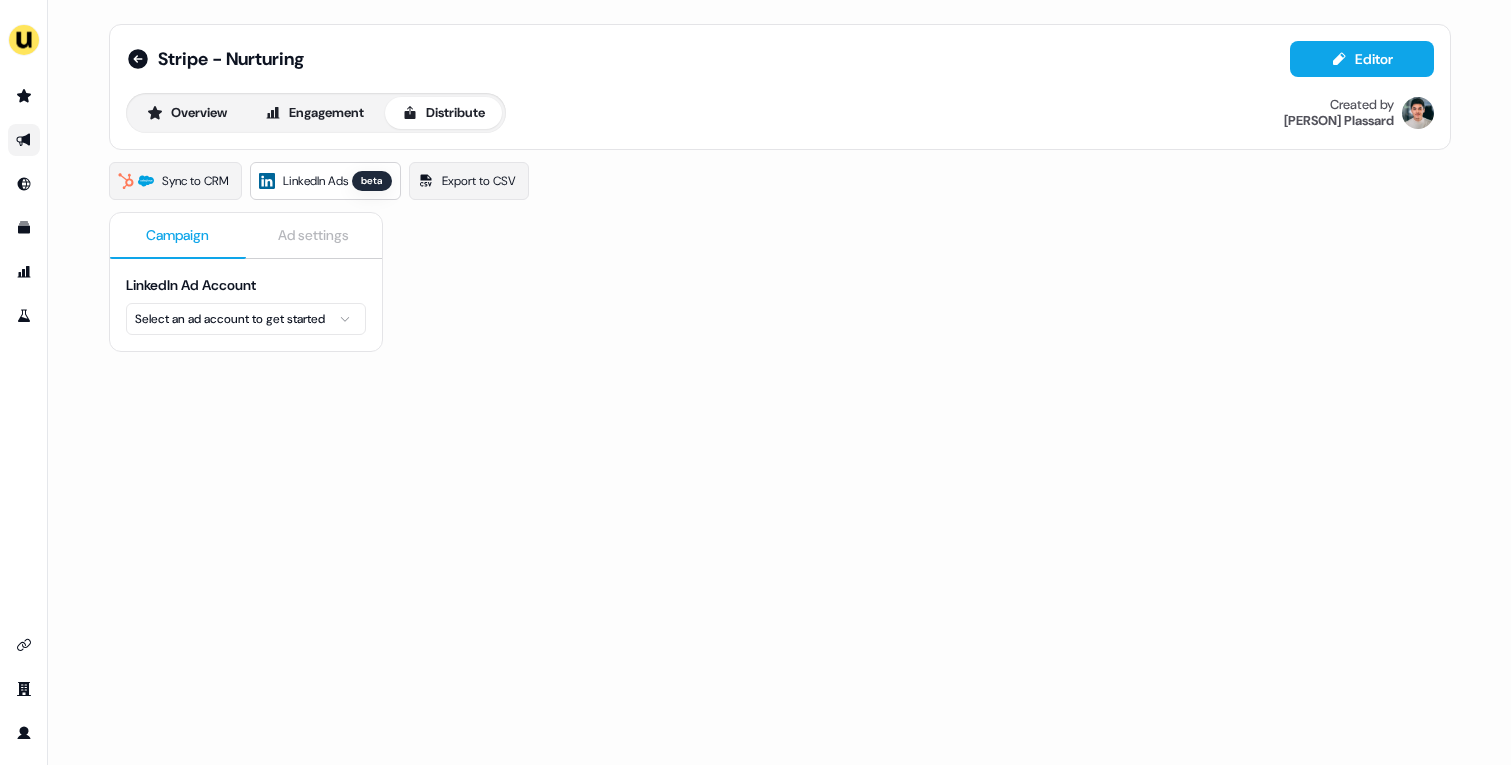 click on "For the best experience switch devices to a bigger screen. Go to Userled.io Stripe - Nurturing Editor Overview Engagement Distribute Created by Vincent   Plassard Sync to CRM LinkedIn Ads beta Export to CSV Campaign Ad settings LinkedIn Ad Account Select an ad account to get started" at bounding box center [755, 382] 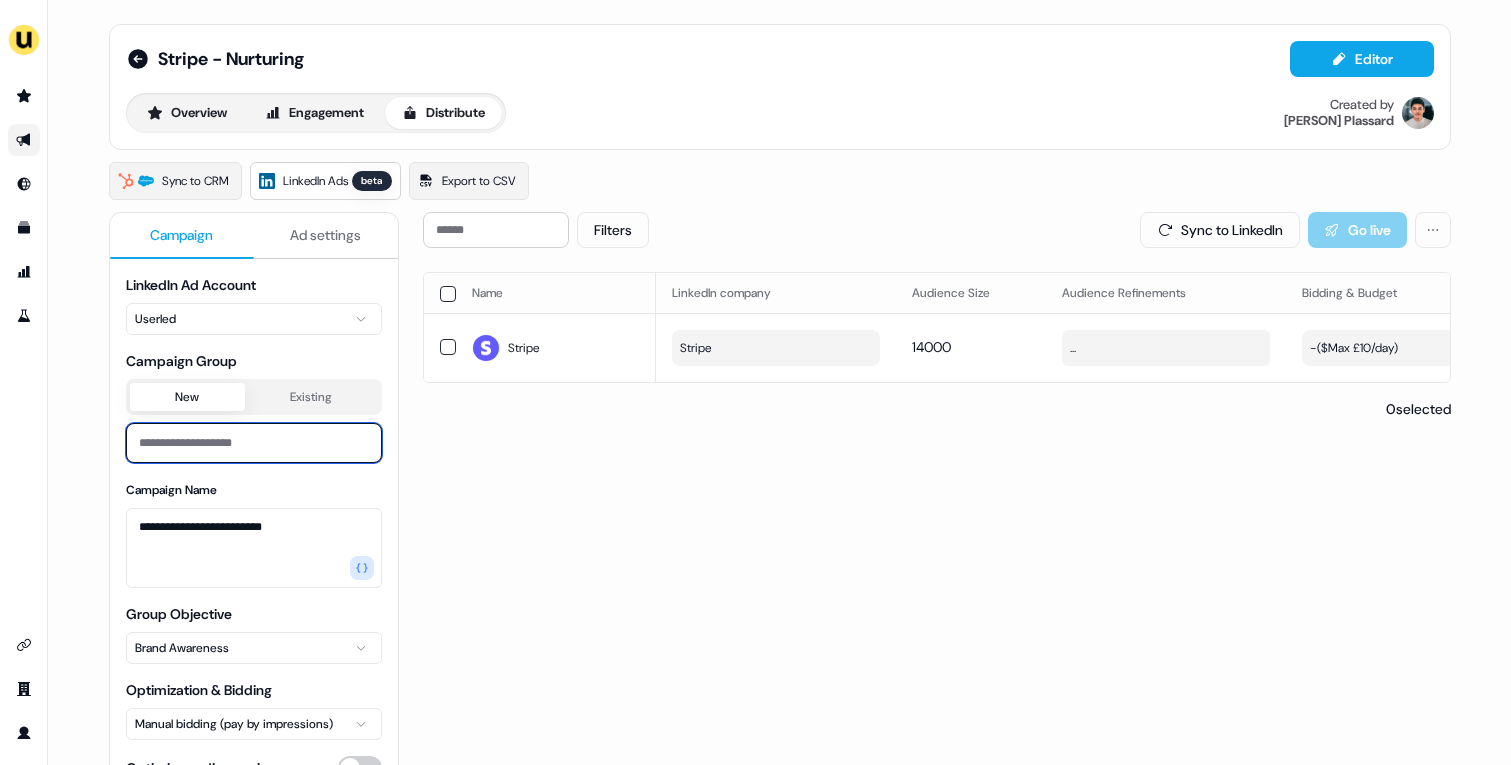 click at bounding box center [254, 443] 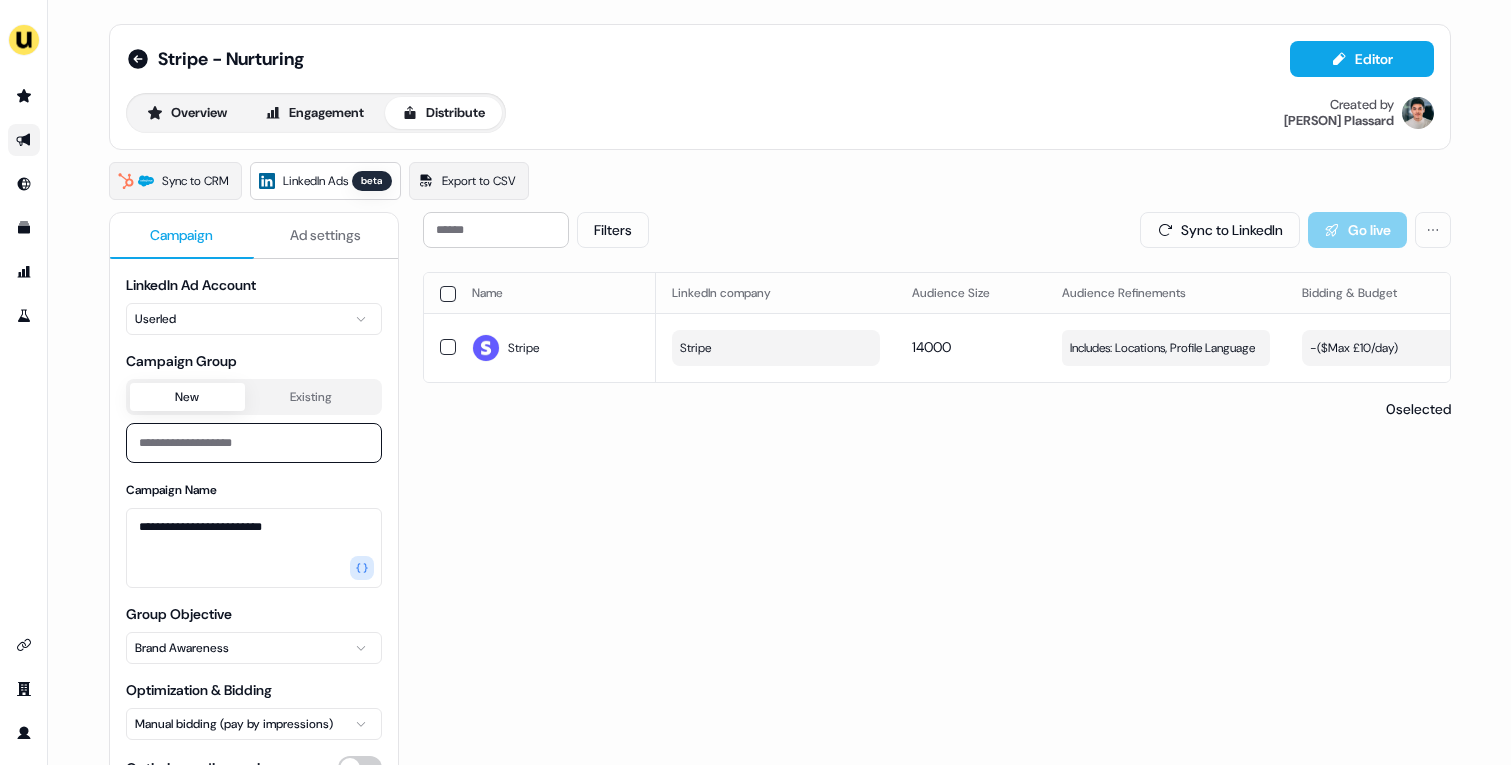 click on "Existing" at bounding box center [311, 397] 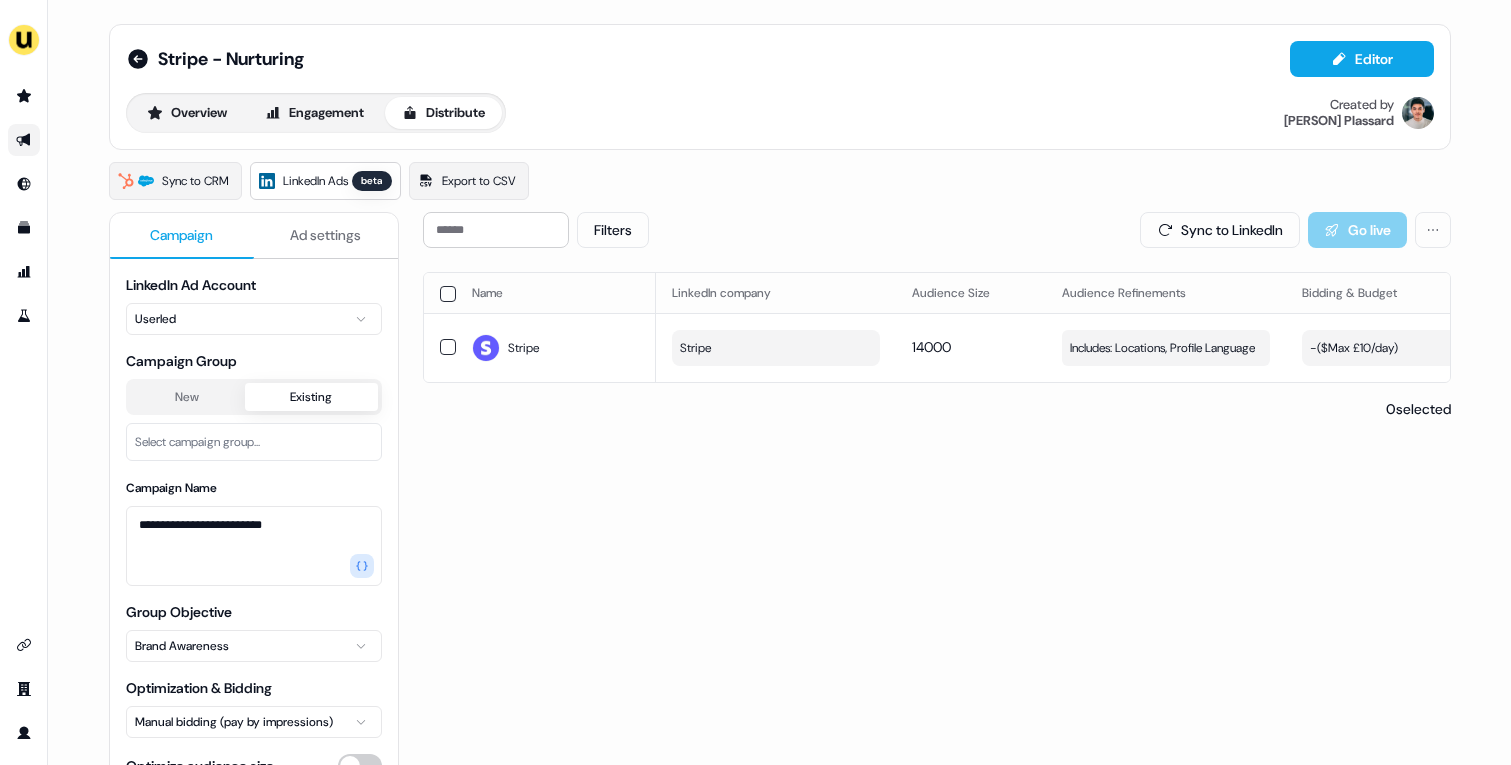 click on "Select campaign group..." at bounding box center [197, 442] 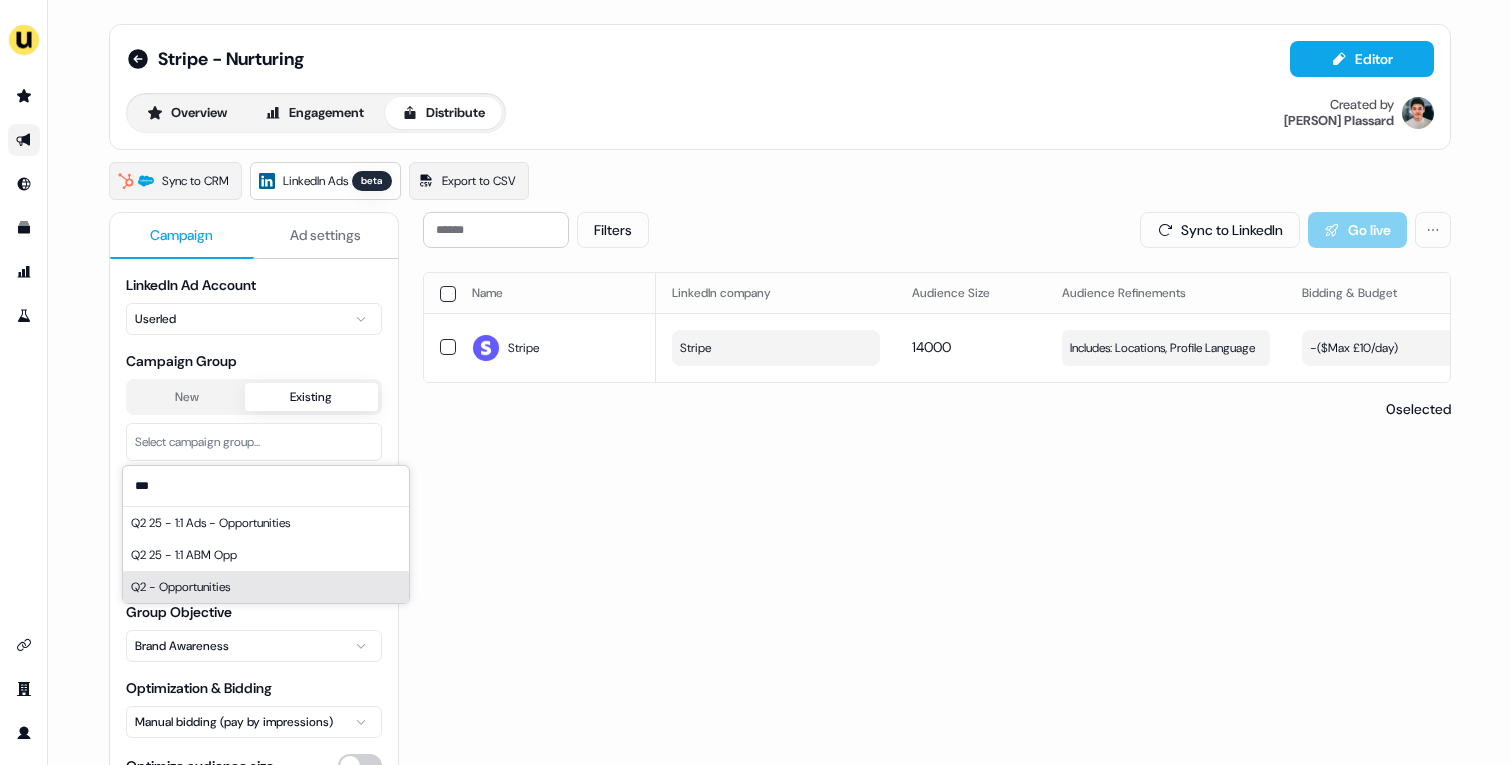 type on "***" 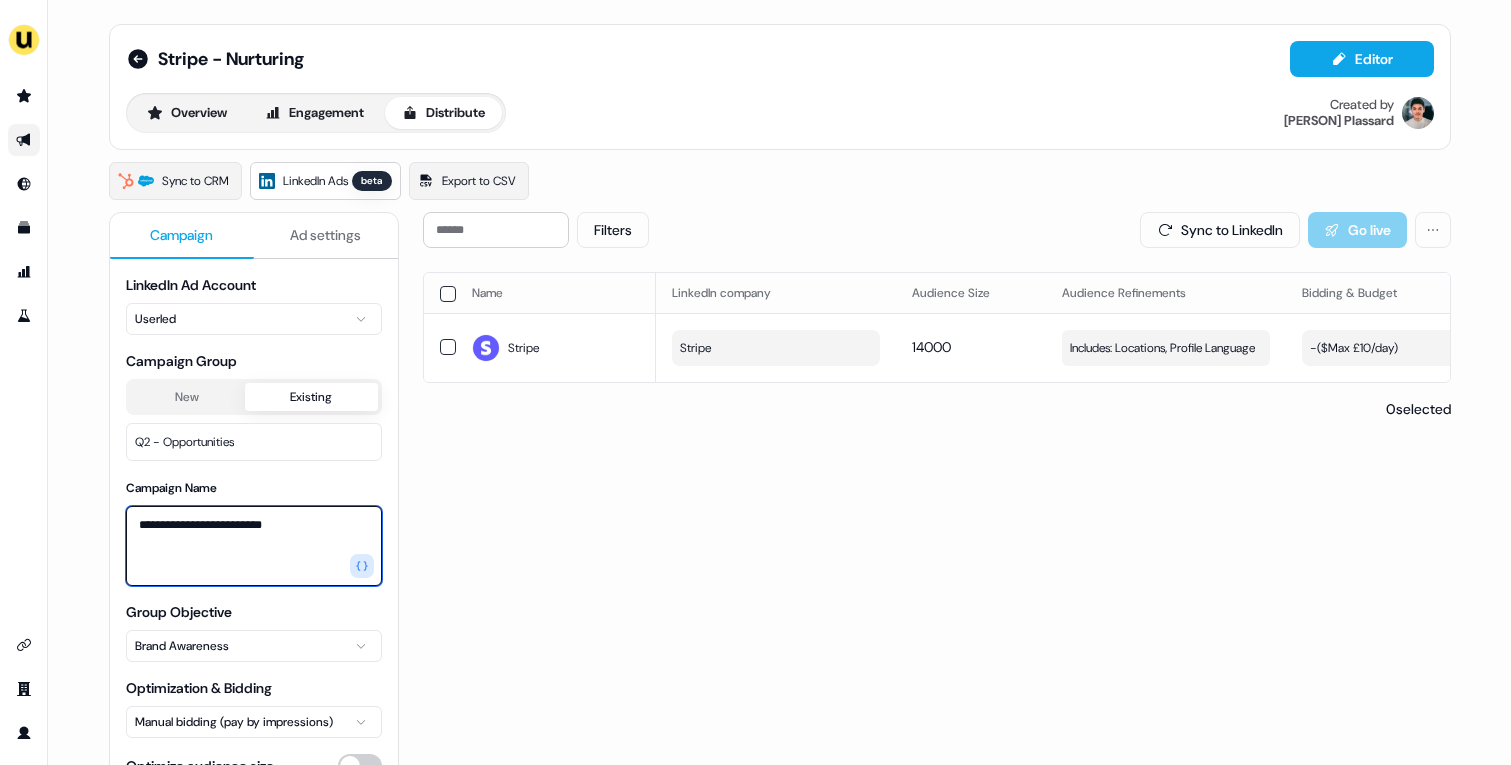 click on "**********" at bounding box center (254, 546) 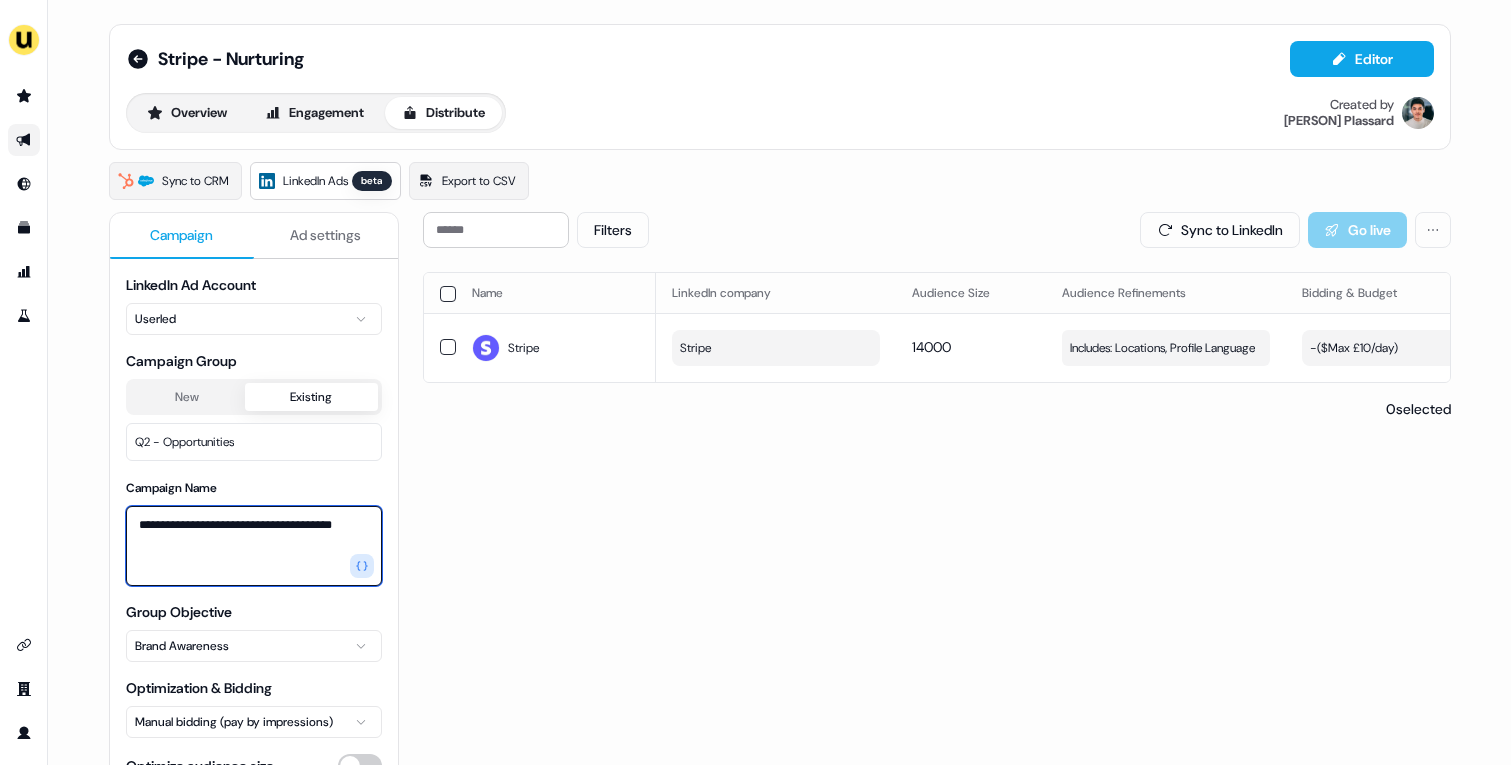 scroll, scrollTop: 179, scrollLeft: 0, axis: vertical 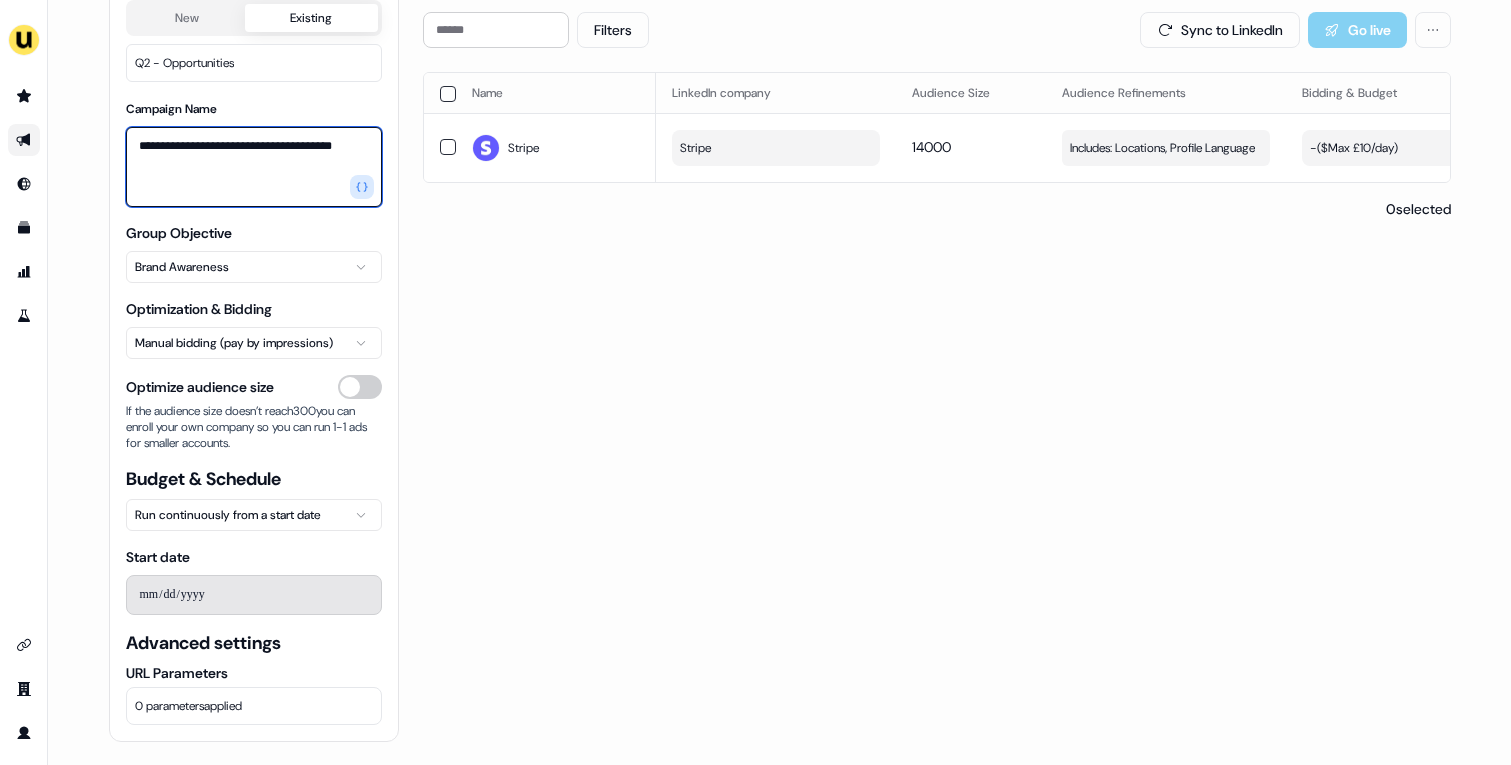 type on "**********" 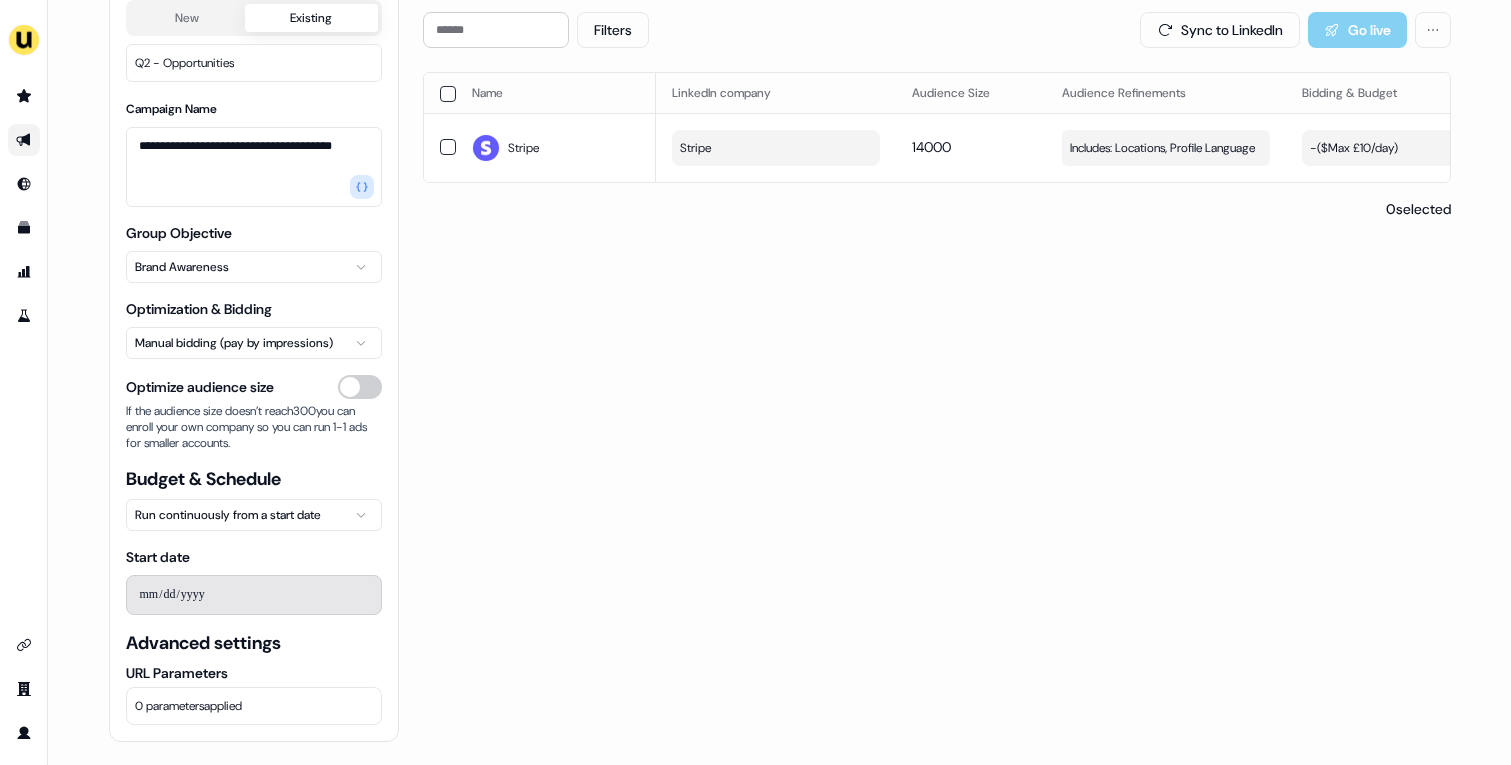 click on "0   parameters  applied" at bounding box center [188, 706] 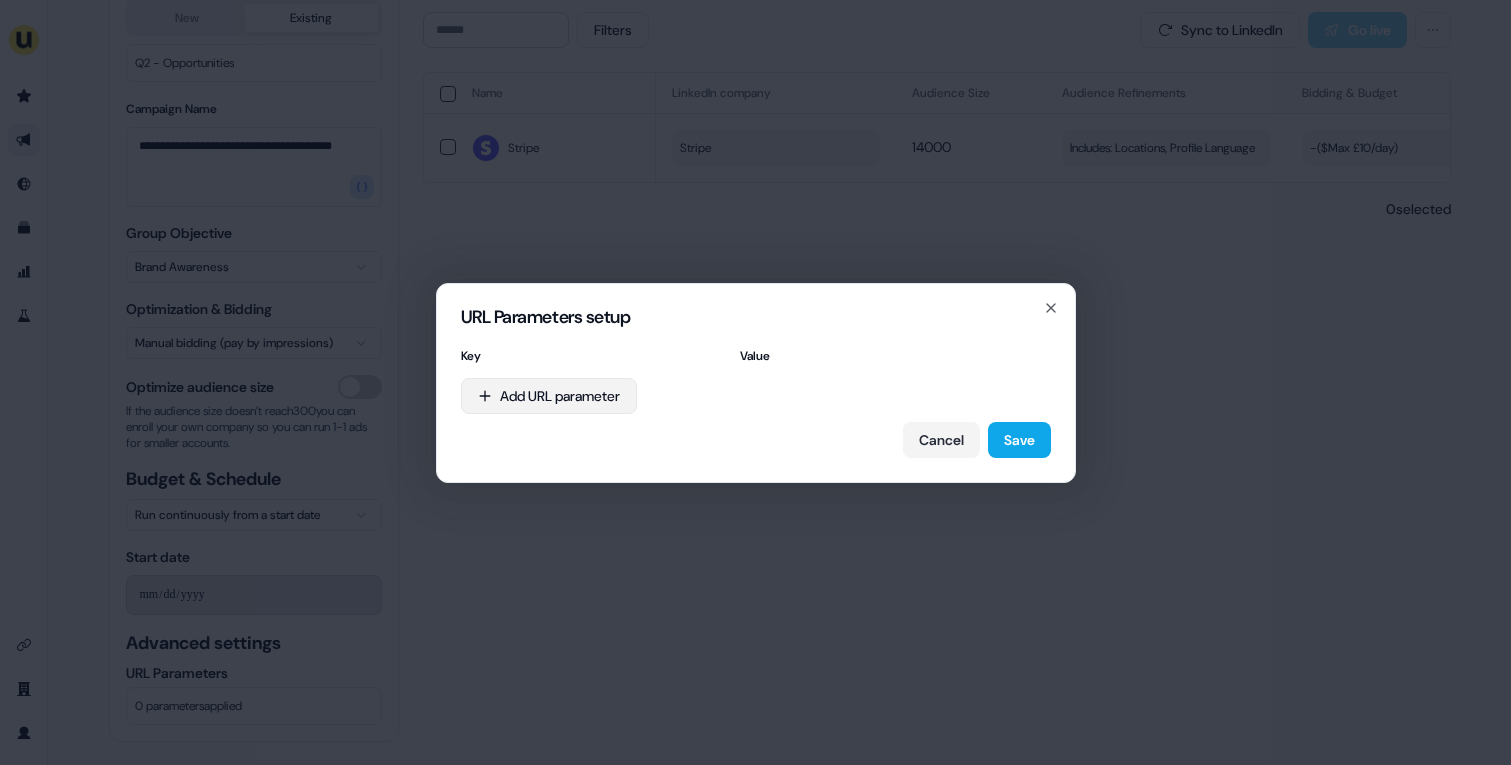 click on "URL Parameters setup Key Value Add URL parameter Cancel Save Close" at bounding box center [755, 382] 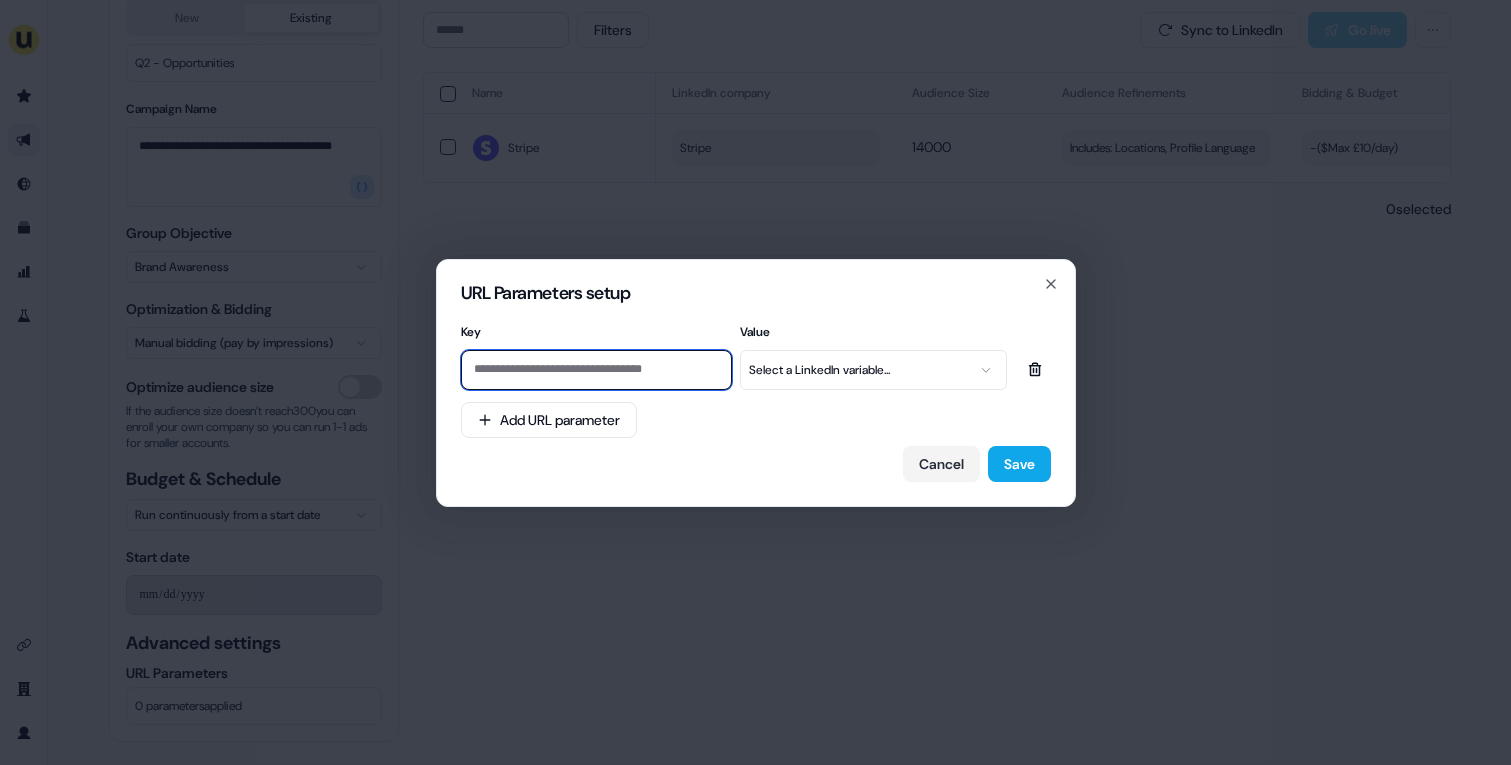 click at bounding box center (596, 370) 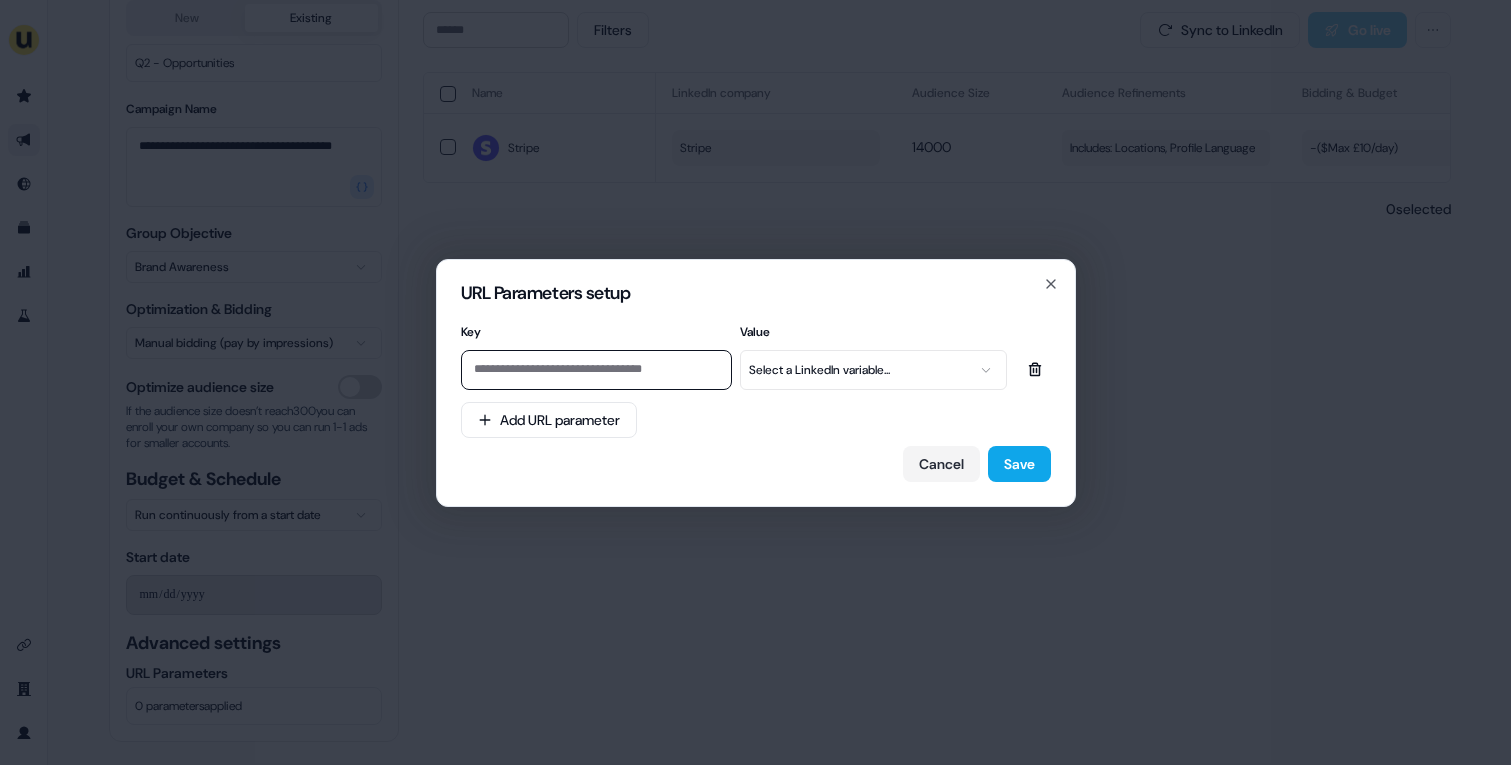 click on "URL Parameters setup Key Value Select a LinkedIn variable... Add URL parameter Cancel Save Close" at bounding box center (755, 382) 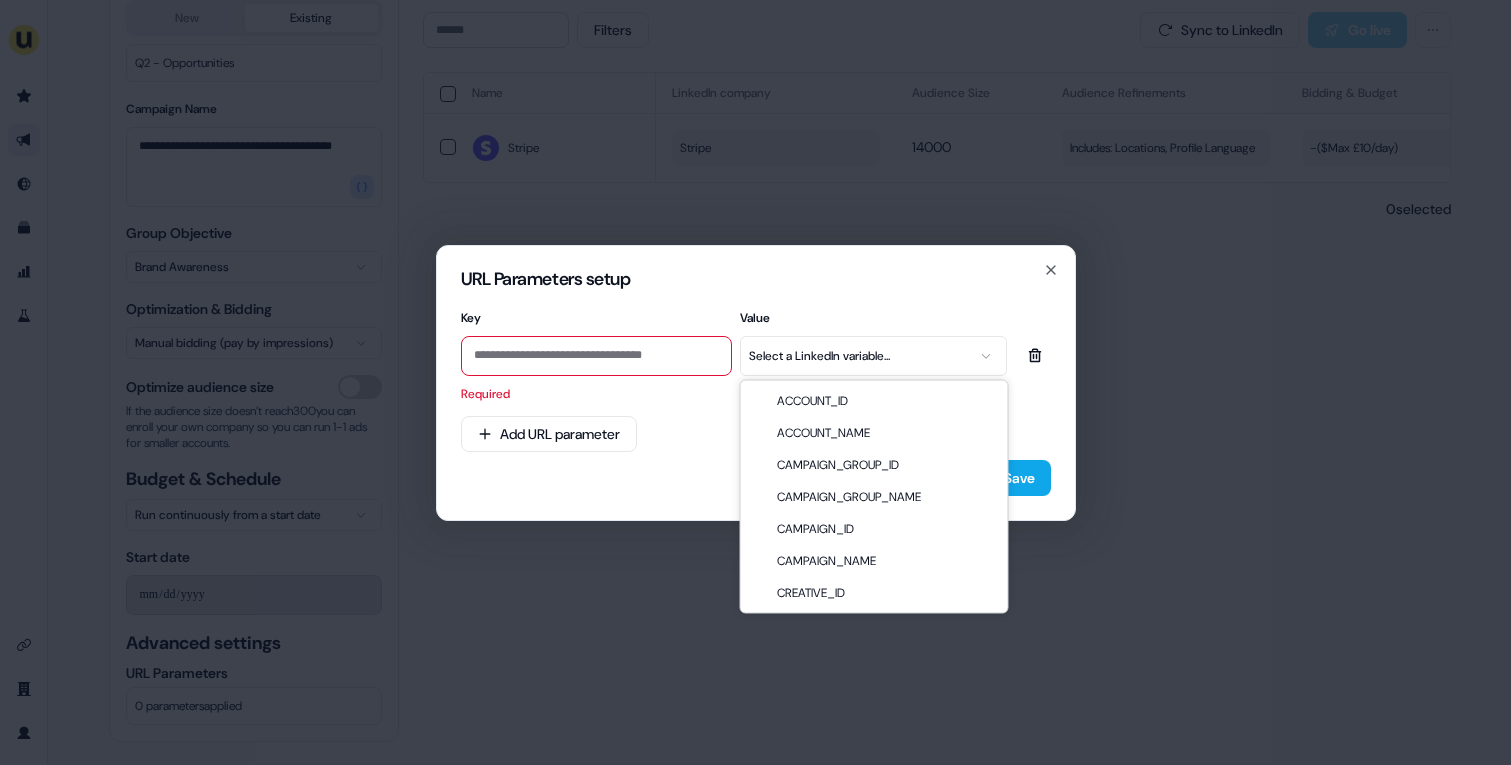 drag, startPoint x: 838, startPoint y: 404, endPoint x: 841, endPoint y: 430, distance: 26.172504 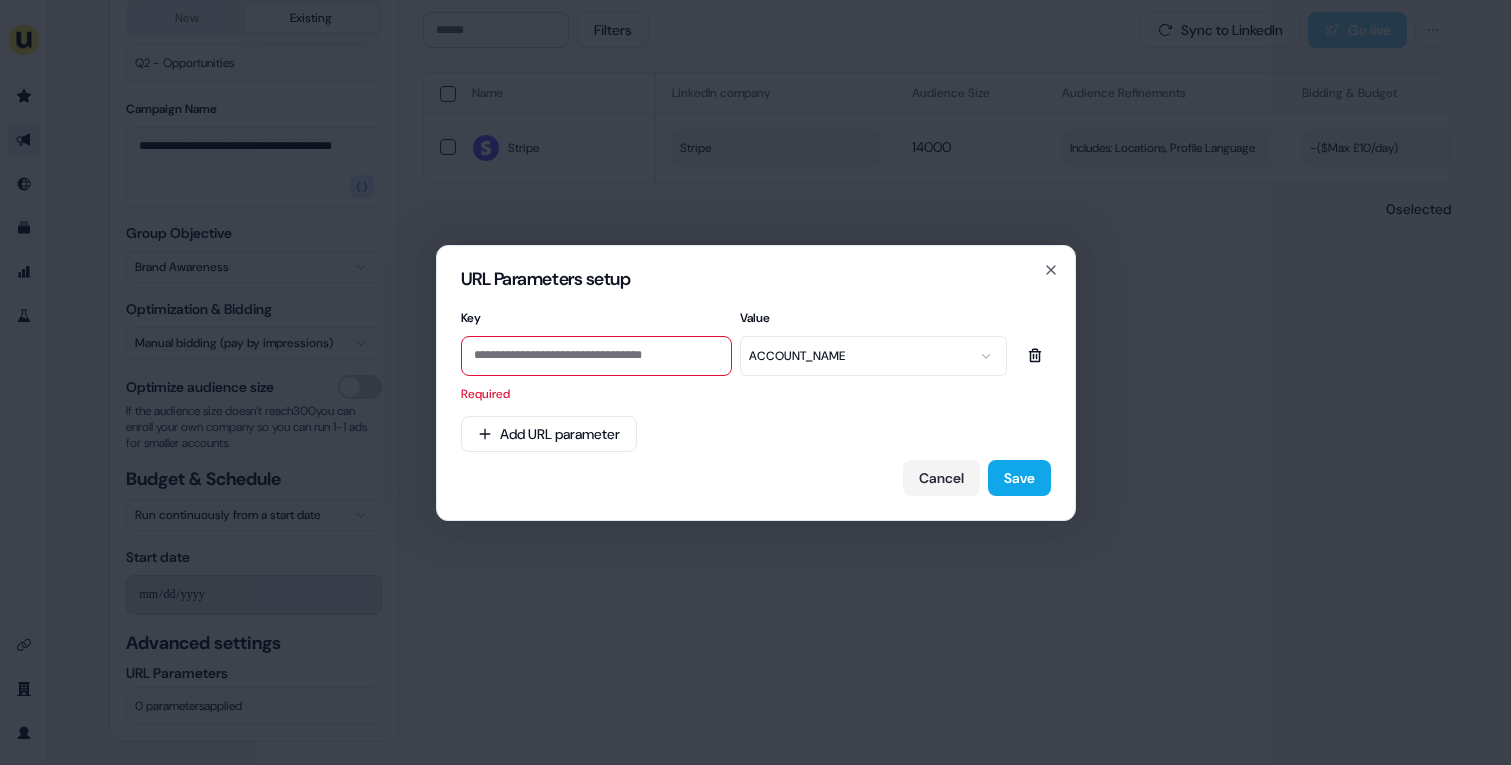 click on "Required" at bounding box center (596, 394) 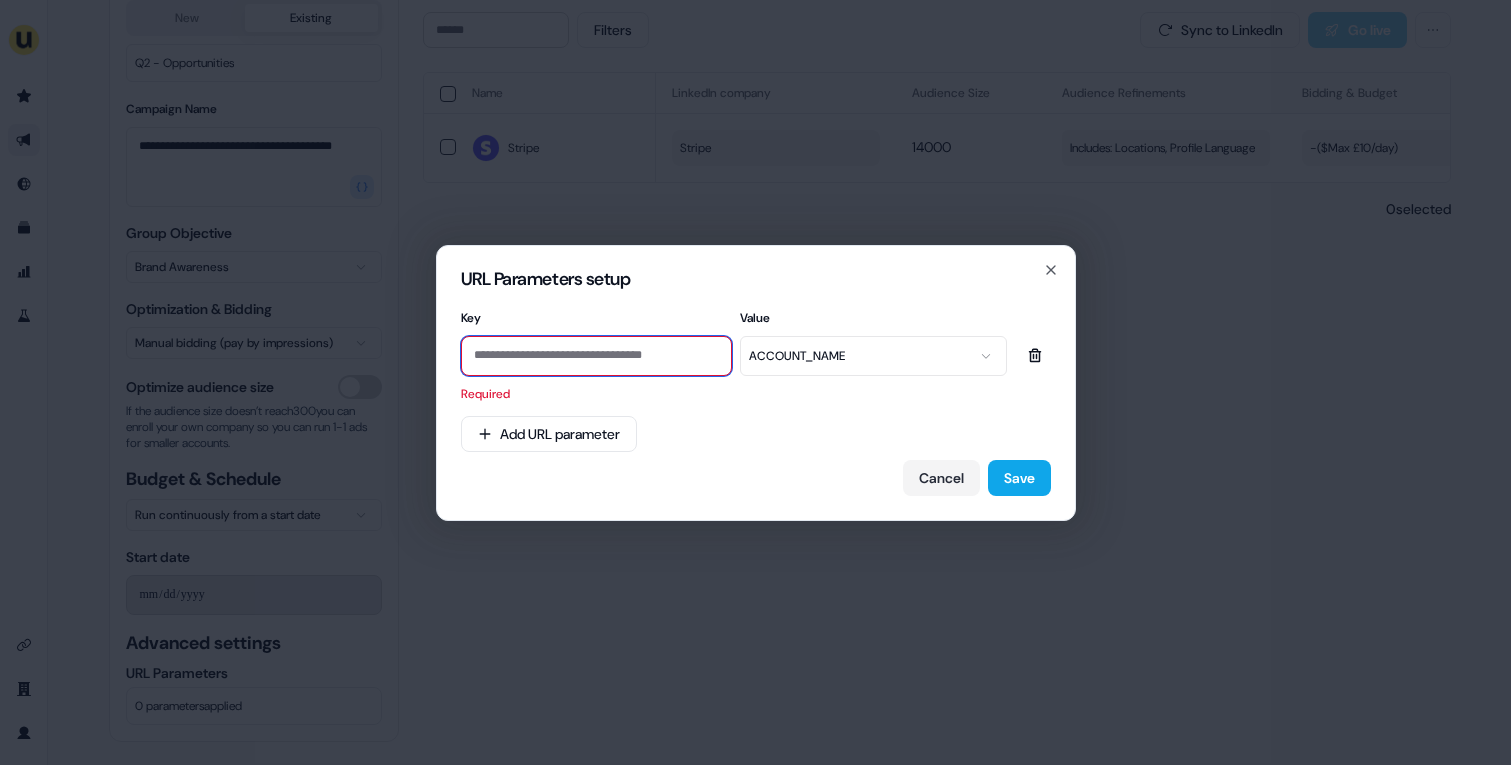 click at bounding box center [596, 356] 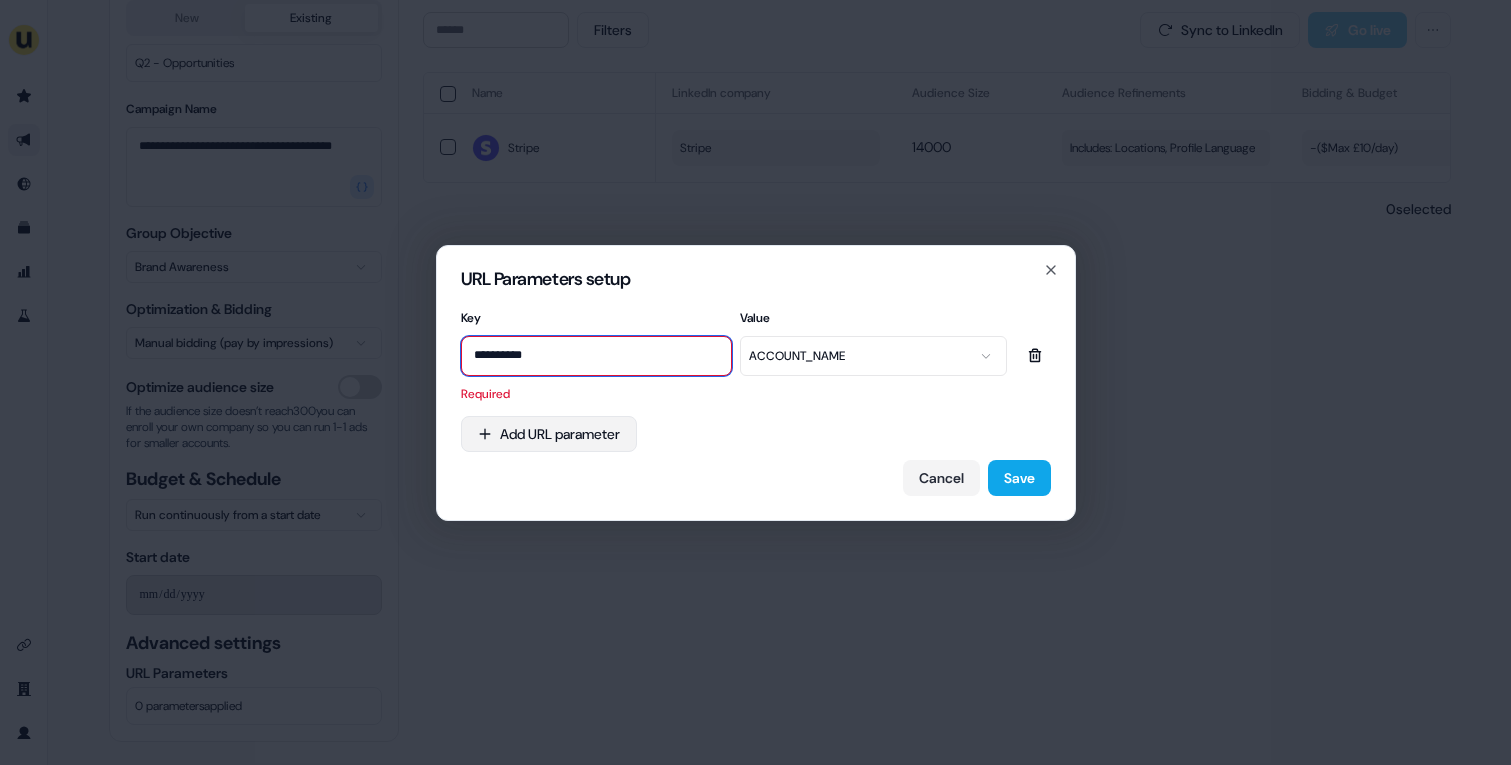 type on "**********" 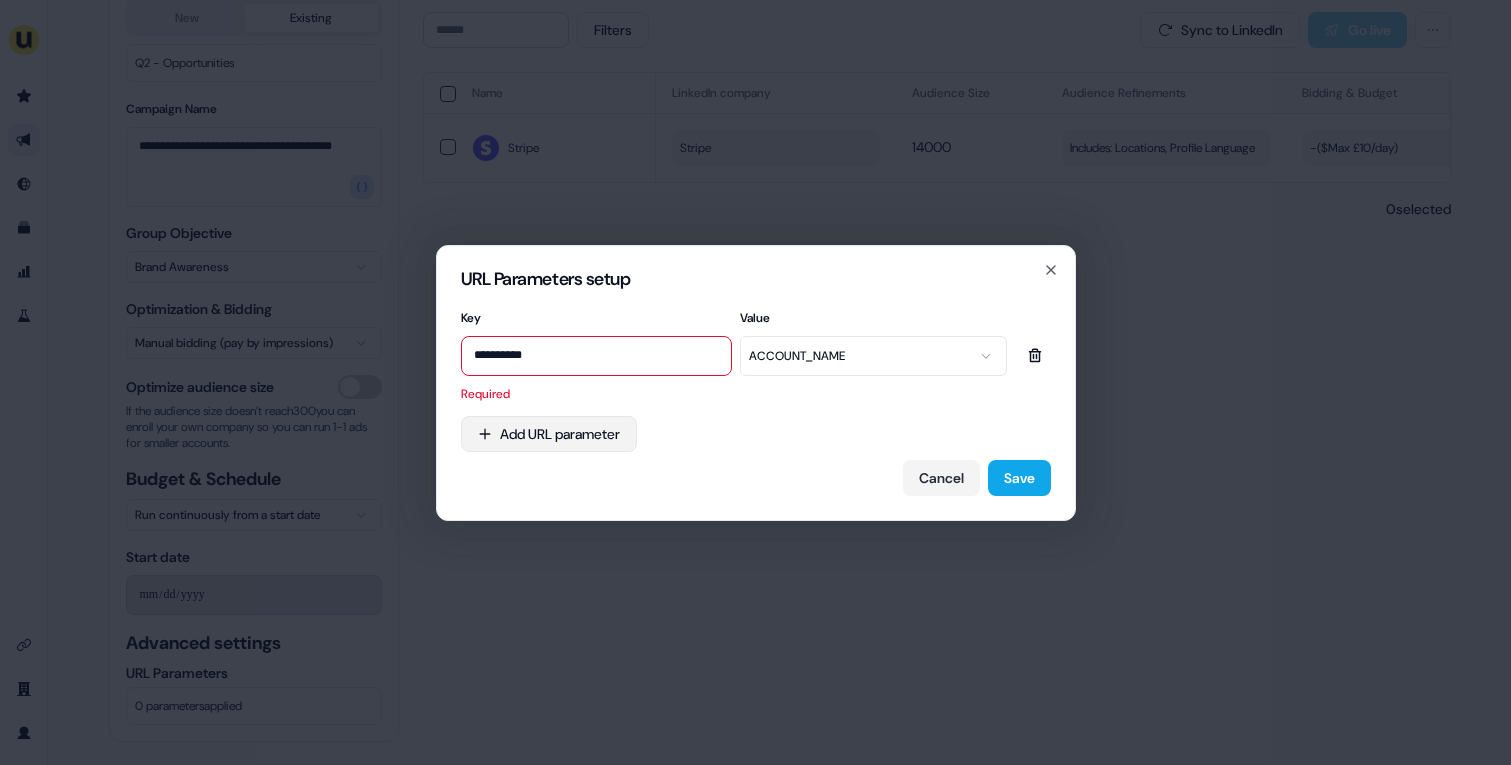 click on "**********" at bounding box center [755, 382] 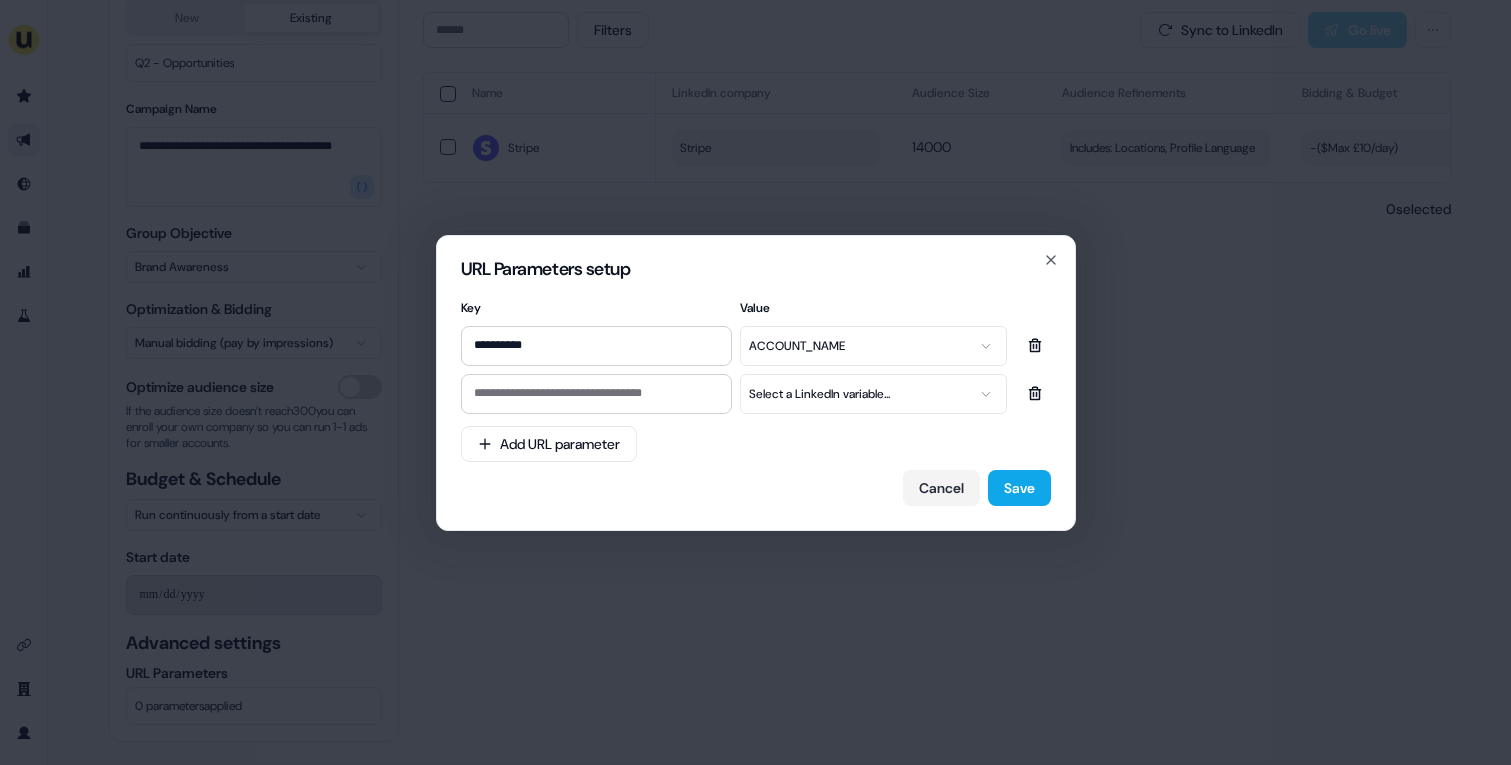click on "**********" at bounding box center [755, 382] 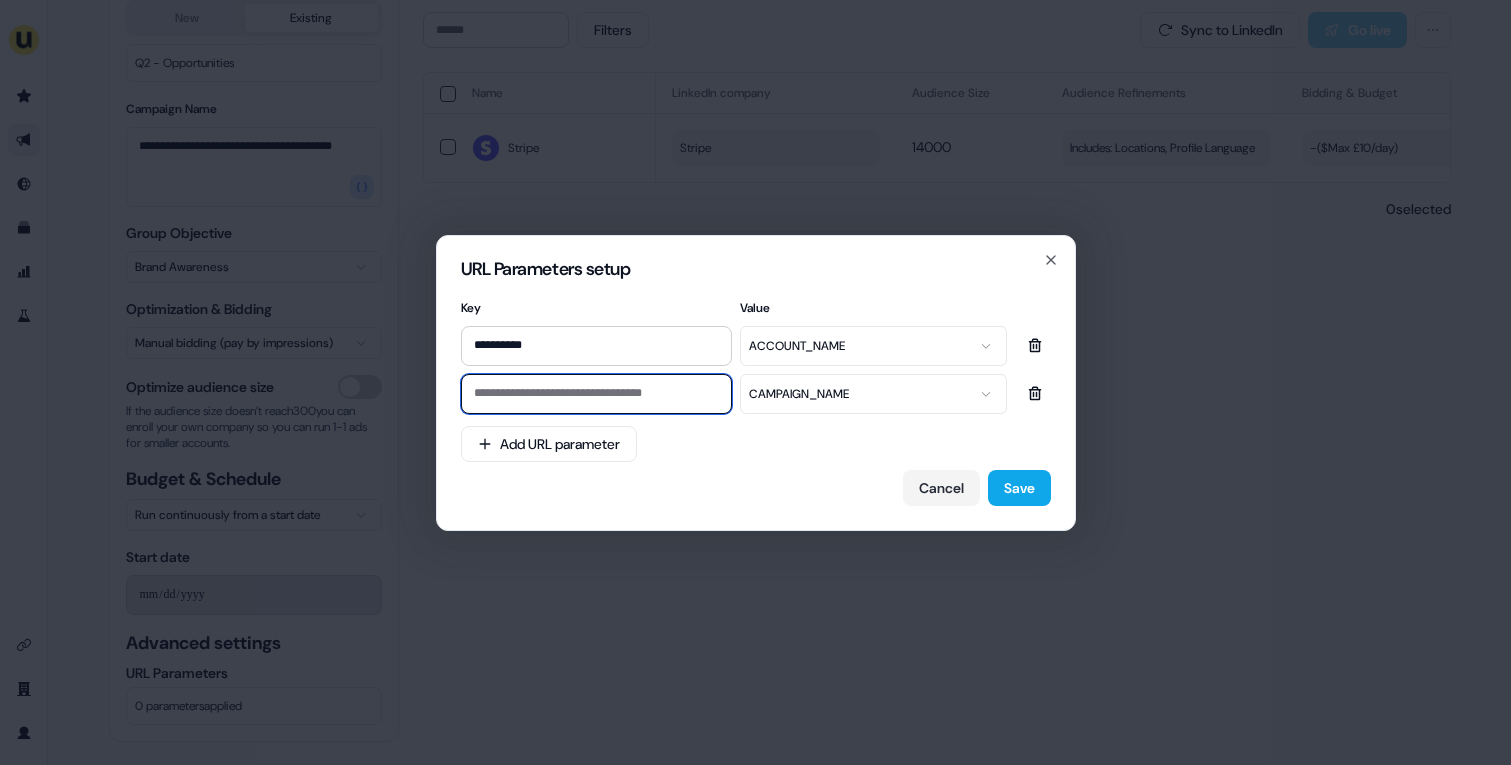 click at bounding box center [596, 394] 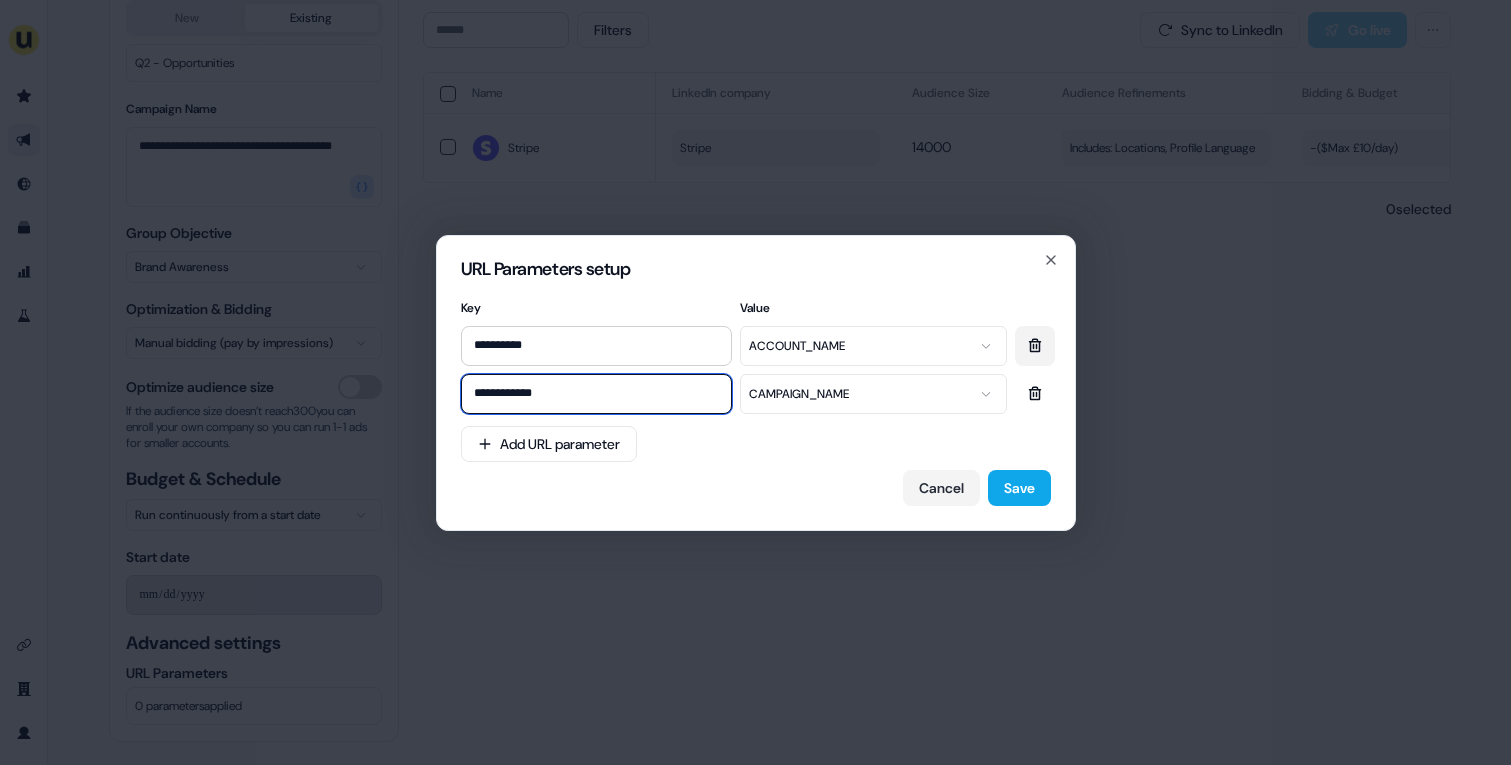 type on "**********" 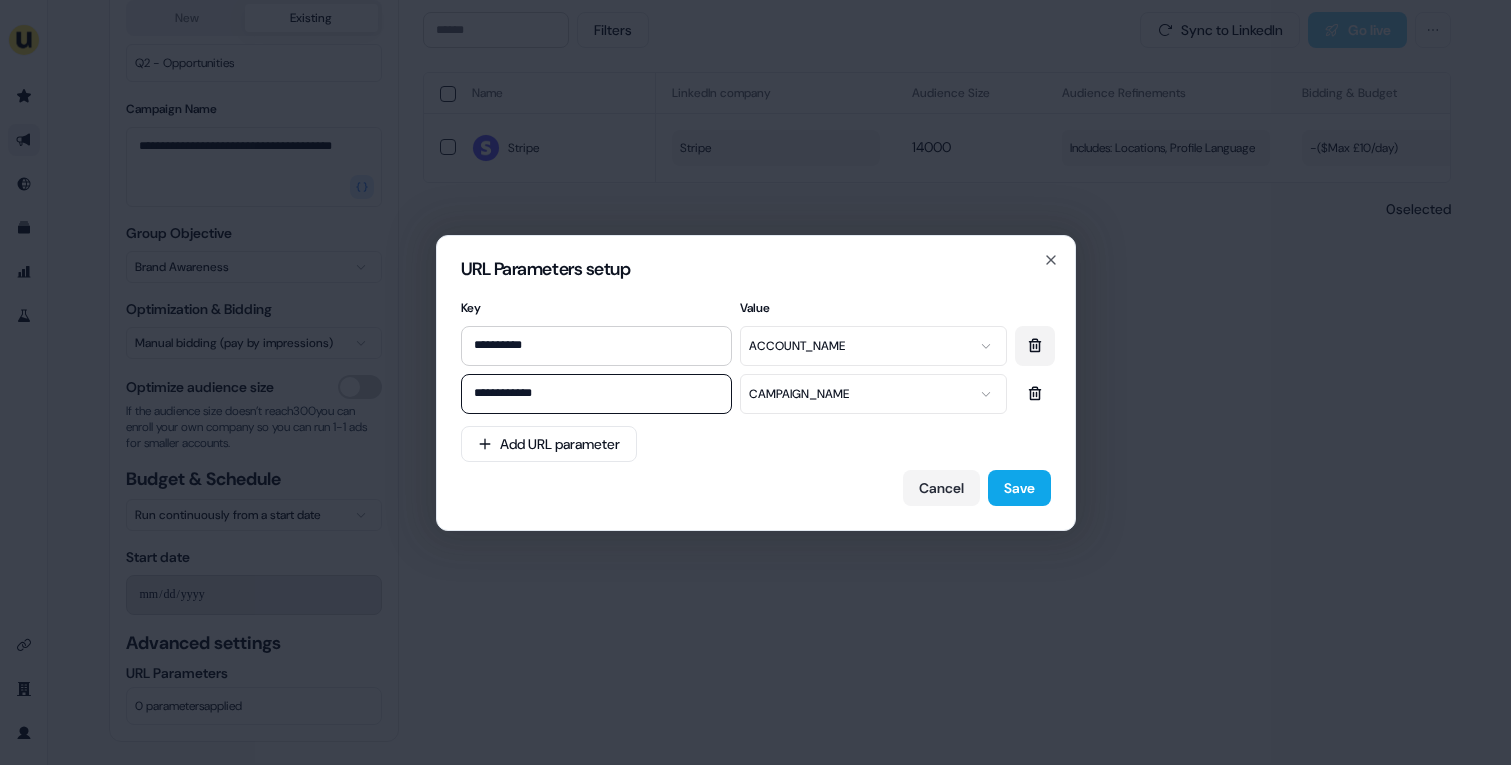 click at bounding box center (1035, 346) 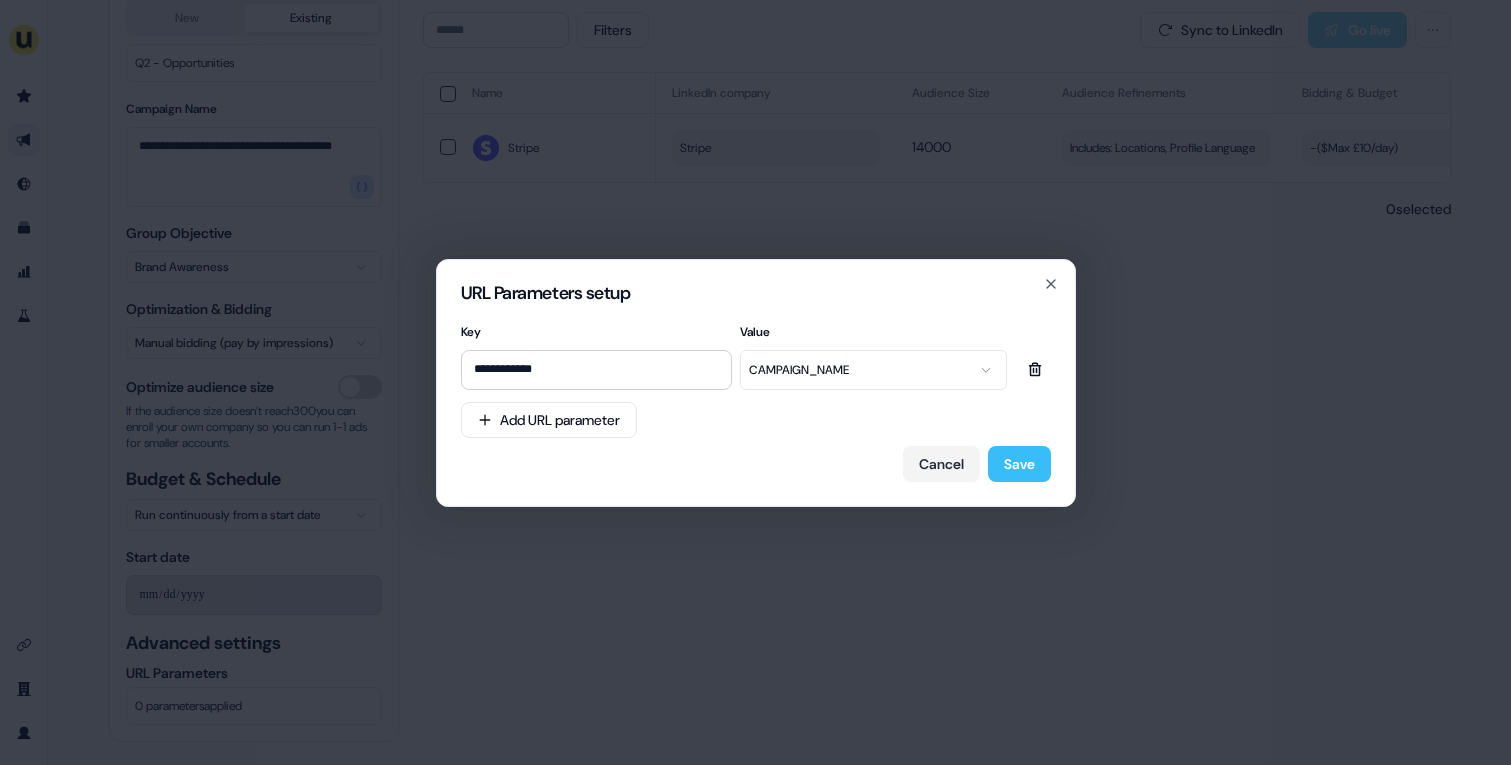 click on "Save" at bounding box center (1019, 464) 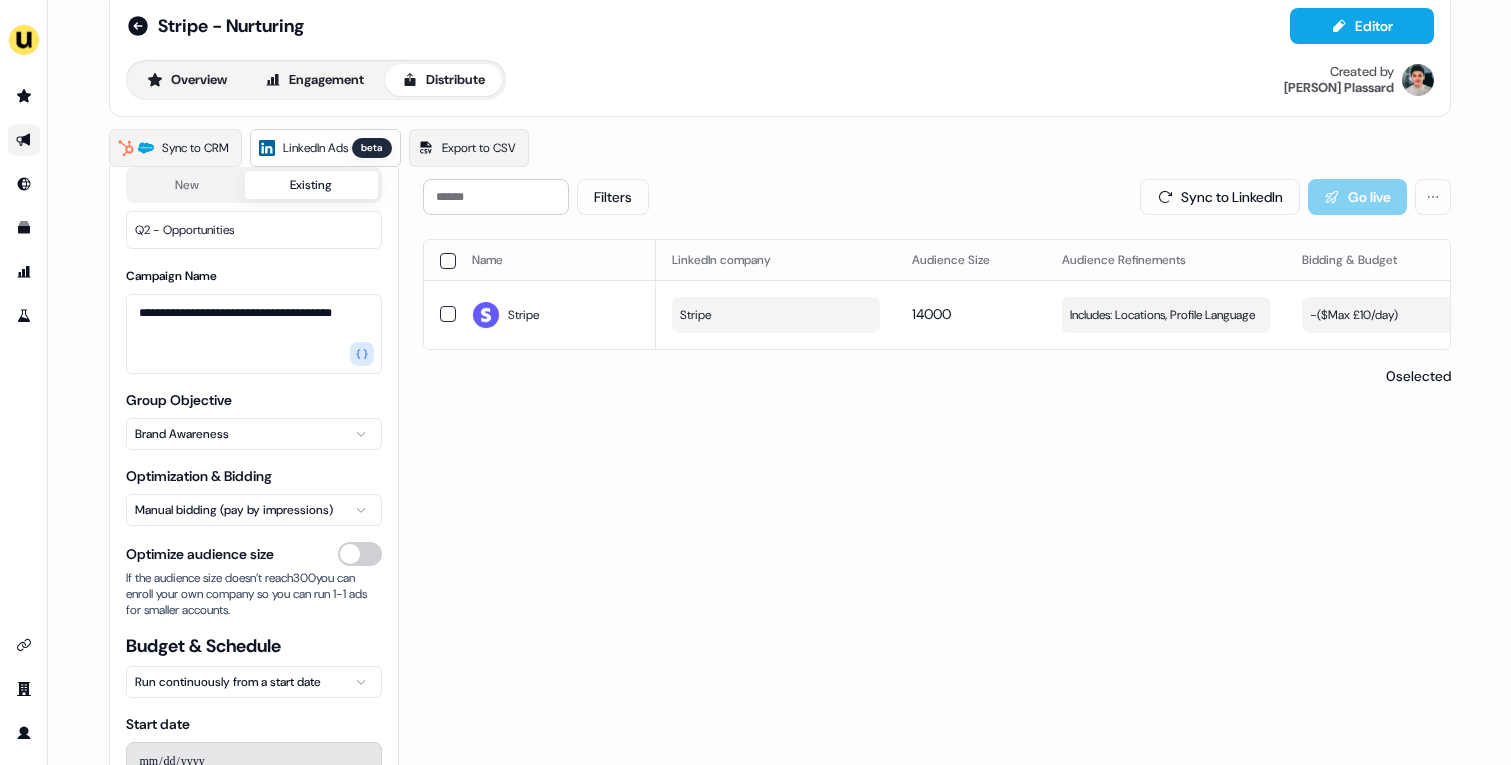 scroll, scrollTop: 32, scrollLeft: 0, axis: vertical 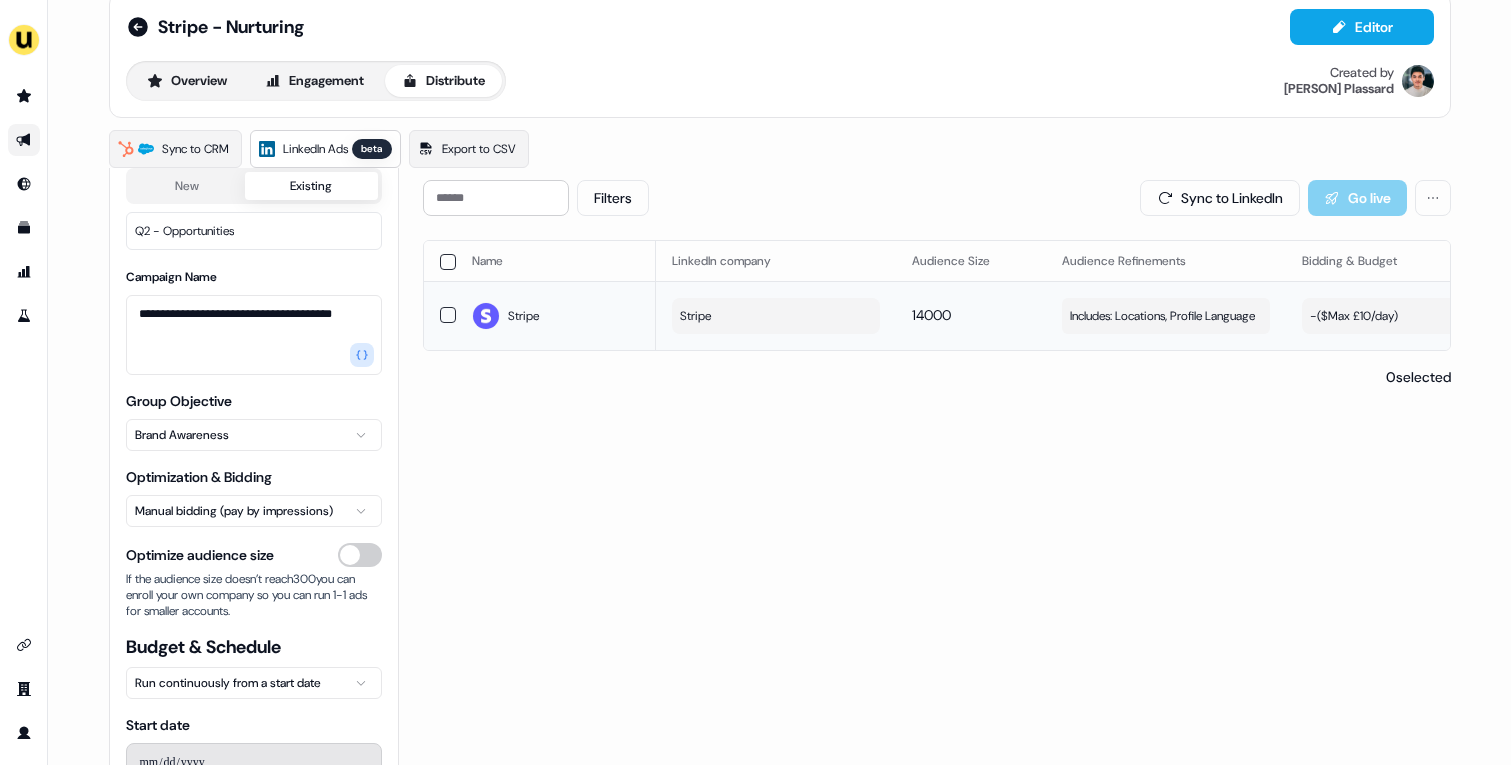 click on "-  ($ Max £10/day )" at bounding box center (1354, 316) 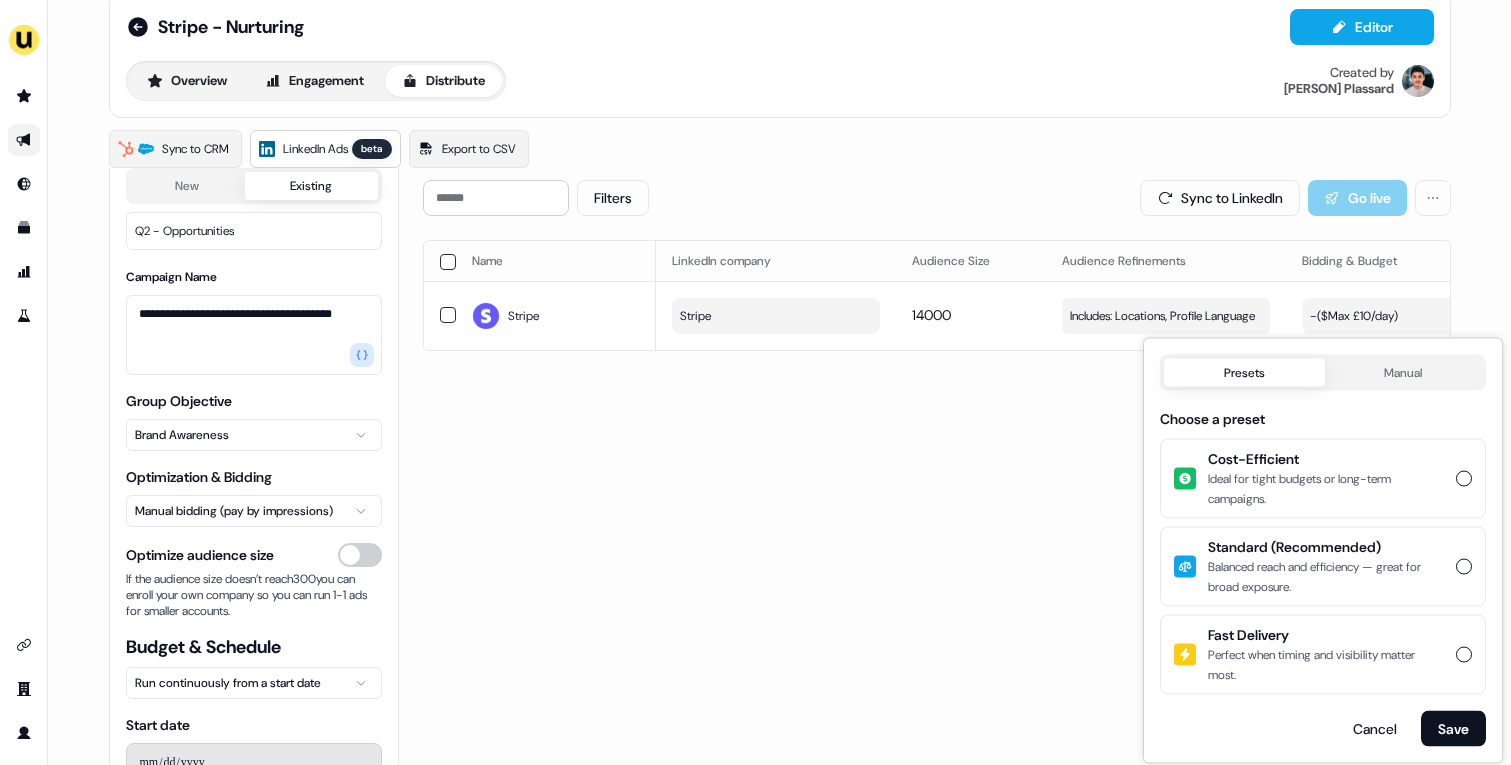 click on "Cost-Efficient Ideal for tight budgets or long-term campaigns." at bounding box center (1323, 479) 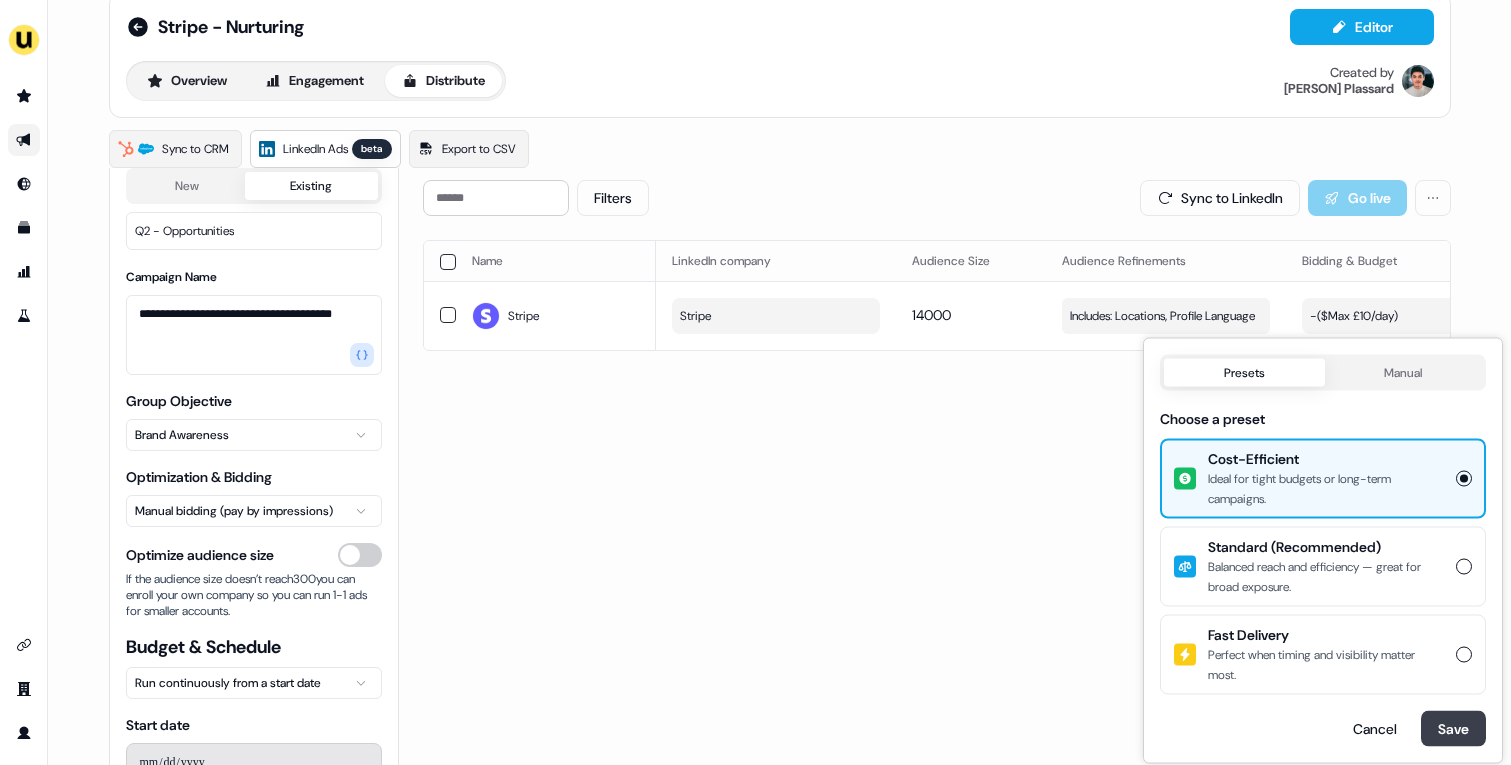 click on "Save" at bounding box center (1453, 729) 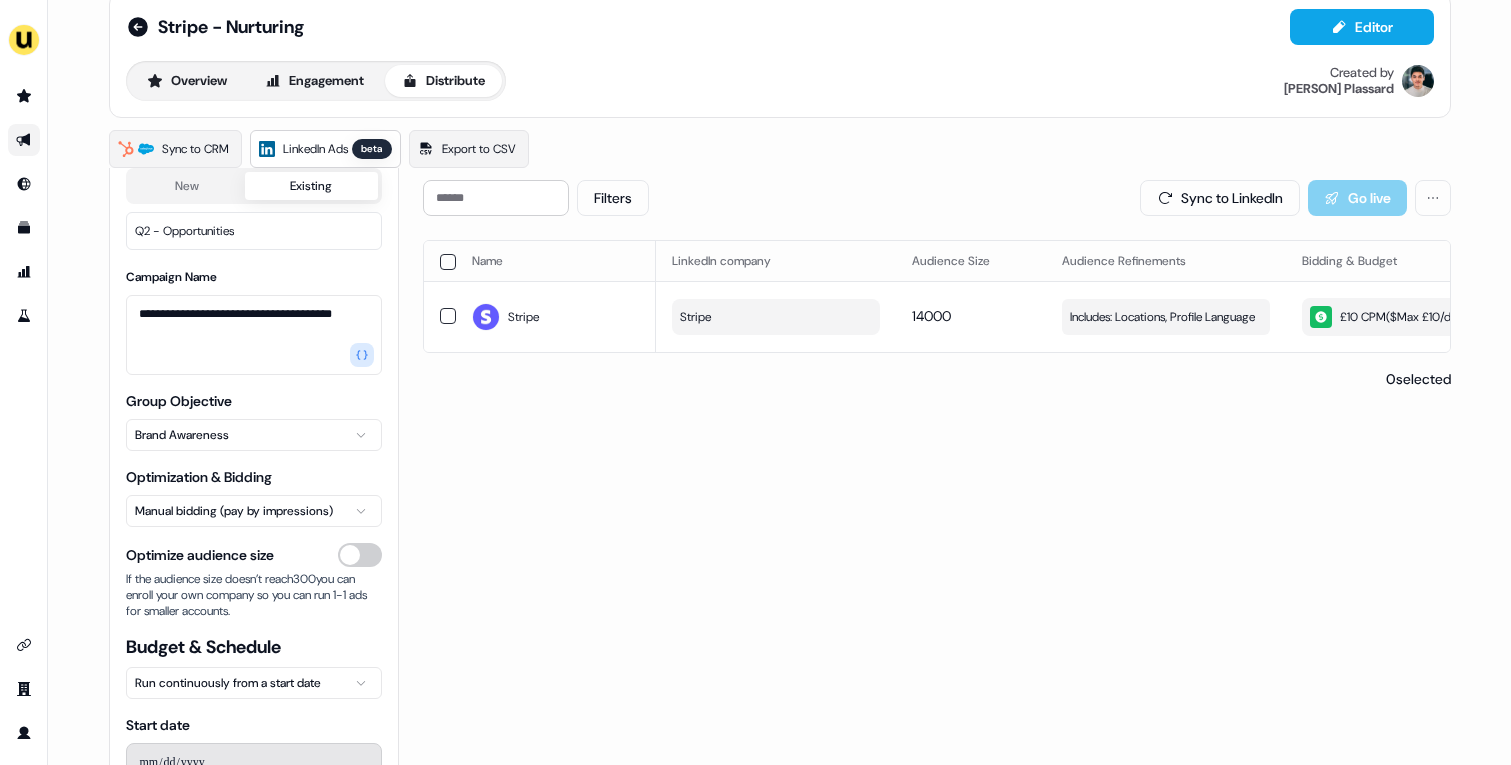click on "Includes: Locations, Profile Language" at bounding box center (1162, 317) 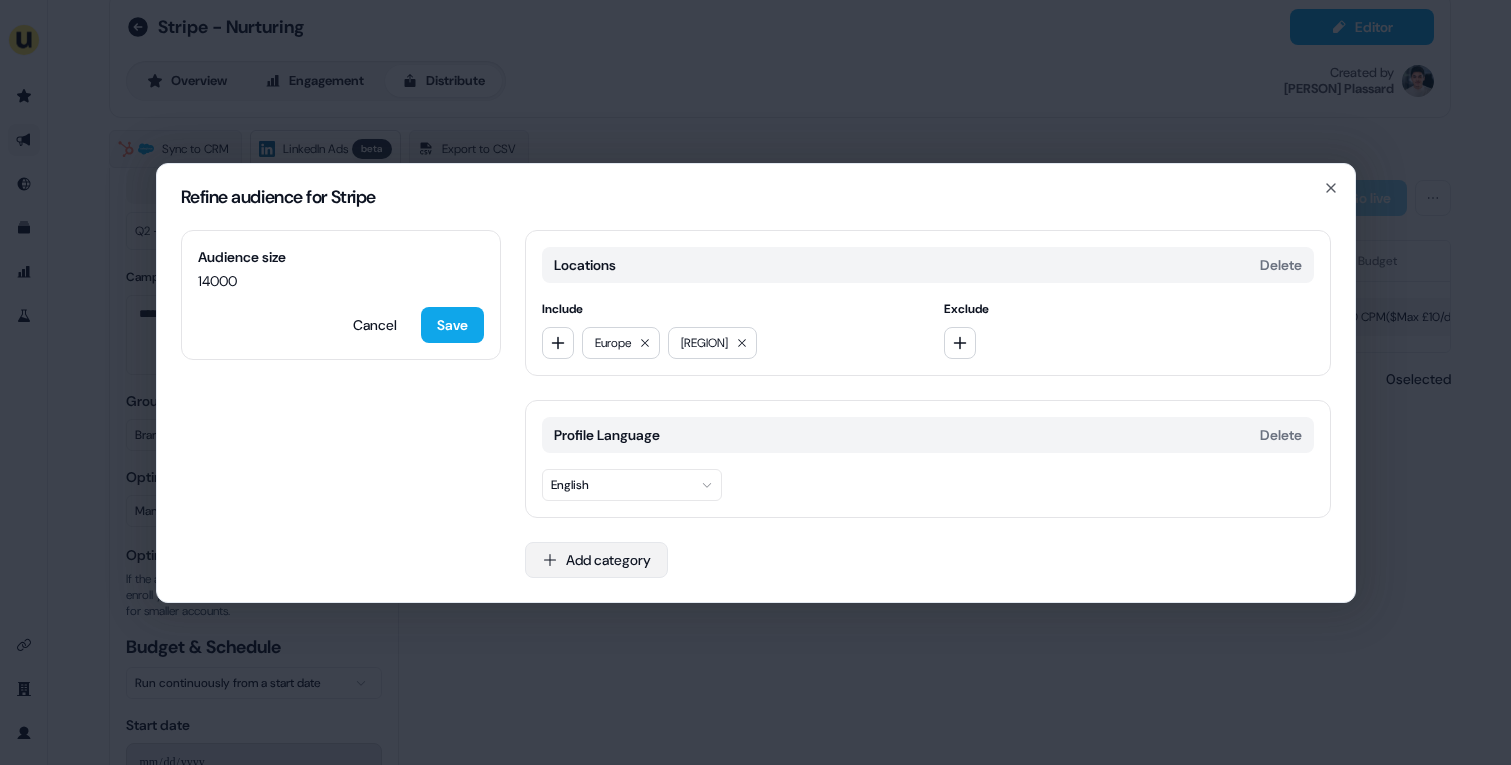 click on "Add category" at bounding box center (596, 560) 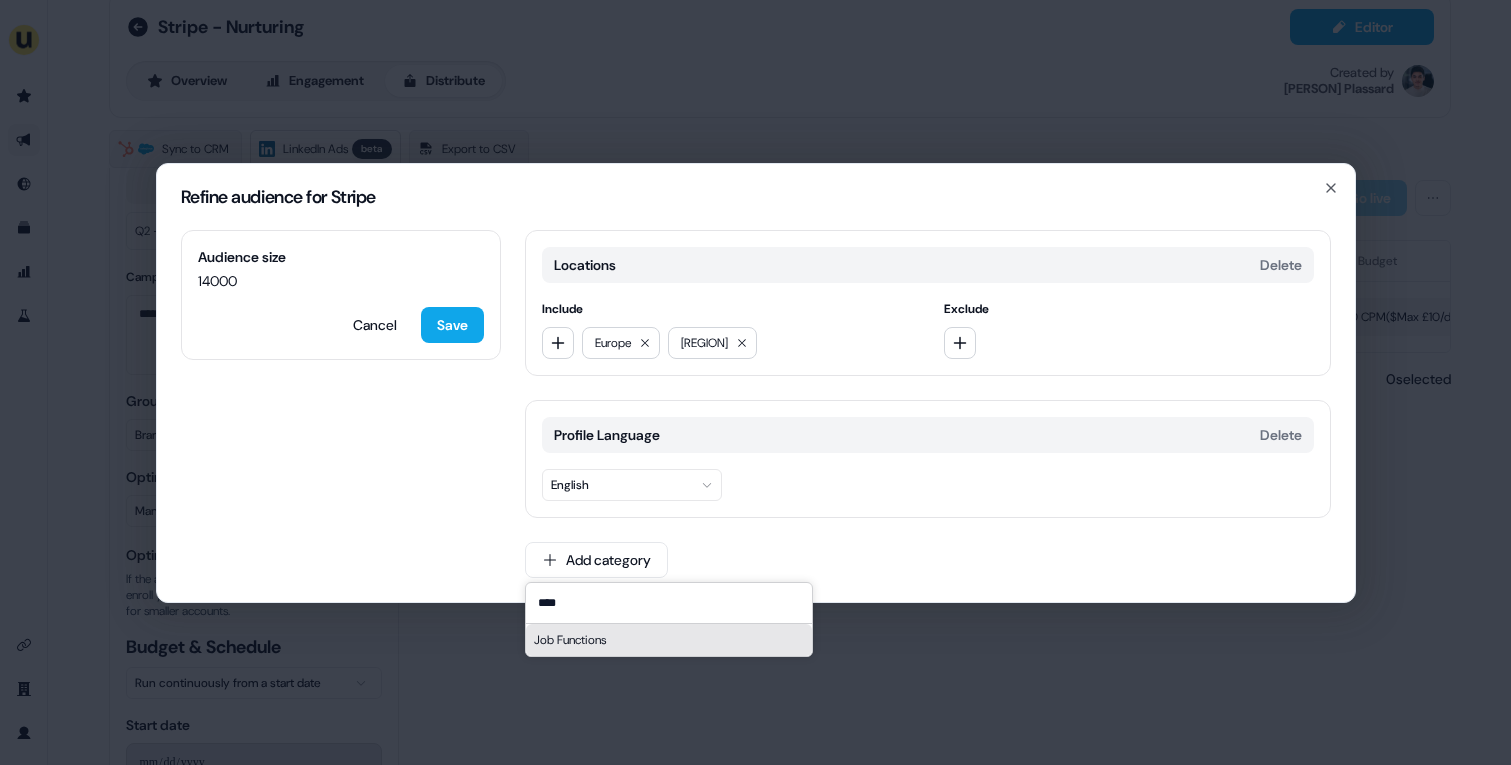 type on "****" 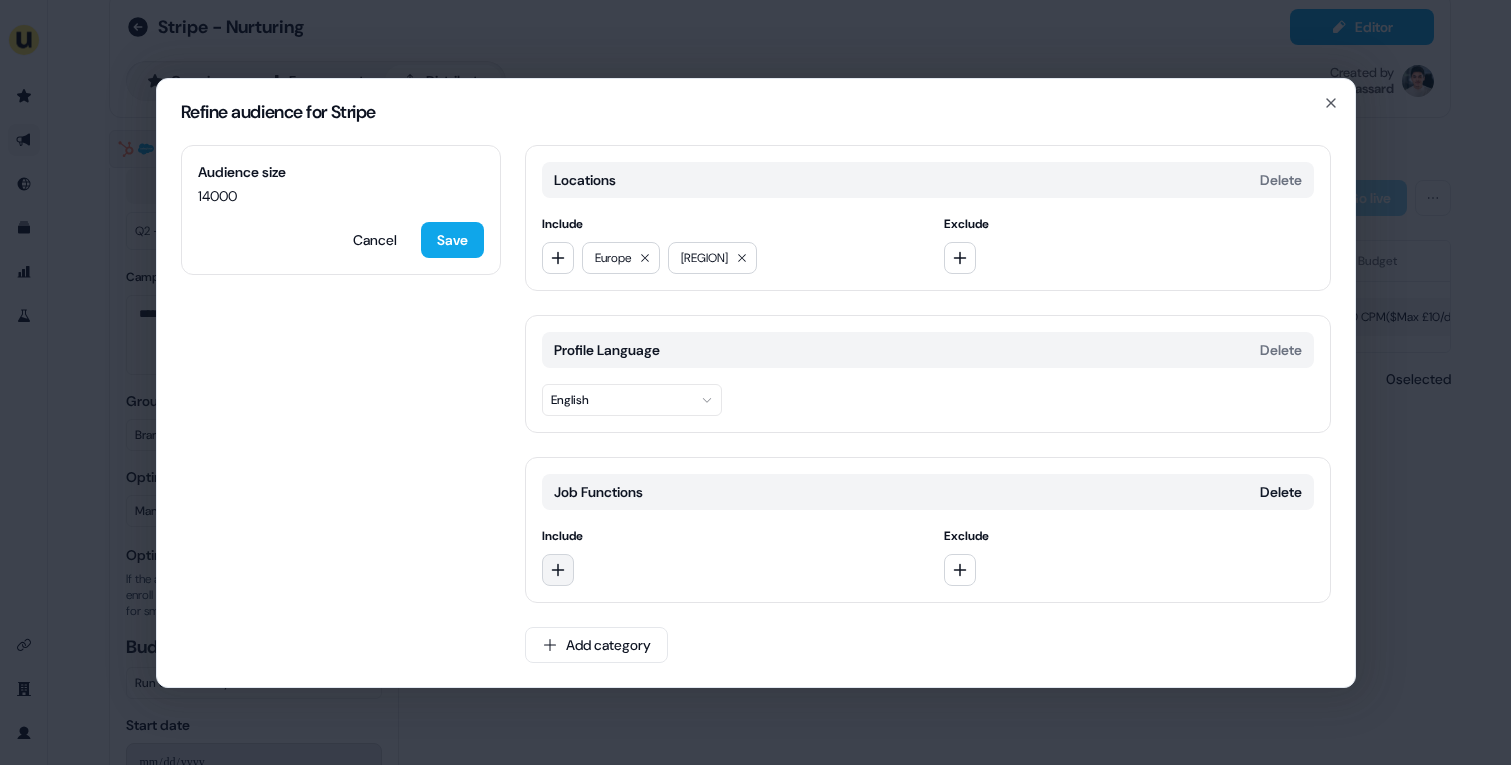 click at bounding box center (558, 570) 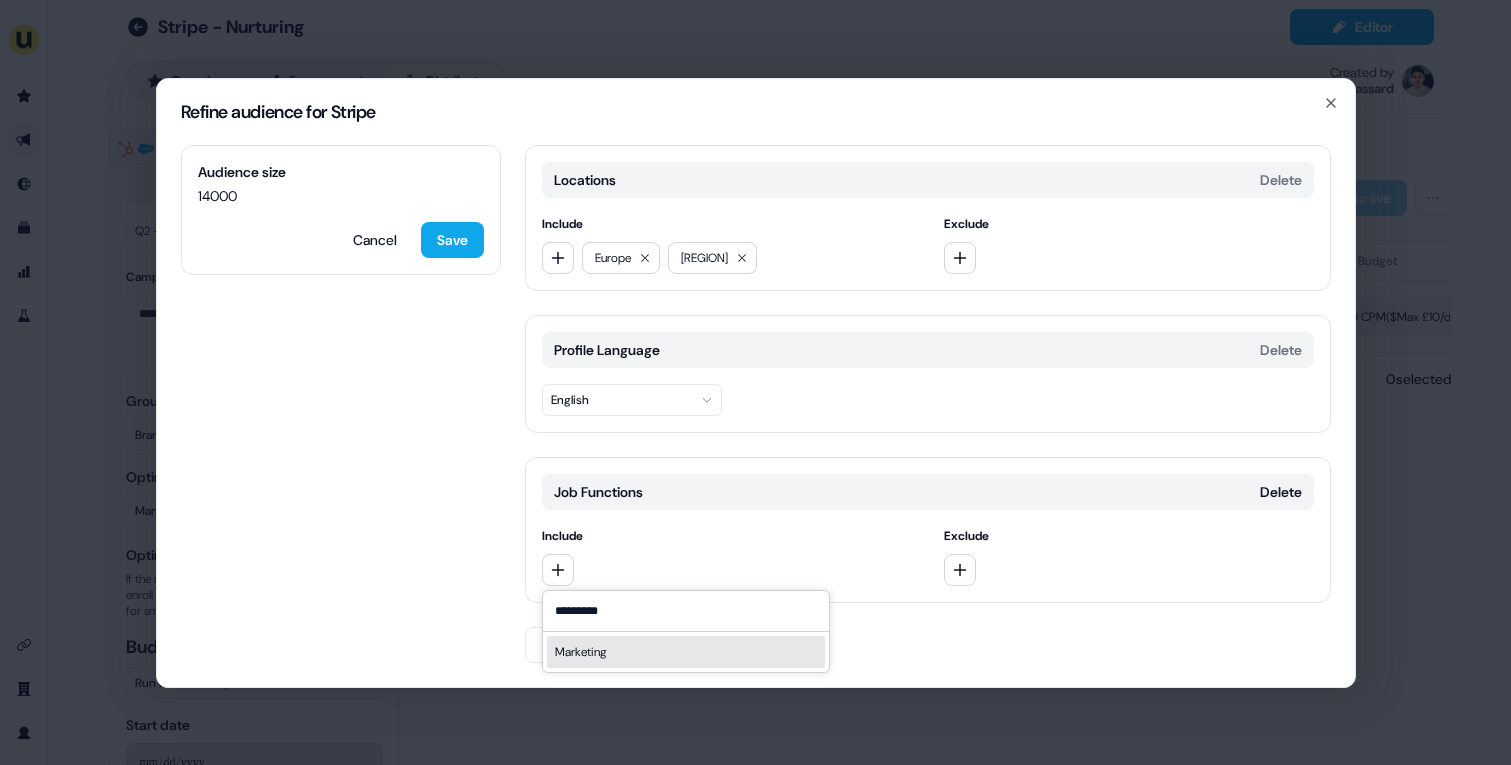 type on "*********" 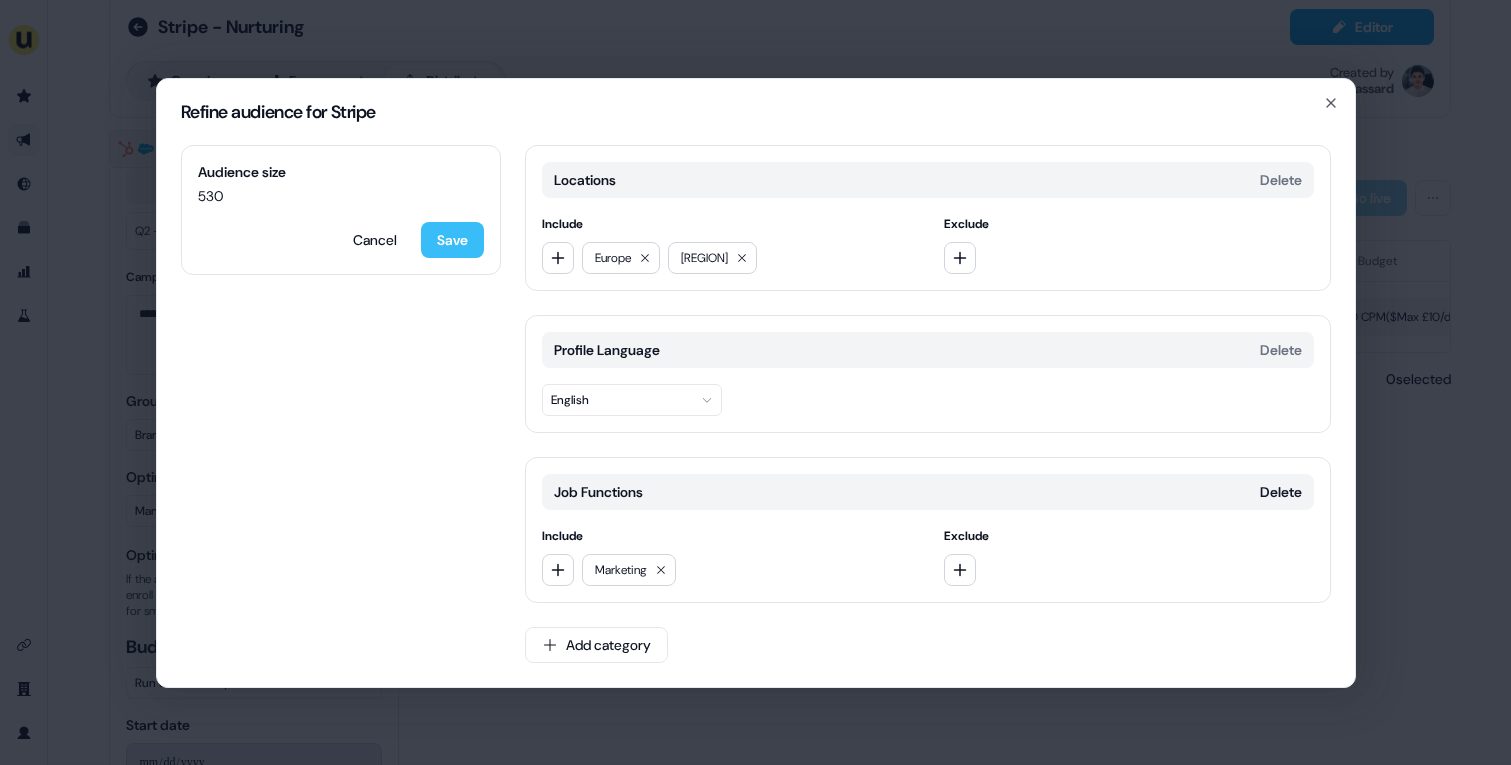 click on "Save" at bounding box center [452, 240] 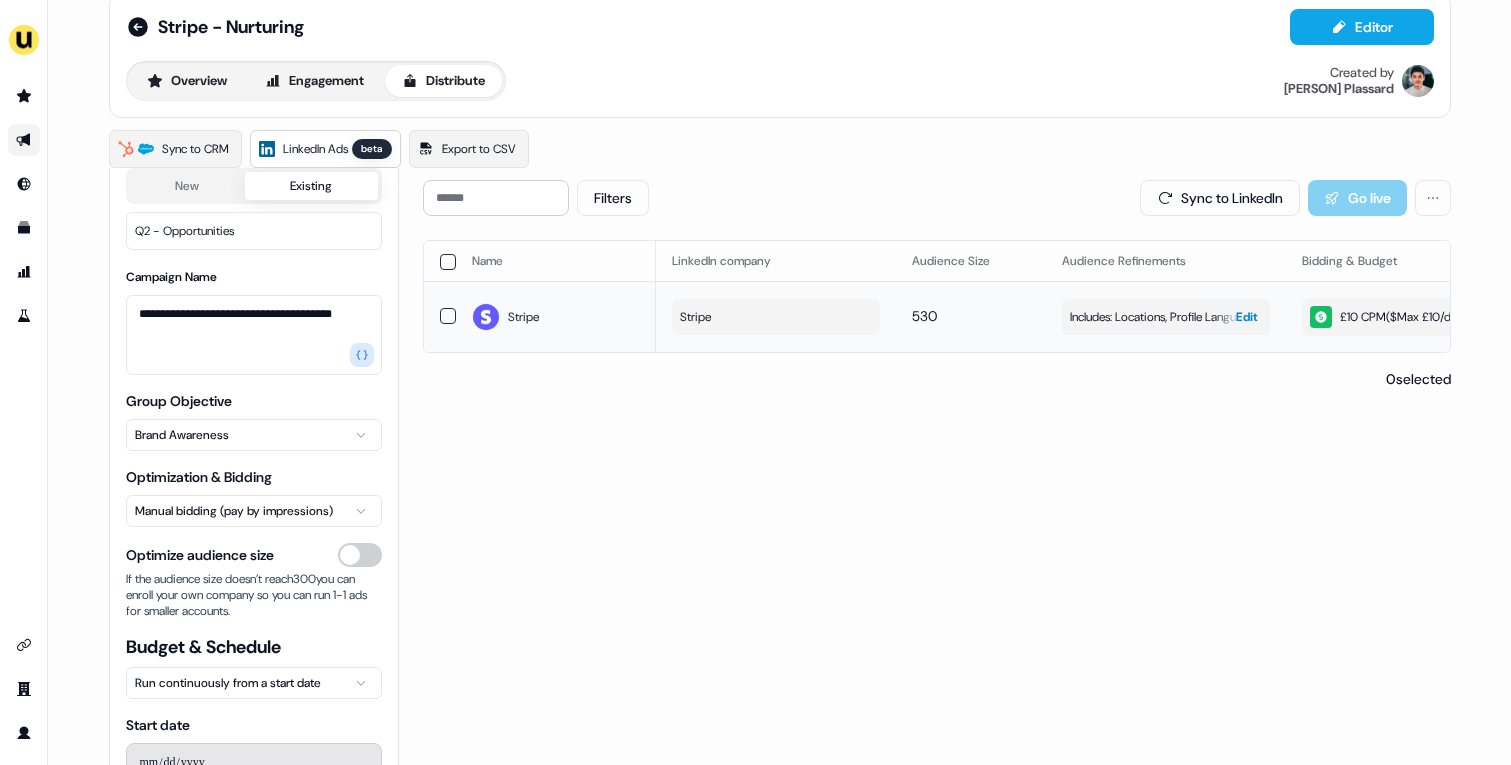 click on "Includes: Locations, Profile Language, Job Functions" at bounding box center [1166, 317] 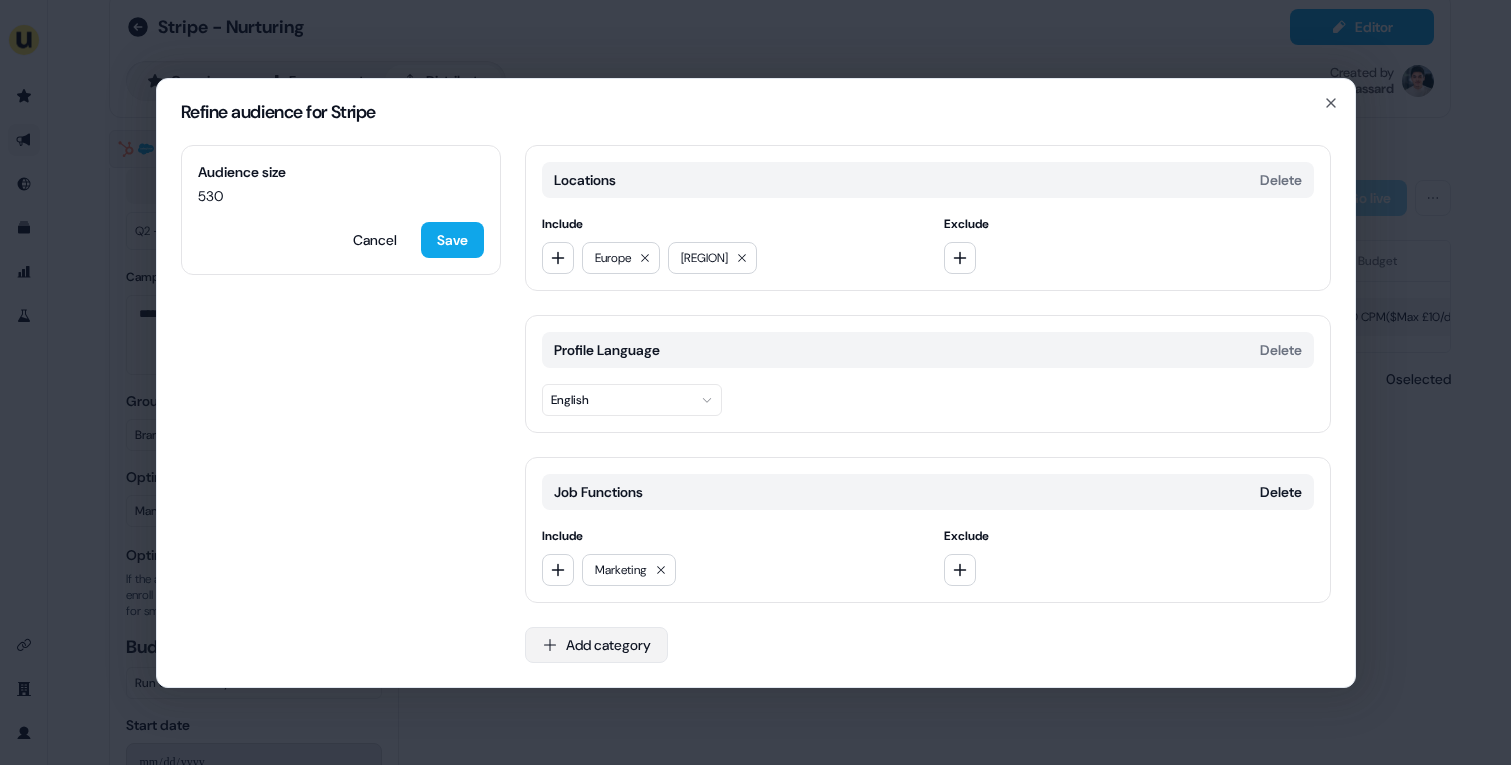 click on "Add category" at bounding box center (596, 645) 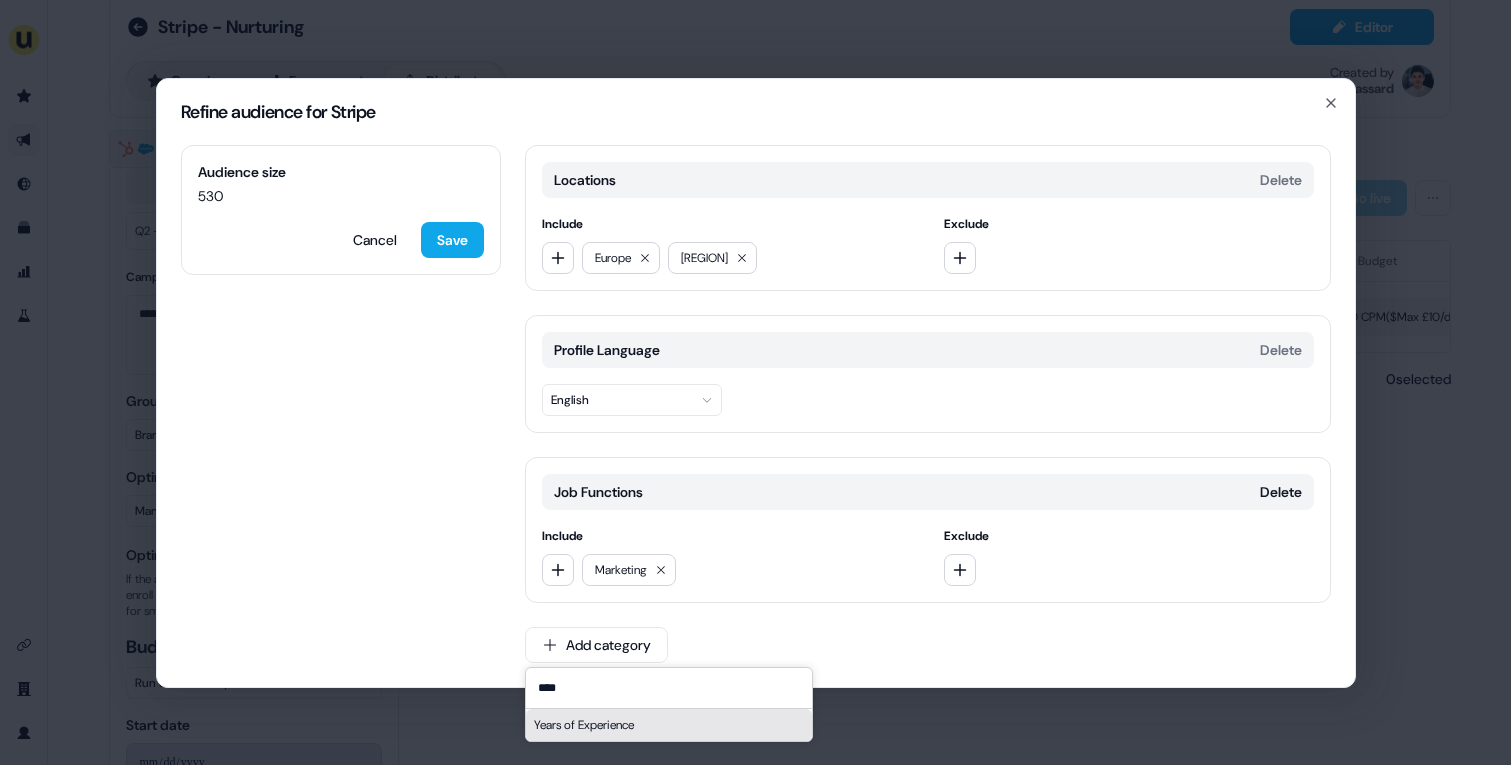 type on "****" 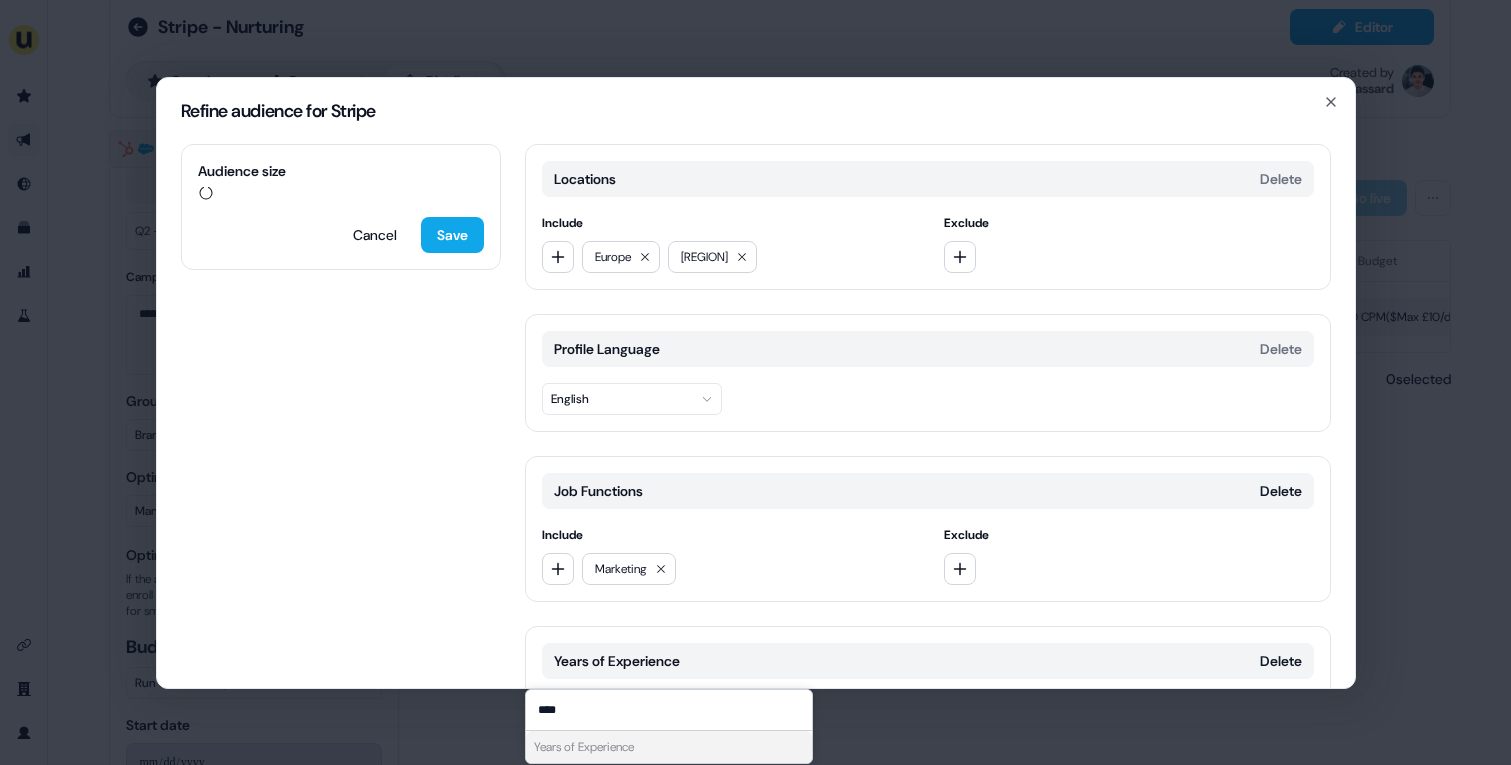 scroll, scrollTop: 140, scrollLeft: 0, axis: vertical 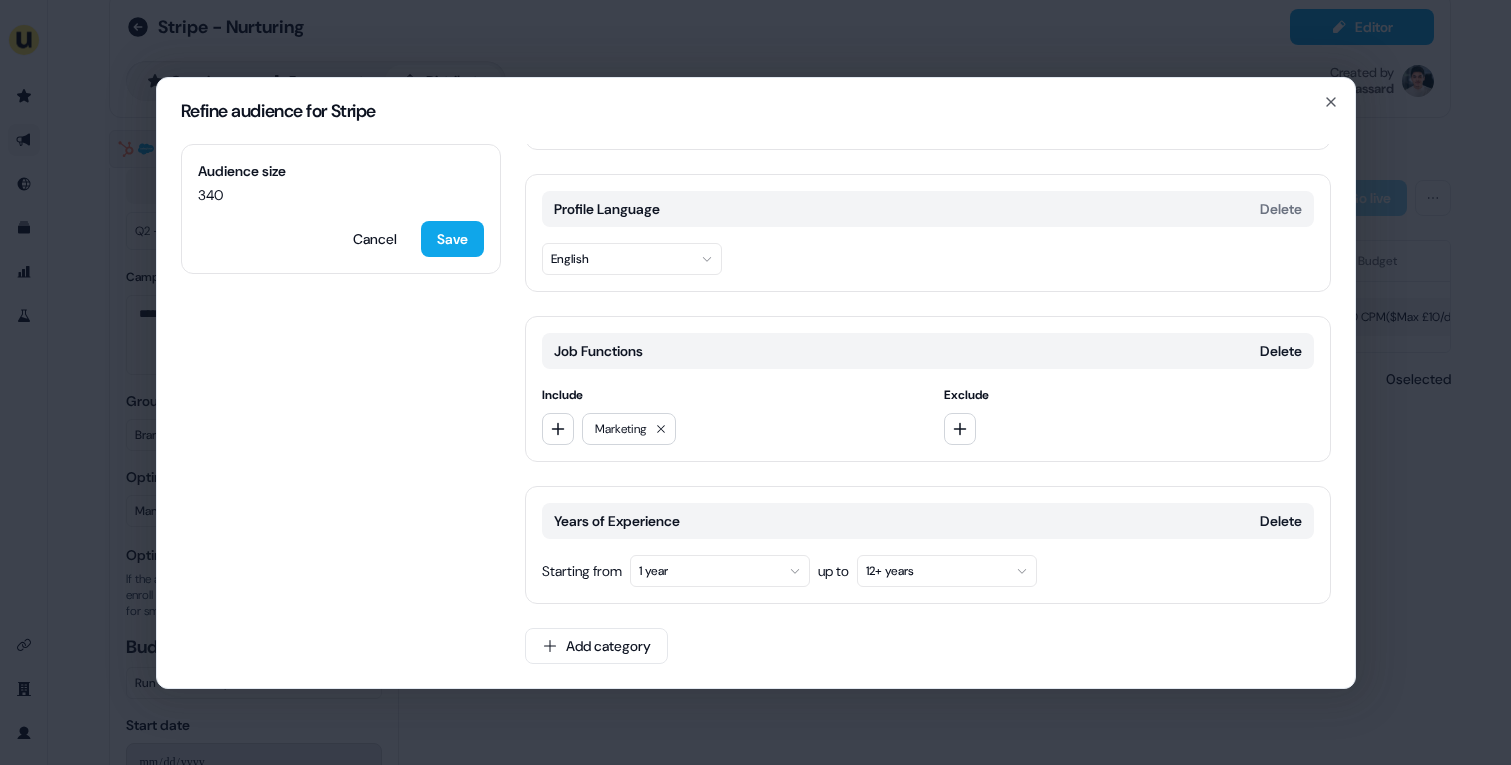 click on "1 year" at bounding box center (720, 571) 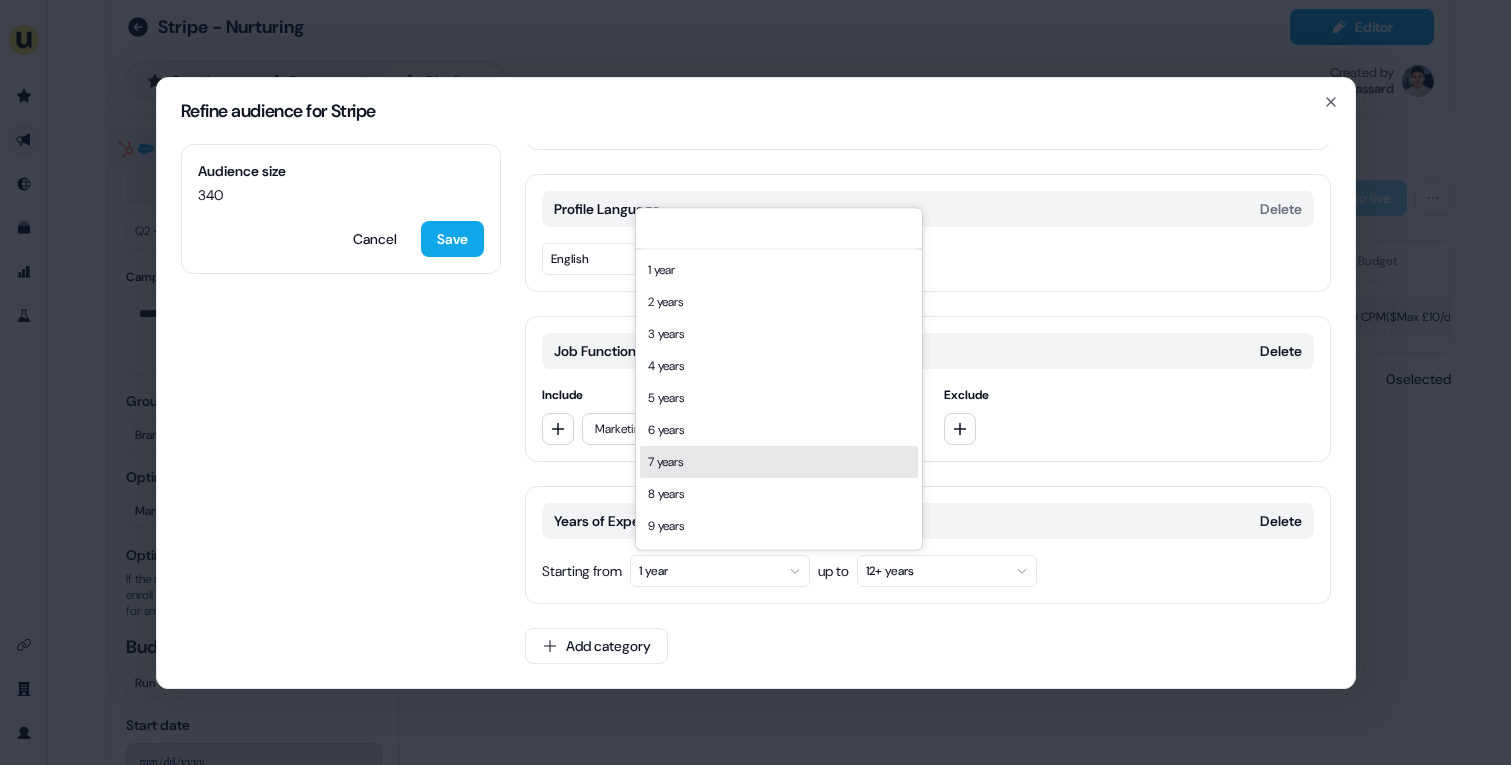 click on "7 years" at bounding box center [779, 462] 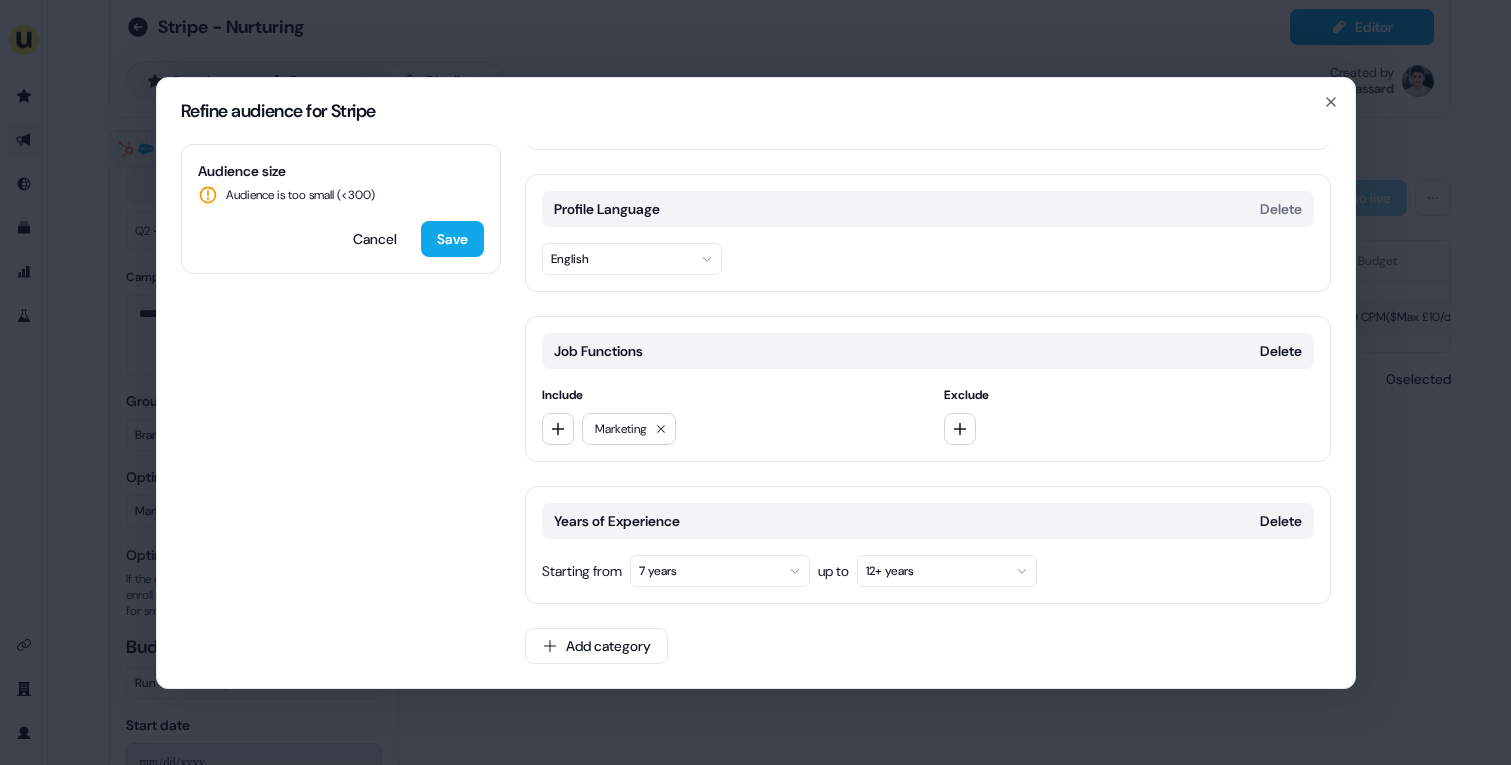 click on "7 years" at bounding box center [720, 571] 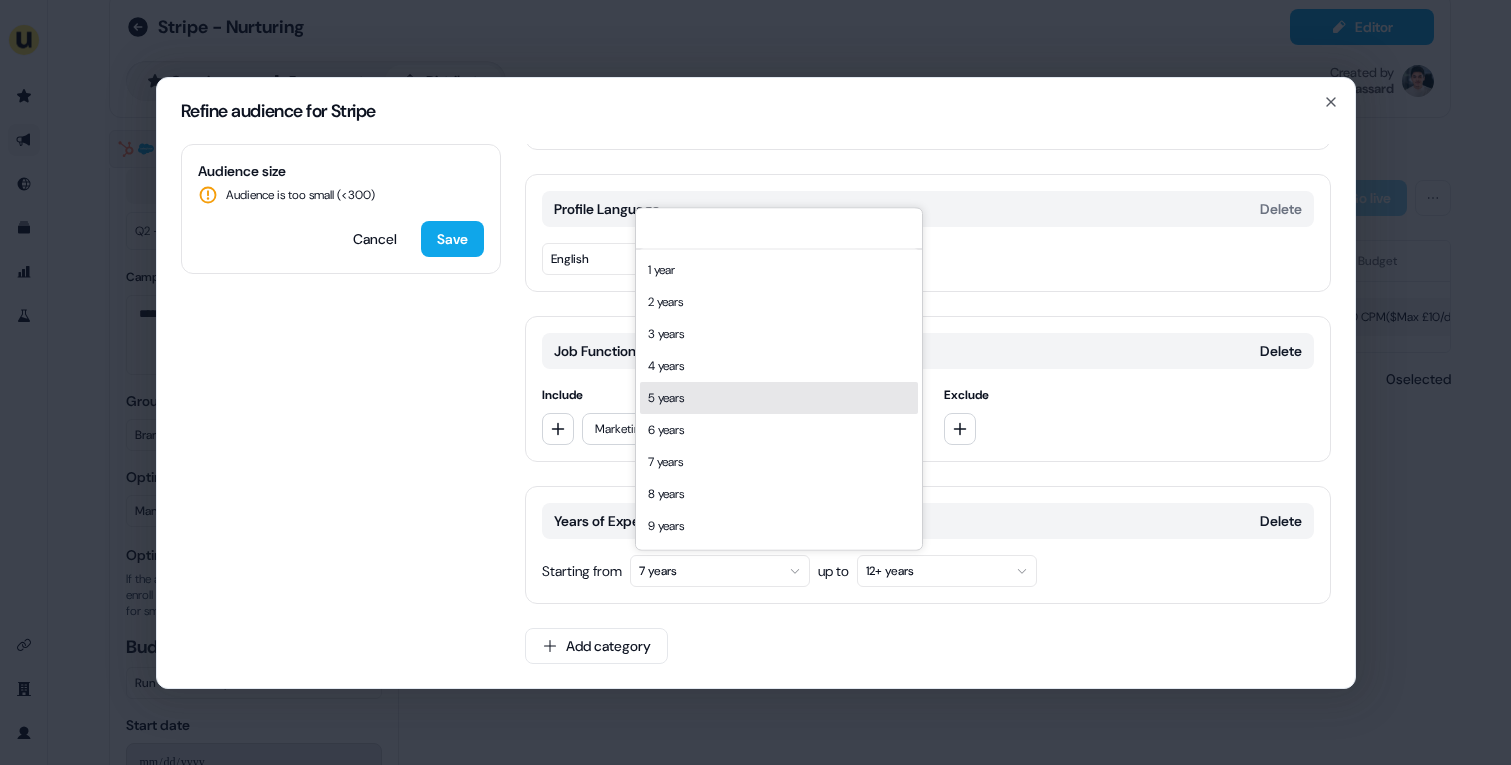 click on "5 years" at bounding box center (779, 398) 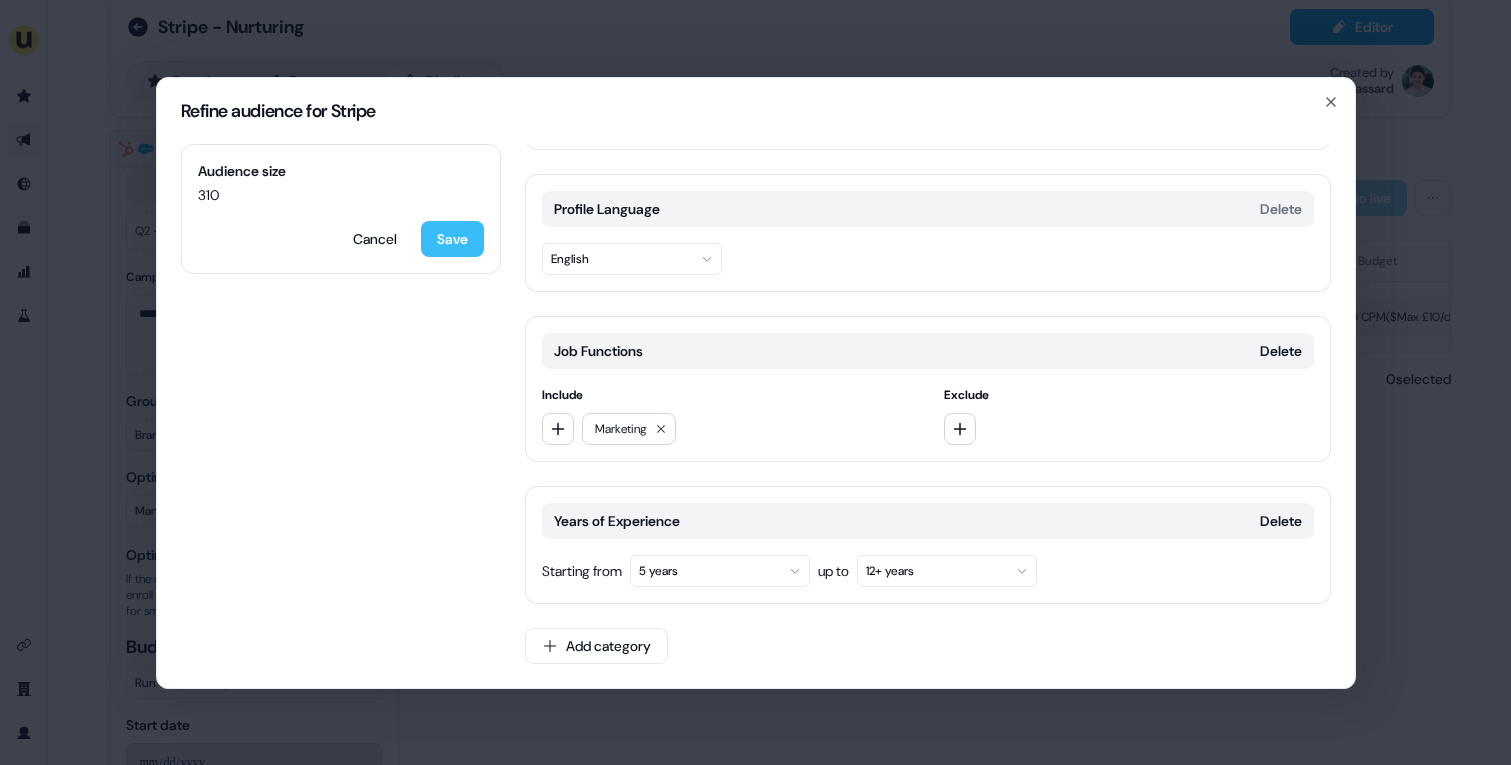 click on "Save" at bounding box center (452, 239) 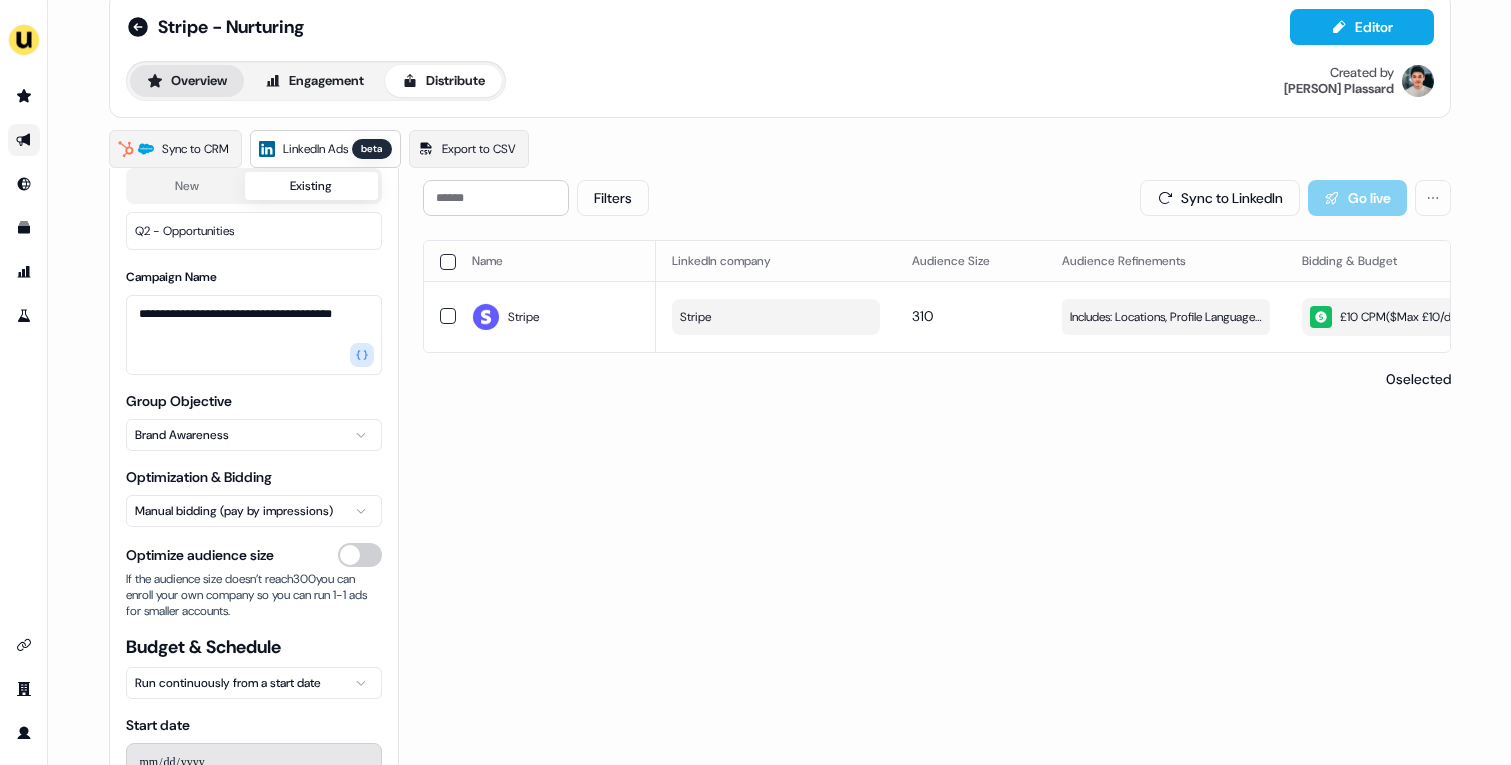 click on "Overview" at bounding box center (187, 81) 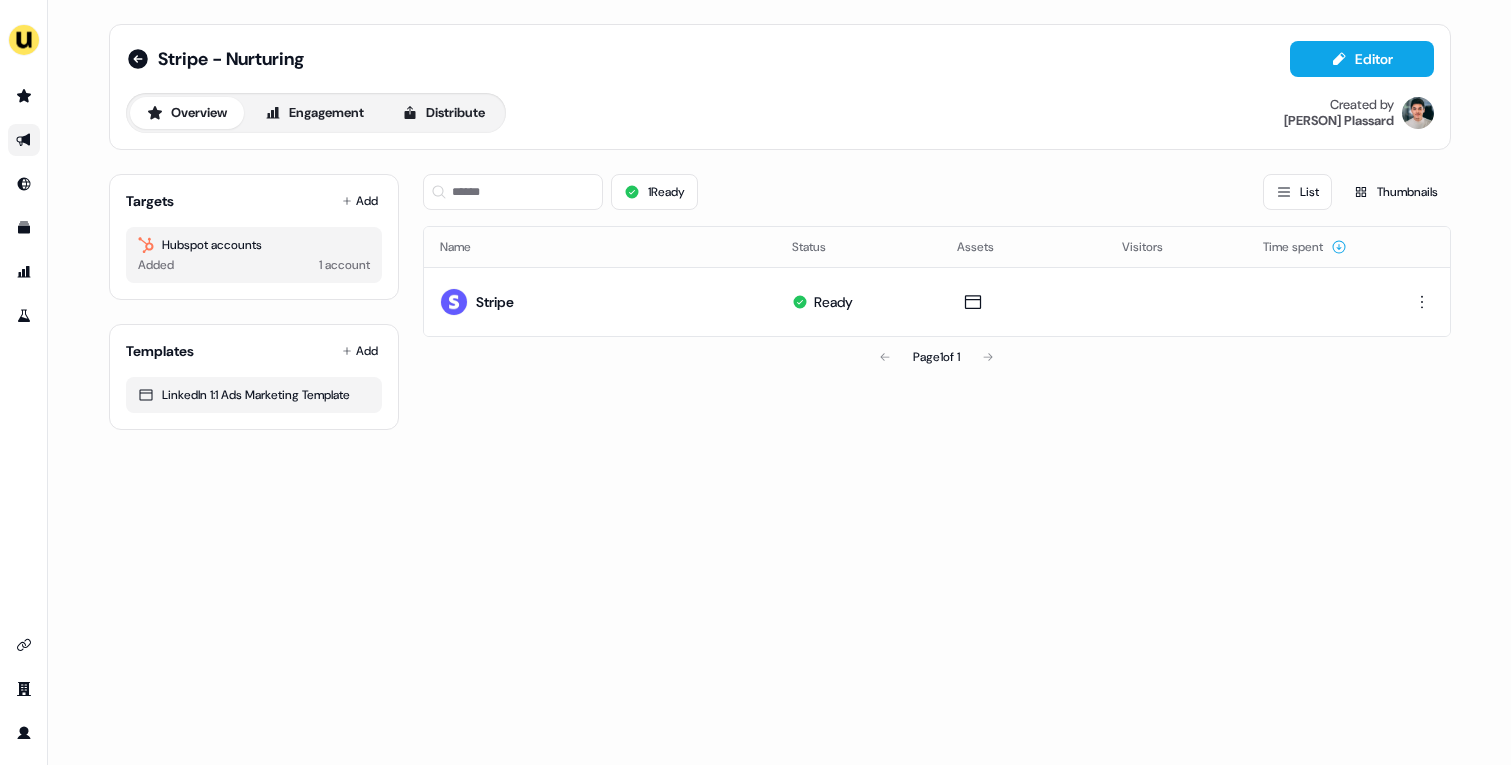 scroll, scrollTop: 0, scrollLeft: 0, axis: both 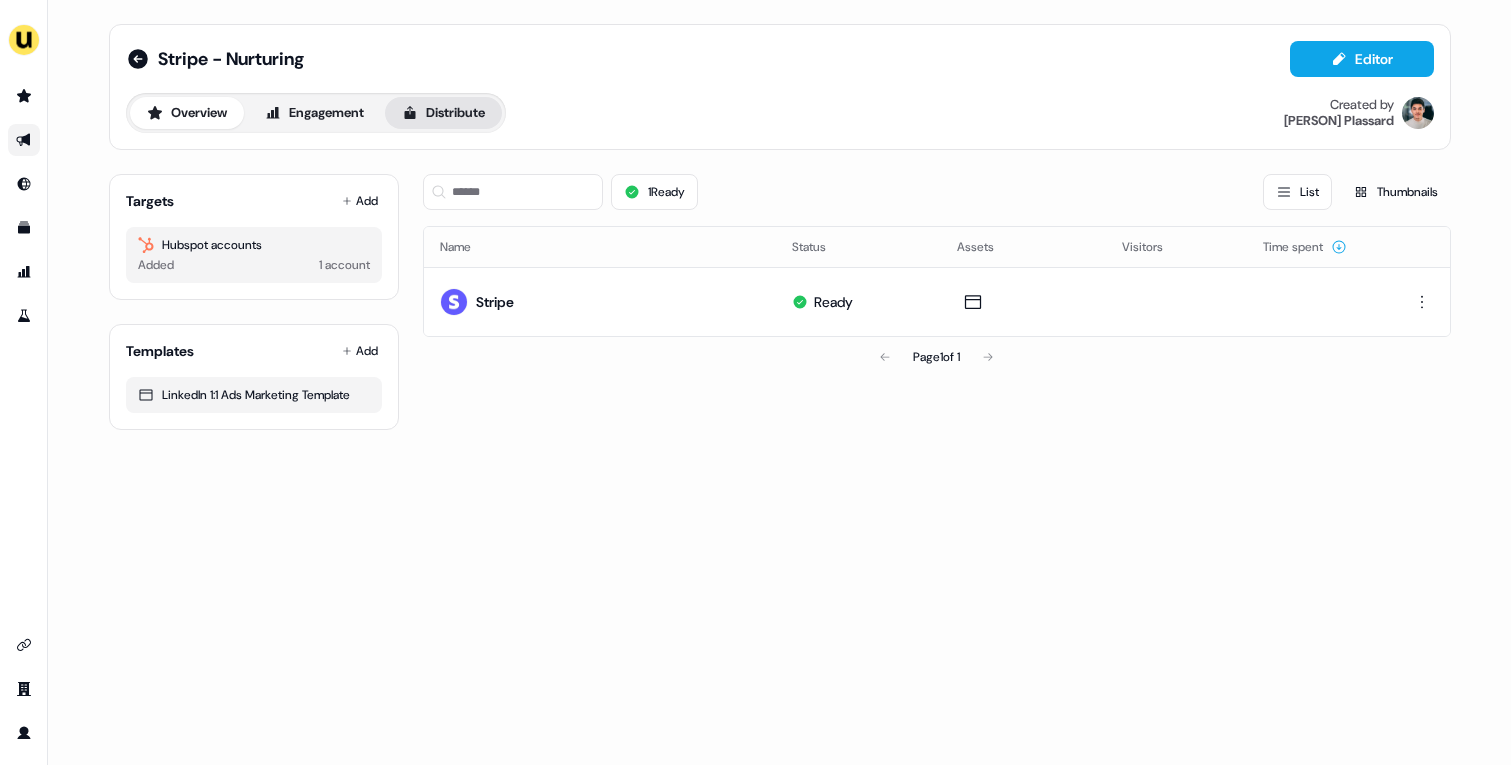 click on "Distribute" at bounding box center [443, 113] 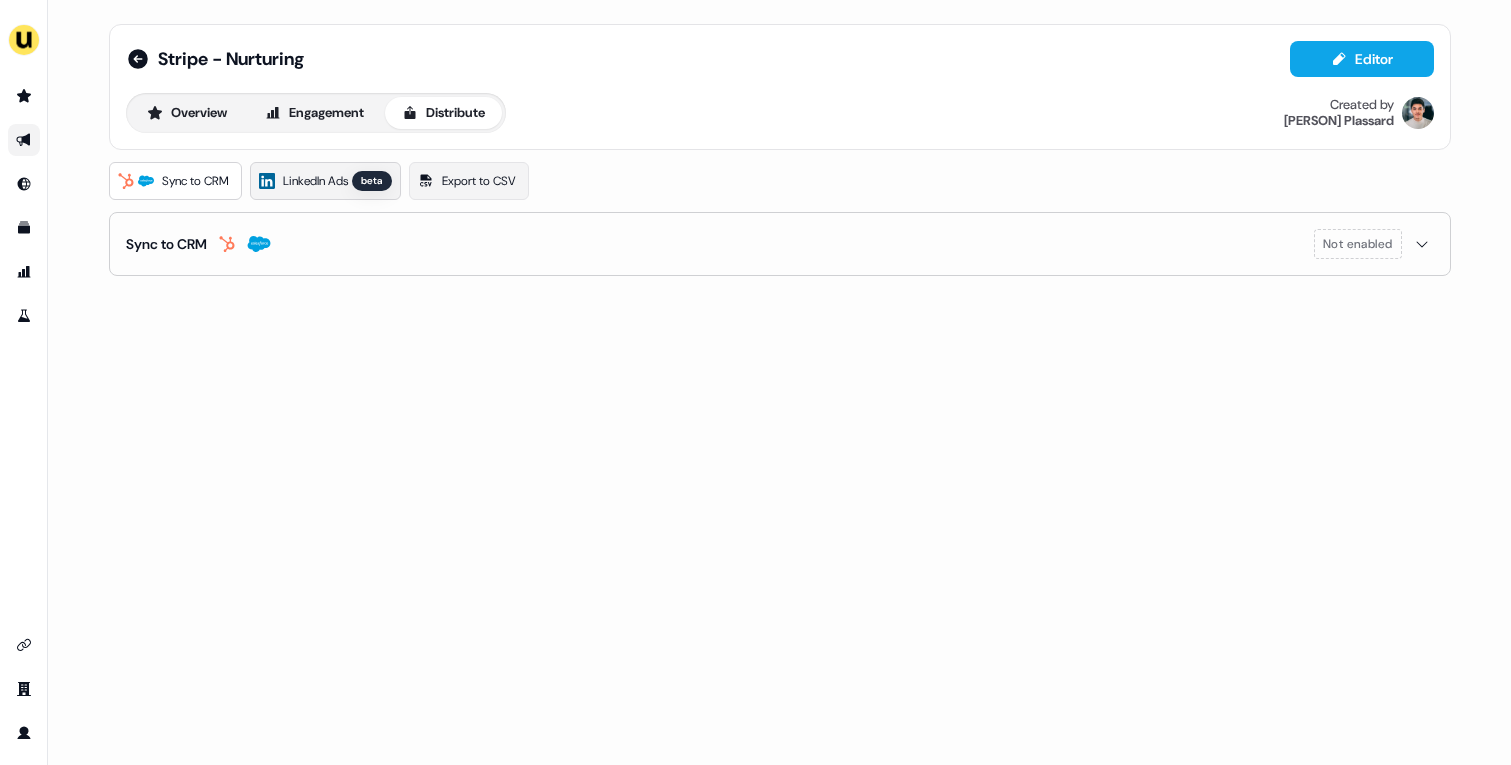 click 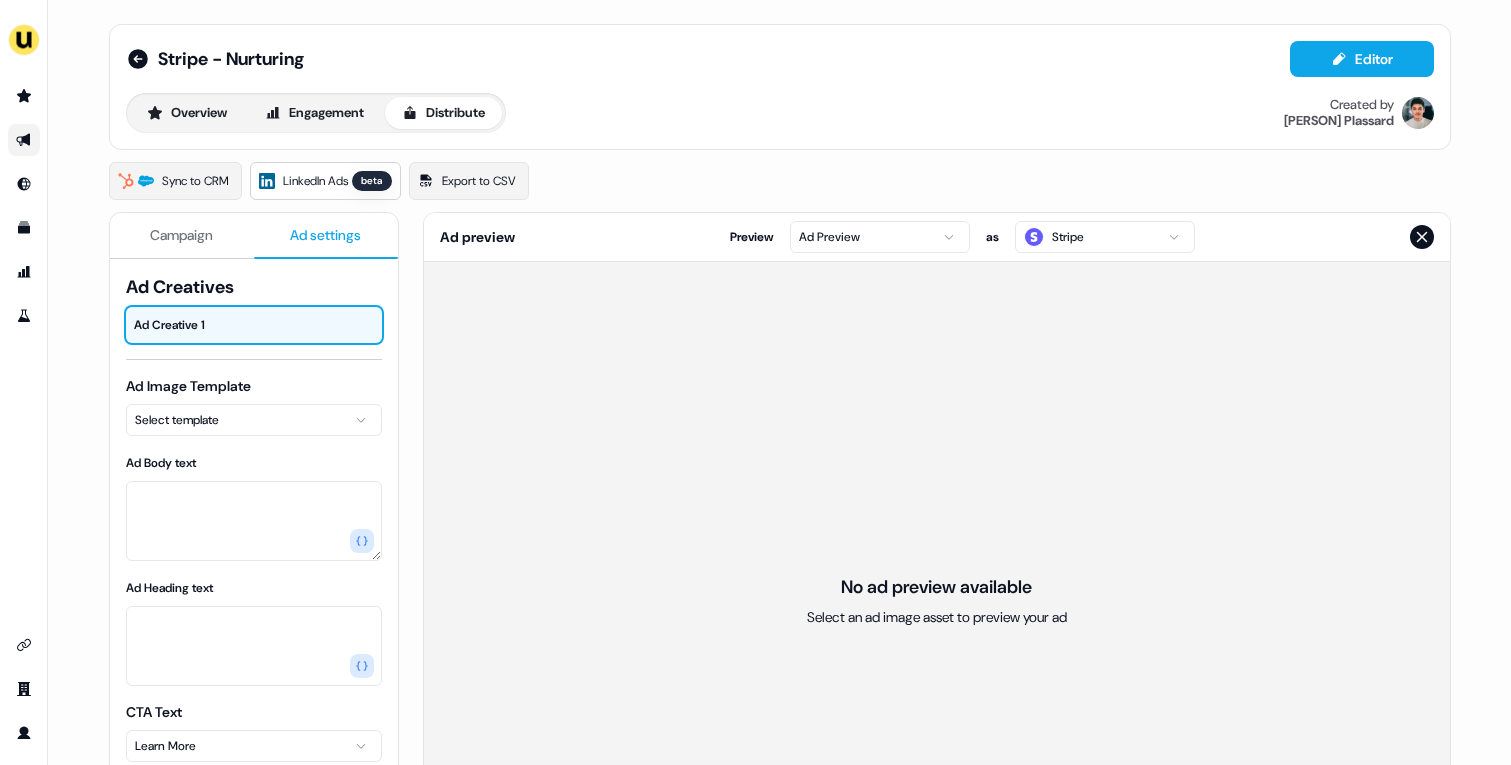 click on "Ad settings" at bounding box center [325, 235] 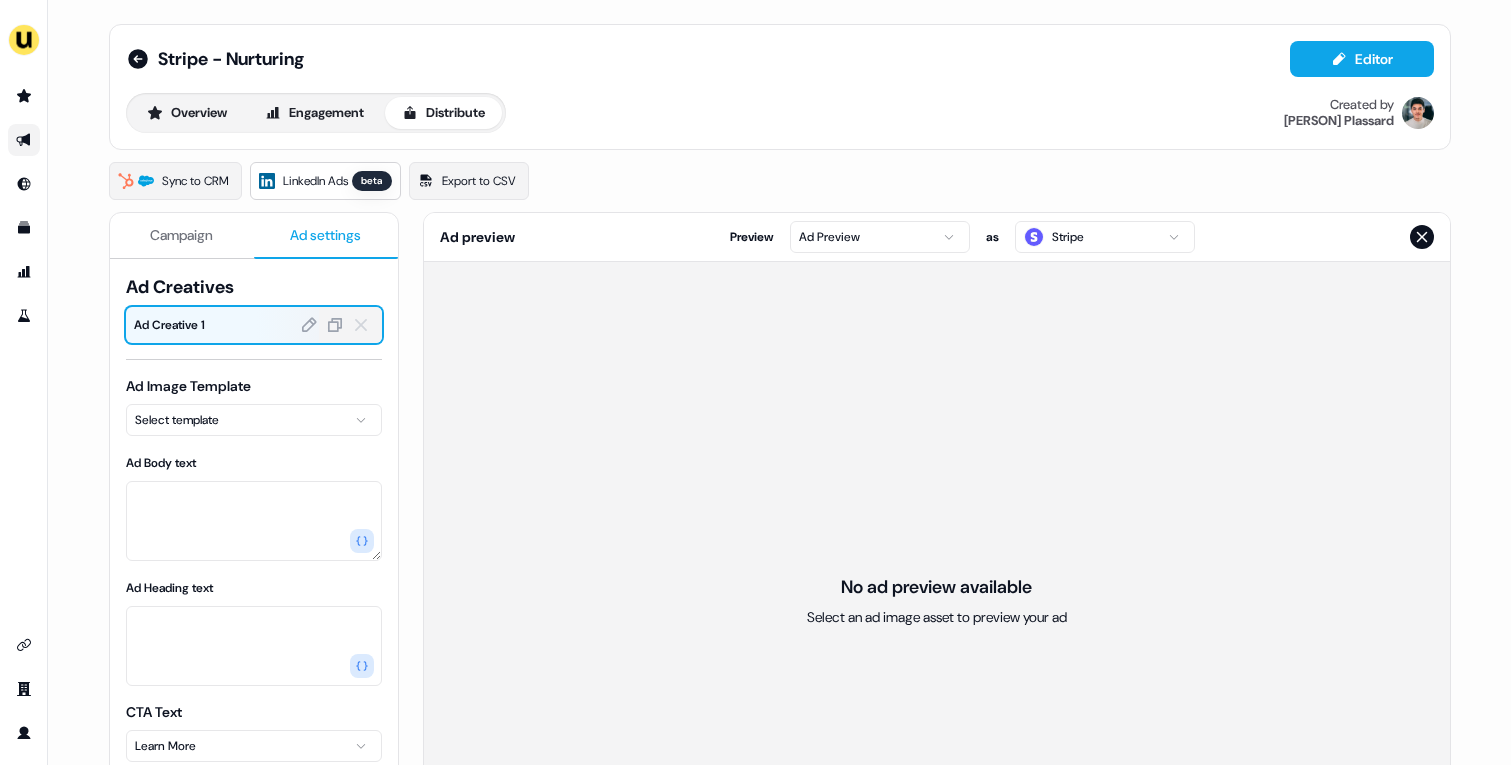 click at bounding box center (287, 325) 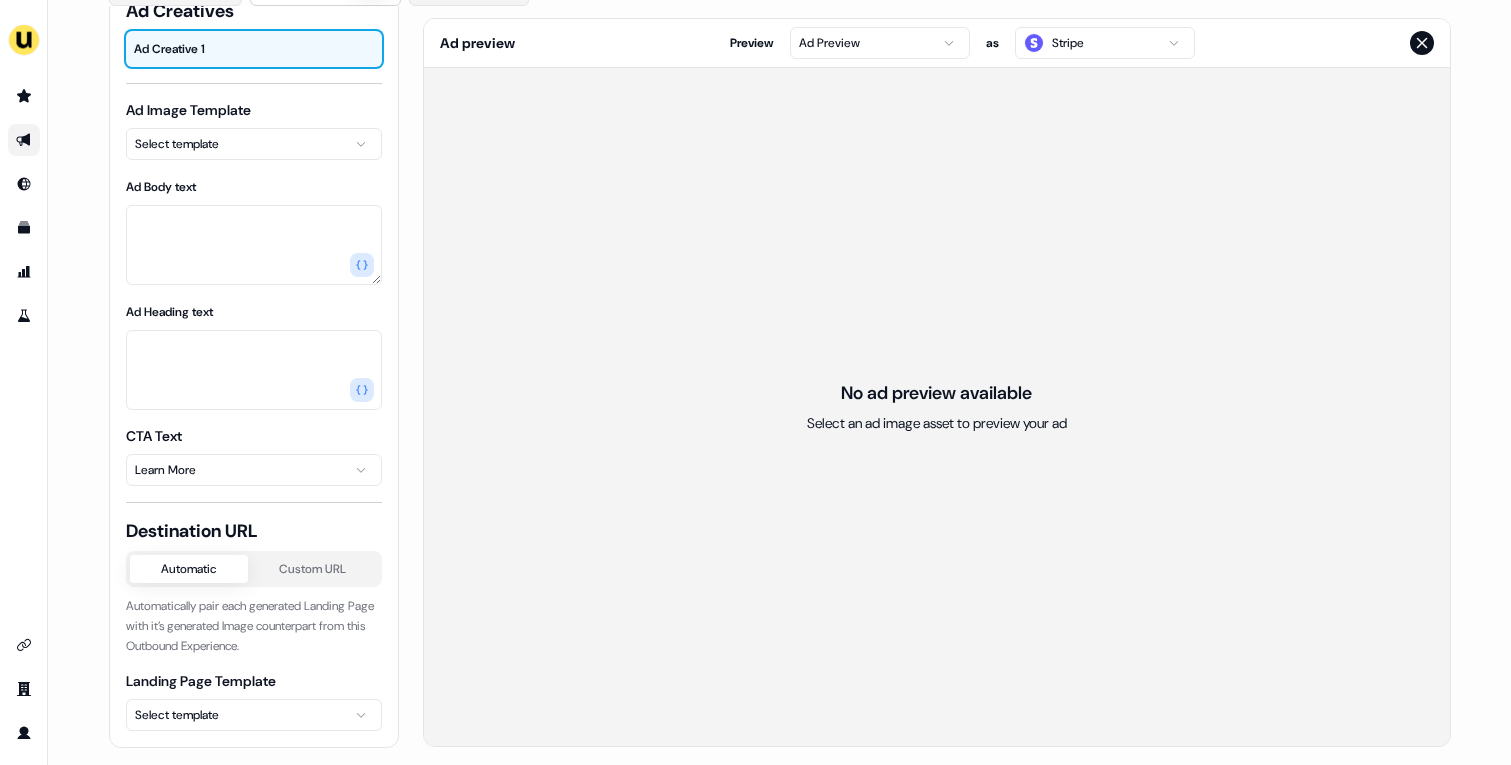 scroll, scrollTop: 200, scrollLeft: 0, axis: vertical 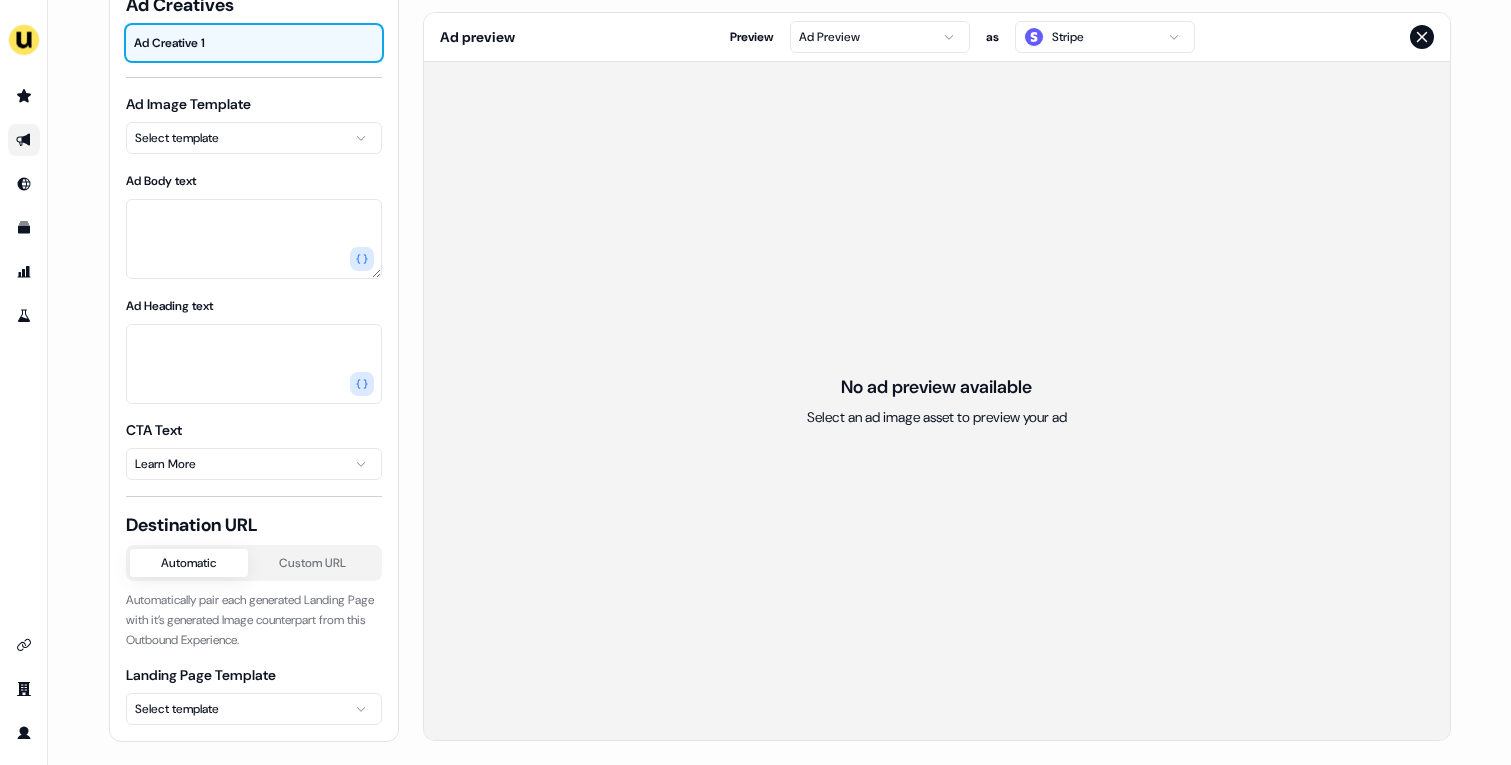 click on "Destination URL Automatic Custom URL Automatically pair each generated Landing Page with it’s generated Image counterpart from this Outbound Experience. Landing Page Template Select template" at bounding box center [254, 619] 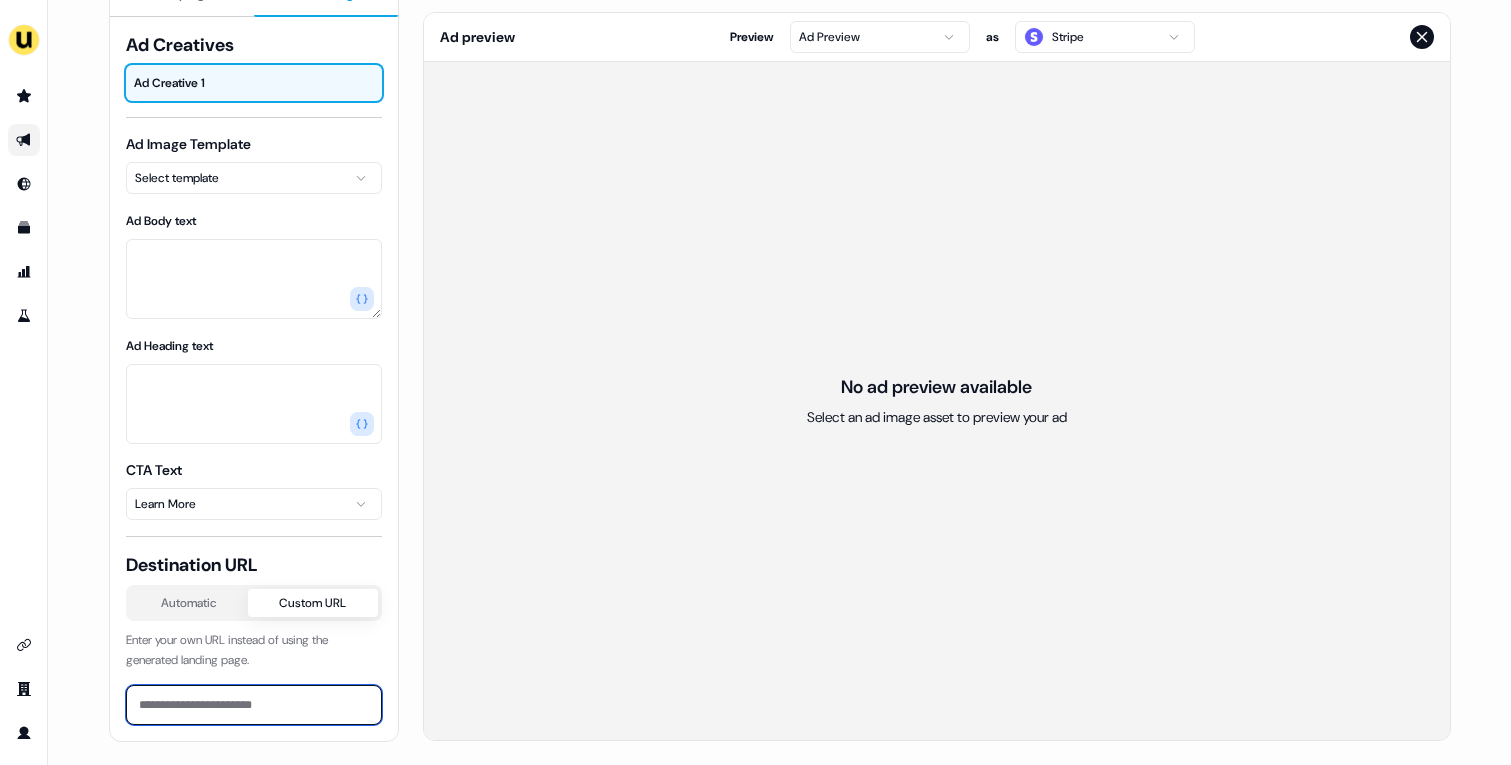 click at bounding box center (254, 705) 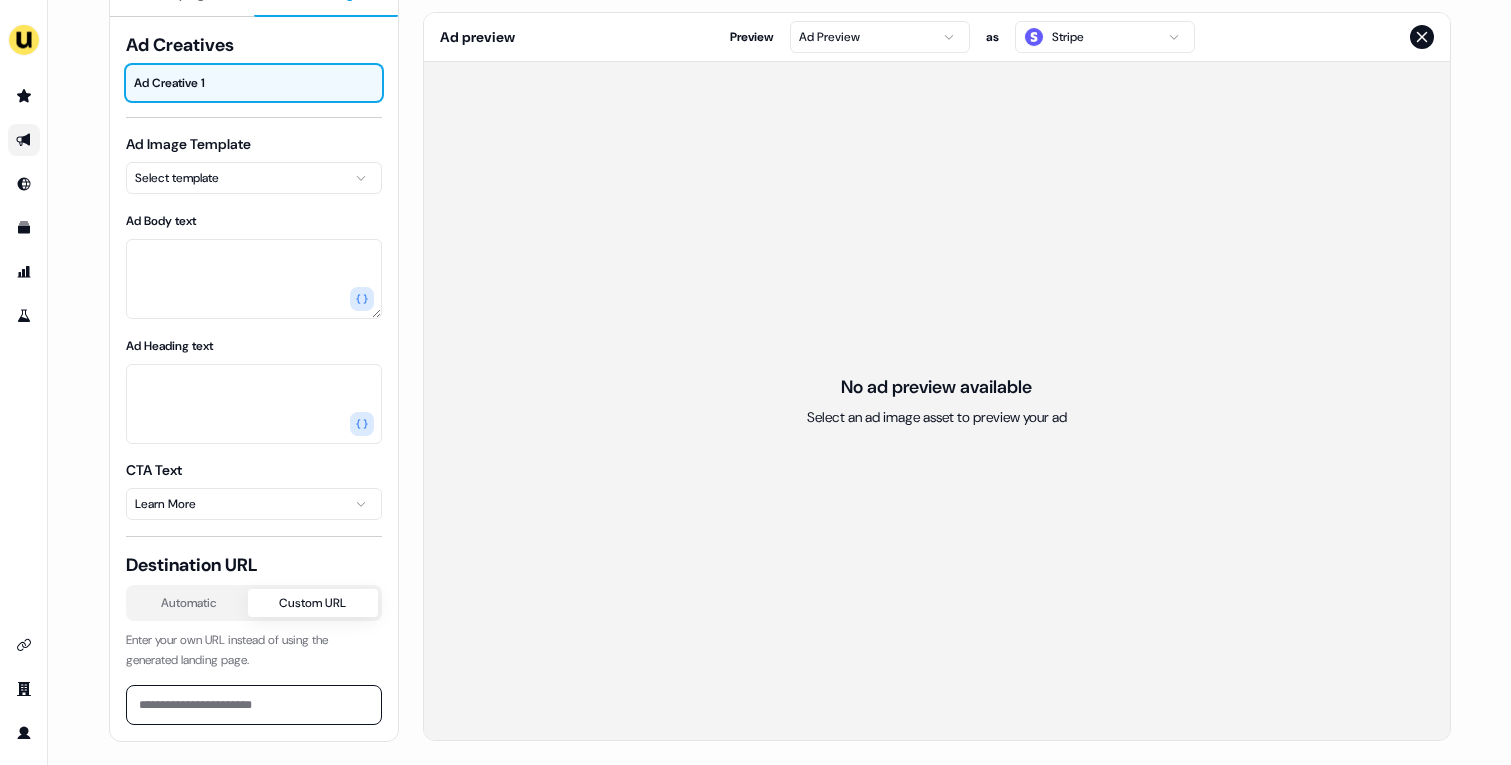 click on "Automatic" at bounding box center (189, 603) 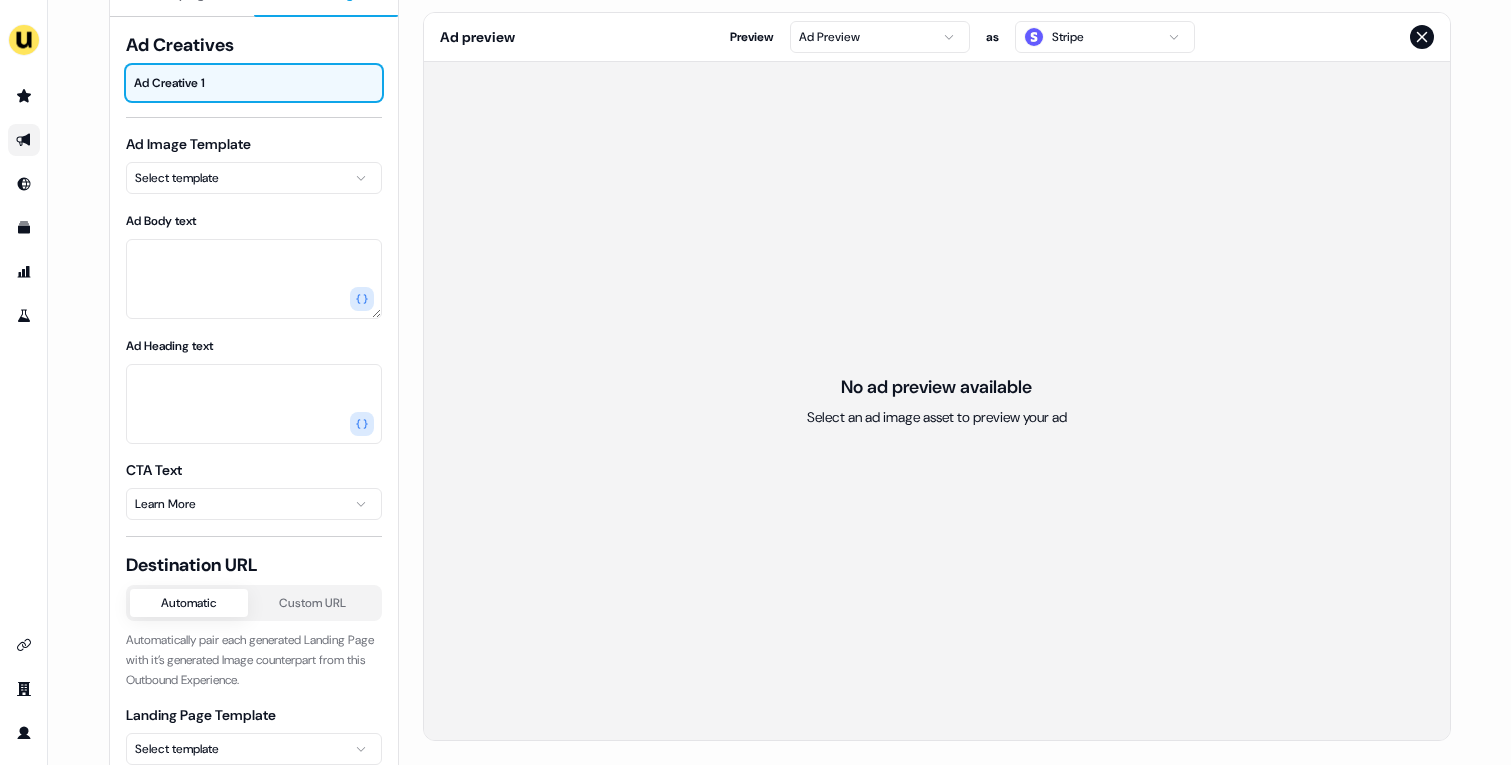 click on "For the best experience switch devices to a bigger screen. Go to Userled.io Stripe - Nurturing Editor Overview Engagement Distribute Created by Vincent   Plassard Sync to CRM LinkedIn Ads beta Export to CSV Campaign Ad settings Ad Creatives Ad Creative 1 Ad Image Template Select template Ad Body text Ad Heading text CTA Text Learn More Destination URL Automatic Custom URL Automatically pair each generated Landing Page with it’s generated Image counterpart from this Outbound Experience. Landing Page Template Select template Ad preview Preview Ad Preview as Stripe No ad preview available Select an ad image asset to preview your ad" at bounding box center [755, 382] 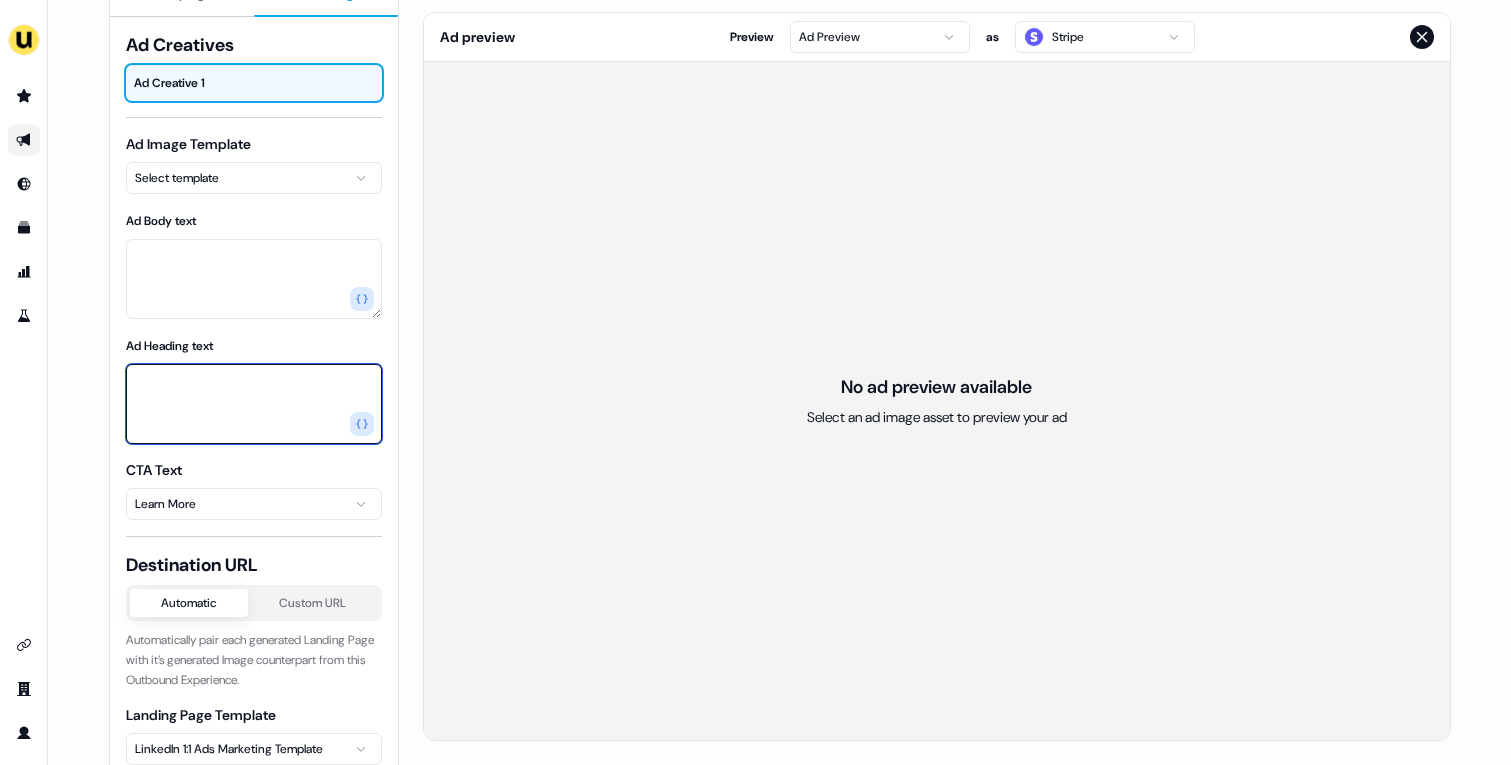 click on "Ad Heading text" at bounding box center (254, 404) 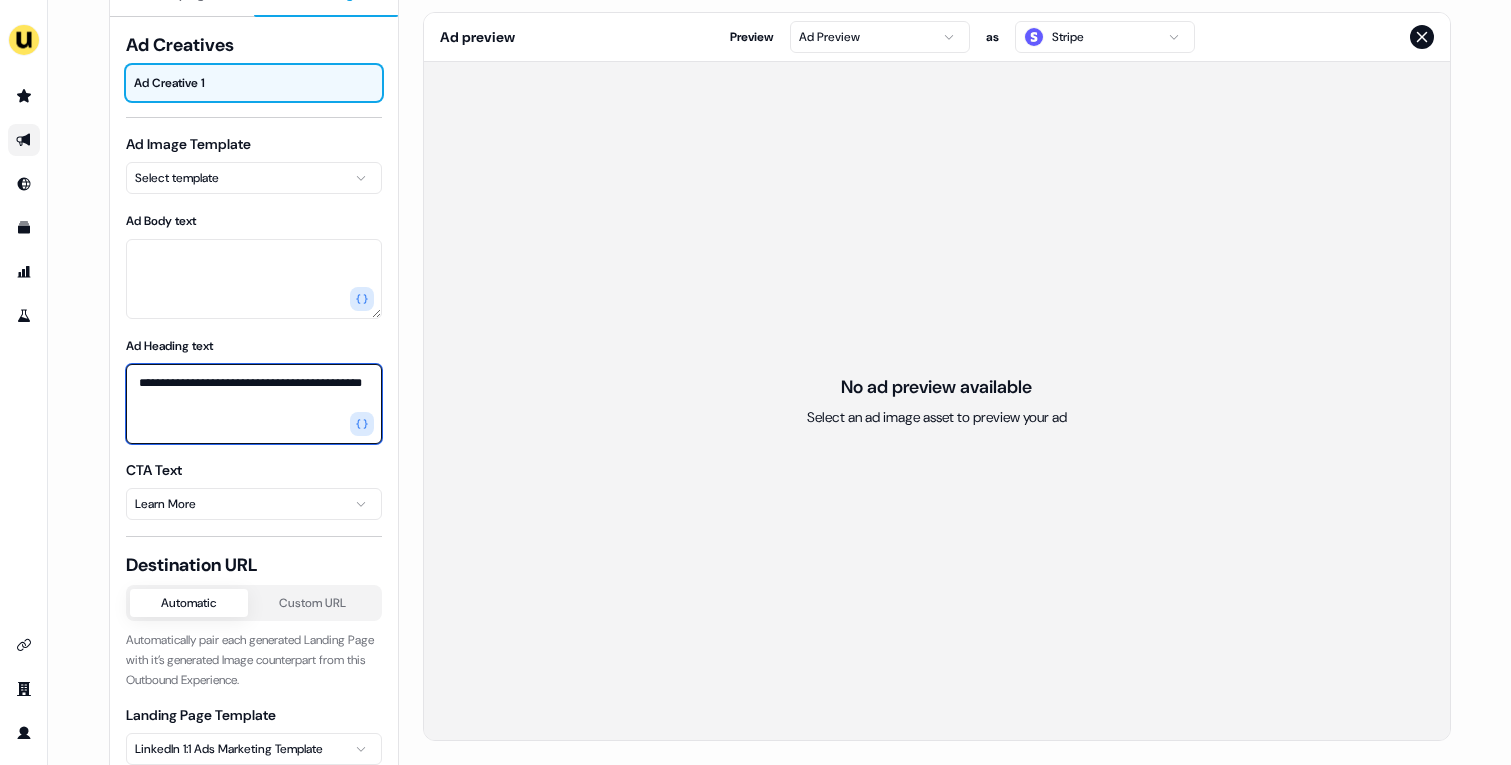 type on "**********" 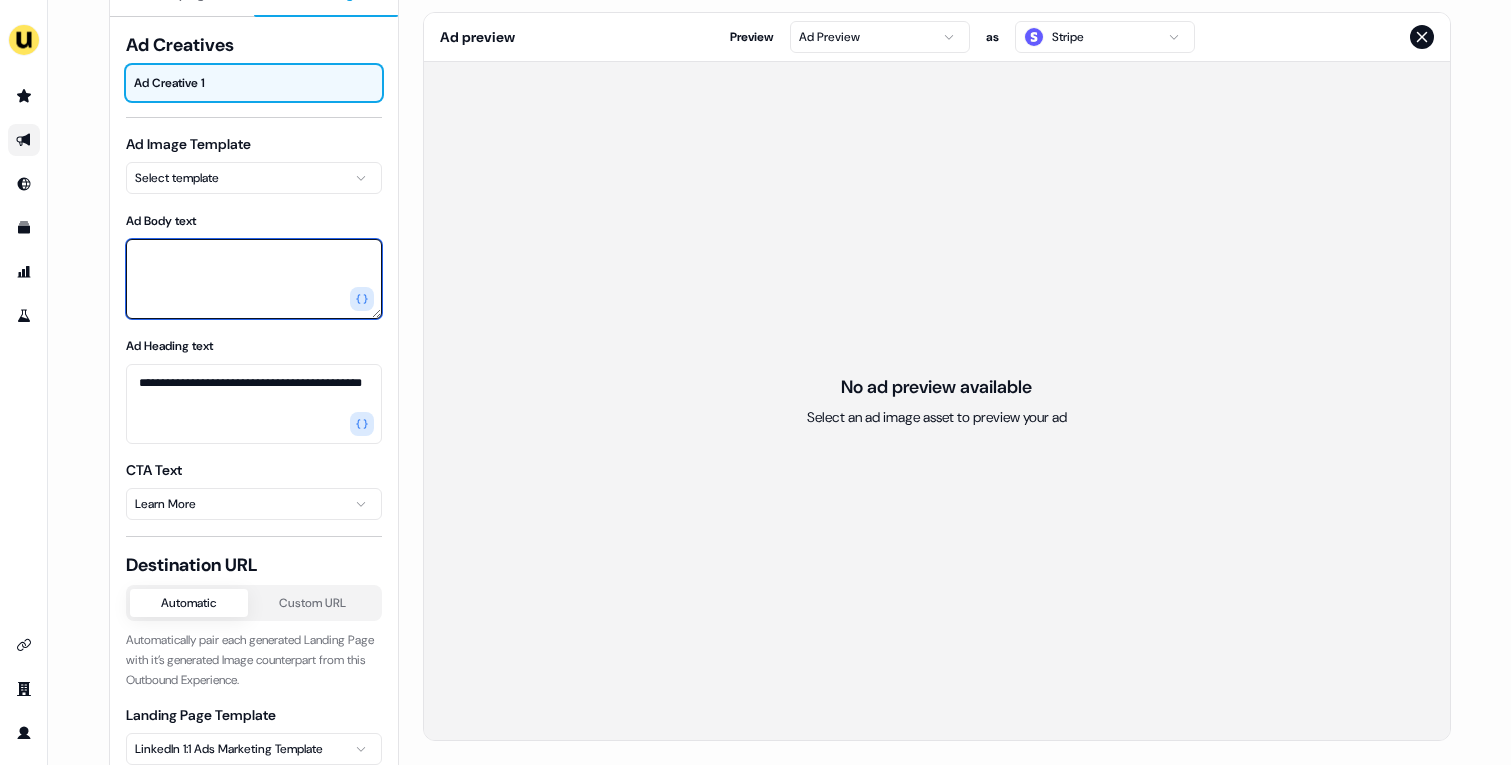 click on "Ad Body text" at bounding box center [254, 279] 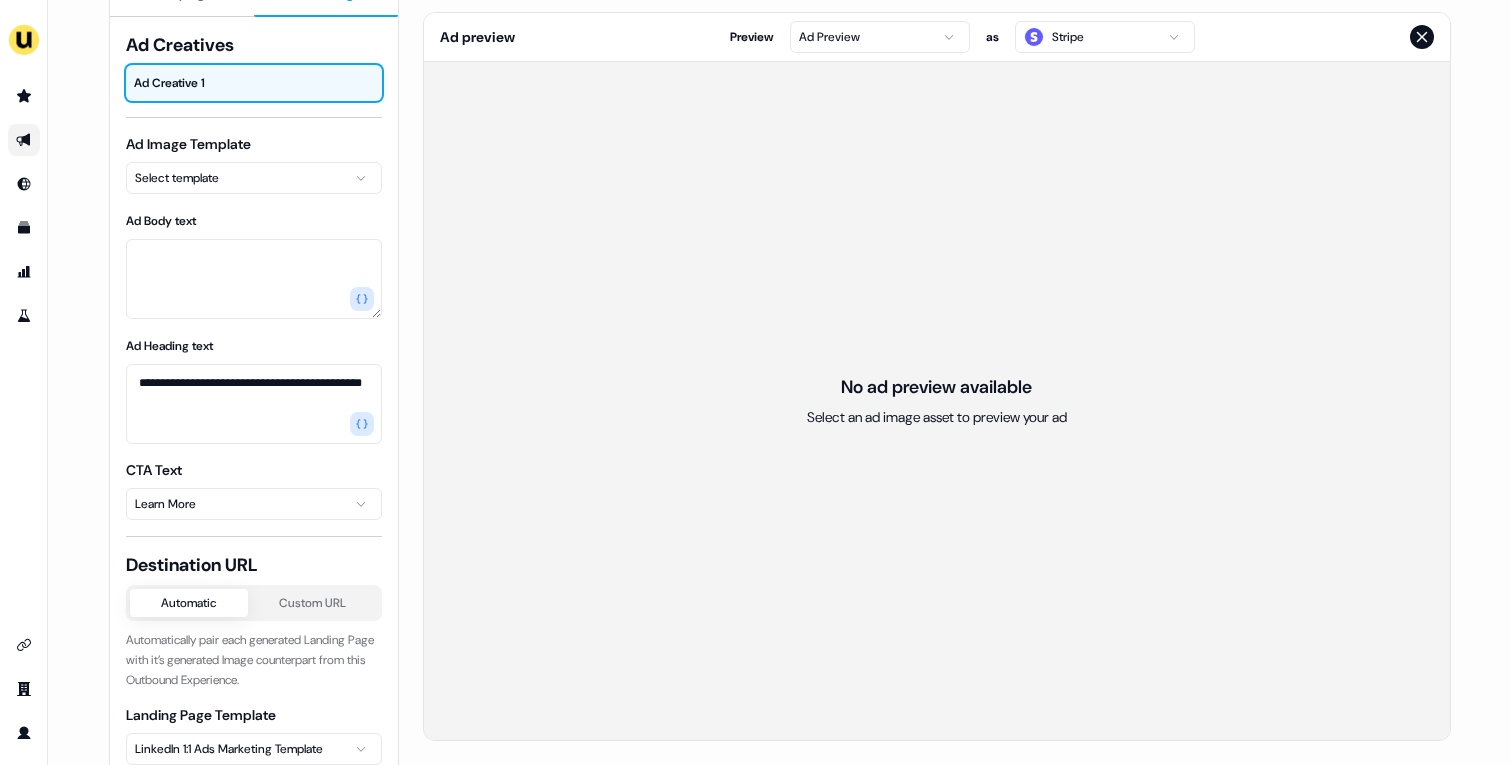 click on "Ad Image Template Select template" at bounding box center (254, 164) 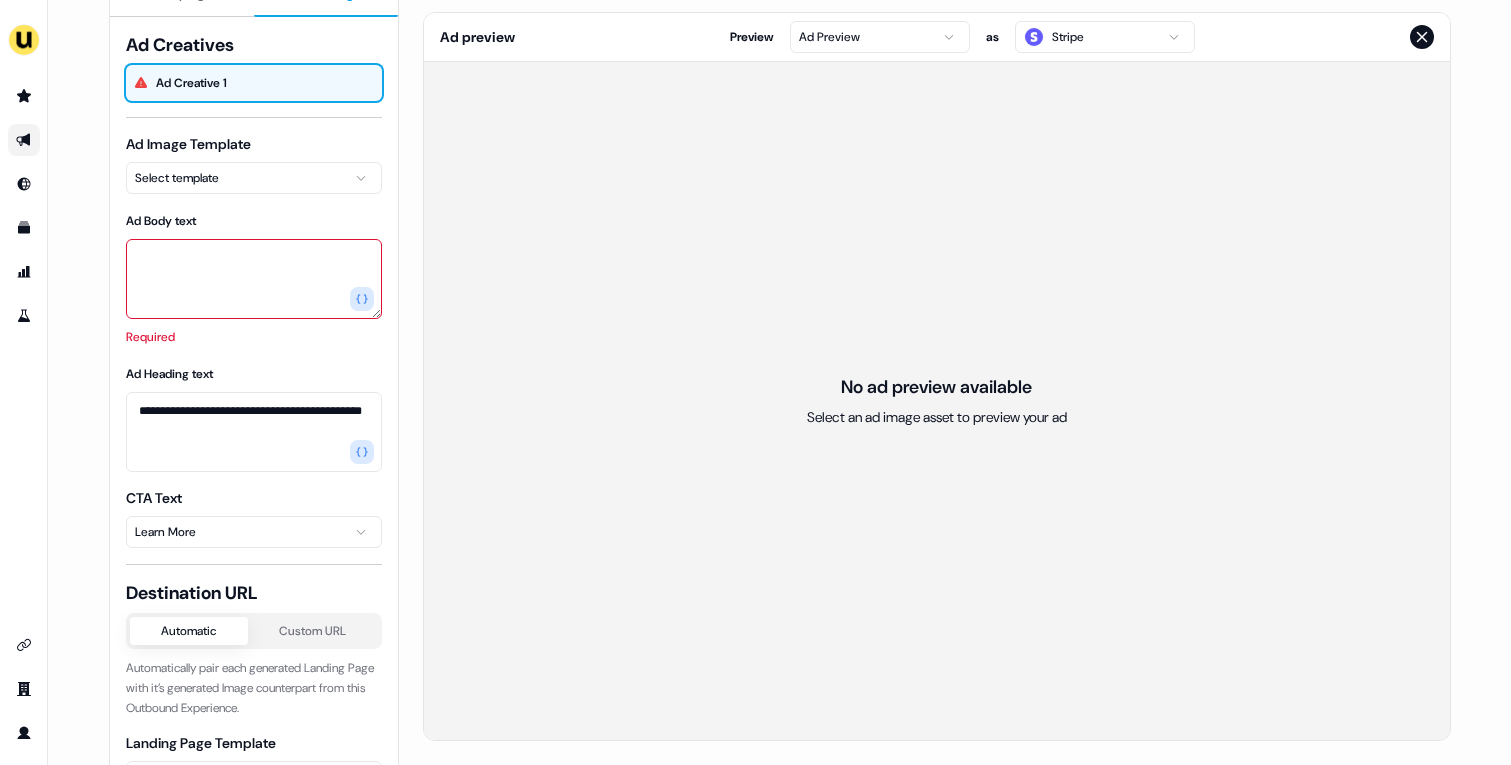 click on "**********" at bounding box center [755, 382] 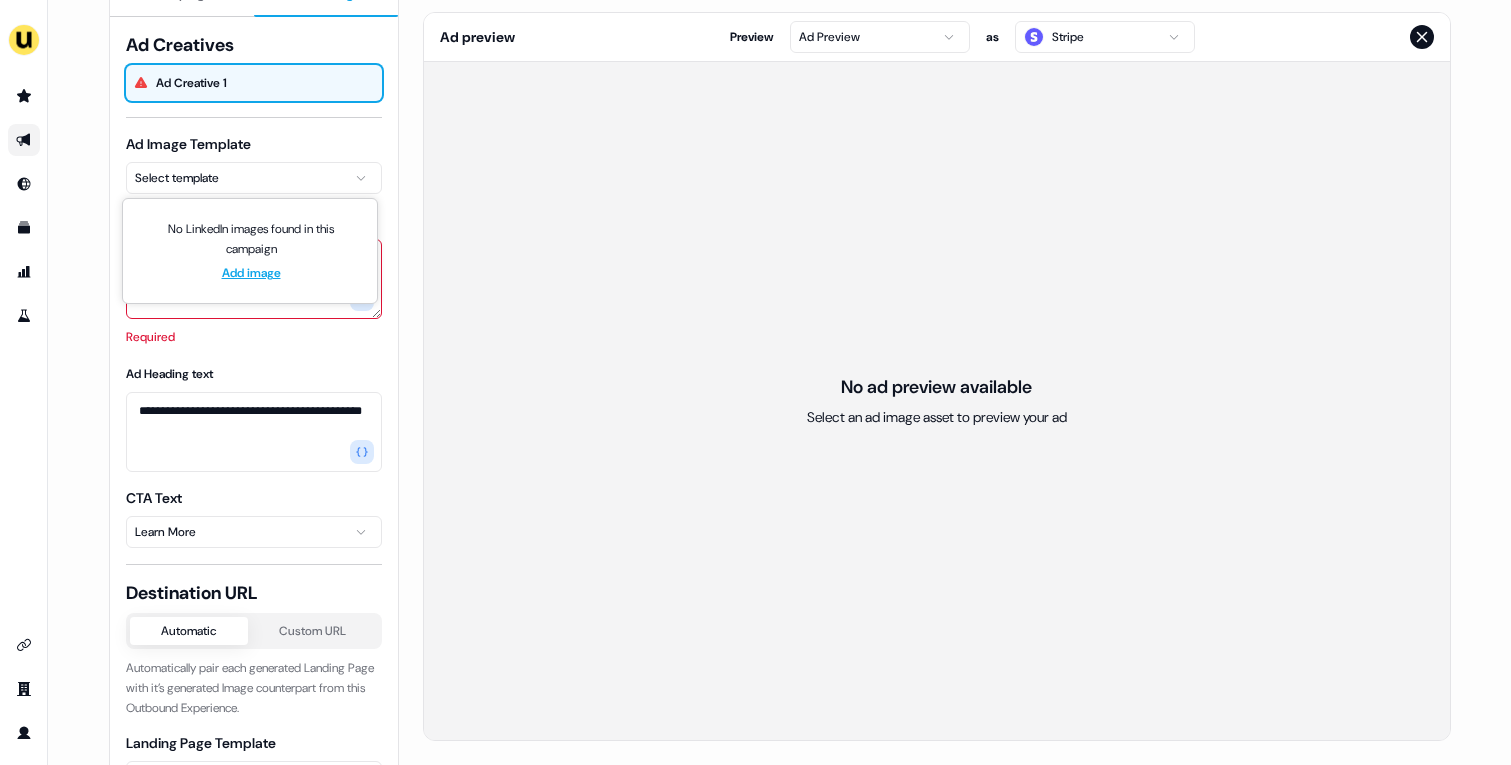 click on "Add image" at bounding box center (251, 273) 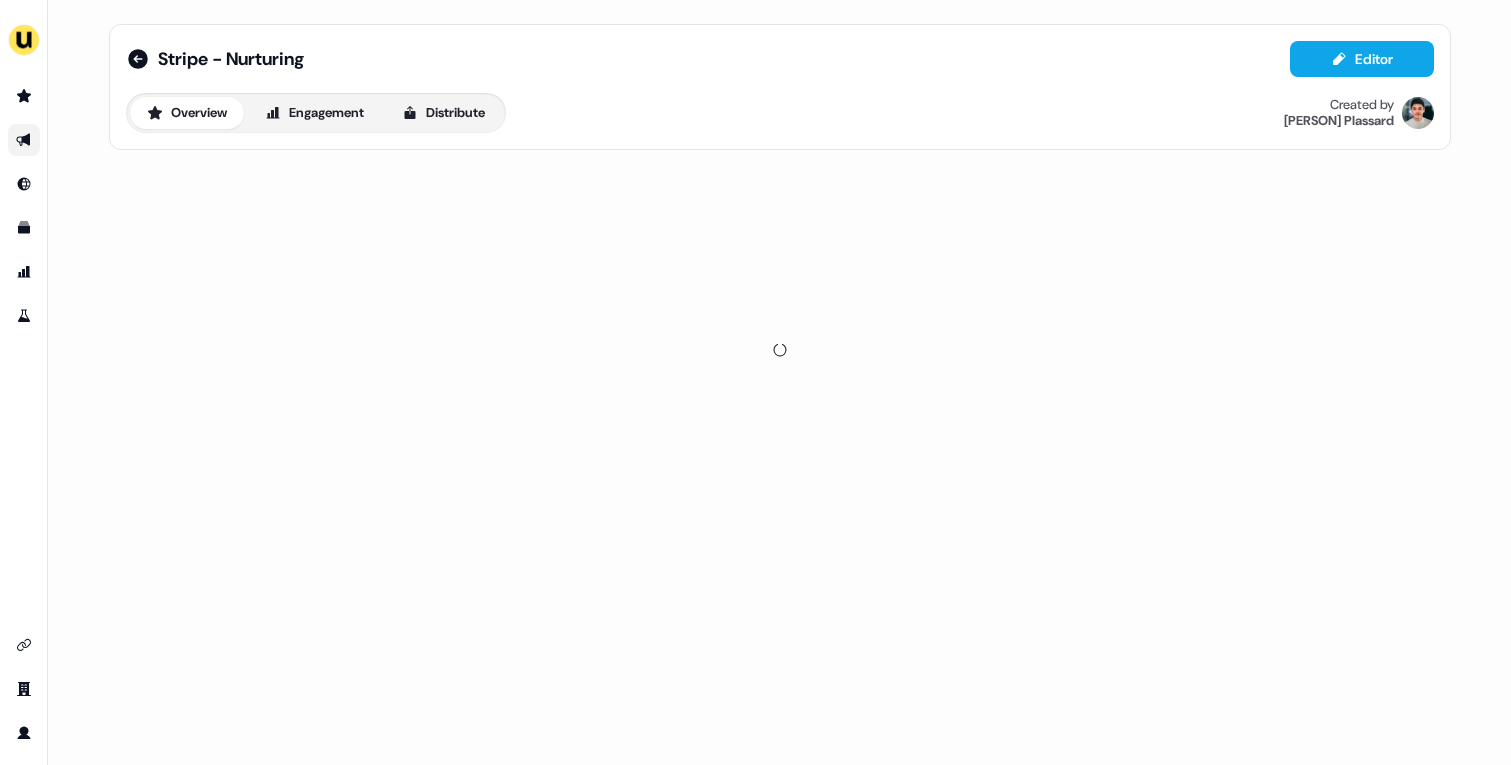 scroll, scrollTop: 0, scrollLeft: 0, axis: both 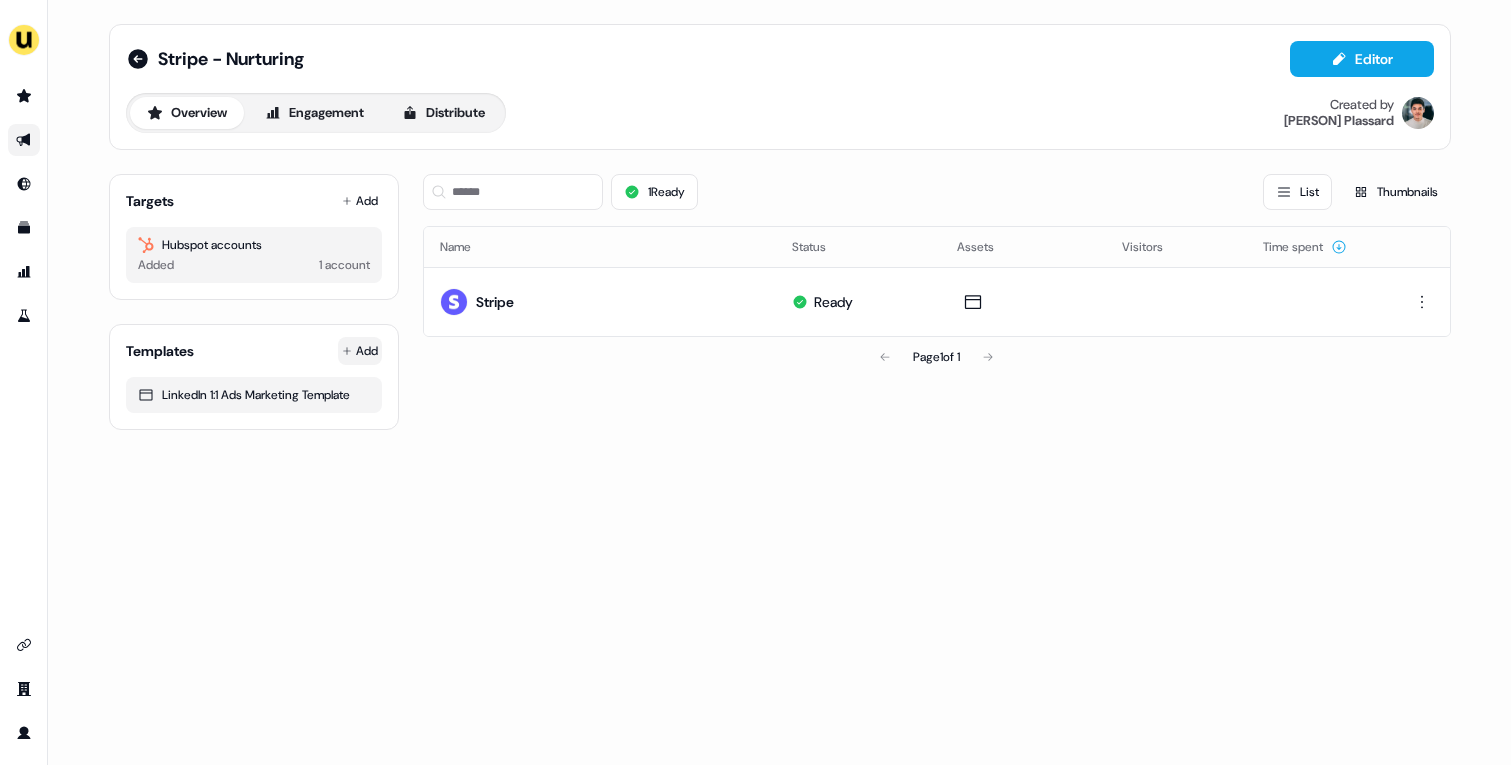 click on "For the best experience switch devices to a bigger screen. Go to Userled.io Stripe - Nurturing Editor Overview Engagement Distribute Created by Vincent   Plassard Targets Add Hubspot   accounts Added 1   account Templates Add LinkedIn 1:1 Ads Marketing Template 1  Ready List Thumbnails Name Status Assets Visitors Time spent Stripe Ready Page  1  of 1" at bounding box center [755, 382] 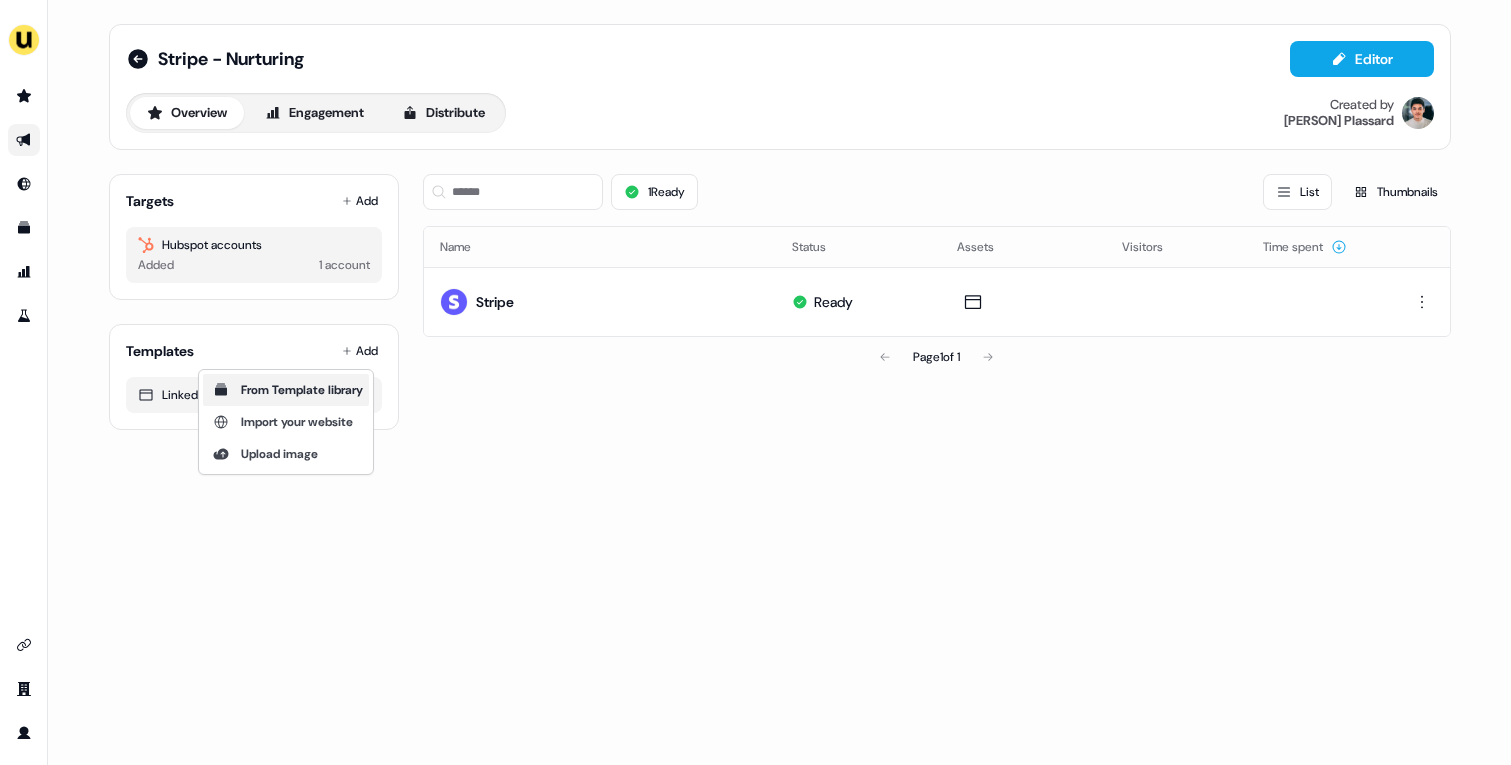 click on "From Template library" at bounding box center (286, 390) 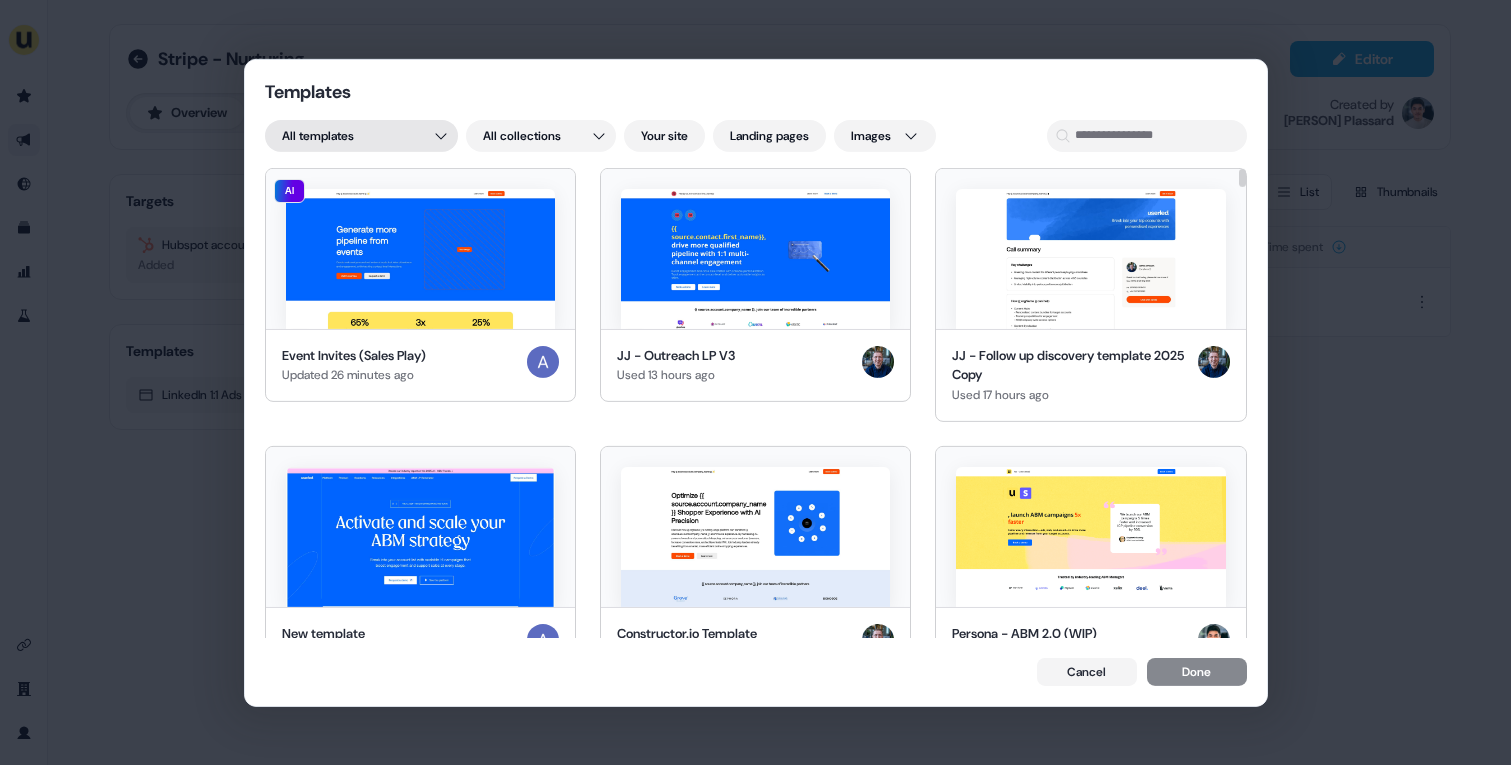 click on "Templates All   templates All collections Your site Landing pages Images AI Event Invites (Sales Play) Updated 26 minutes ago JJ - Outreach LP V3 Used 13 hours ago JJ - Follow up discovery template 2025 Copy Used 17 hours ago New template Used 19 hours ago Constructor.io Template Used 19 hours ago Persona - ABM 2.0 (WIP) Used 19 hours ago Persona - Field Marketing 2.0 (WIP) Liam Used 19 hours ago Persona - Demand Gen 2.0 (WIP) Used 19 hours ago LinkedIn 1:1 Ads Sales Template (APPROVED) Updated 21 hours ago Stibo Webinar Used 22 hours ago Userled vs Mutiny (APPROVED) Used 1 day ago Follow-up v2 - JJ Used 2 days ago Charlotte's new template  Used 2 days ago AI Avaya Template Used 2 days ago Userled | 1:1 Ads | Love Used 5 days ago GL- follow up Used 5 days ago LinkedIn 1:1 Ads Marketing Template Updated 5 days ago AI Microsites 1:1 (Sales Play) Updated 5 days ago AI Sales Insights (Sales Play) Updated 5 days ago AI LinkedIn 1:1 Ads (Sales Play) Updated 5 days ago DC Field Marketing Template Used 6 days ago AI" at bounding box center (755, 382) 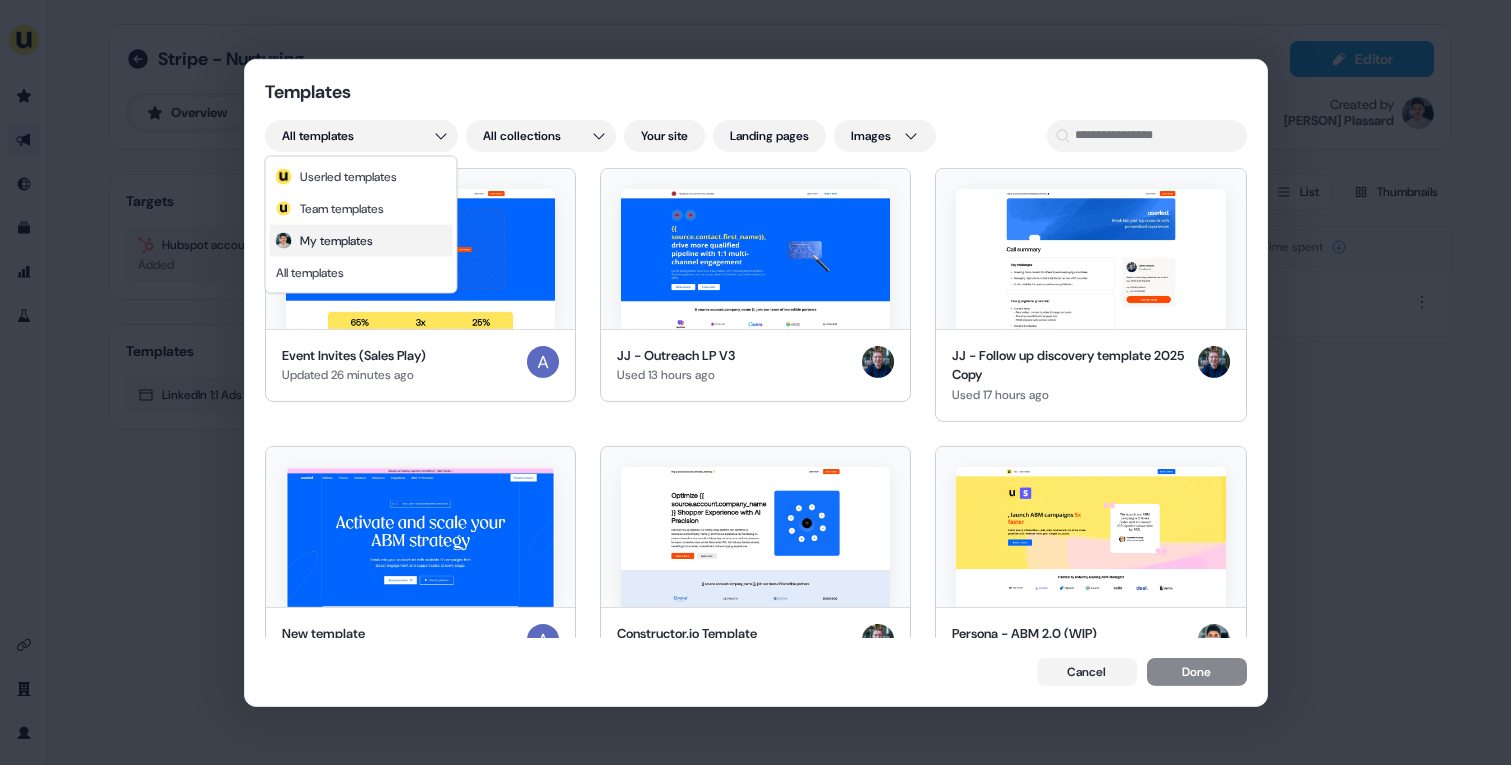 click on "My templates" at bounding box center [361, 241] 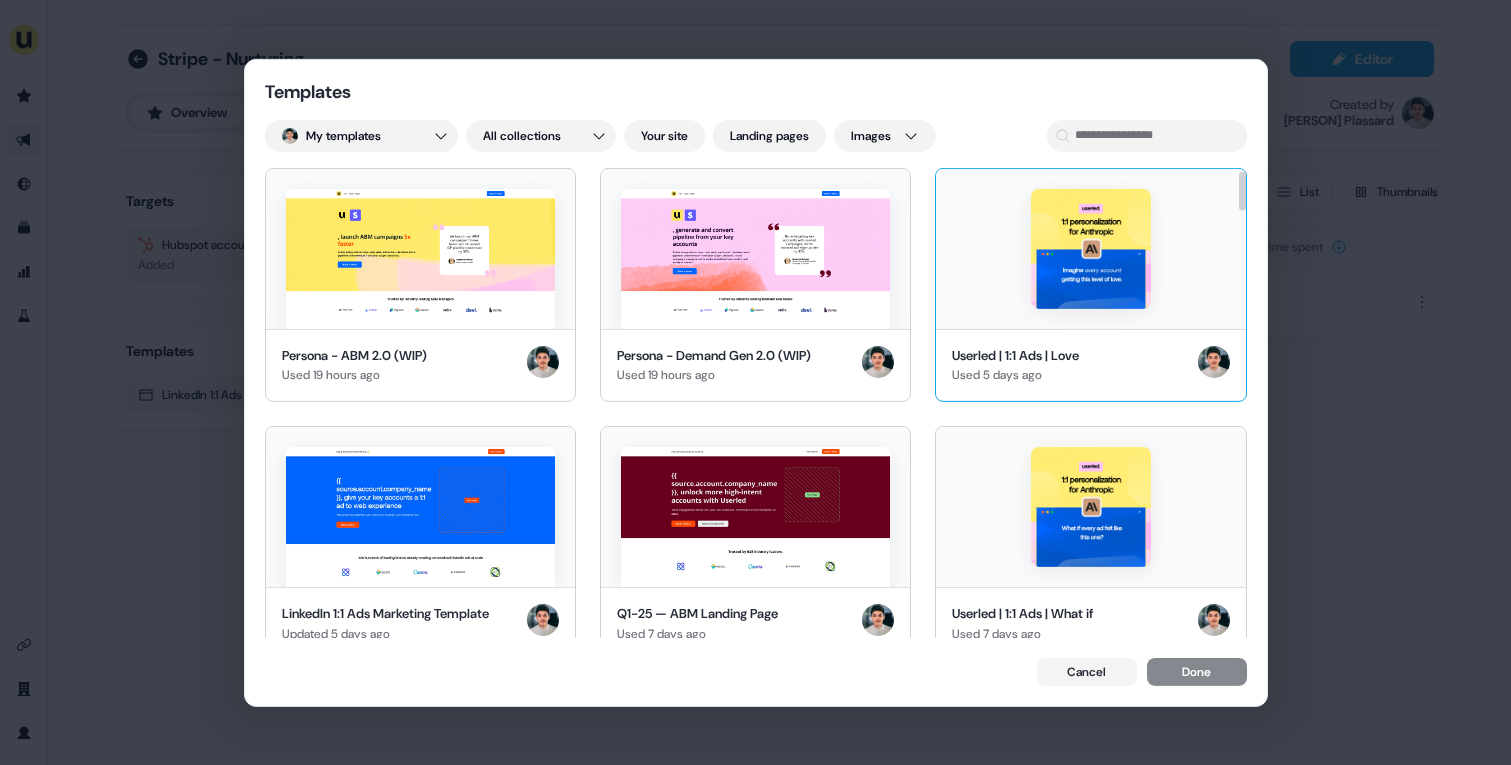 scroll, scrollTop: 293, scrollLeft: 0, axis: vertical 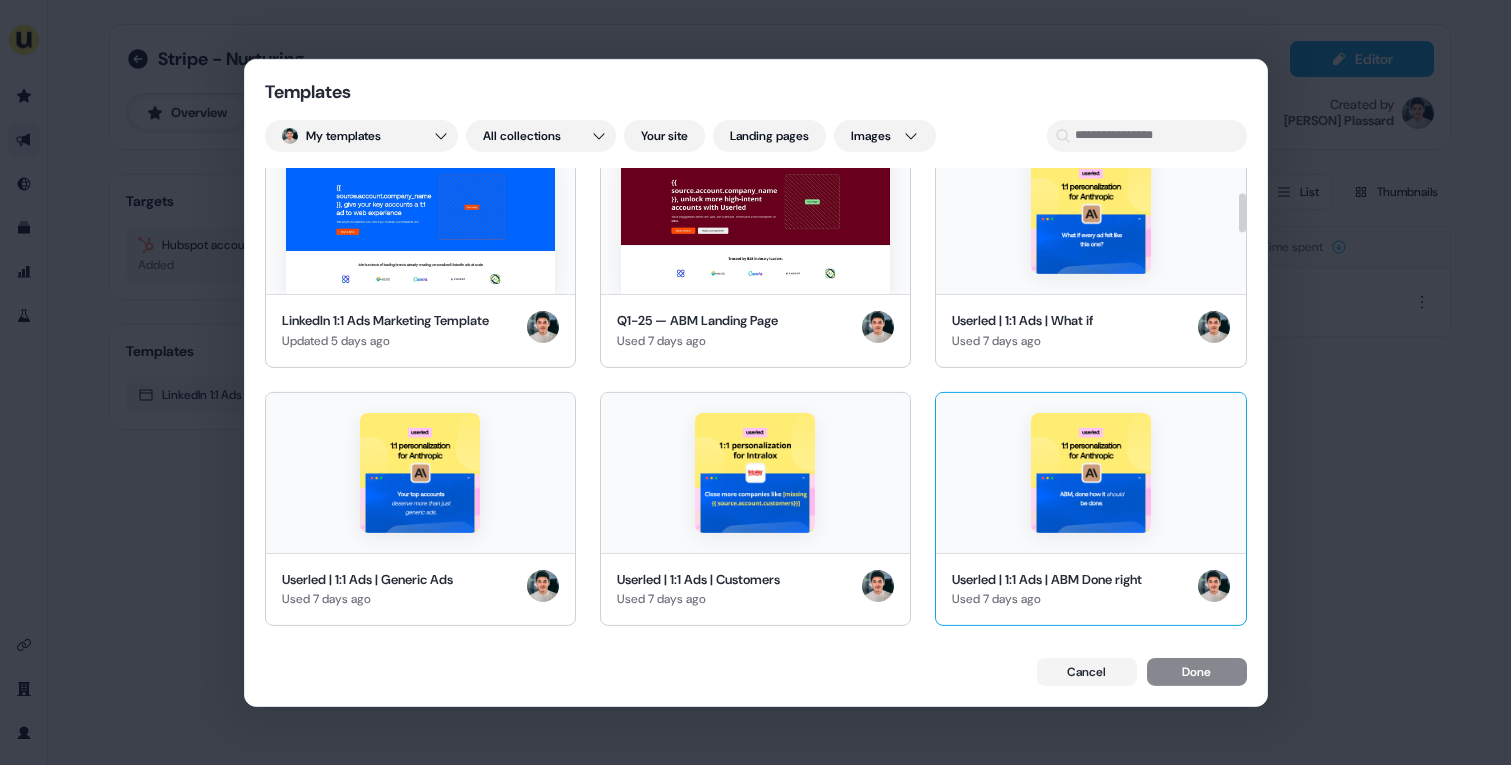 click at bounding box center [1091, 472] 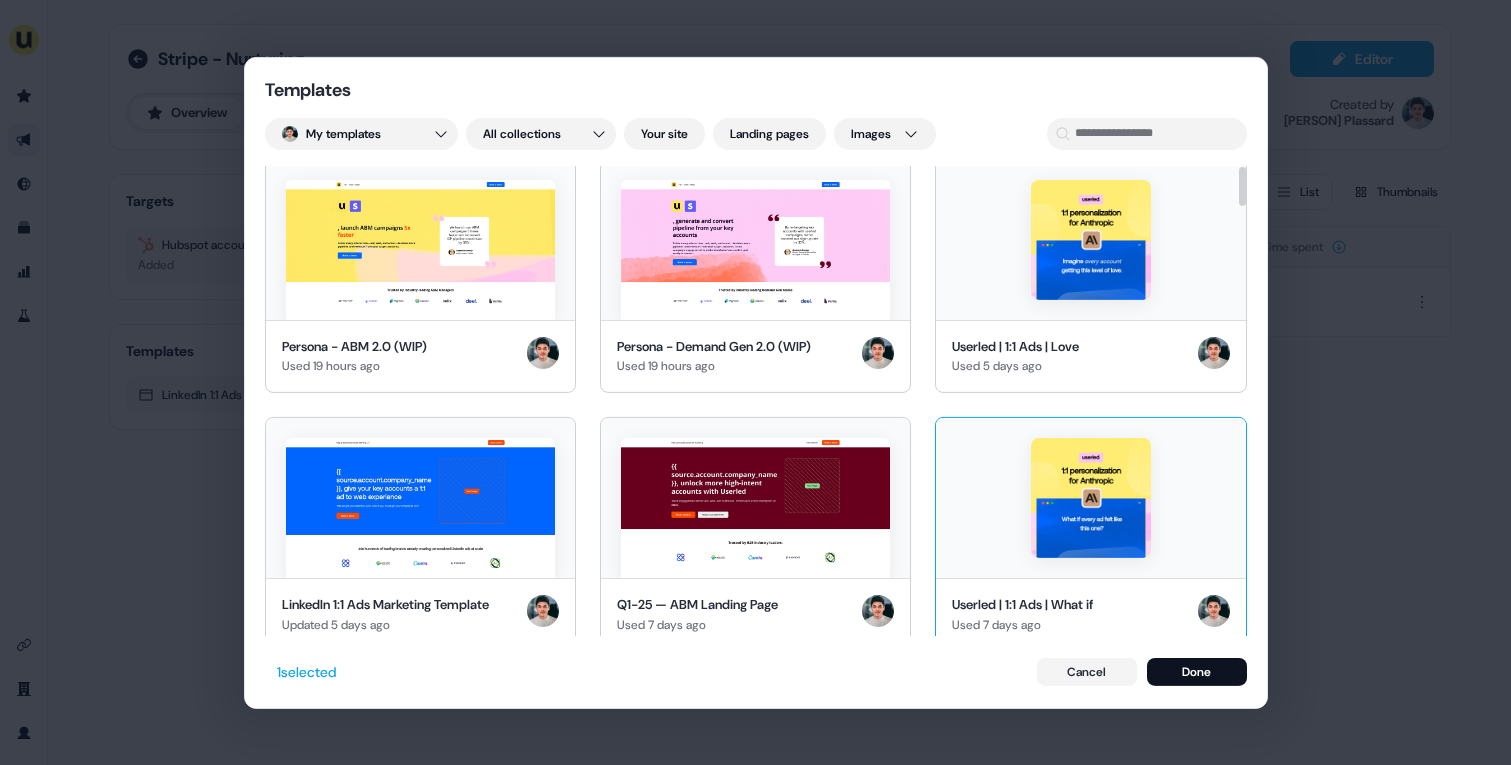 scroll, scrollTop: 0, scrollLeft: 0, axis: both 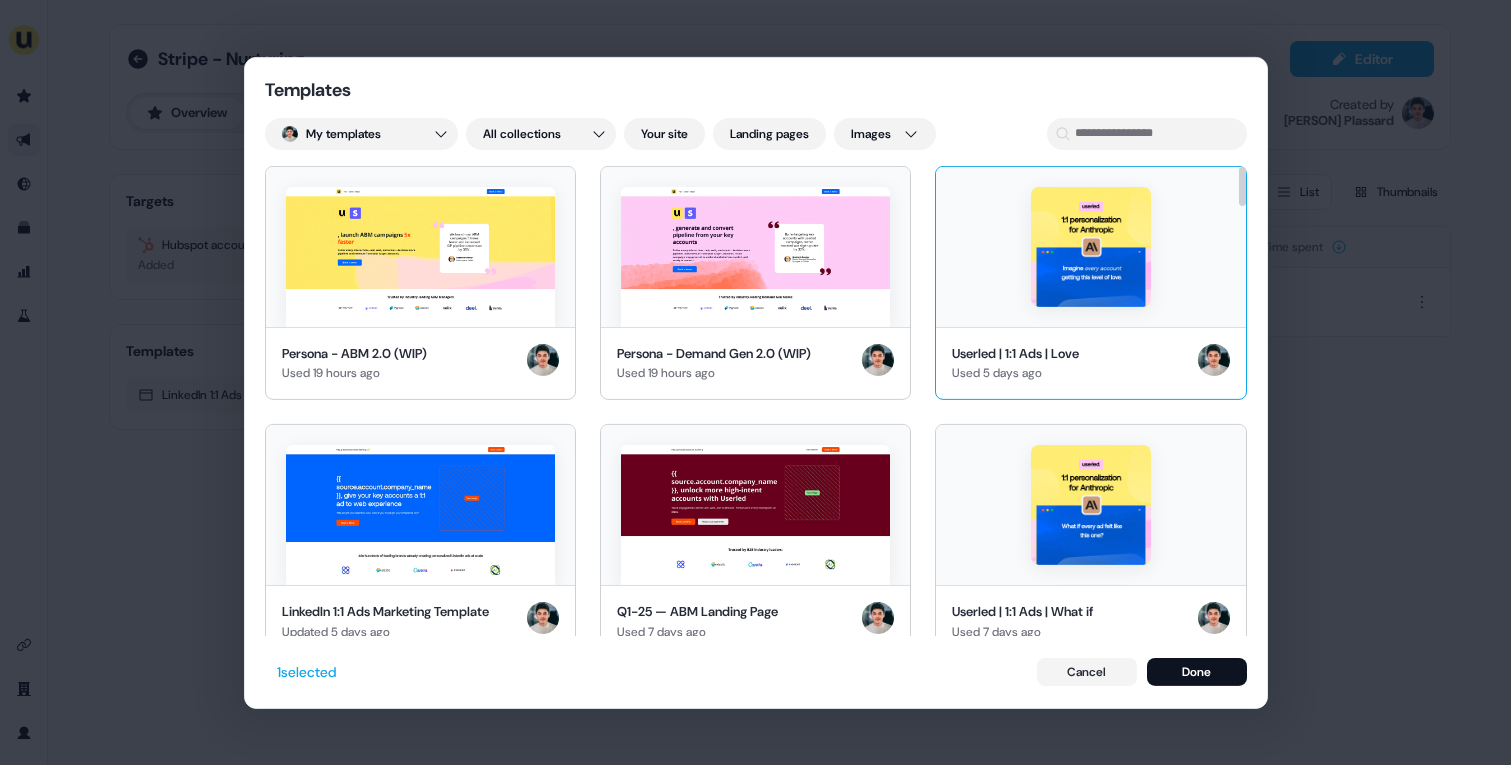 click at bounding box center [1090, 246] 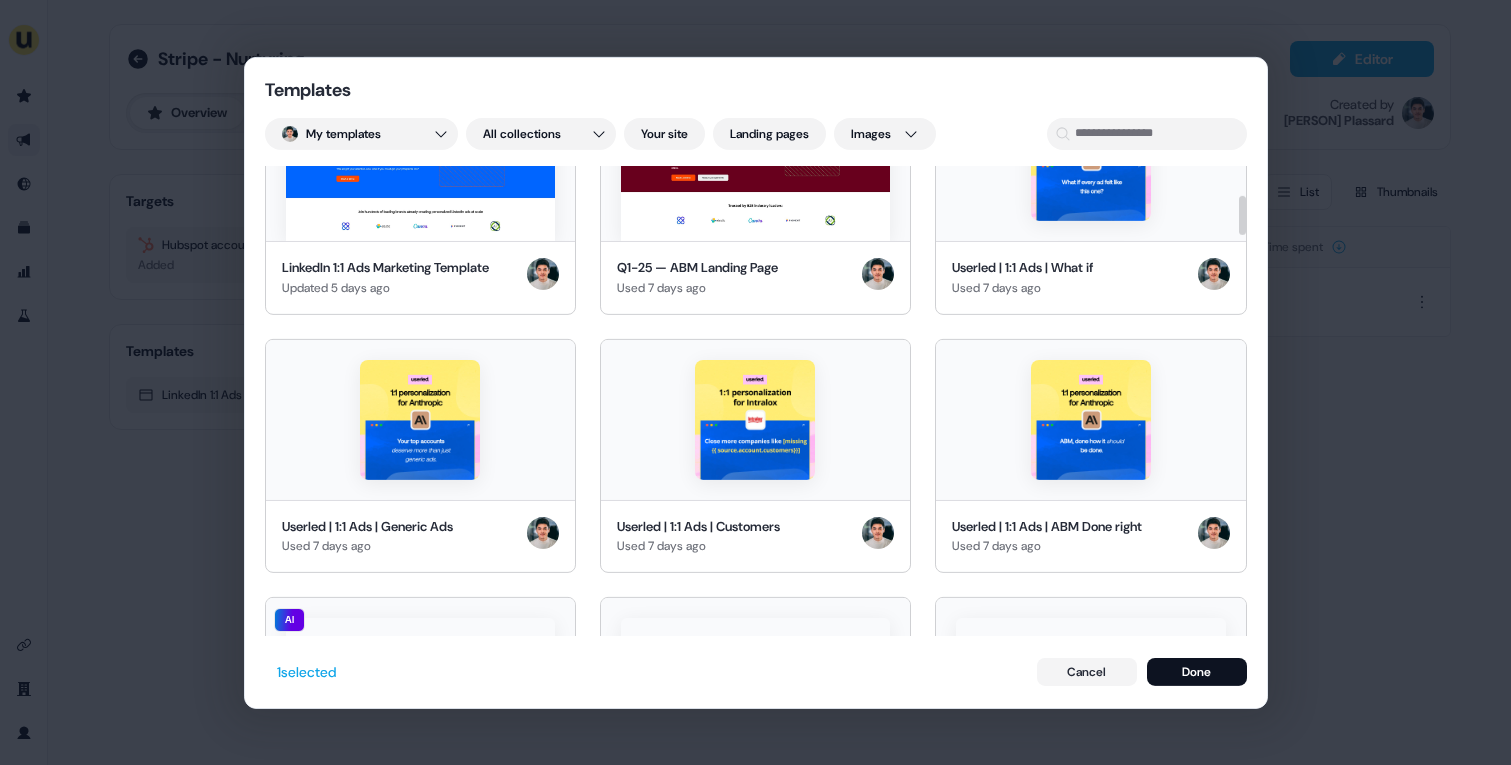scroll, scrollTop: 347, scrollLeft: 0, axis: vertical 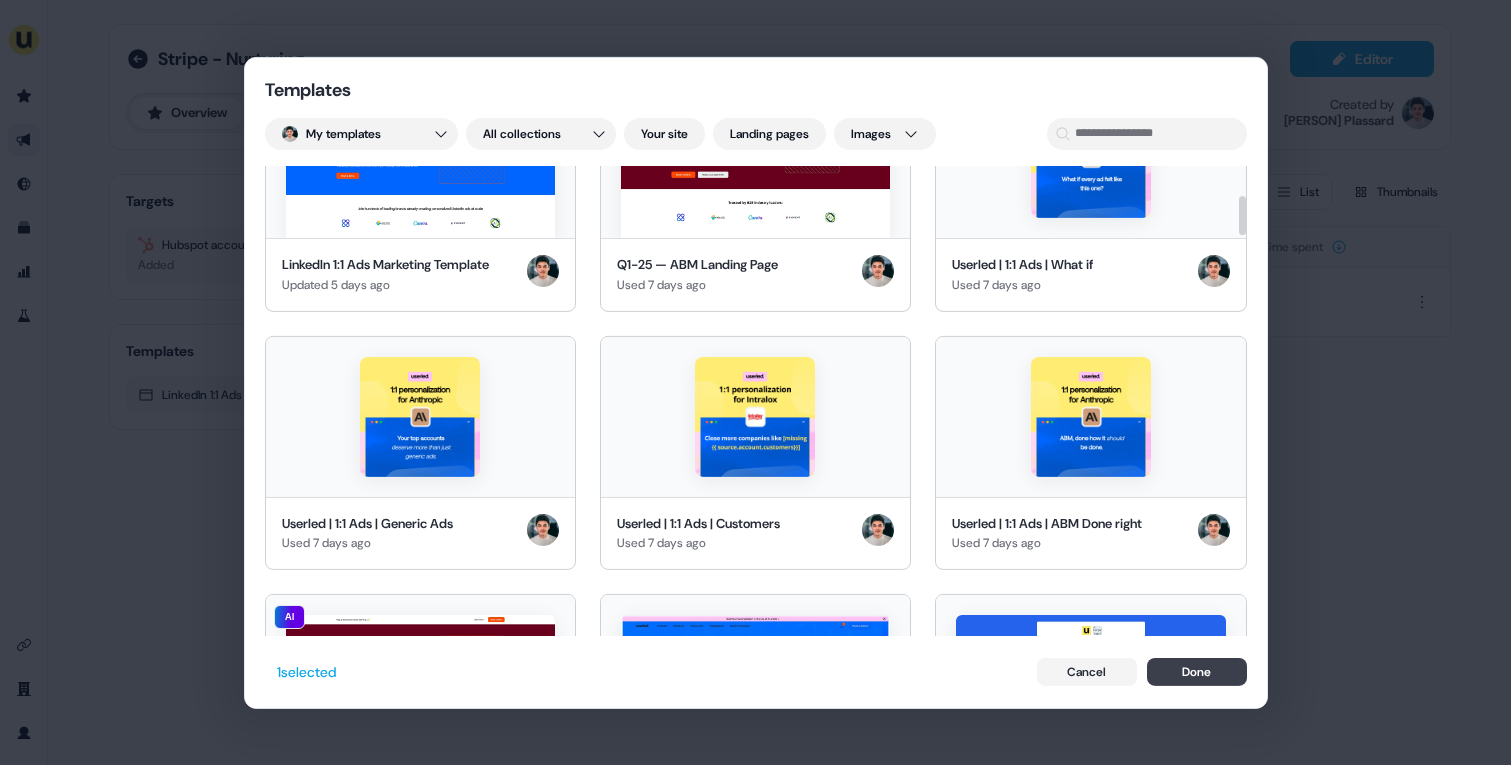 click on "Done" at bounding box center (1197, 672) 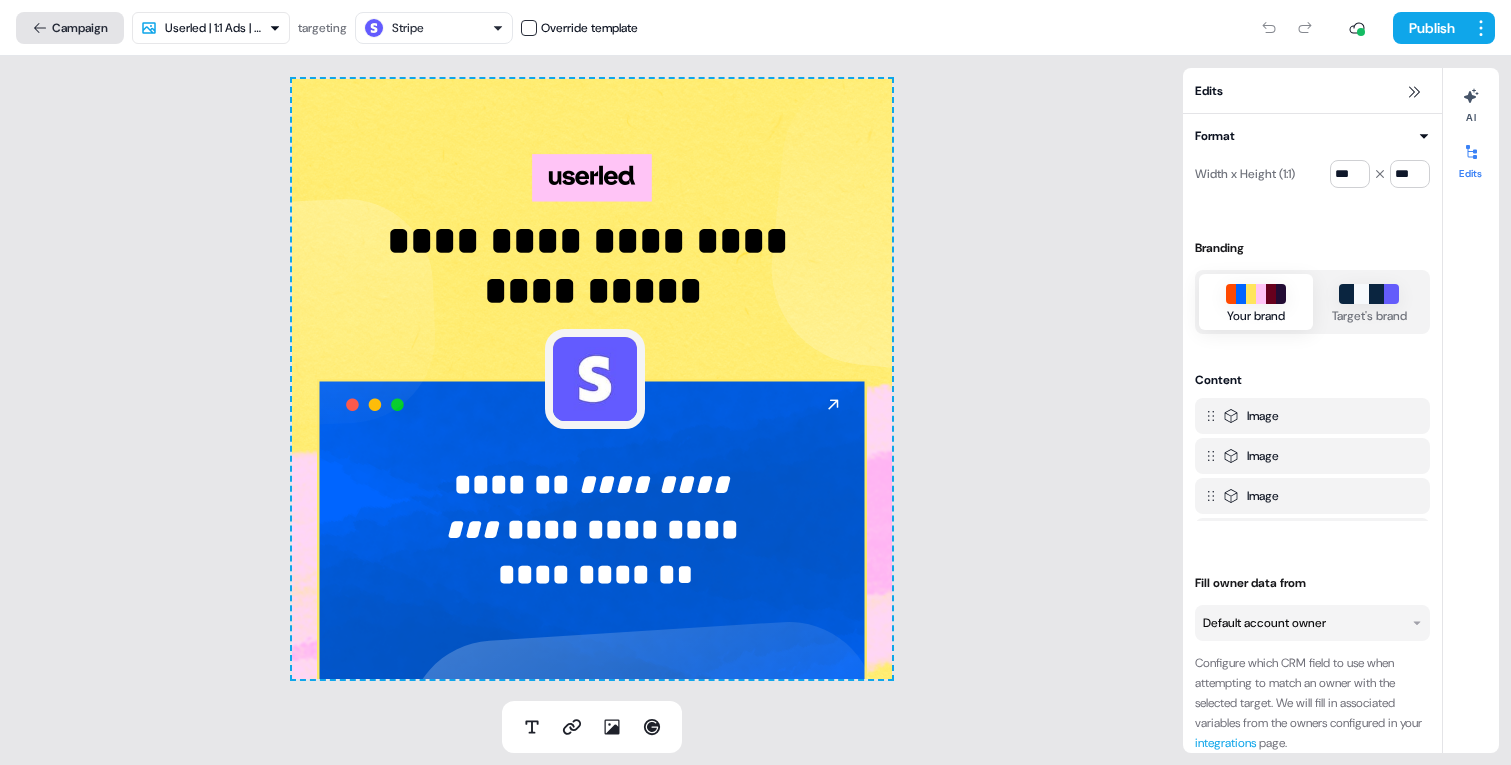 click on "Campaign" at bounding box center (70, 28) 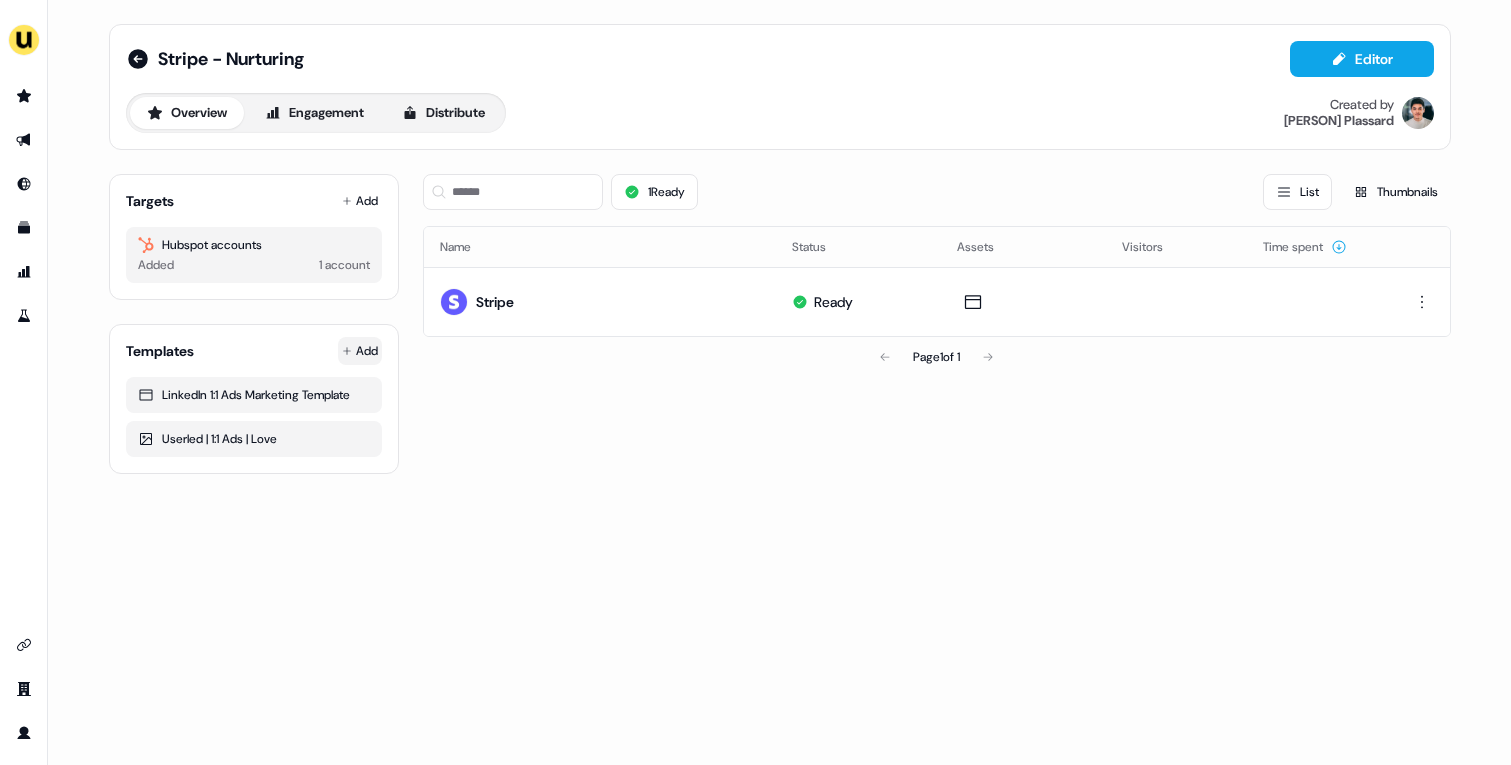 click on "For the best experience switch devices to a bigger screen. Go to Userled.io Stripe - Nurturing Editor Overview Engagement Distribute Created by Vincent   Plassard Targets Add Hubspot   accounts Added 1   account Templates Add LinkedIn 1:1 Ads Marketing Template Userled | 1:1 Ads | Love 1  Ready List Thumbnails Name Status Assets Visitors Time spent Stripe Ready Page  1  of 1" at bounding box center (755, 382) 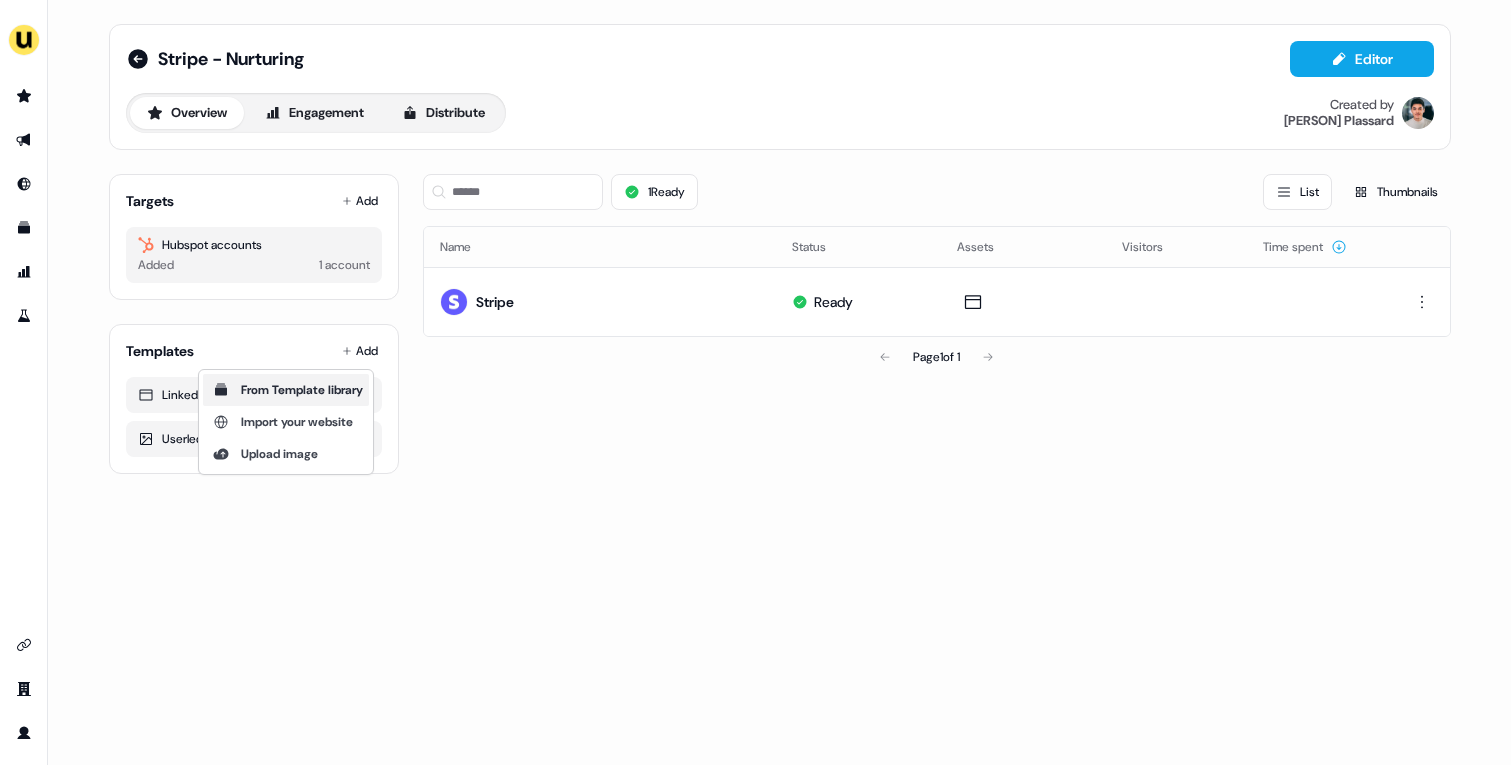 click on "From Template library" at bounding box center [302, 390] 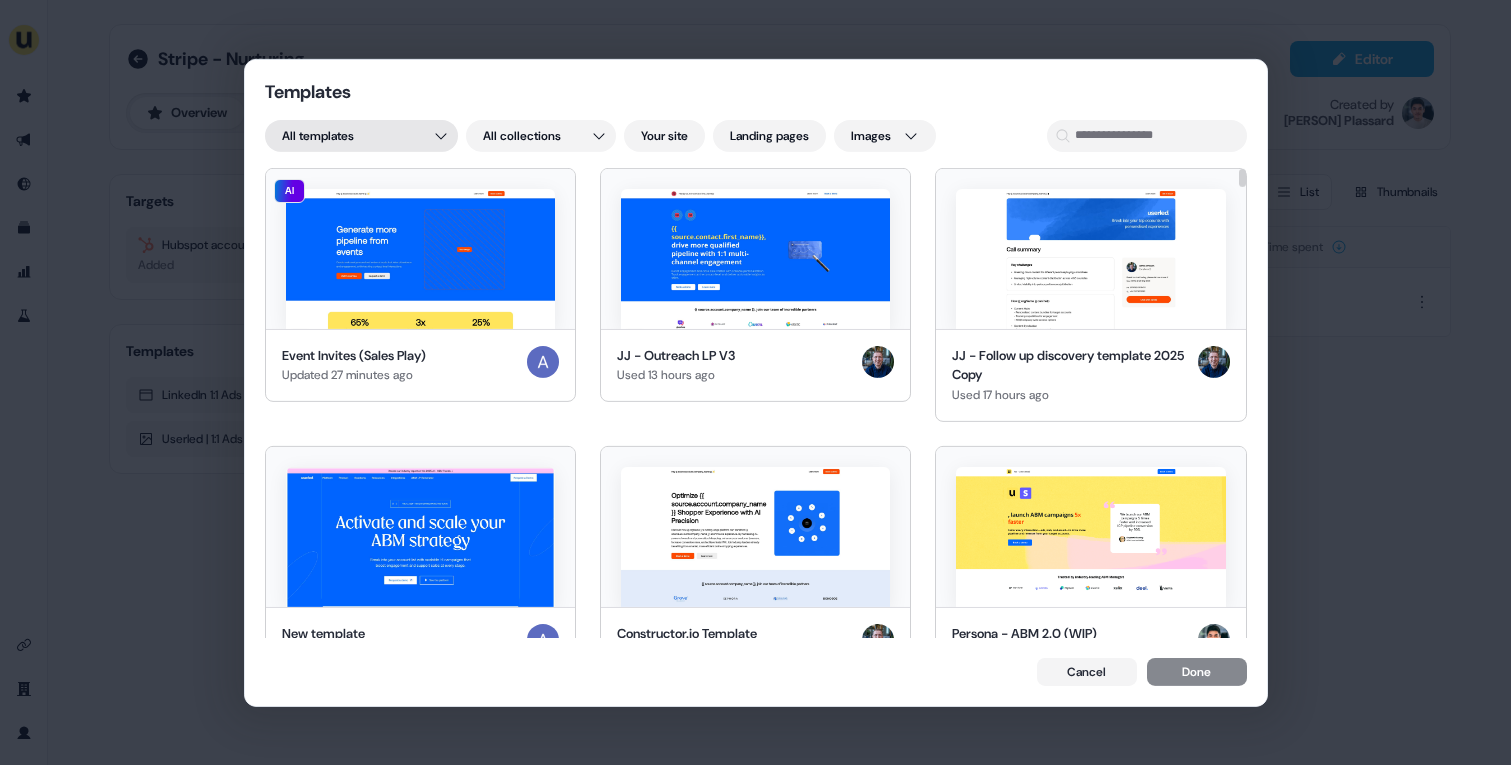 click on "Templates All   templates All collections Your site Landing pages Images AI Event Invites (Sales Play) Updated 27 minutes ago JJ - Outreach LP V3 Used 13 hours ago JJ - Follow up discovery template 2025 Copy Used 17 hours ago New template Used 19 hours ago Constructor.io Template Used 19 hours ago Persona - ABM 2.0 (WIP) Used 19 hours ago Persona - Field Marketing 2.0 (WIP) Liam Used 19 hours ago Persona - Demand Gen 2.0 (WIP) Used 19 hours ago LinkedIn 1:1 Ads Sales Template (APPROVED) Updated 21 hours ago Stibo Webinar Used 22 hours ago Userled vs Mutiny (APPROVED) Used 1 day ago Follow-up v2 - JJ Used 2 days ago Charlotte's new template  Used 2 days ago AI Avaya Template Used 2 days ago Userled | 1:1 Ads | Love Used 5 days ago GL- follow up Used 5 days ago LinkedIn 1:1 Ads Marketing Template Updated 5 days ago AI Microsites 1:1 (Sales Play) Updated 5 days ago AI Sales Insights (Sales Play) Updated 5 days ago AI LinkedIn 1:1 Ads (Sales Play) Updated 5 days ago DC Field Marketing Template Used 6 days ago AI" at bounding box center [755, 382] 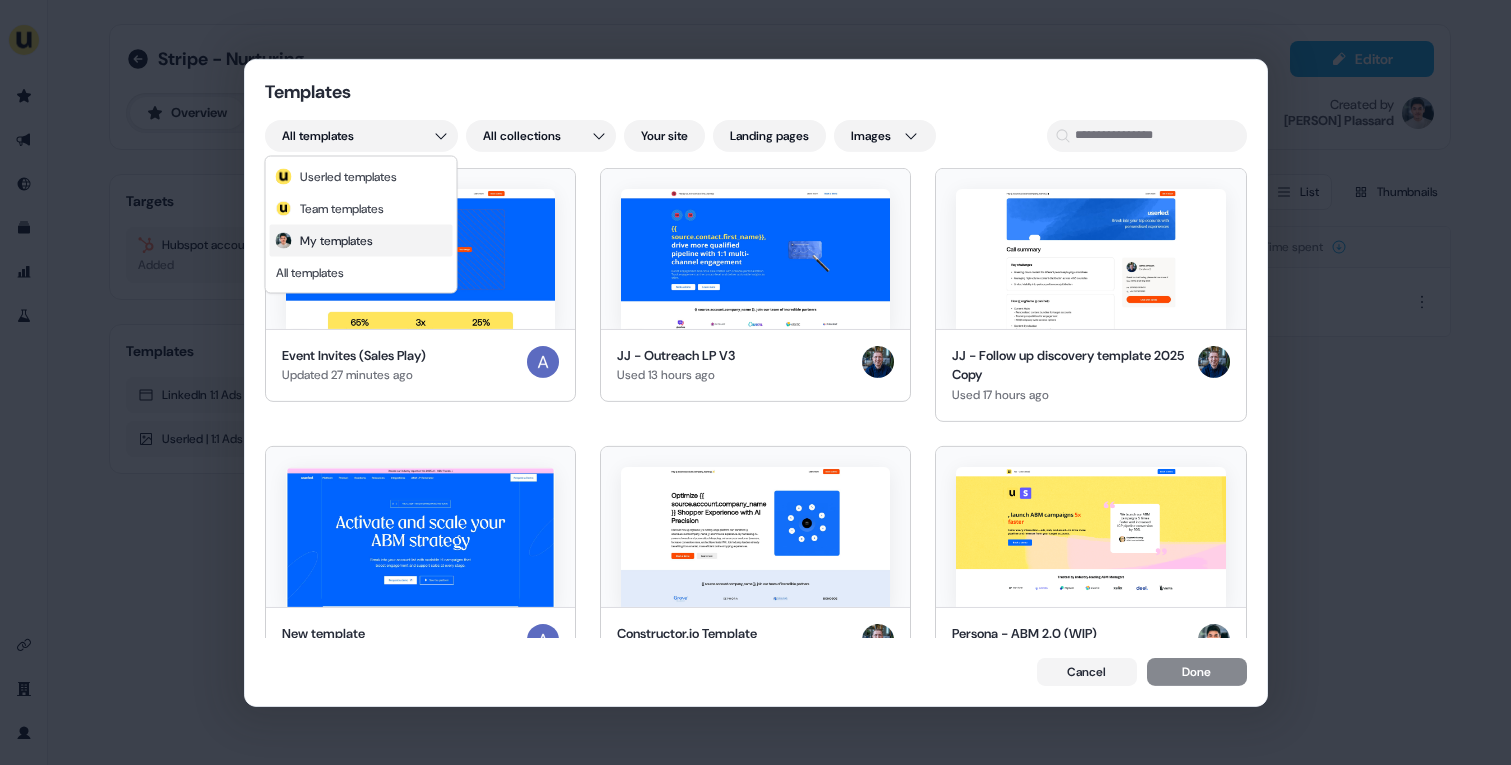 click on "My templates" at bounding box center (336, 241) 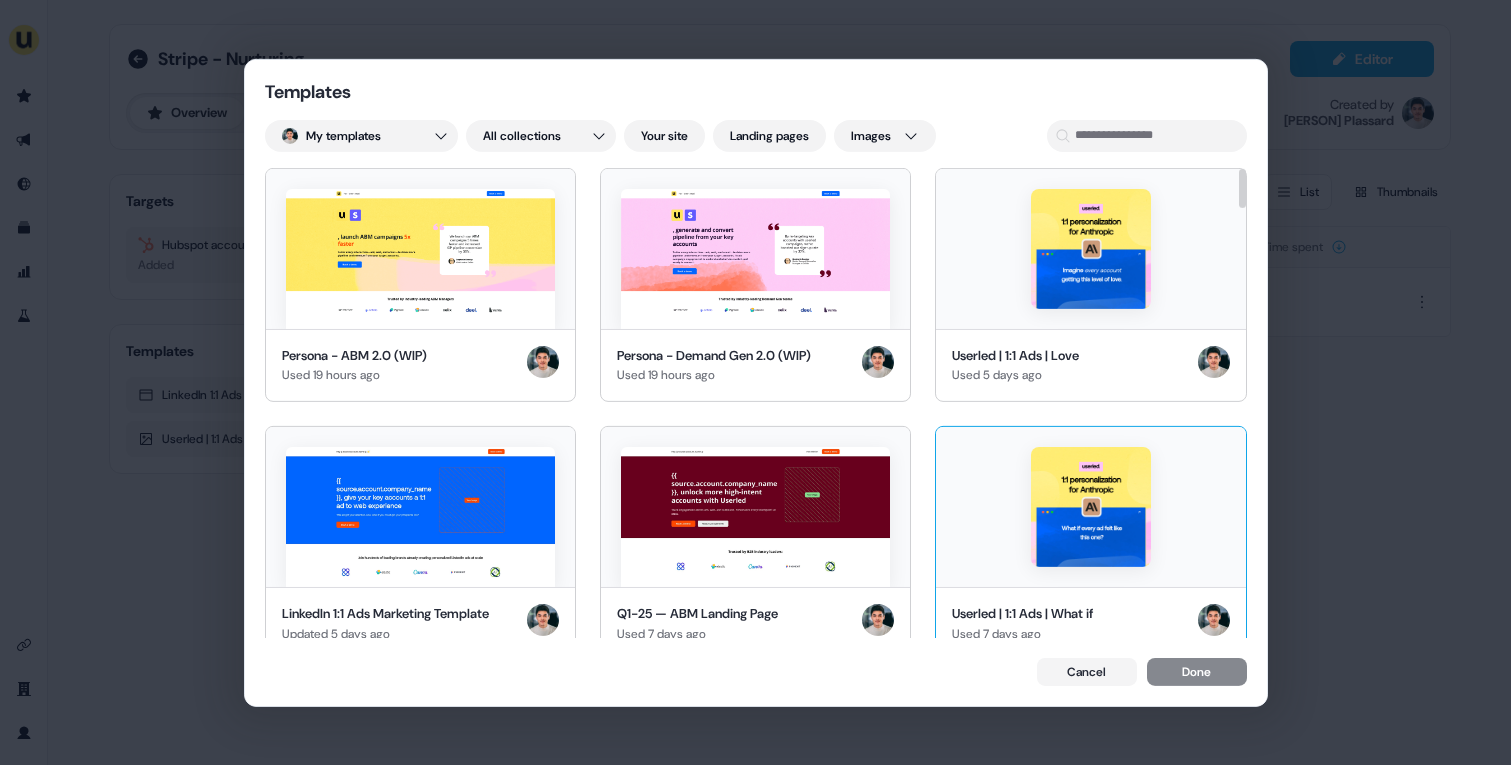 click at bounding box center [1091, 507] 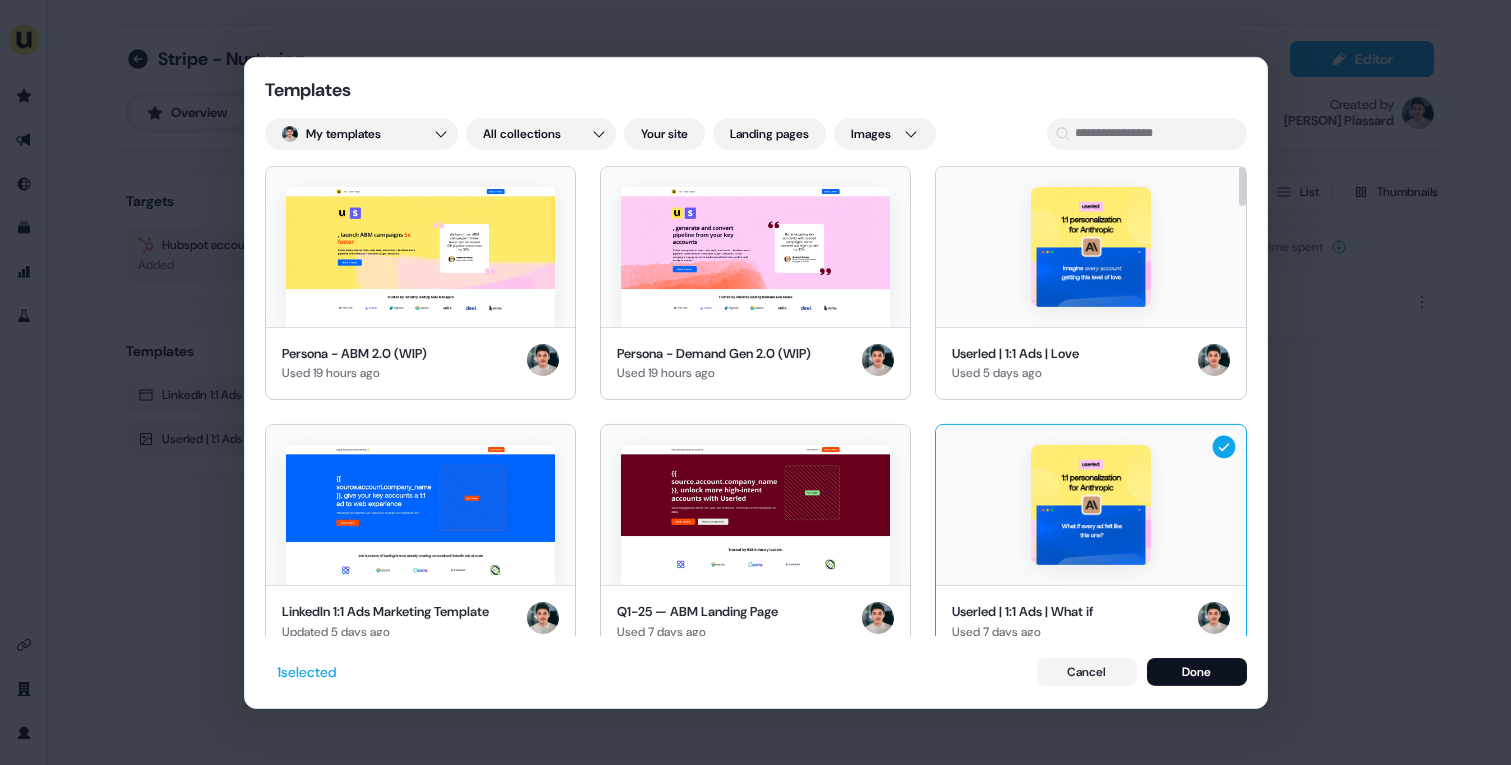 click at bounding box center (1090, 505) 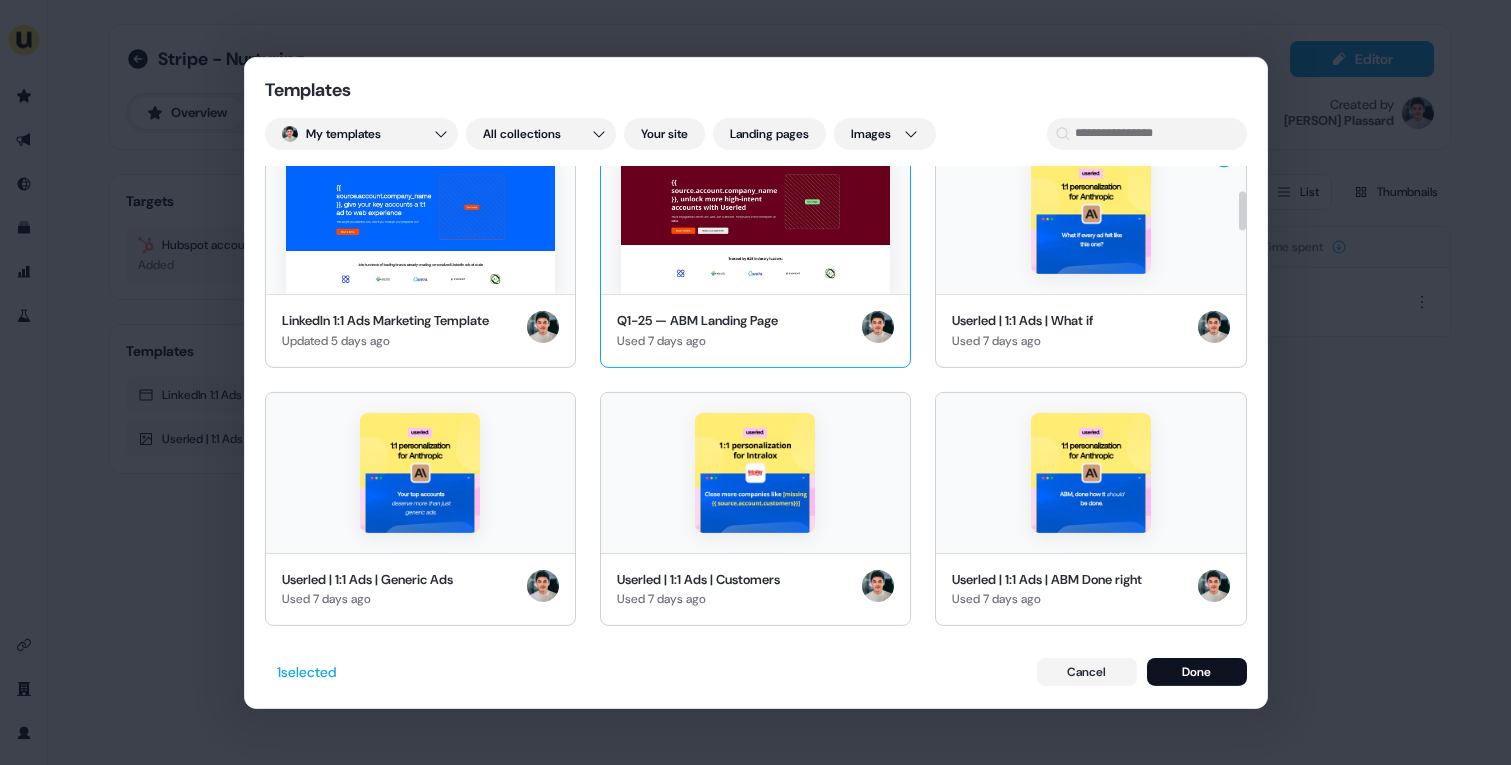 scroll, scrollTop: 292, scrollLeft: 0, axis: vertical 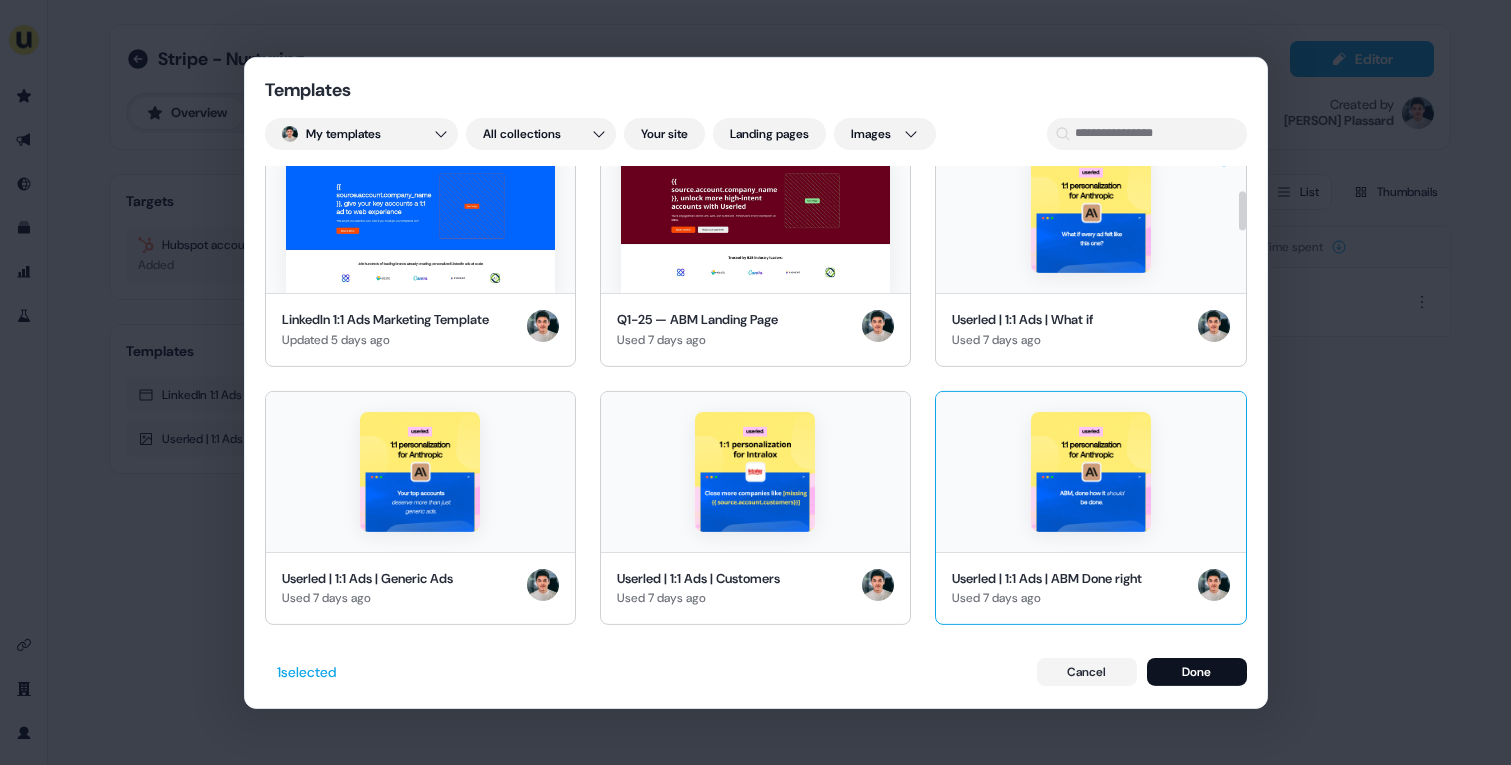 click at bounding box center [1090, 471] 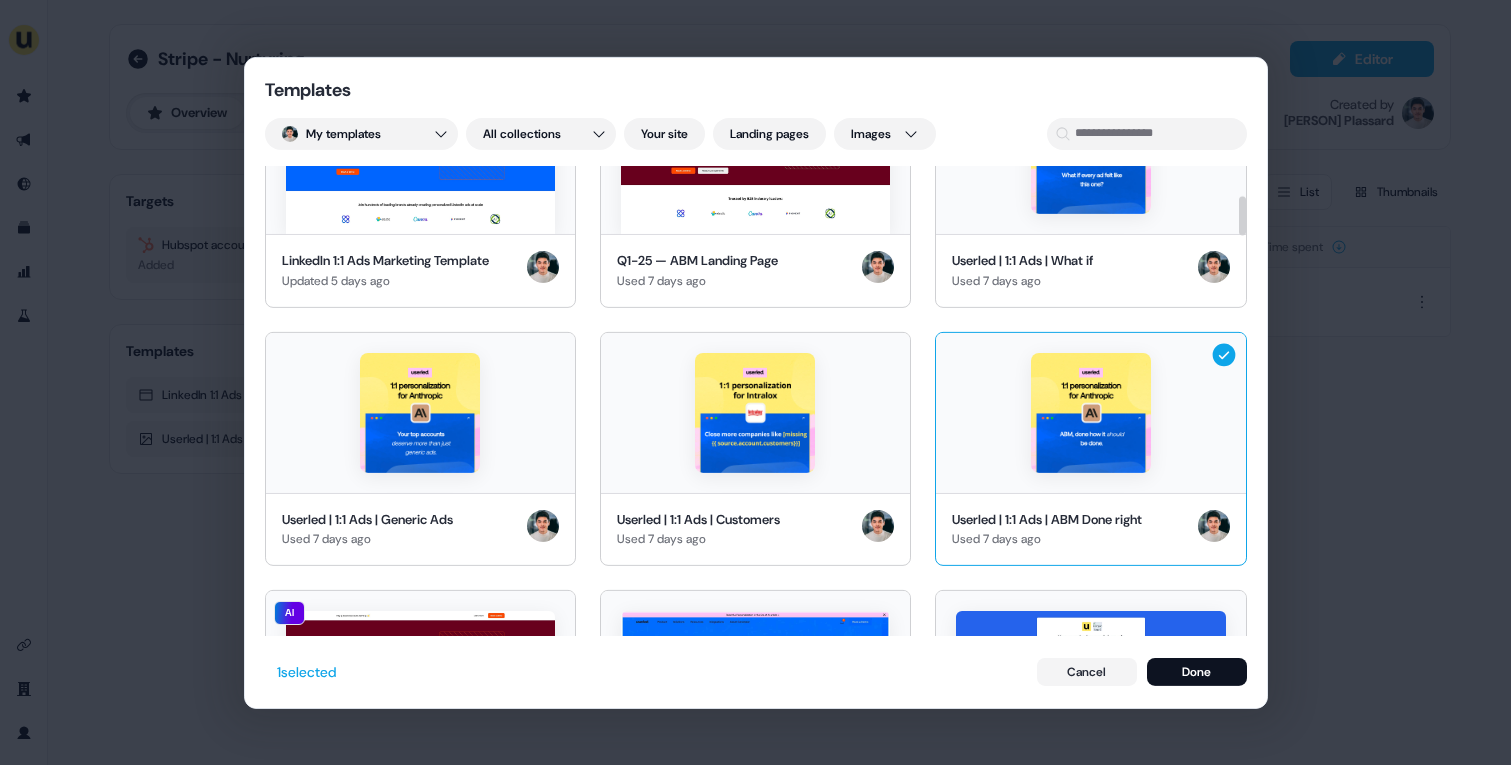 scroll, scrollTop: 352, scrollLeft: 0, axis: vertical 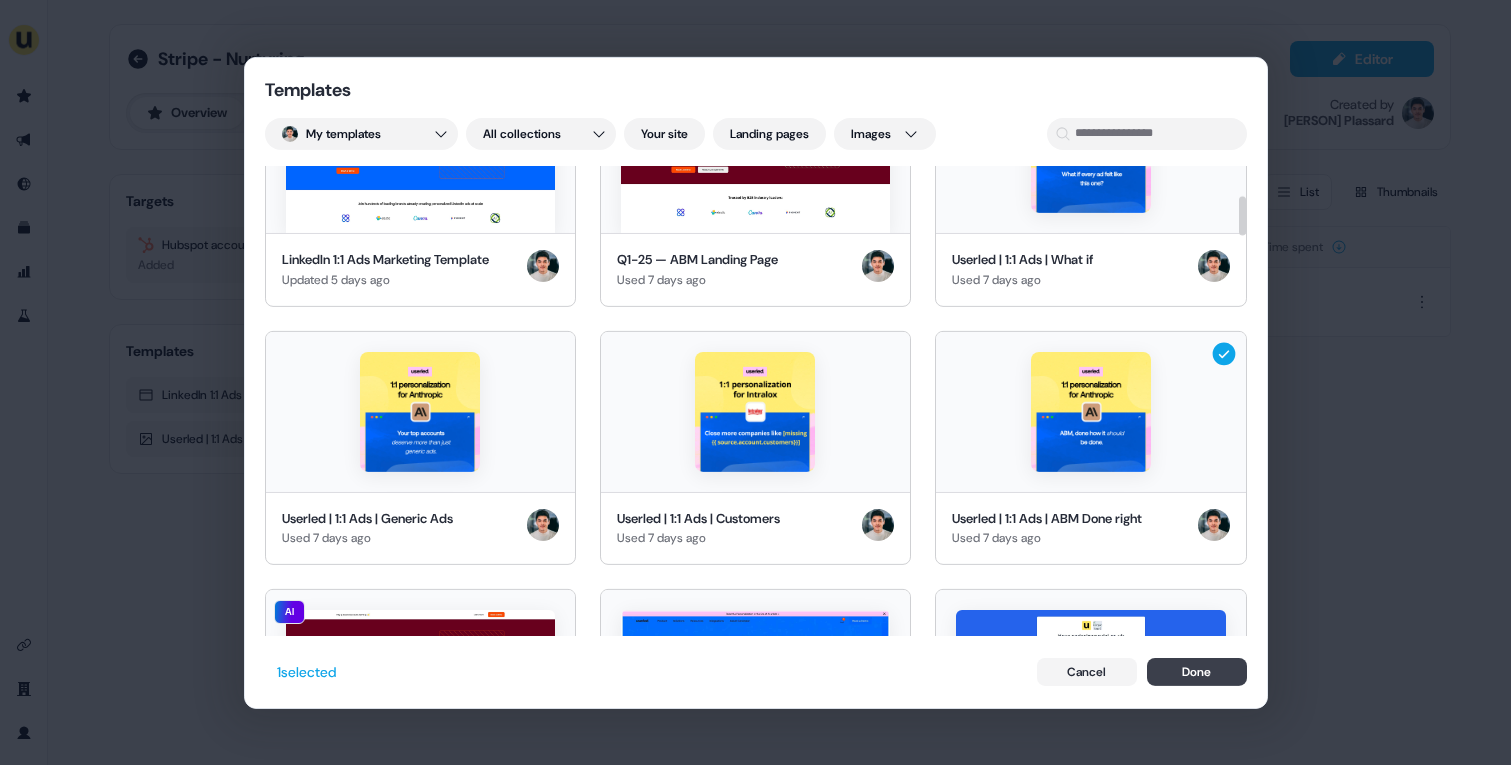 click on "Done" at bounding box center [1197, 672] 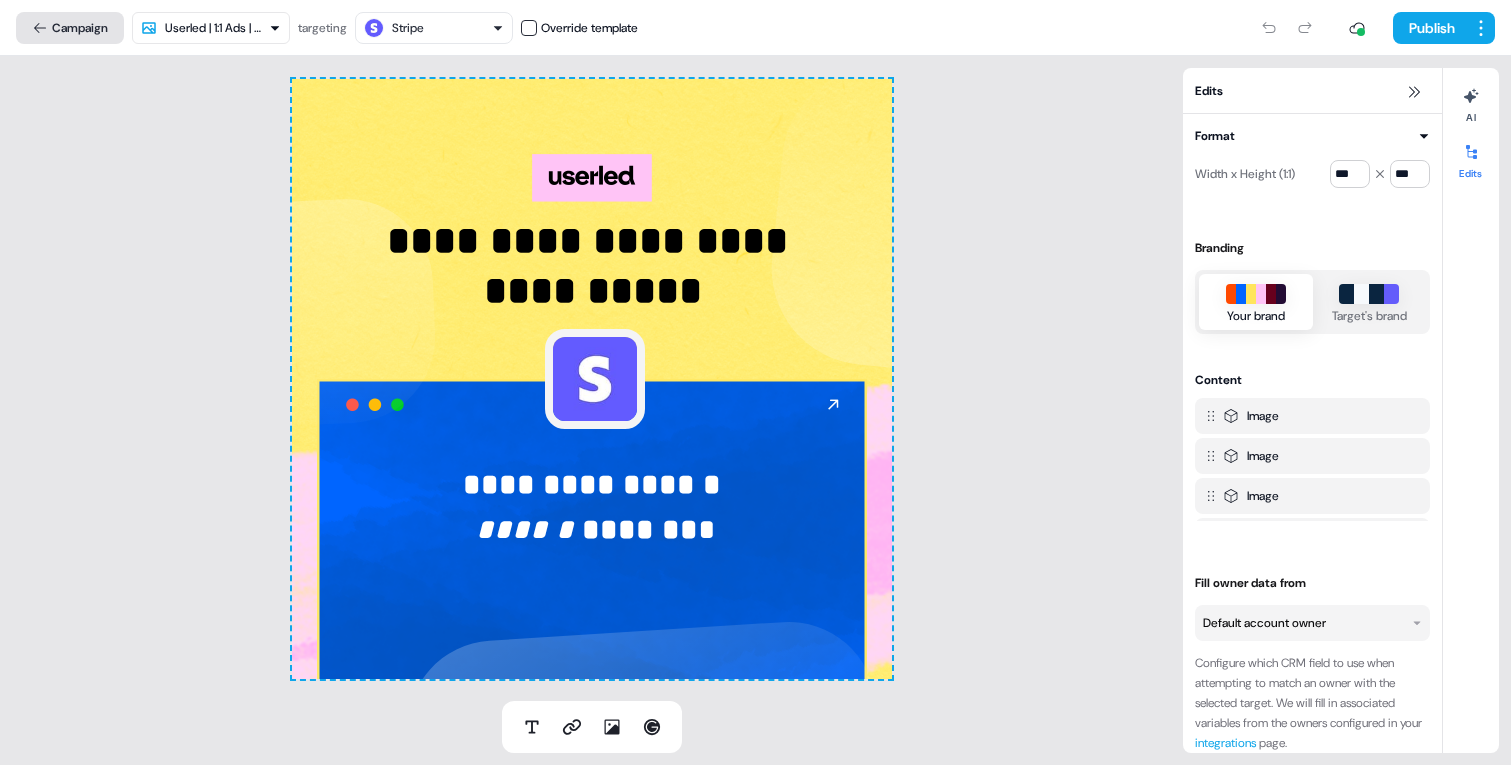 click on "Campaign" at bounding box center [70, 28] 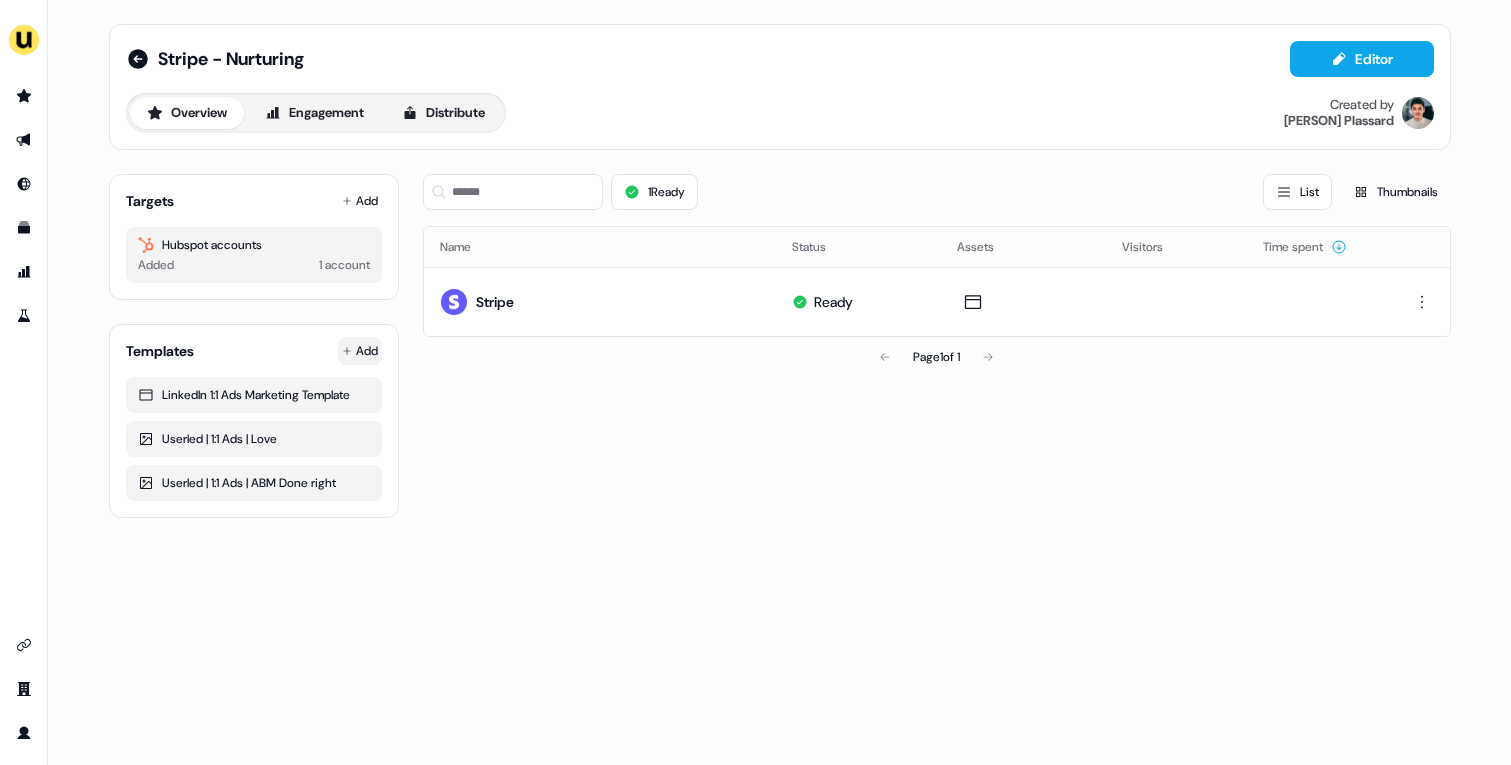 click on "For the best experience switch devices to a bigger screen. Go to Userled.io Stripe - Nurturing Editor Overview Engagement Distribute Created by Vincent   Plassard Targets Add Hubspot   accounts Added 1   account Templates Add LinkedIn 1:1 Ads Marketing Template Userled | 1:1 Ads | Love Userled | 1:1 Ads | ABM Done right 1  Ready List Thumbnails Name Status Assets Visitors Time spent Stripe Ready Page  1  of 1" at bounding box center [755, 382] 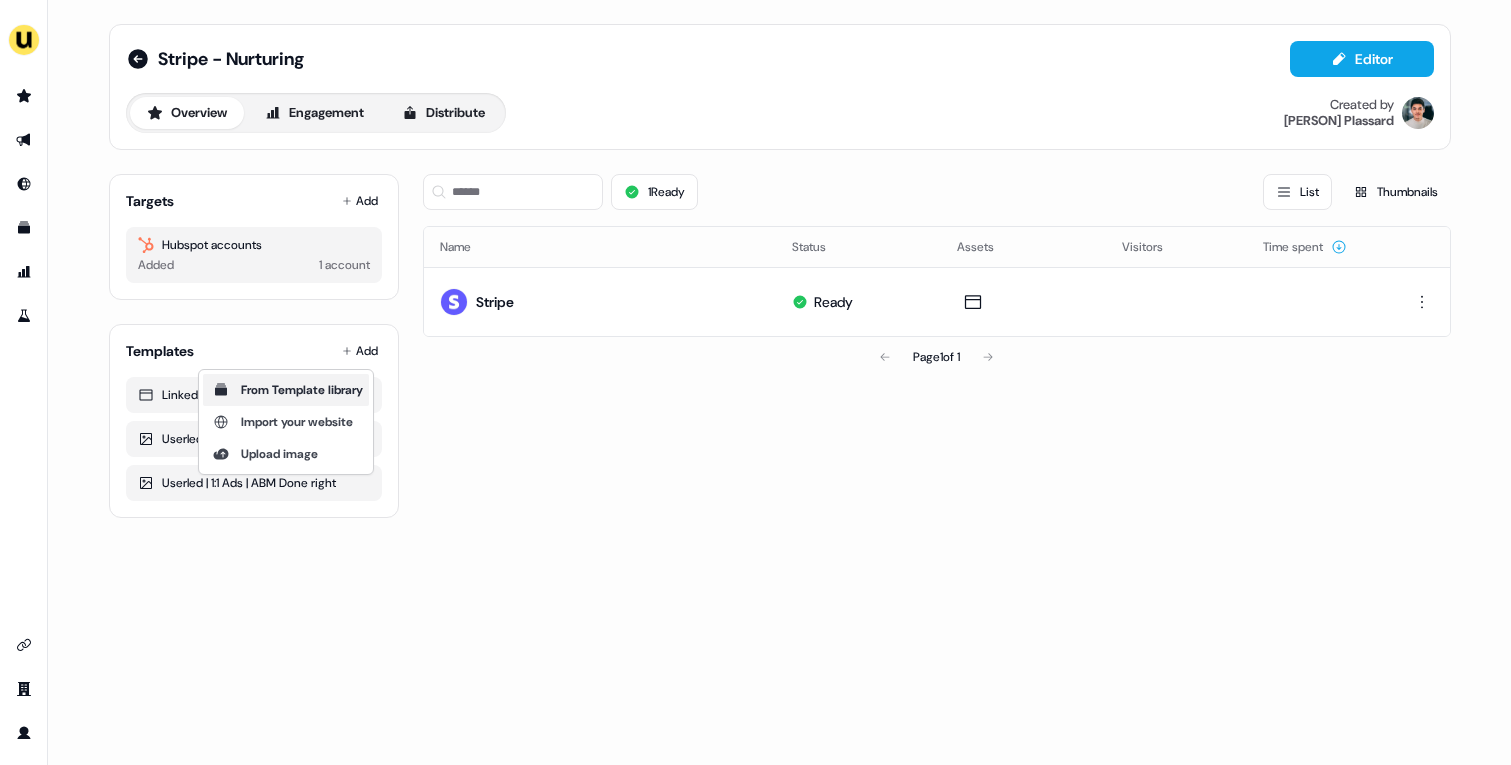 click on "From Template library" at bounding box center (302, 390) 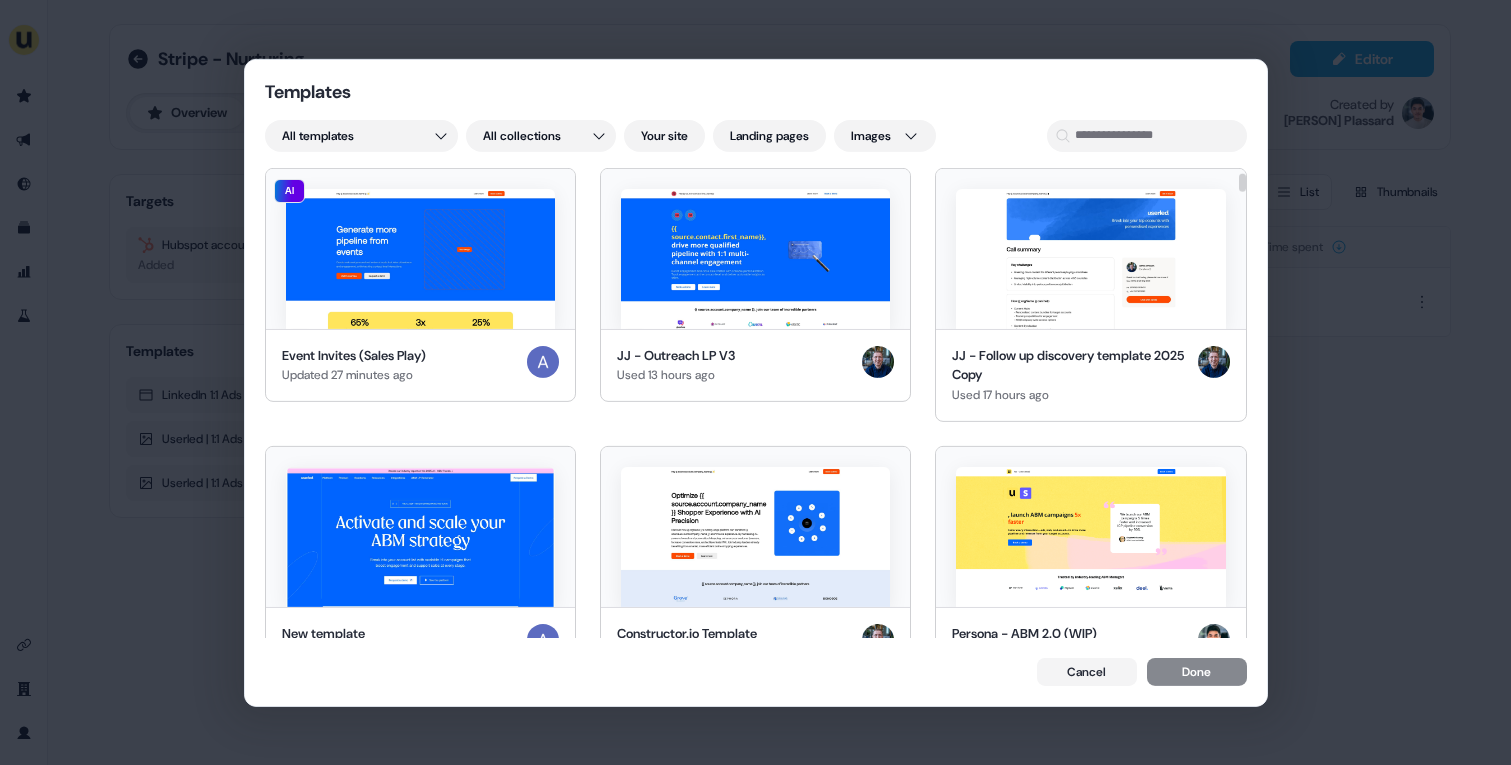 scroll, scrollTop: 846, scrollLeft: 0, axis: vertical 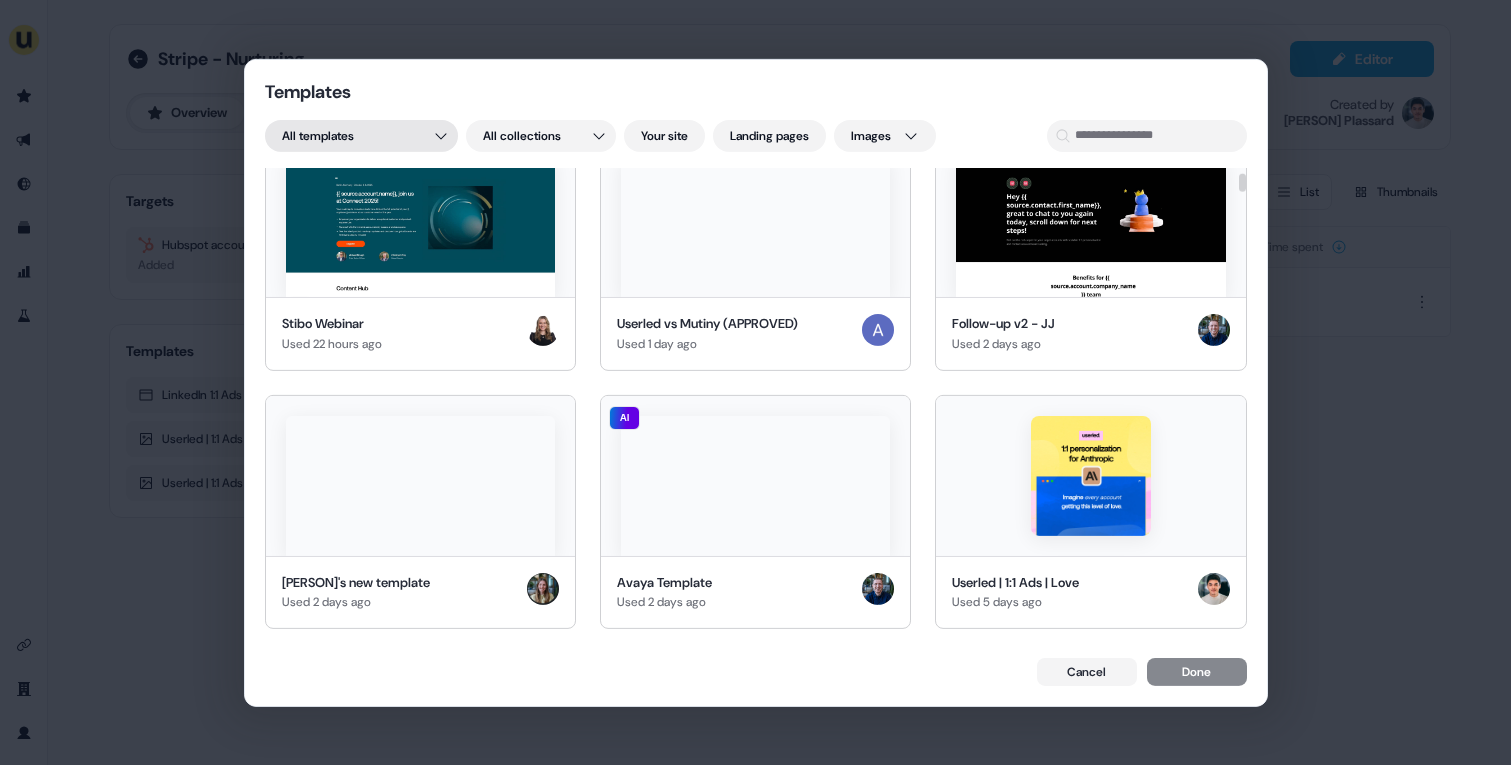 click on "Templates All   templates All collections Your site Landing pages Images AI Event Invites (Sales Play) Updated 27 minutes ago JJ - Outreach LP V3 Used 13 hours ago JJ - Follow up discovery template 2025 Copy Used 17 hours ago New template Used 19 hours ago Constructor.io Template Used 19 hours ago Persona - ABM 2.0 (WIP) Used 19 hours ago Persona - Field Marketing 2.0 (WIP) Liam Used 19 hours ago Persona - Demand Gen 2.0 (WIP) Used 19 hours ago LinkedIn 1:1 Ads Sales Template (APPROVED) Updated 21 hours ago Stibo Webinar Used 22 hours ago Userled vs Mutiny (APPROVED) Used 1 day ago Follow-up v2 - JJ Used 2 days ago Charlotte's new template  Used 2 days ago AI Avaya Template Used 2 days ago Userled | 1:1 Ads | Love Used 5 days ago GL- follow up Used 5 days ago LinkedIn 1:1 Ads Marketing Template Updated 5 days ago AI Microsites 1:1 (Sales Play) Updated 5 days ago AI Sales Insights (Sales Play) Updated 5 days ago AI LinkedIn 1:1 Ads (Sales Play) Updated 5 days ago DC Field Marketing Template Used 6 days ago AI" at bounding box center [755, 382] 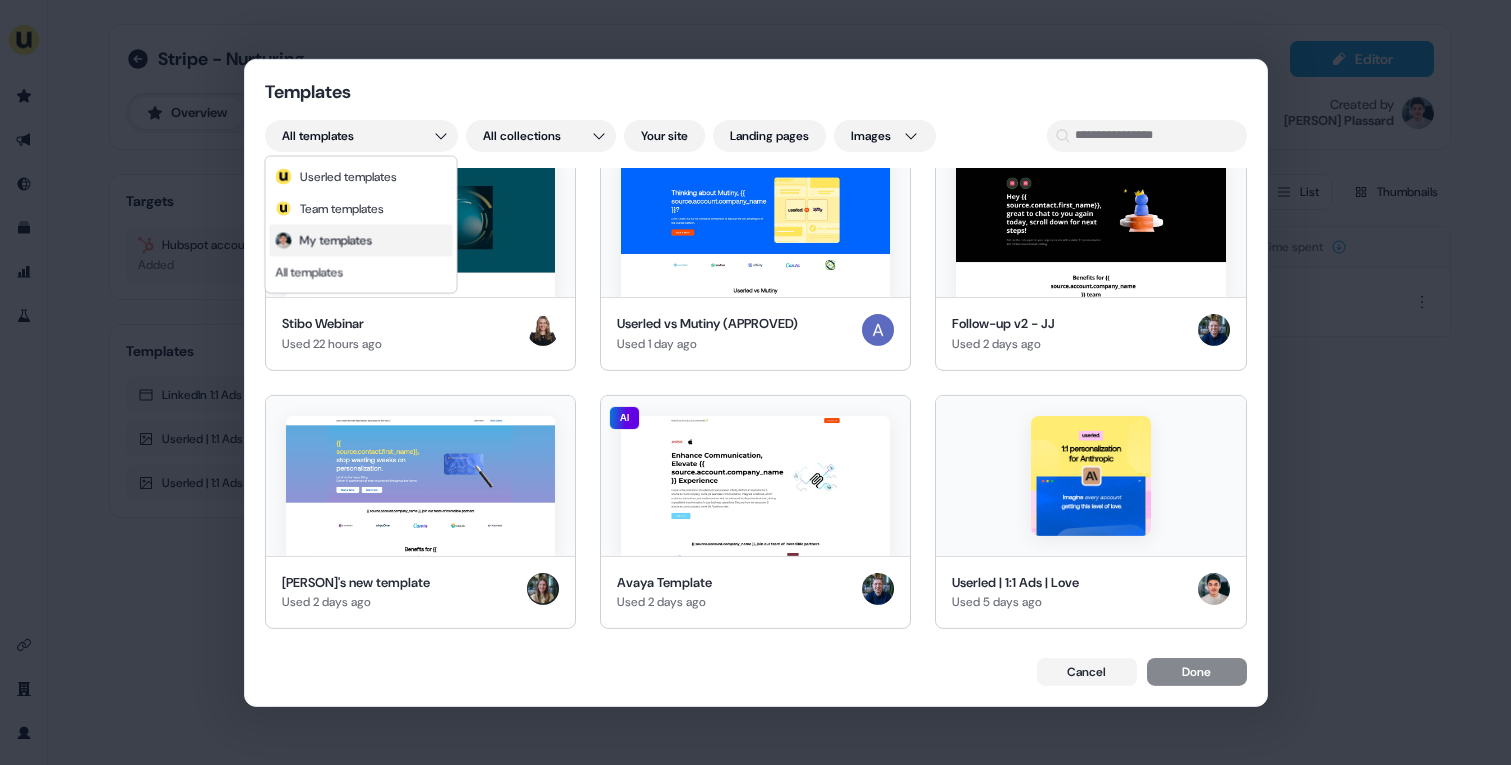 click on "My templates" at bounding box center [361, 241] 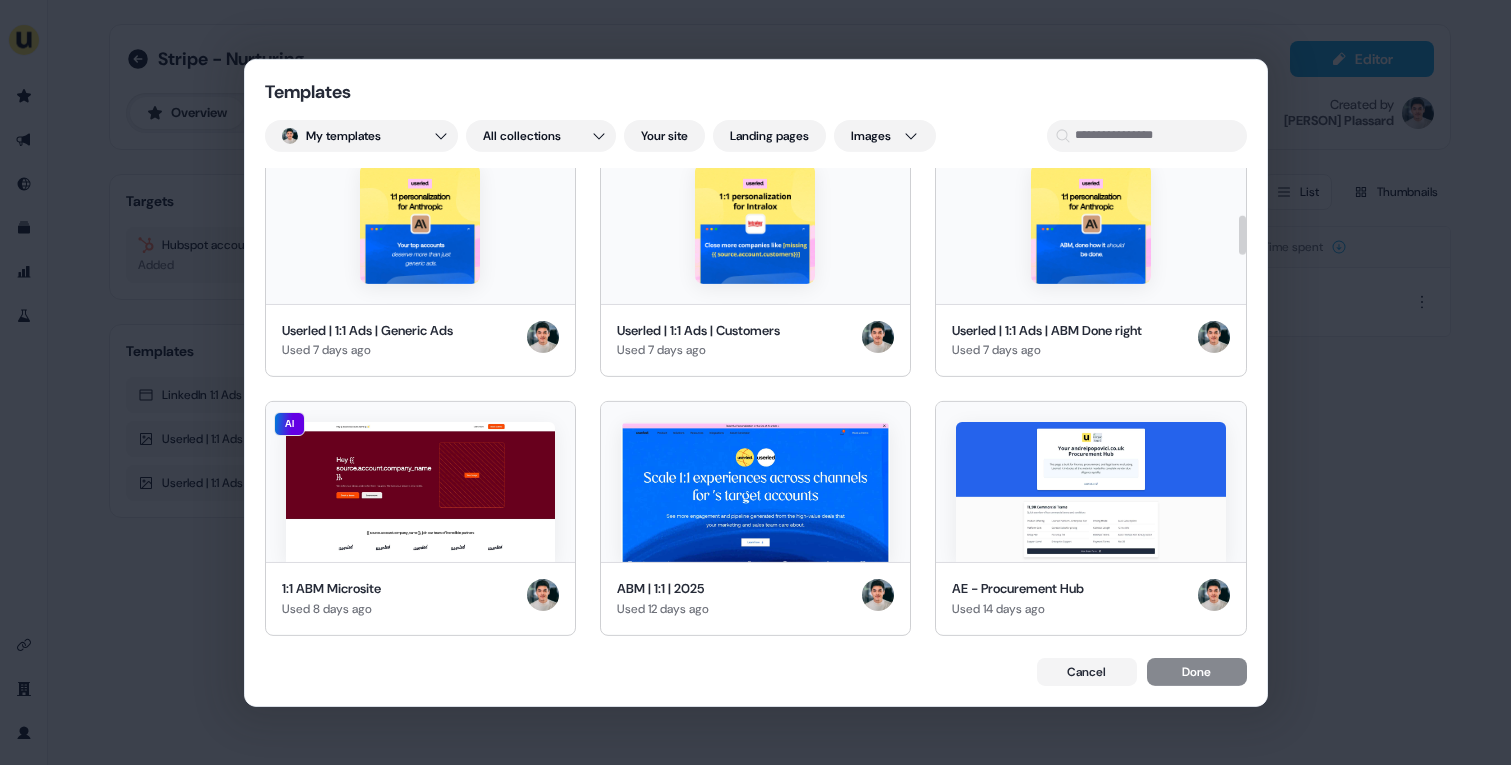 scroll, scrollTop: 455, scrollLeft: 0, axis: vertical 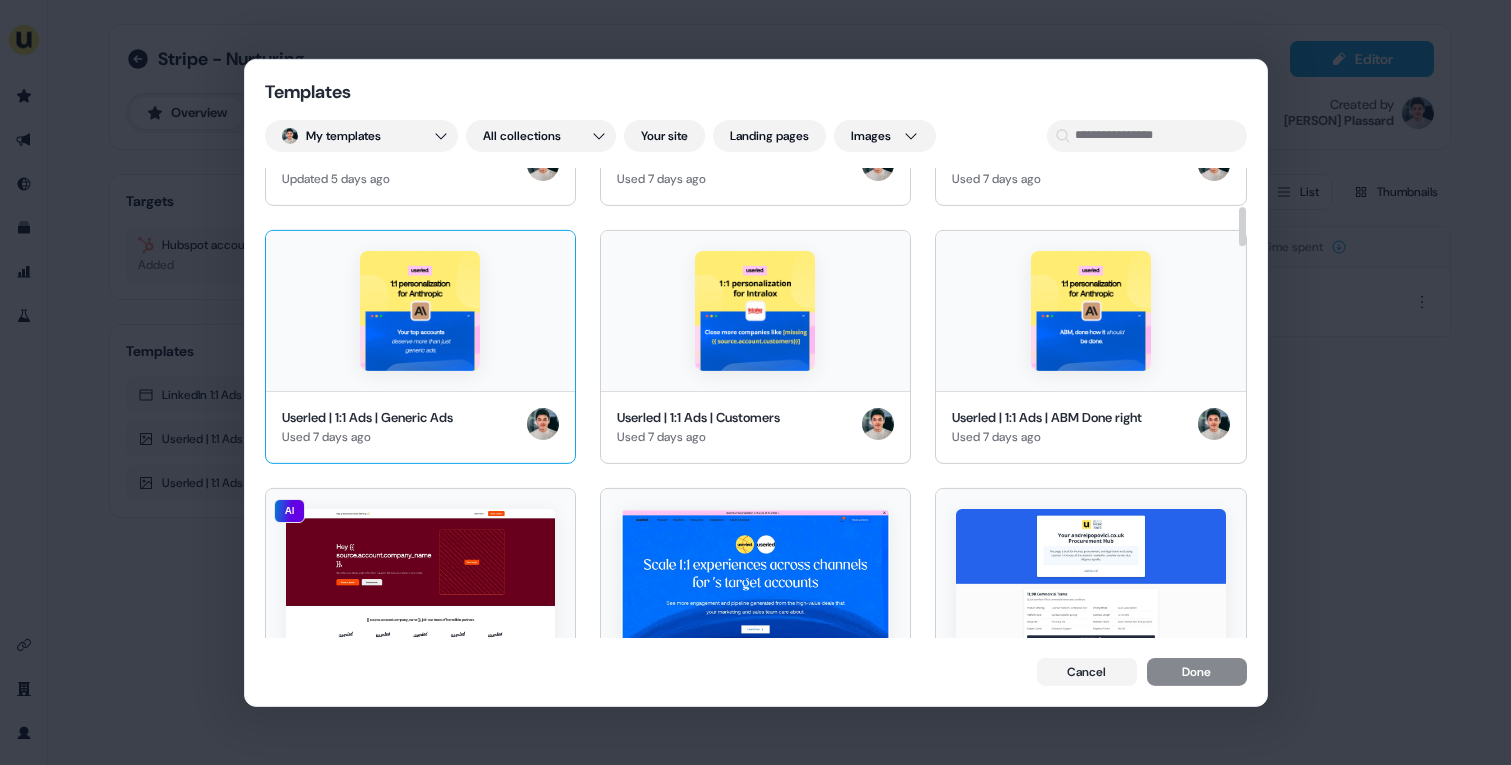 click at bounding box center [420, 310] 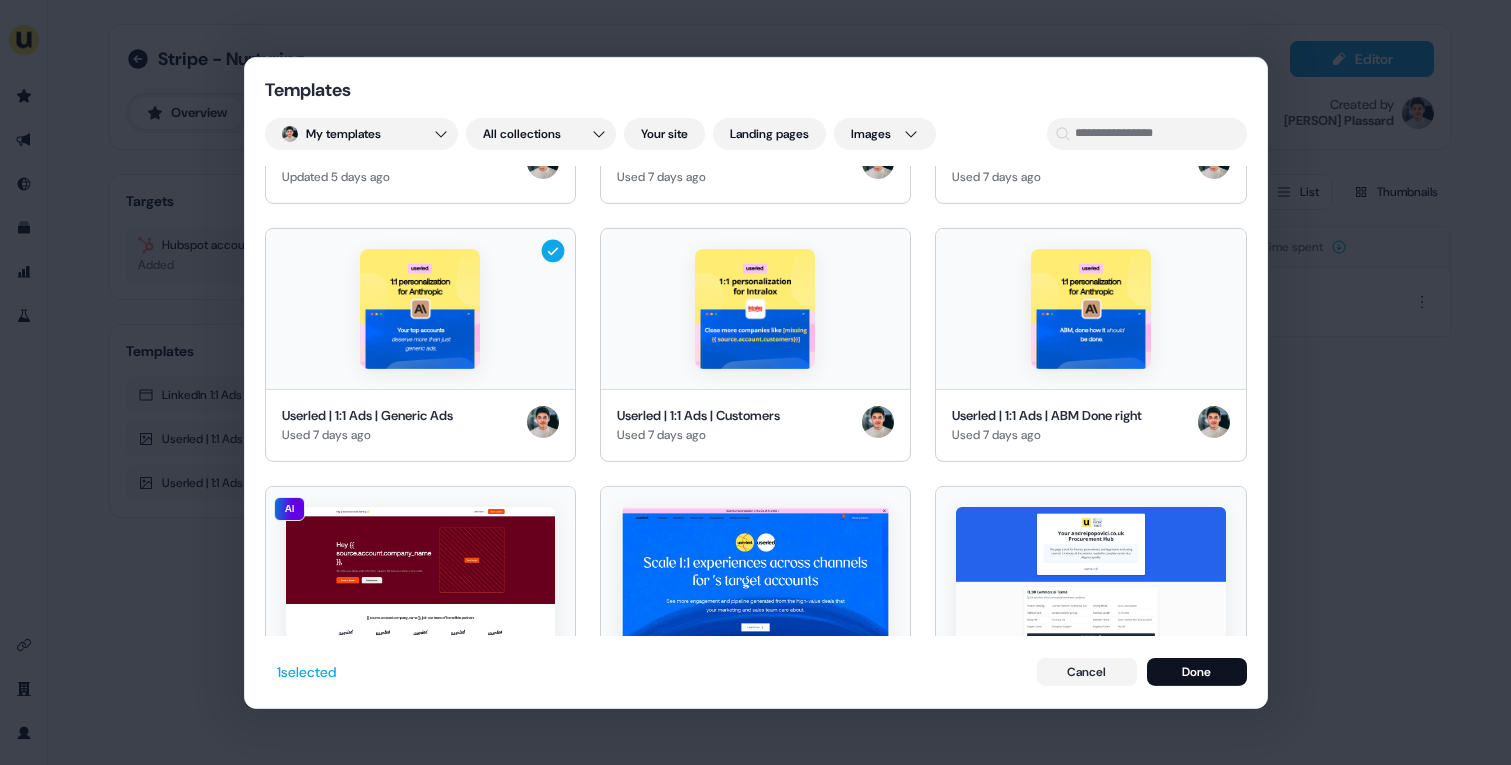 click on "1  selected Cancel Done" at bounding box center [756, 672] 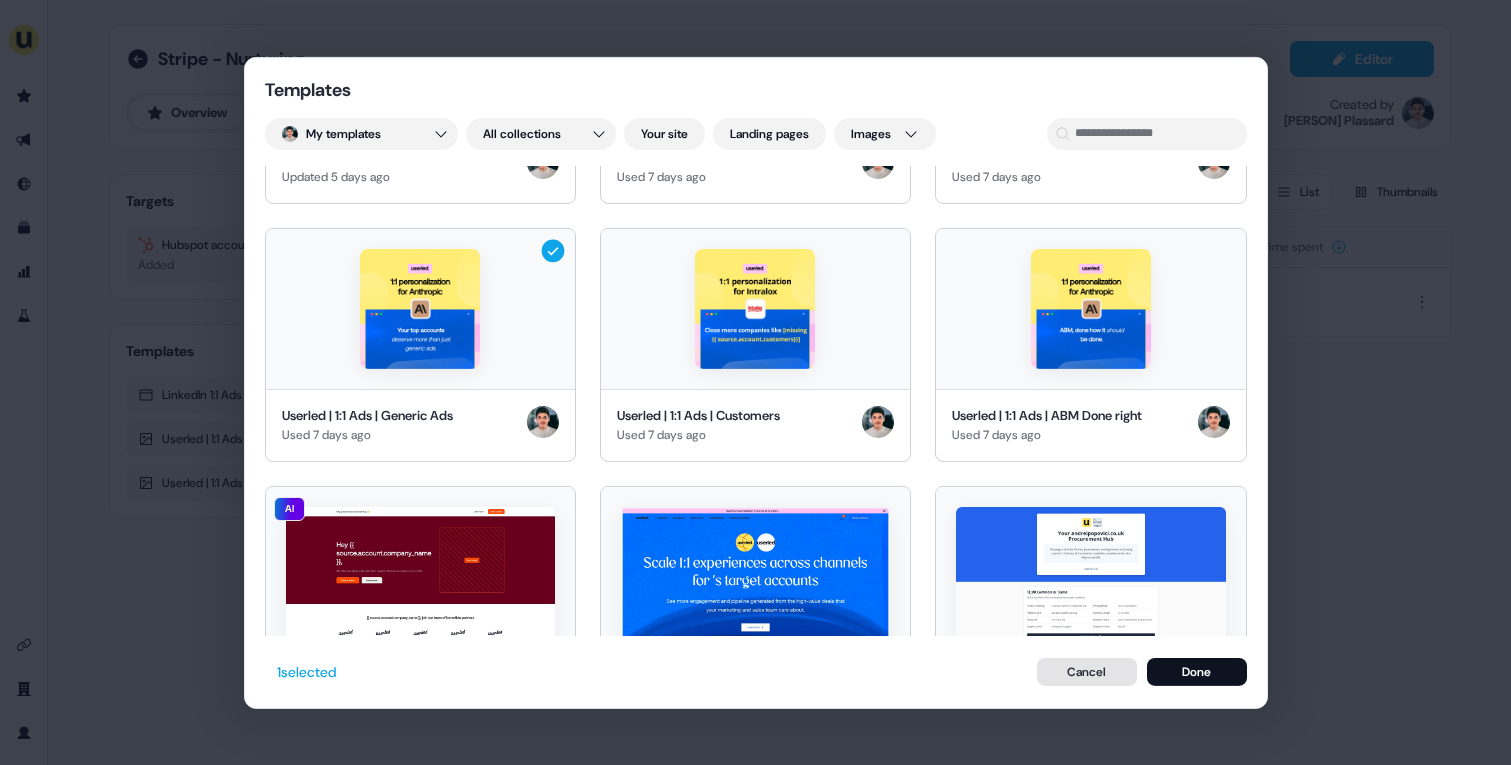 click on "Cancel" at bounding box center (1087, 672) 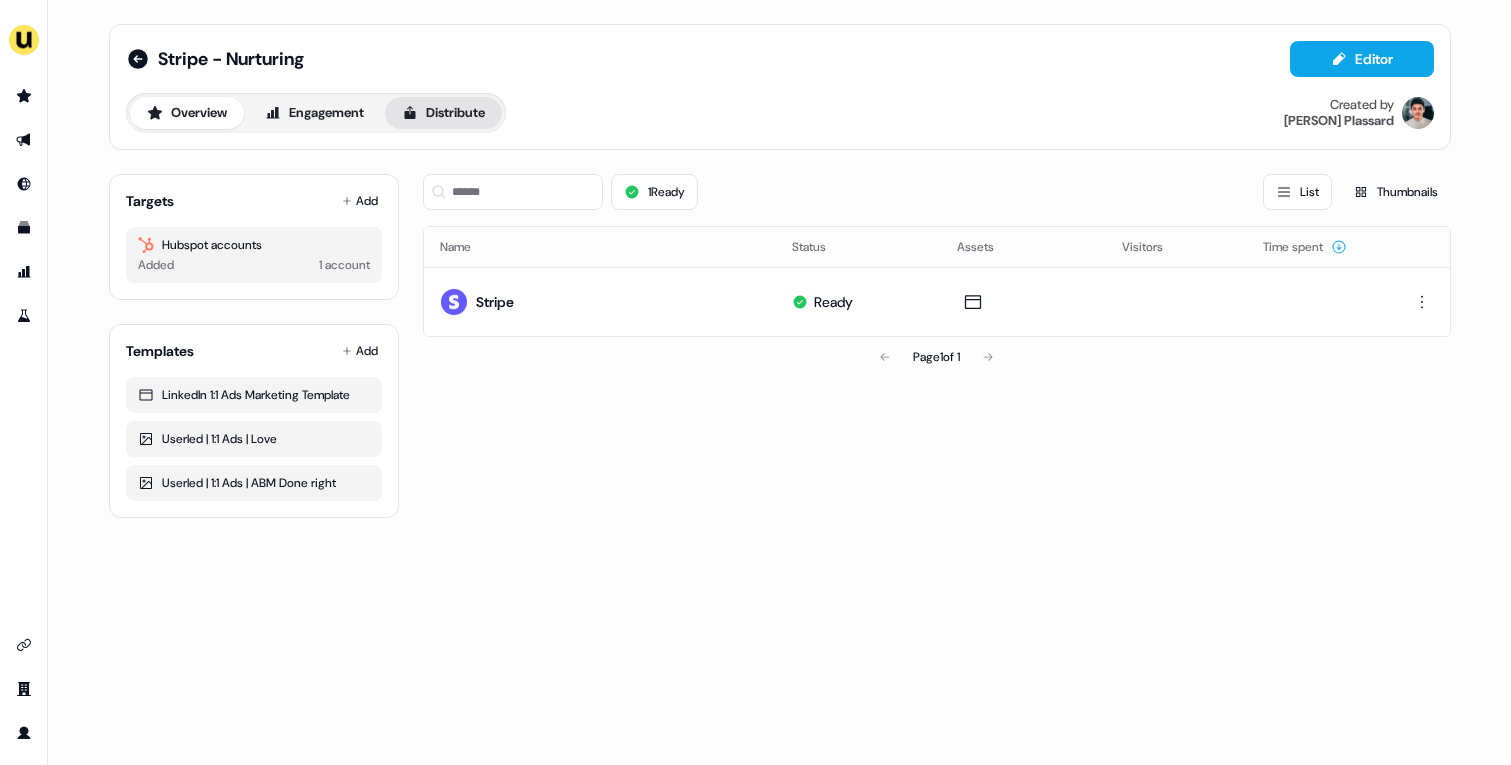 click on "Distribute" at bounding box center (443, 113) 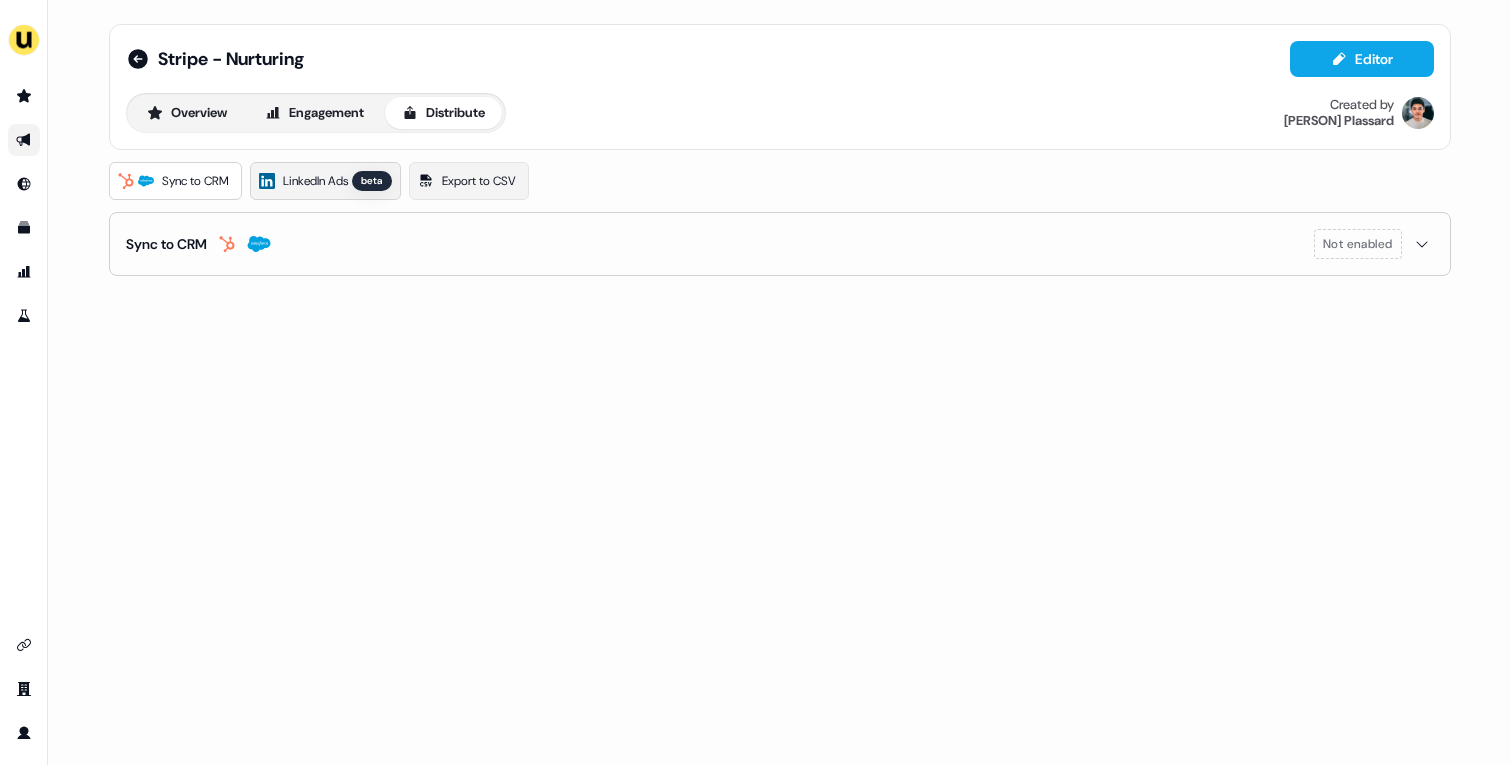 click on "LinkedIn Ads" at bounding box center (315, 181) 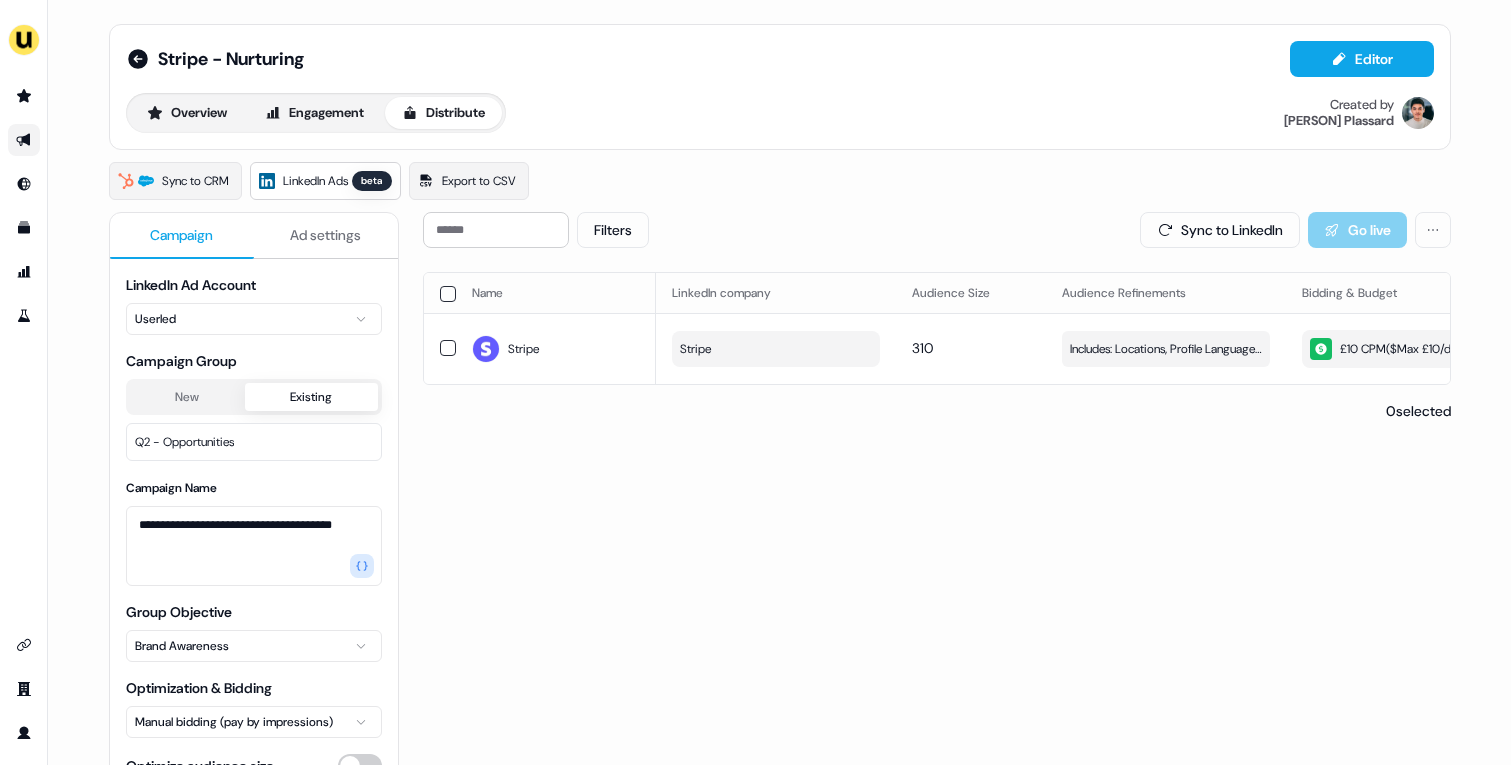 click on "Ad settings" at bounding box center (325, 235) 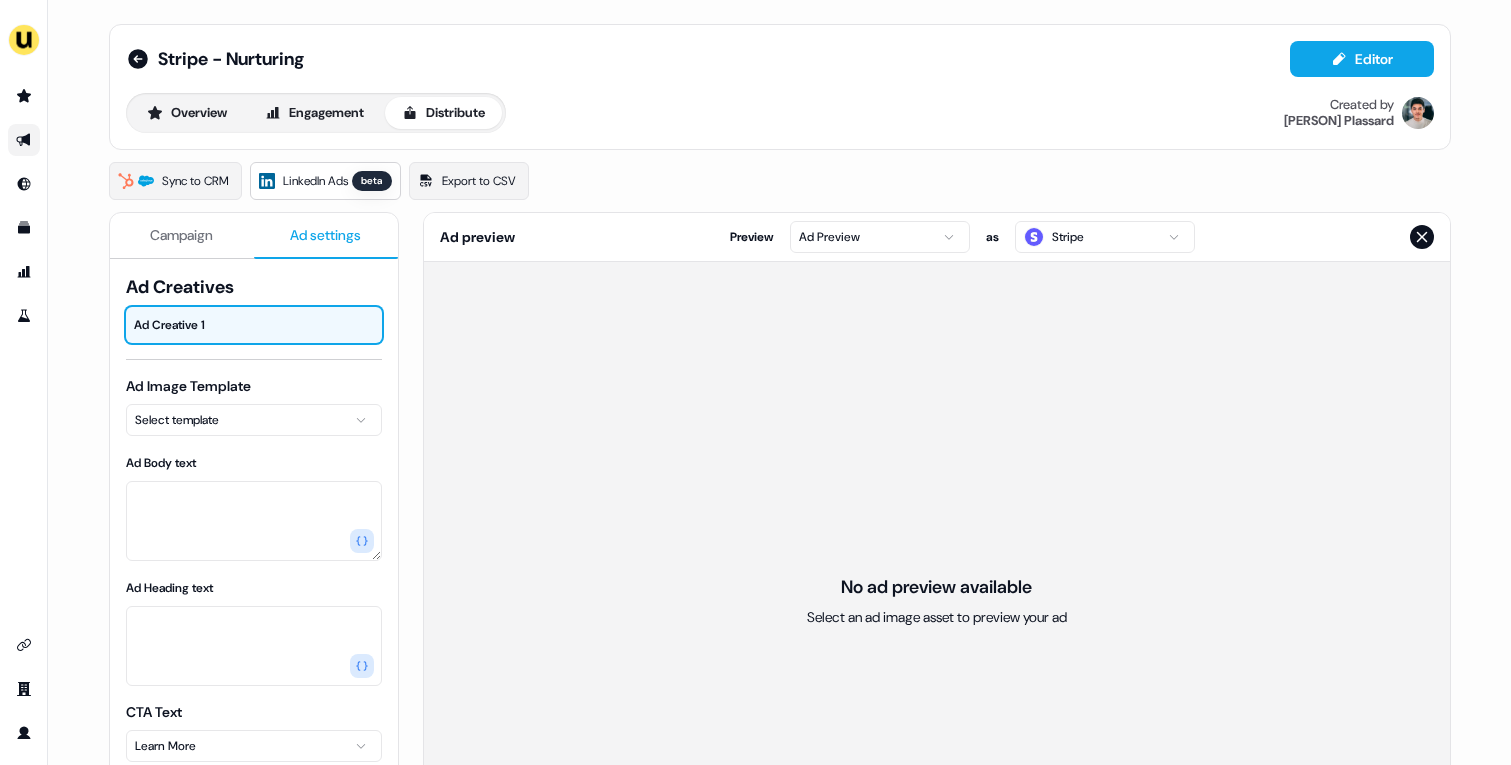 click on "For the best experience switch devices to a bigger screen. Go to Userled.io Stripe - Nurturing Editor Overview Engagement Distribute Created by Vincent   Plassard Sync to CRM LinkedIn Ads beta Export to CSV Campaign Ad settings Ad Creatives Ad Creative 1 Ad Image Template Select template Ad Body text Ad Heading text CTA Text Learn More Destination URL Automatic Custom URL Automatically pair each generated Landing Page with it’s generated Image counterpart from this Outbound Experience. Landing Page Template Select template Ad preview Preview Ad Preview as Stripe No ad preview available Select an ad image asset to preview your ad" at bounding box center (755, 382) 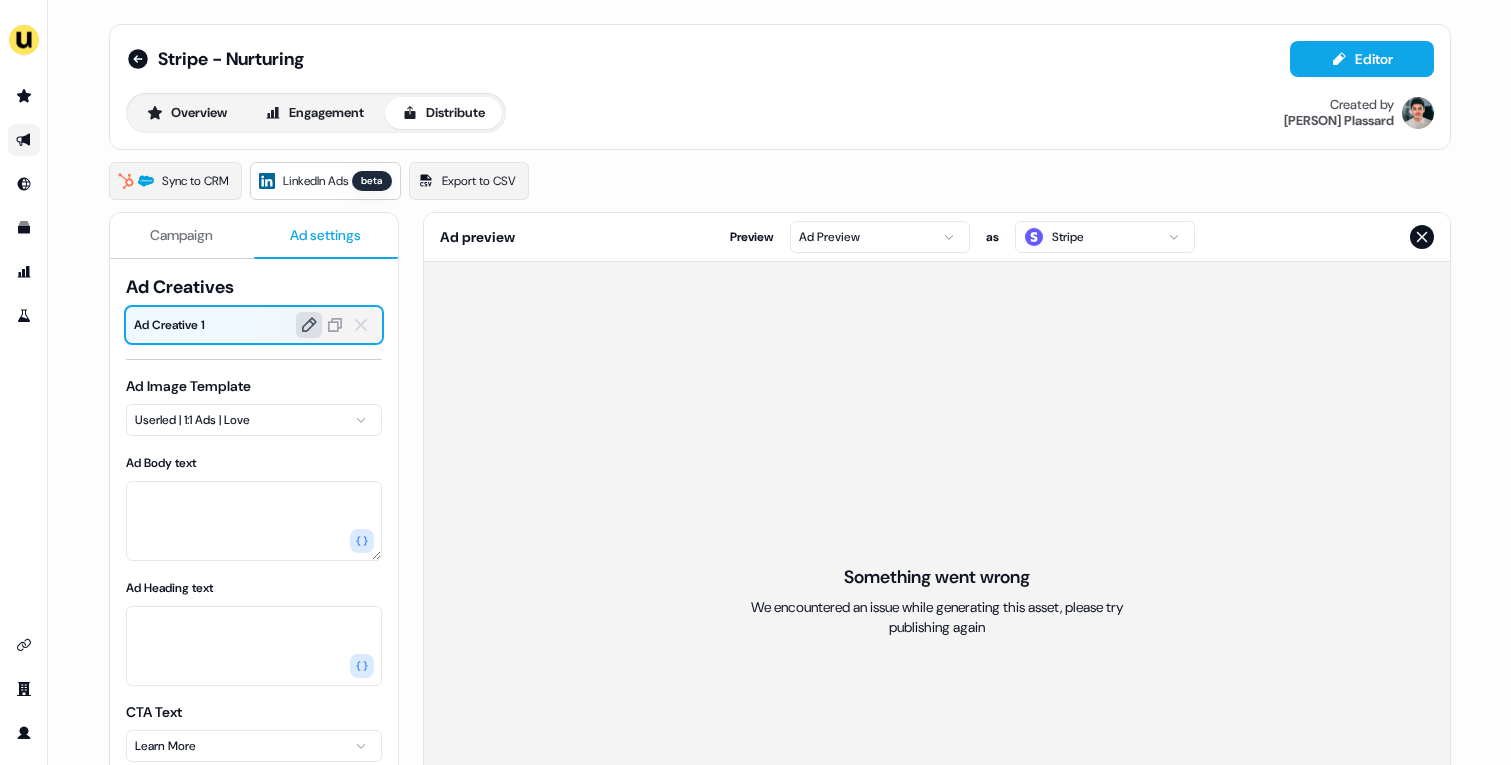 click 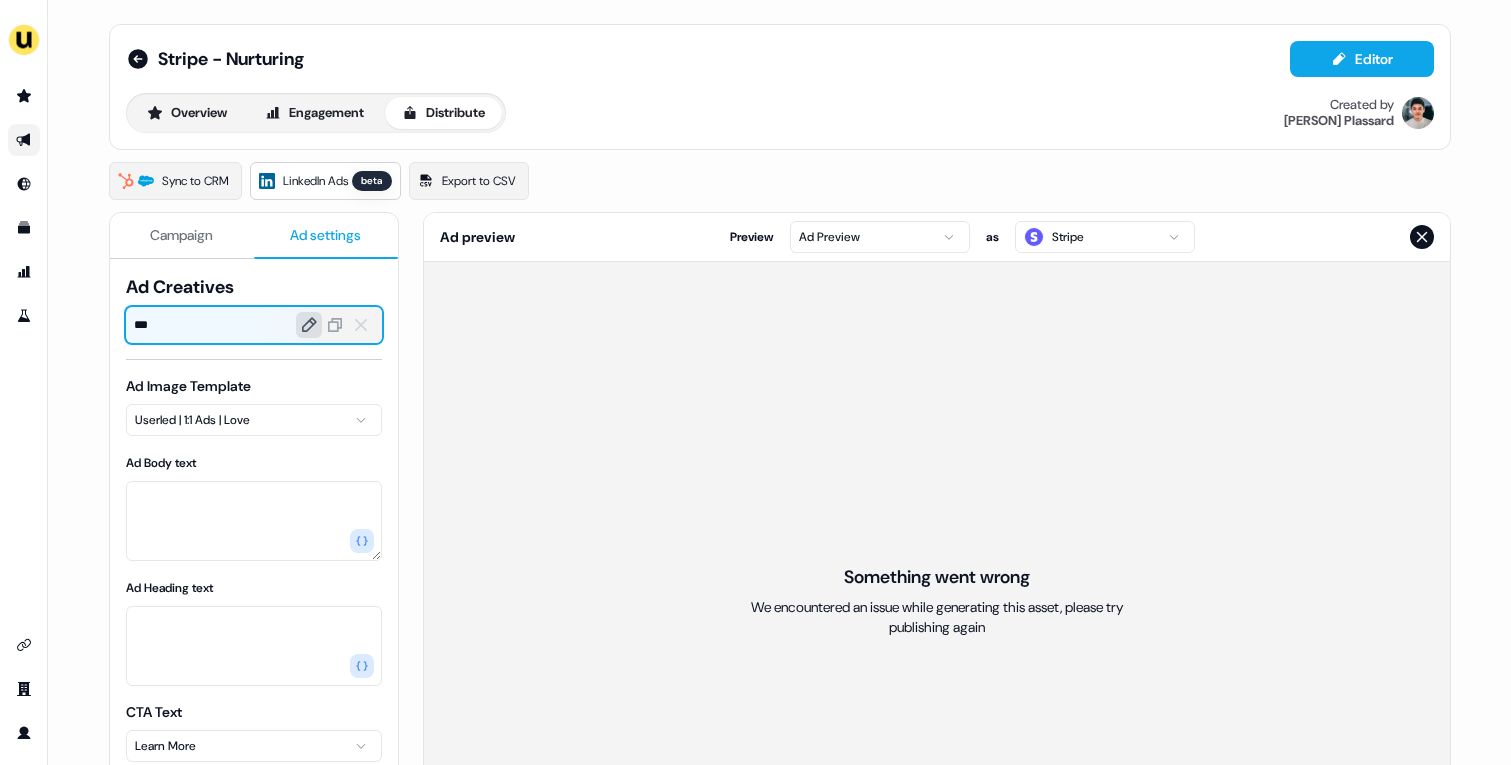 type on "****" 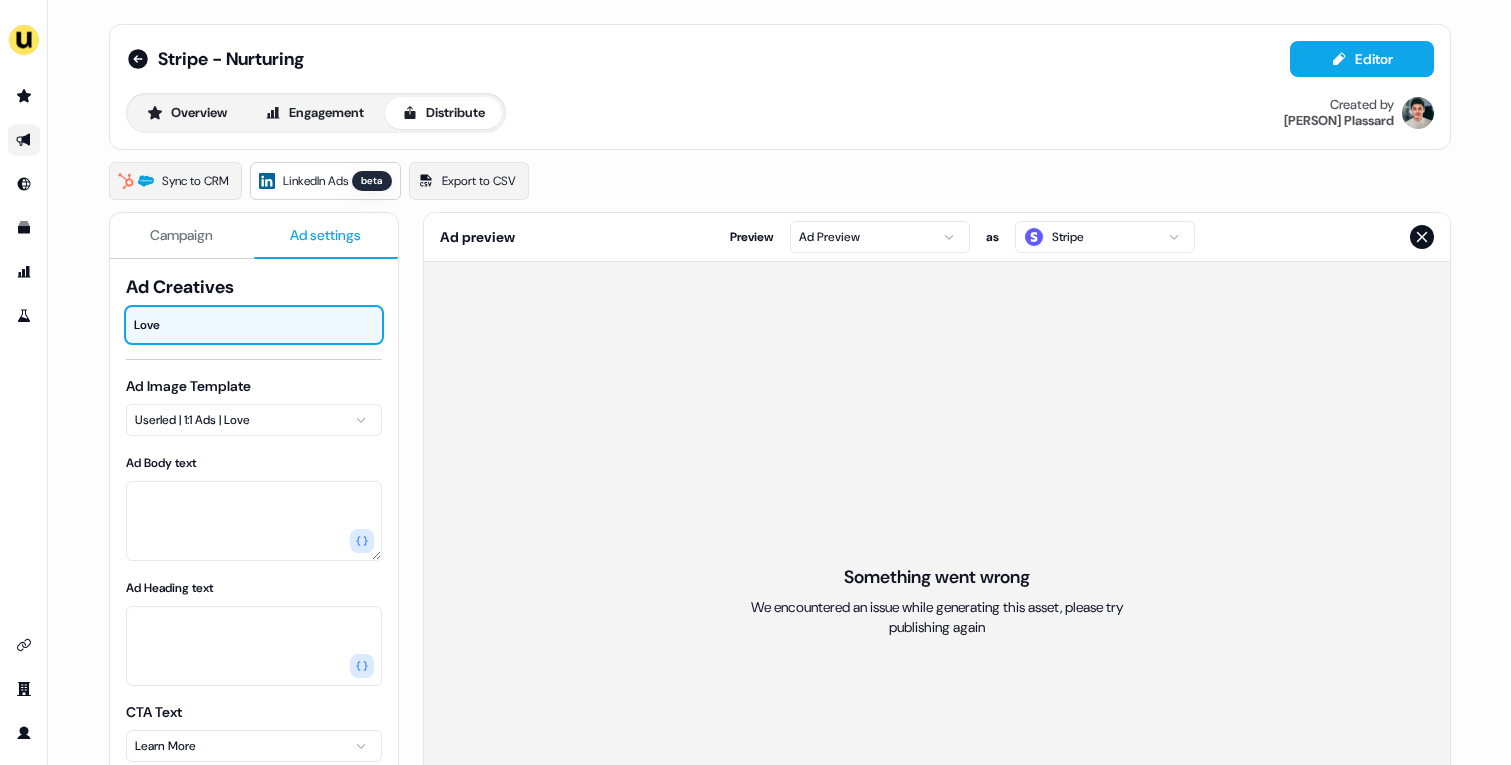 scroll, scrollTop: 82, scrollLeft: 0, axis: vertical 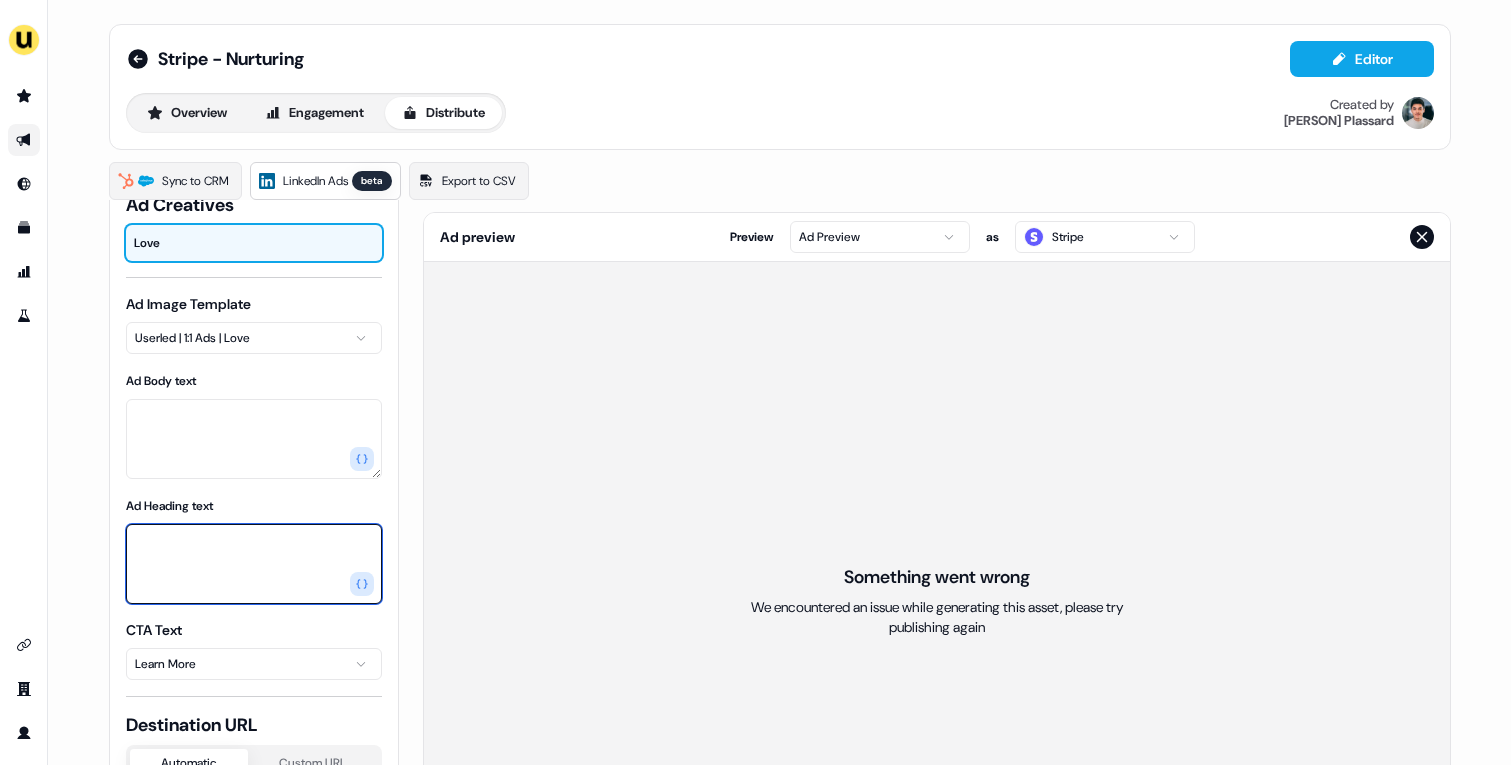 click on "Ad Heading text" at bounding box center (254, 564) 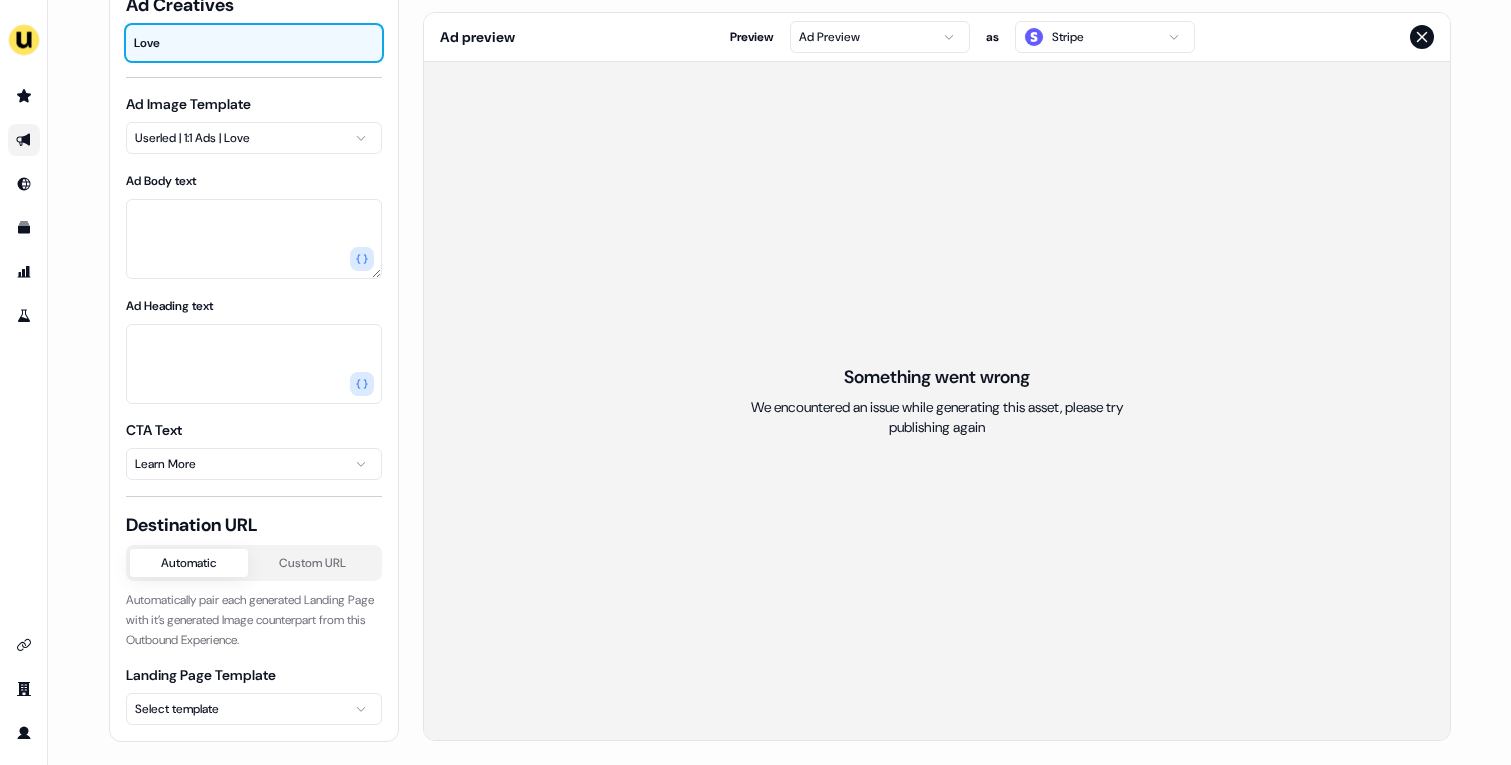 click on "For the best experience switch devices to a bigger screen. Go to Userled.io Stripe - Nurturing Editor Overview Engagement Distribute Created by Vincent   Plassard Sync to CRM LinkedIn Ads beta Export to CSV Campaign Ad settings Ad Creatives Love Ad Image Template Userled | 1:1 Ads | Love Ad Body text Ad Heading text CTA Text Learn More Destination URL Automatic Custom URL Automatically pair each generated Landing Page with it’s generated Image counterpart from this Outbound Experience. Landing Page Template Select template Ad preview Preview Ad Preview as Stripe Something went wrong We encountered an issue while generating this asset, please try publishing again" at bounding box center (755, 382) 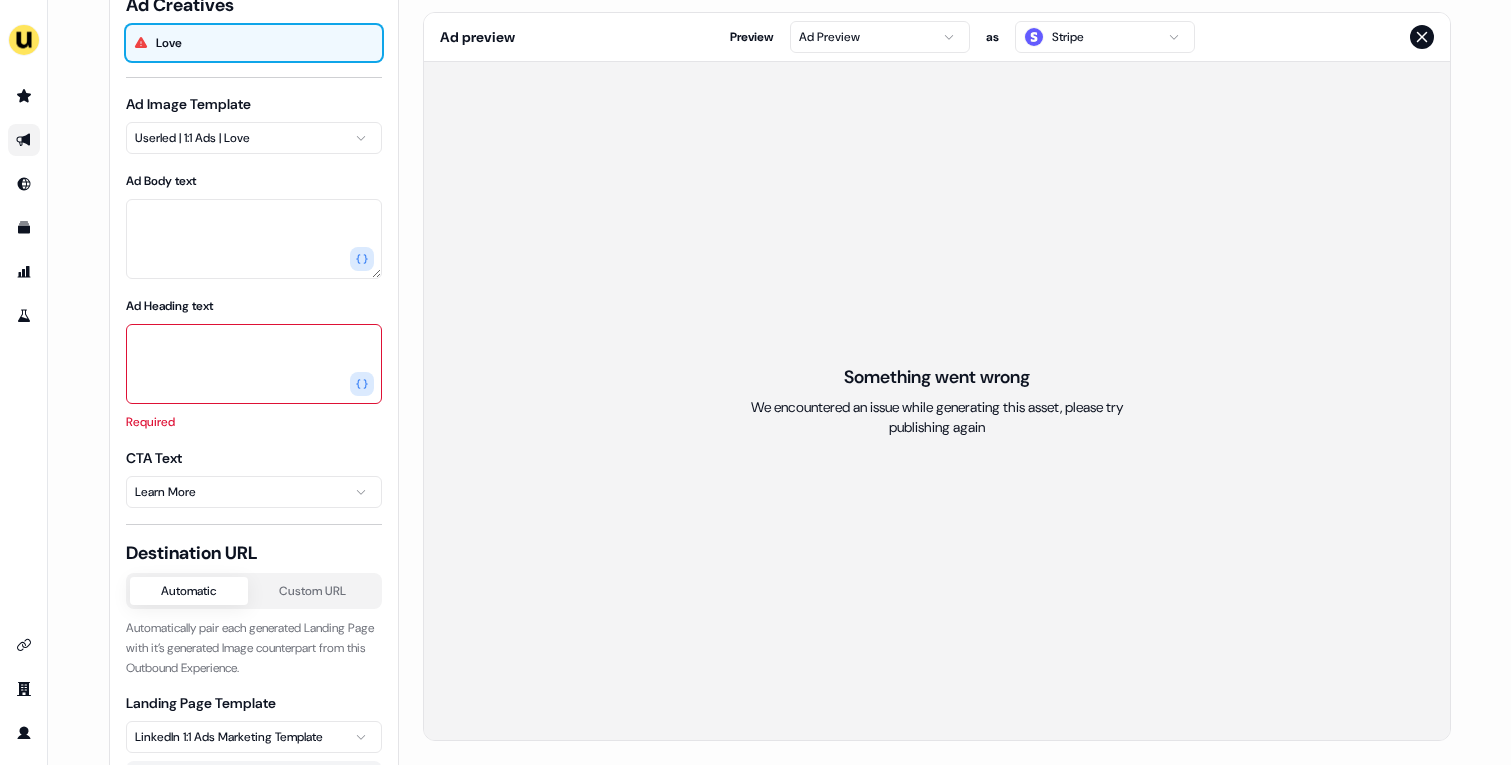 scroll, scrollTop: 0, scrollLeft: 0, axis: both 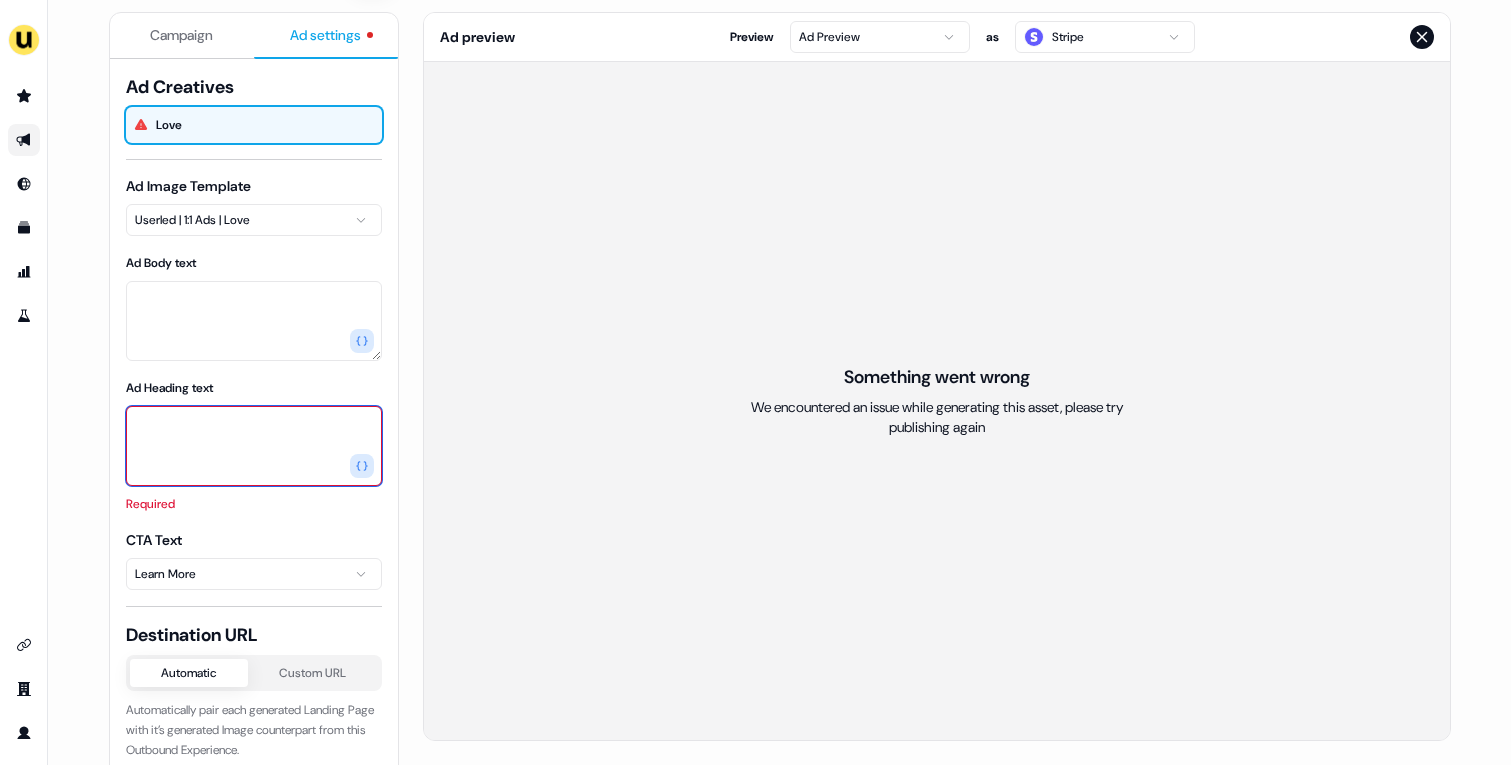 click on "Ad Heading text" at bounding box center [254, 446] 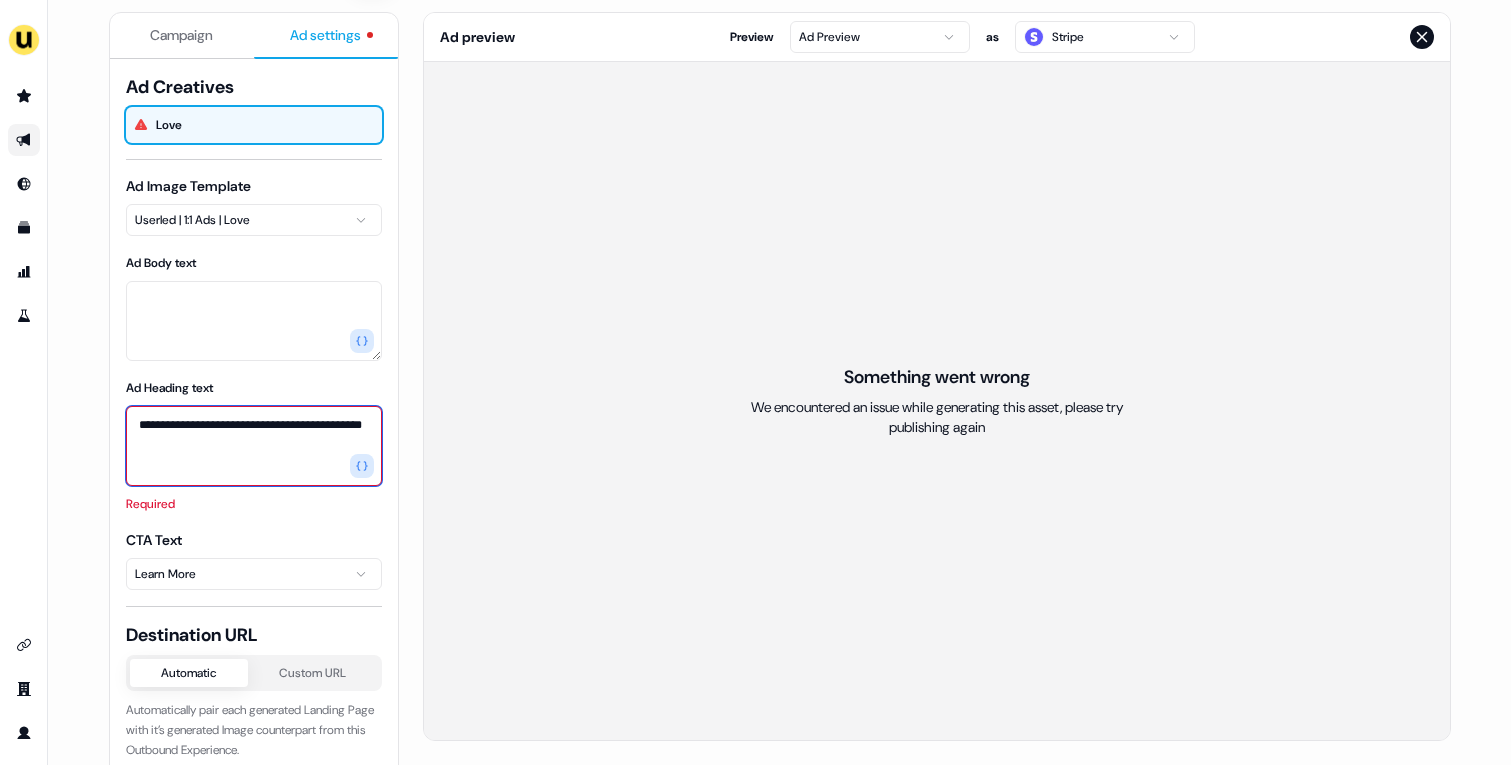 type on "**********" 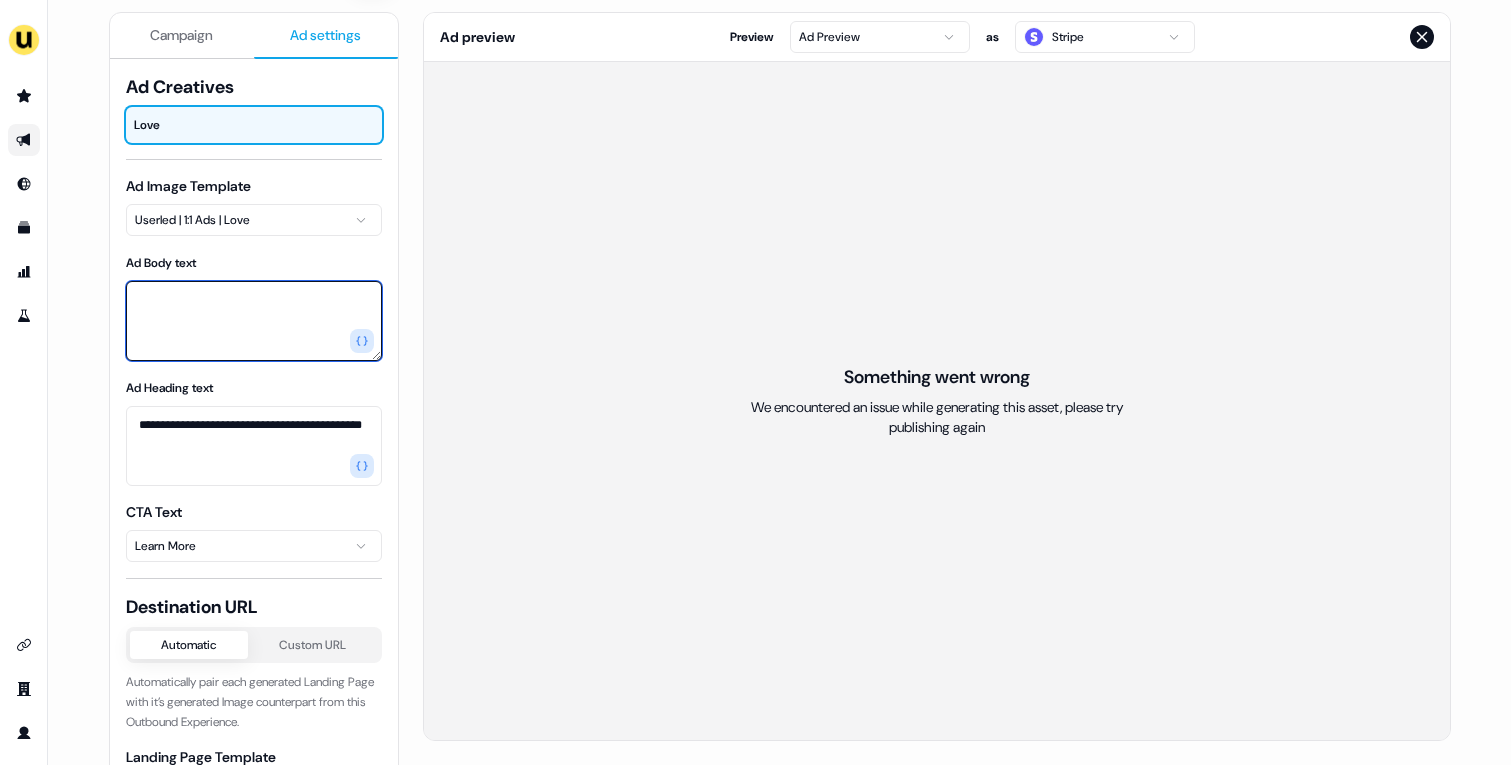 click on "Ad Body text" at bounding box center (254, 321) 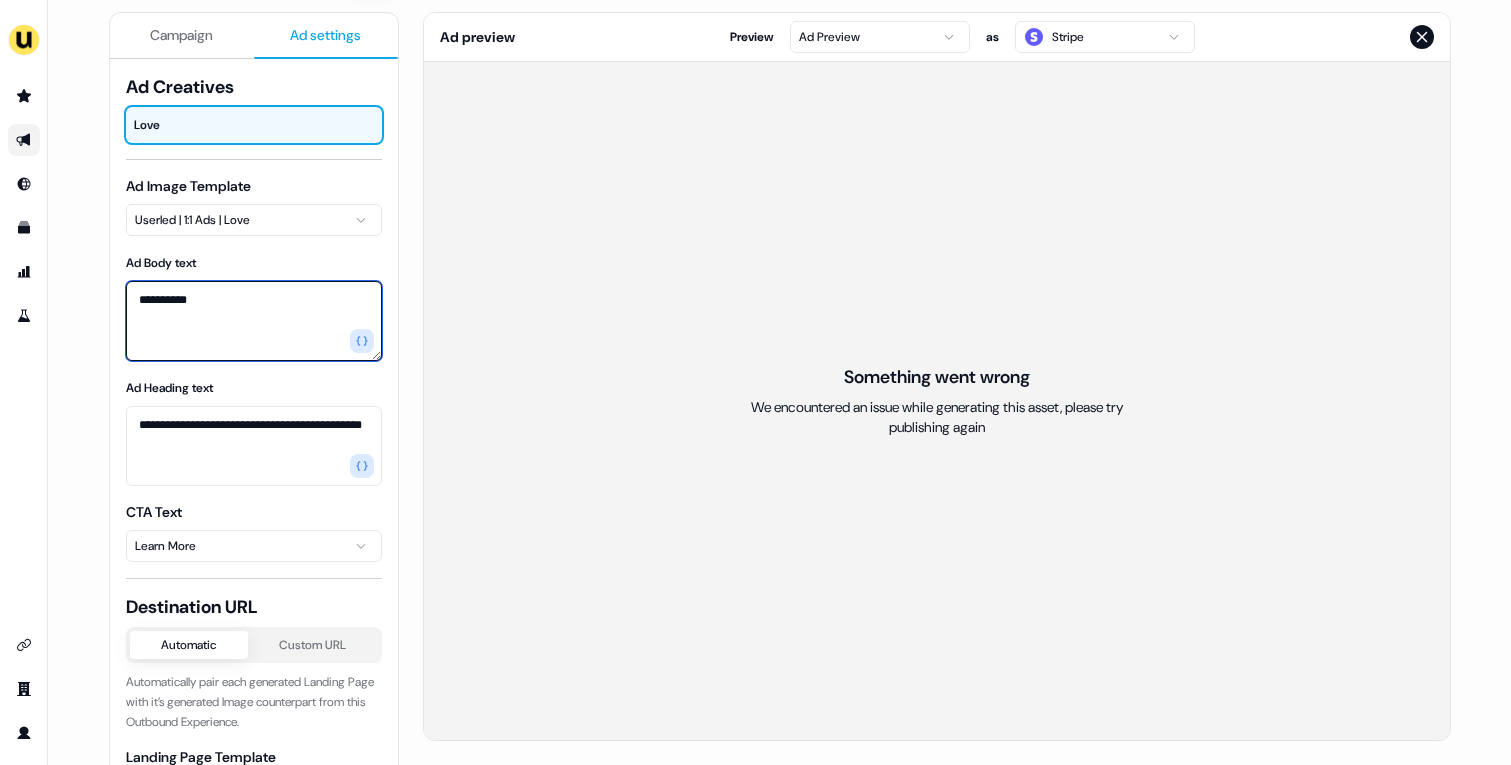 type on "*********" 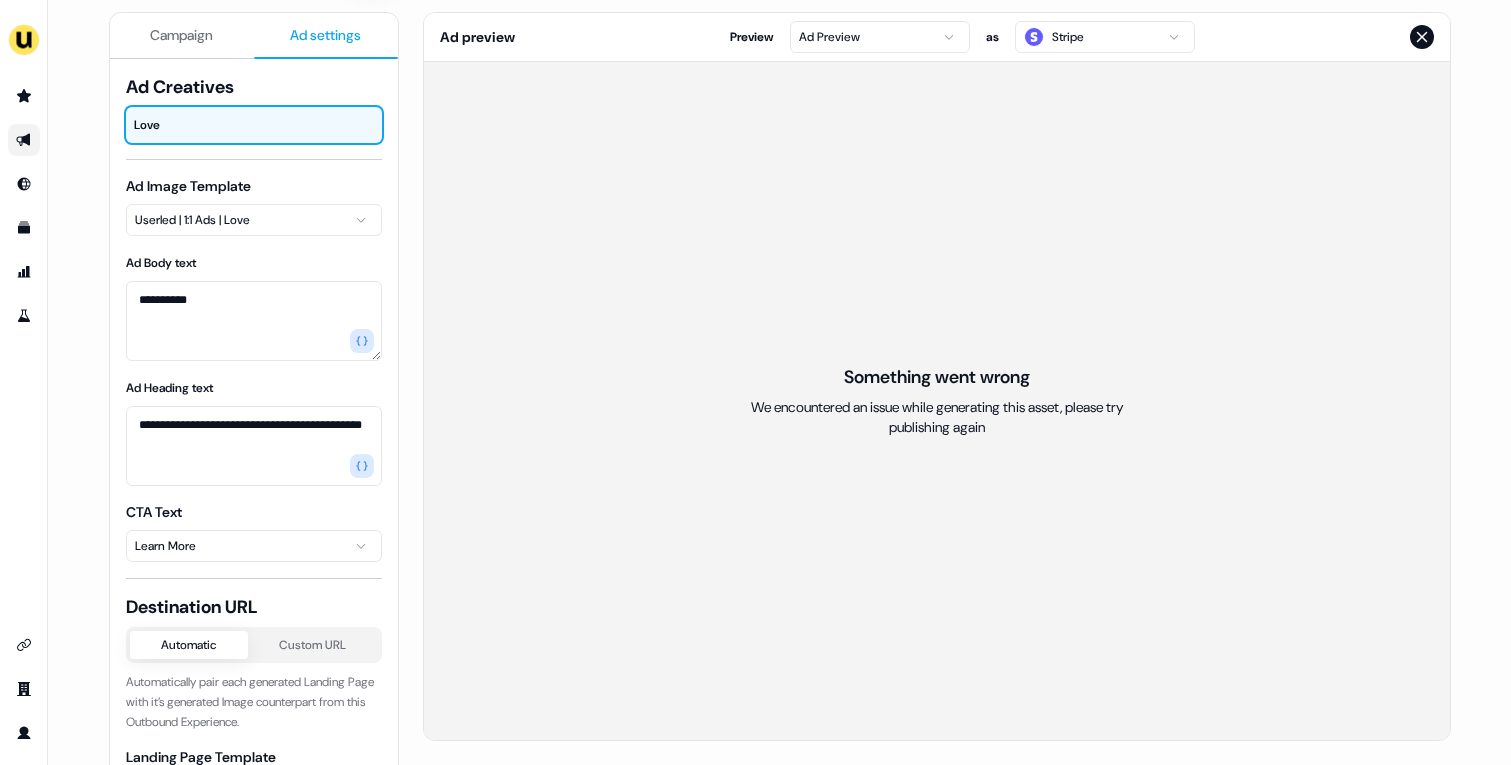 click on "**********" at bounding box center [254, 509] 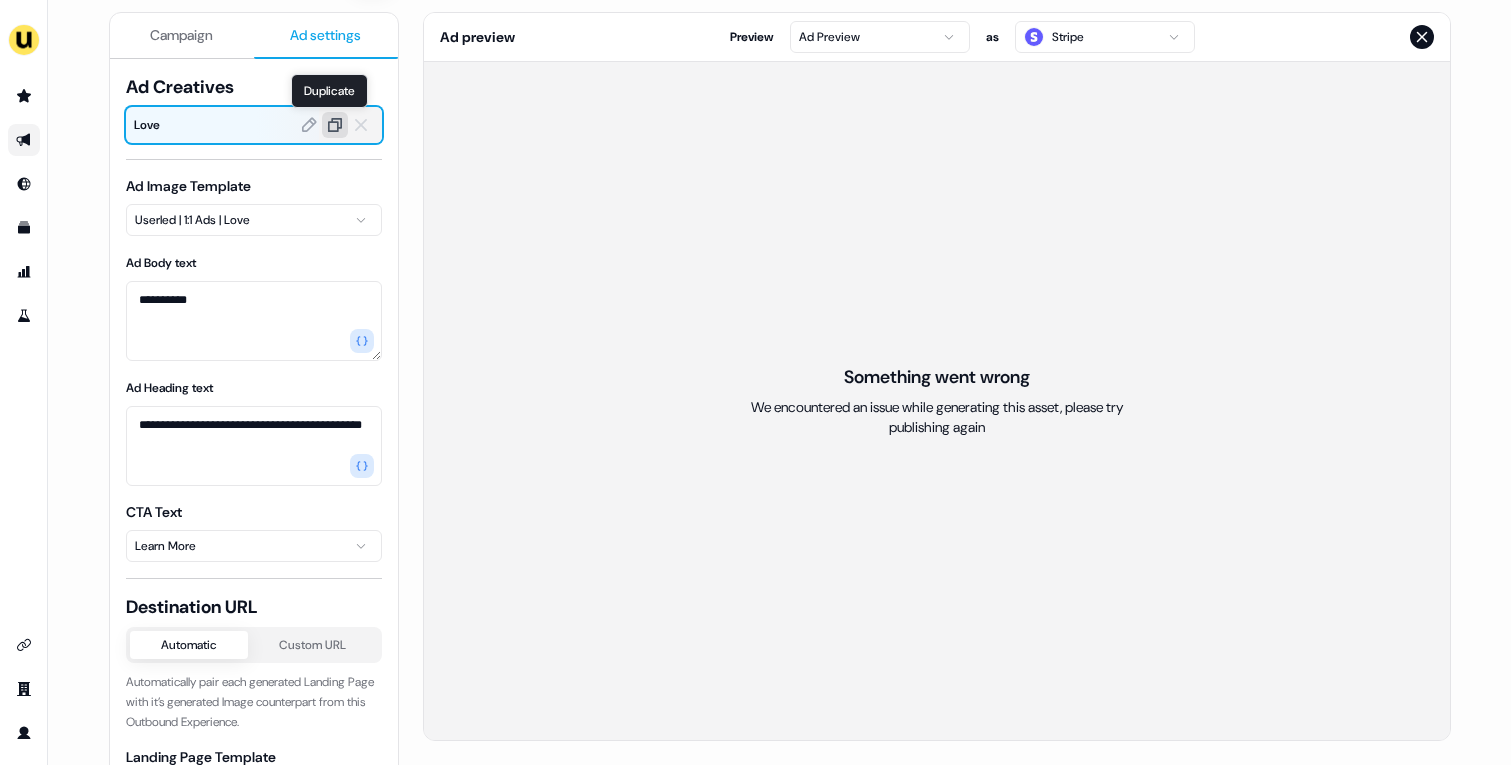 click 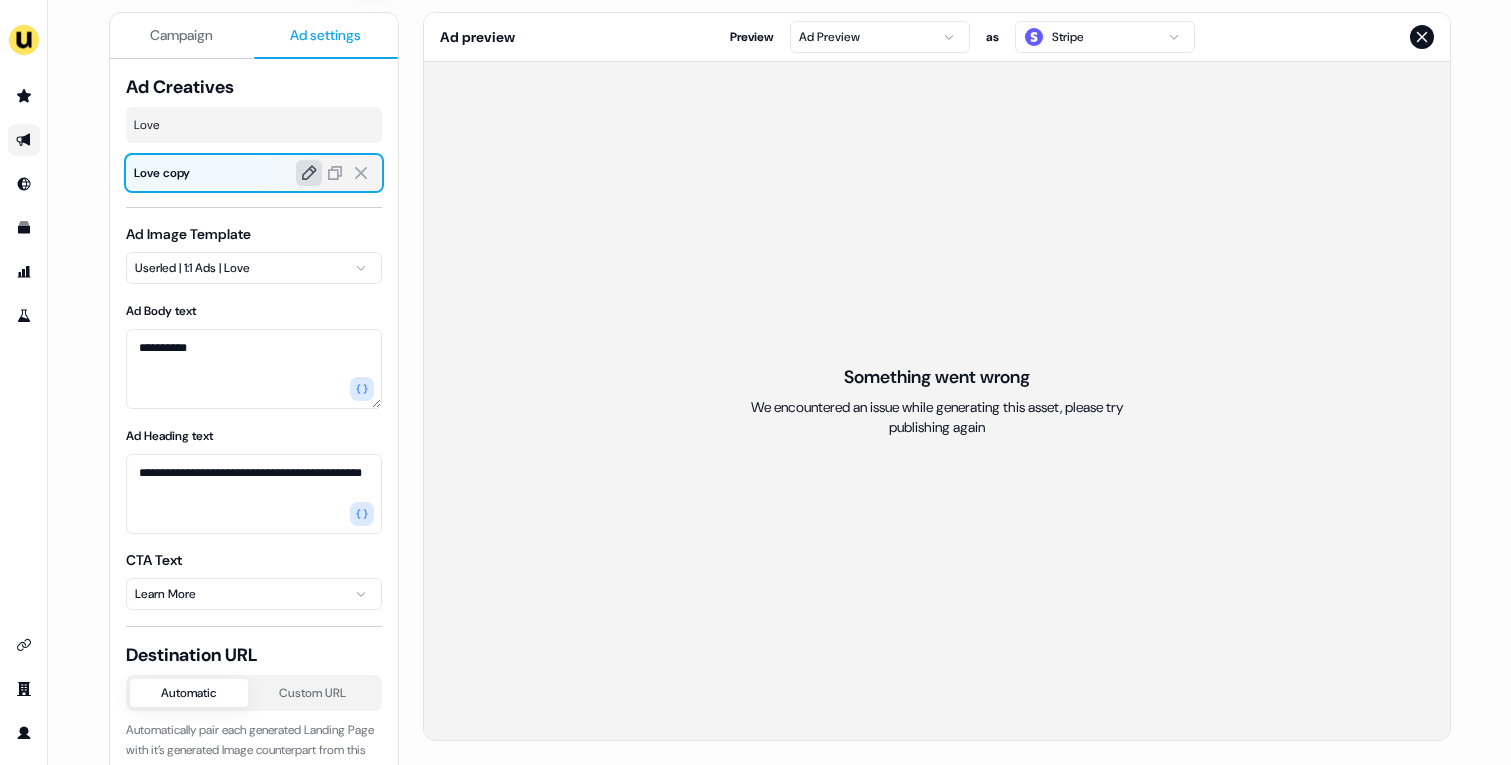 click 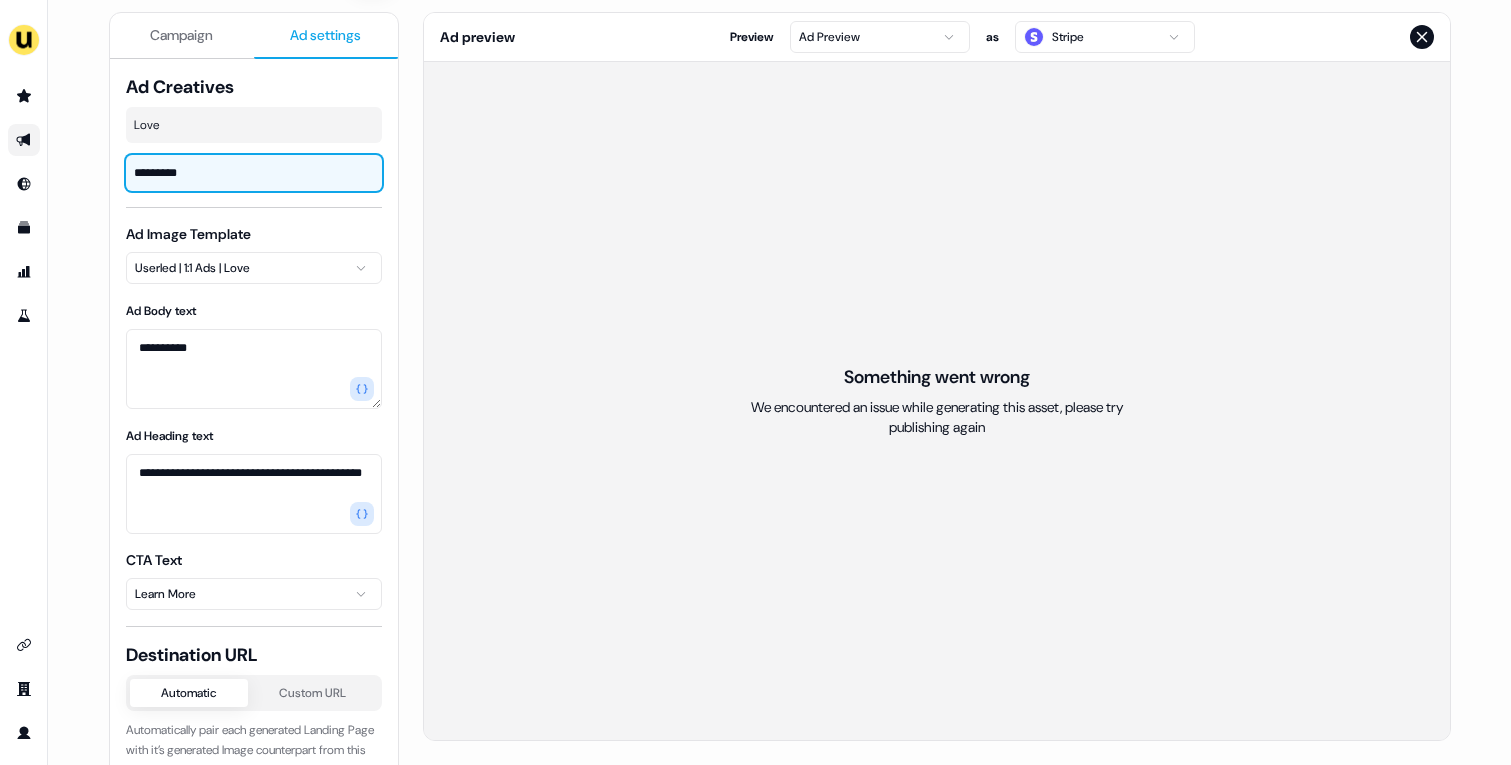click on "**********" at bounding box center (755, 382) 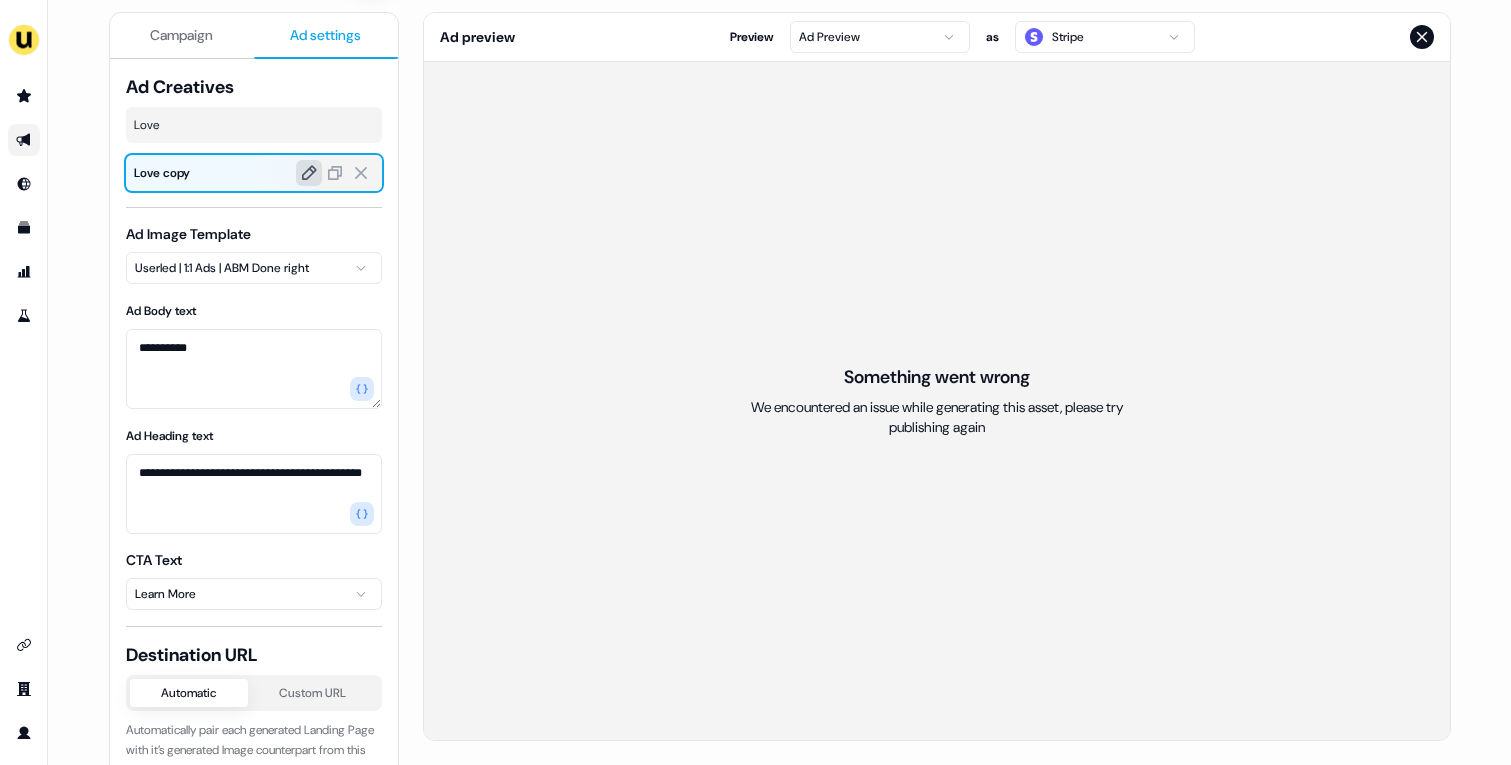 click 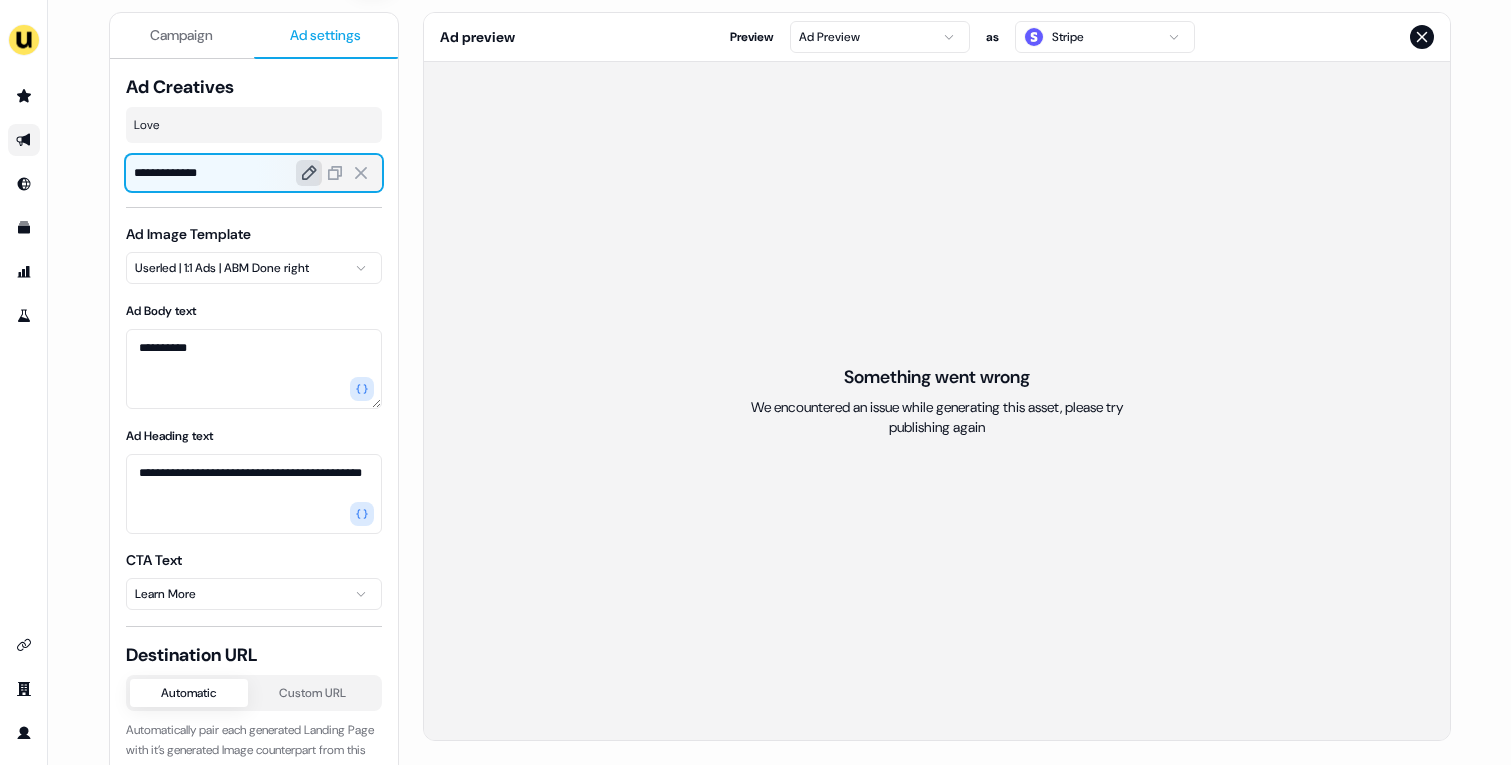 type on "**********" 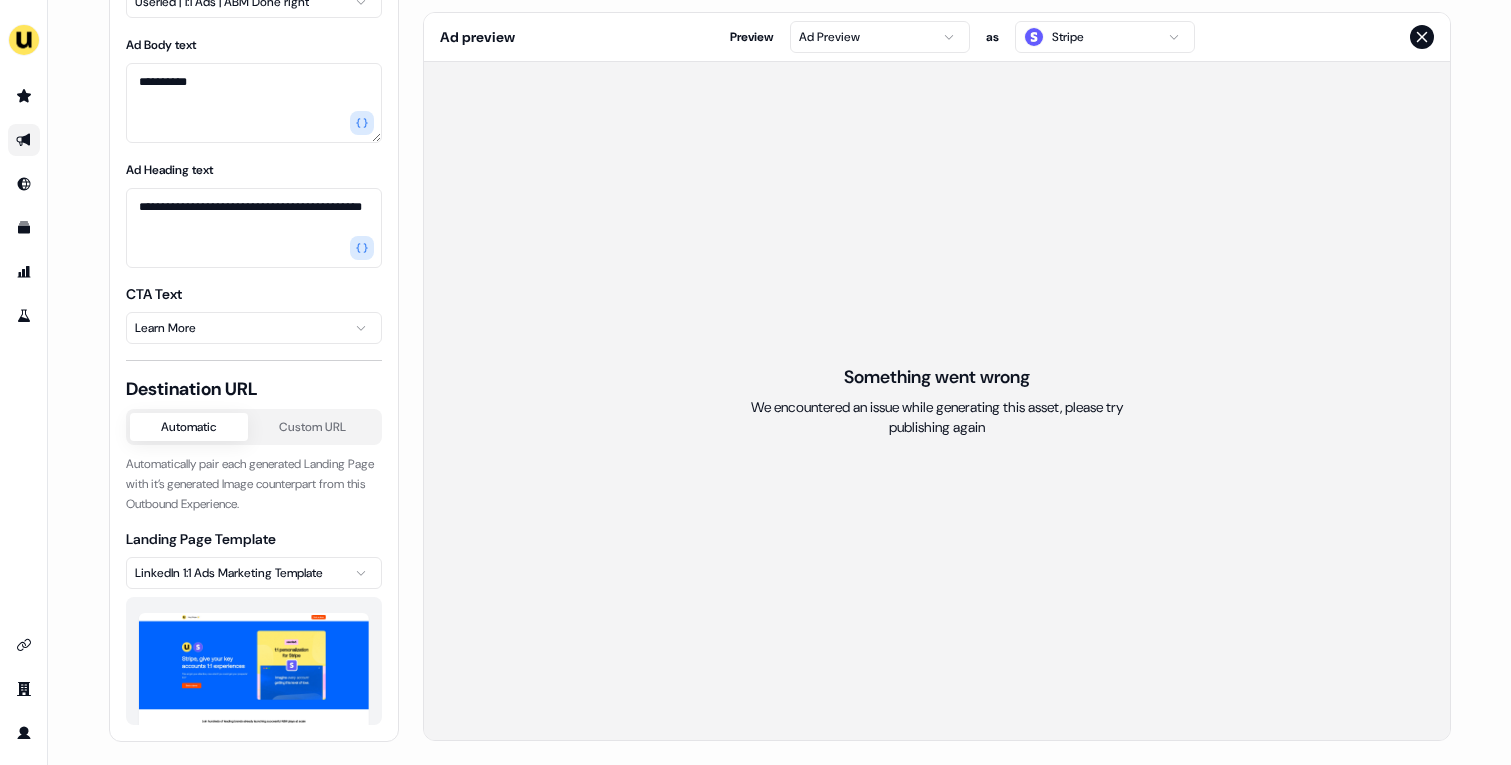 scroll, scrollTop: 0, scrollLeft: 0, axis: both 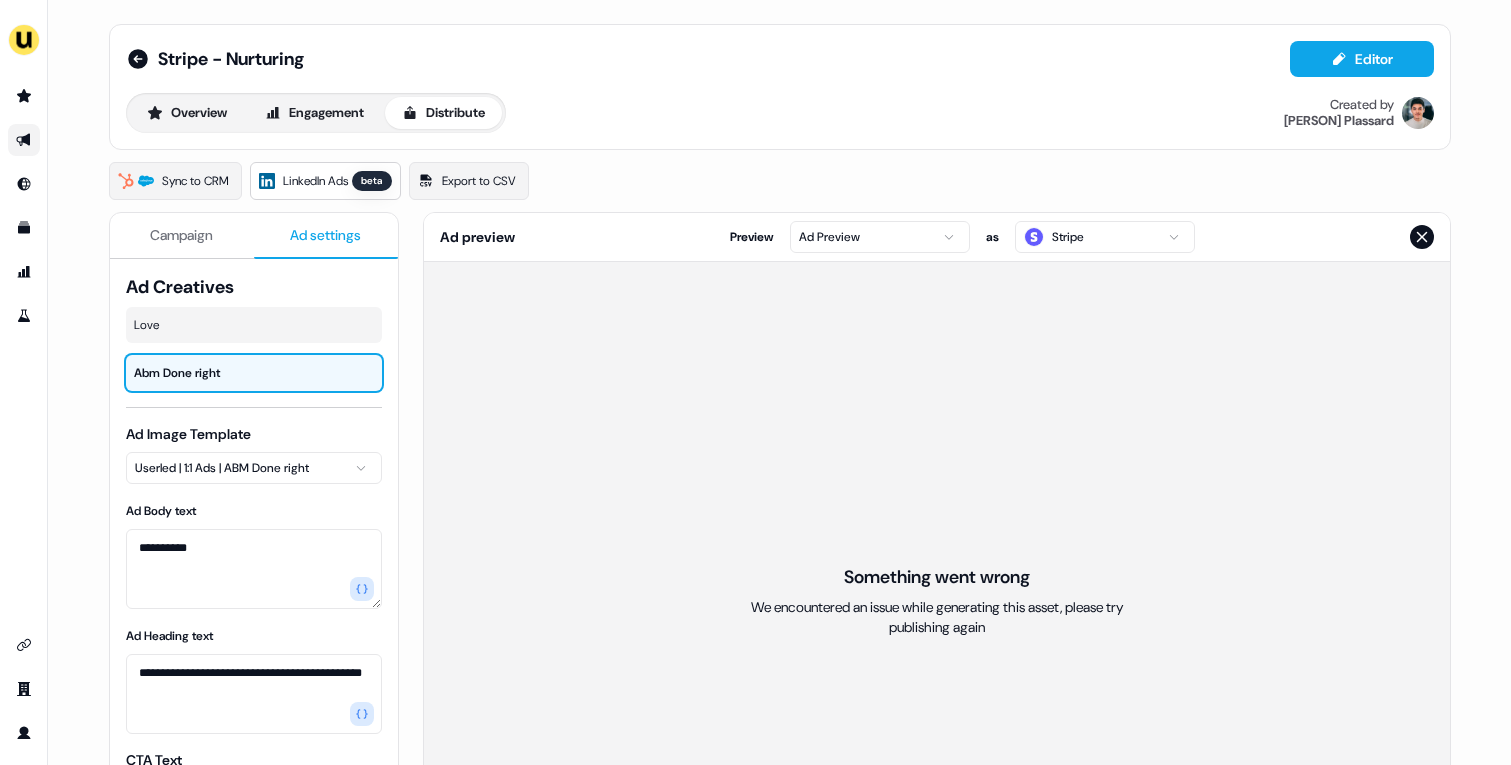 click on "Ad Creatives" at bounding box center (254, 287) 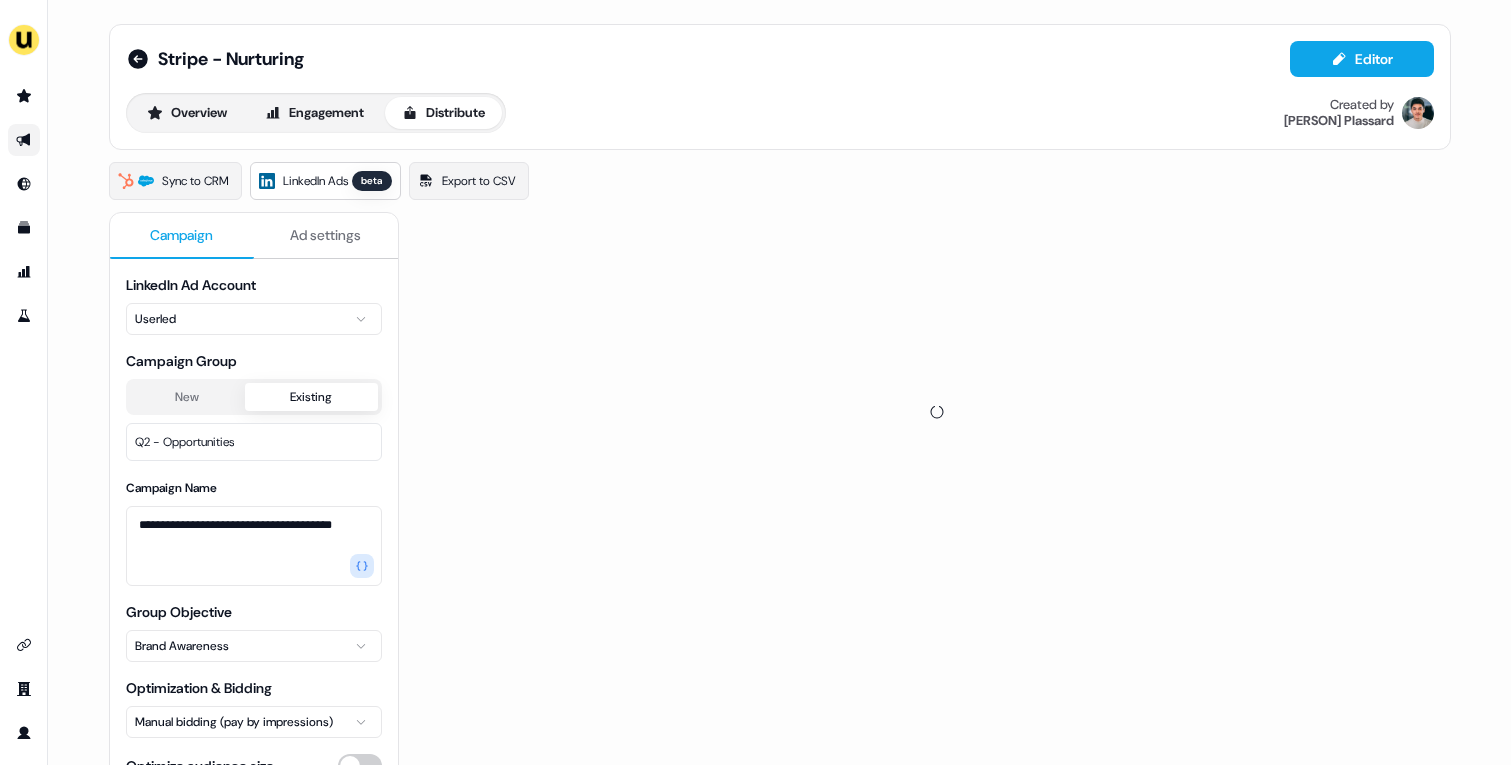 click on "Campaign" at bounding box center [181, 235] 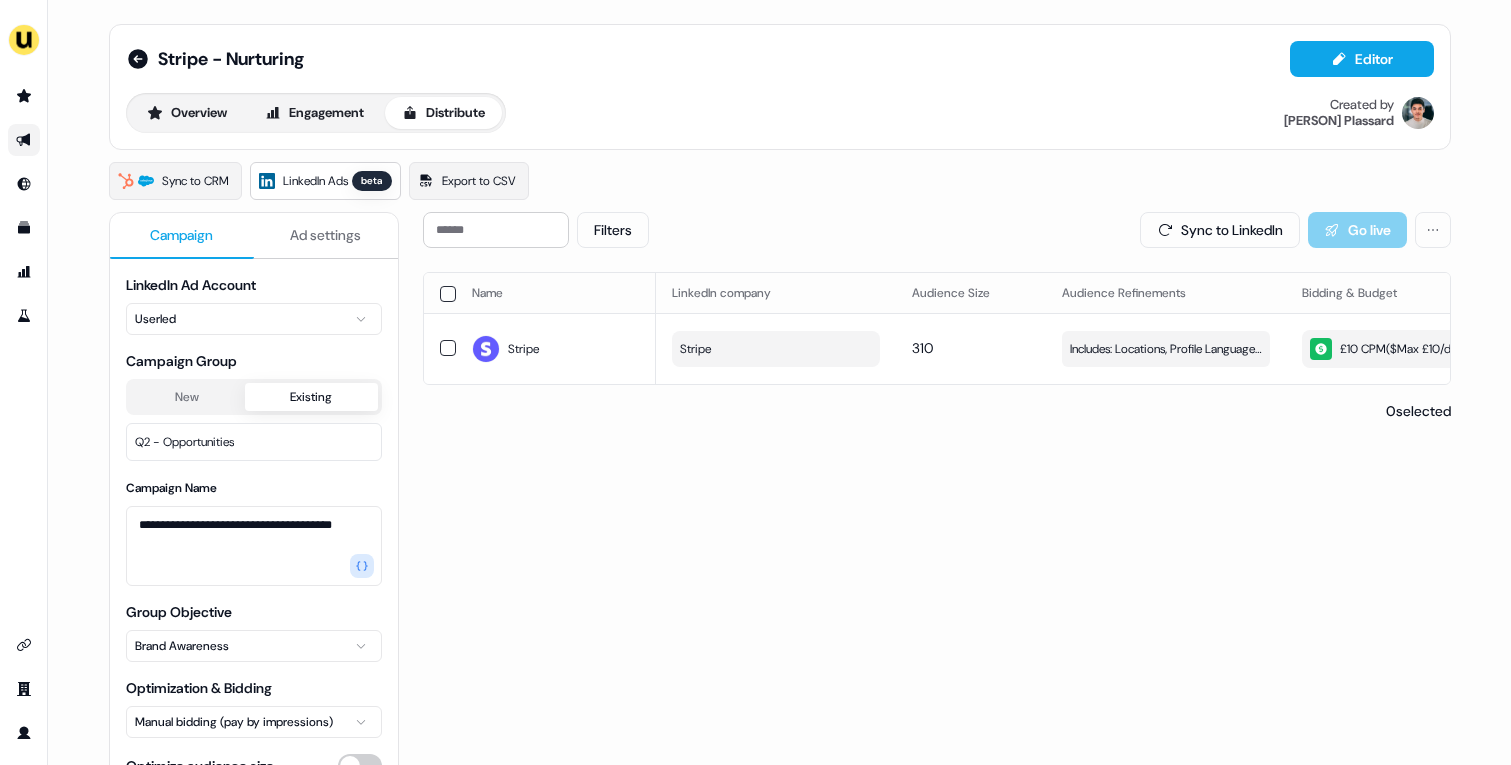 click on "Ad settings" at bounding box center [326, 236] 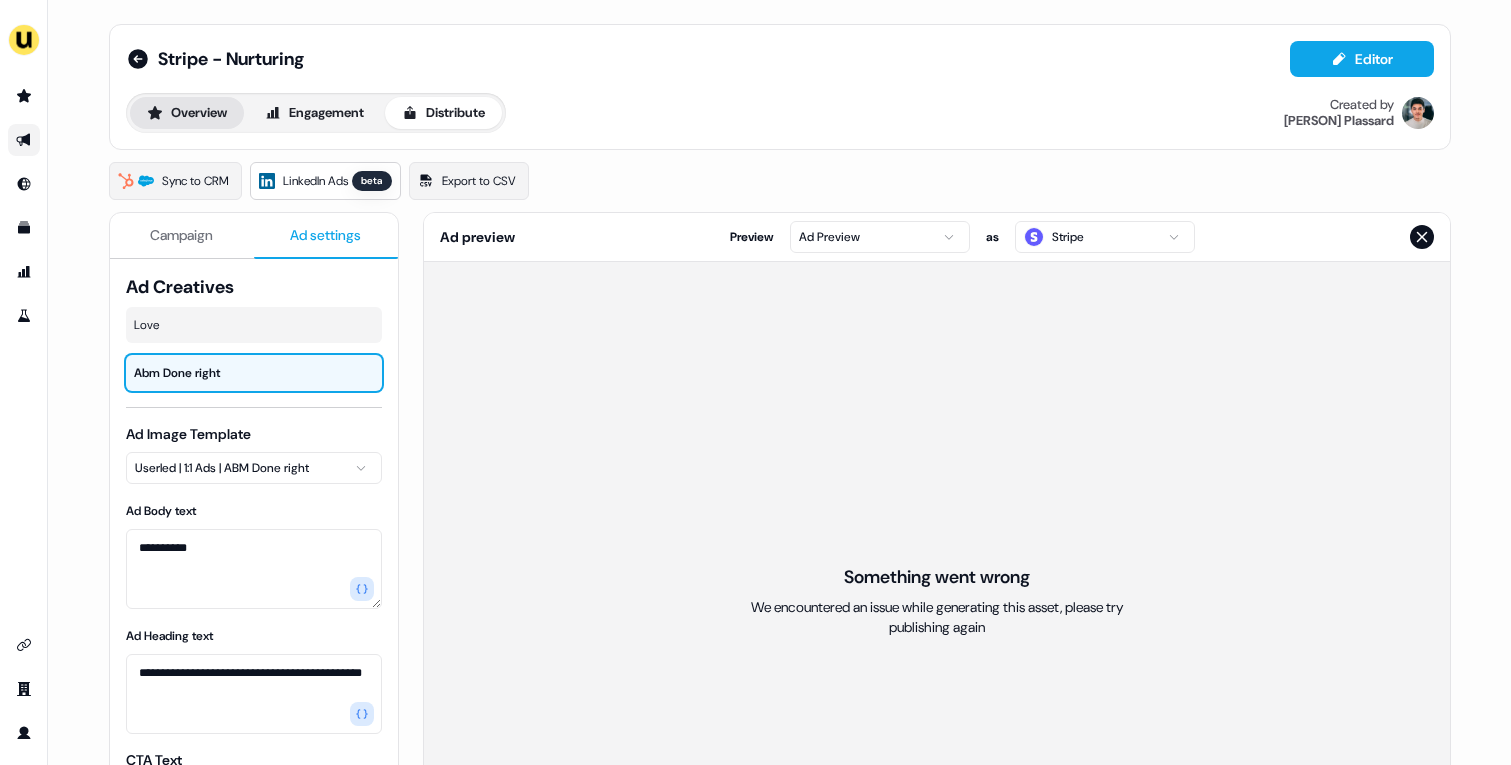 click on "Overview" at bounding box center [187, 113] 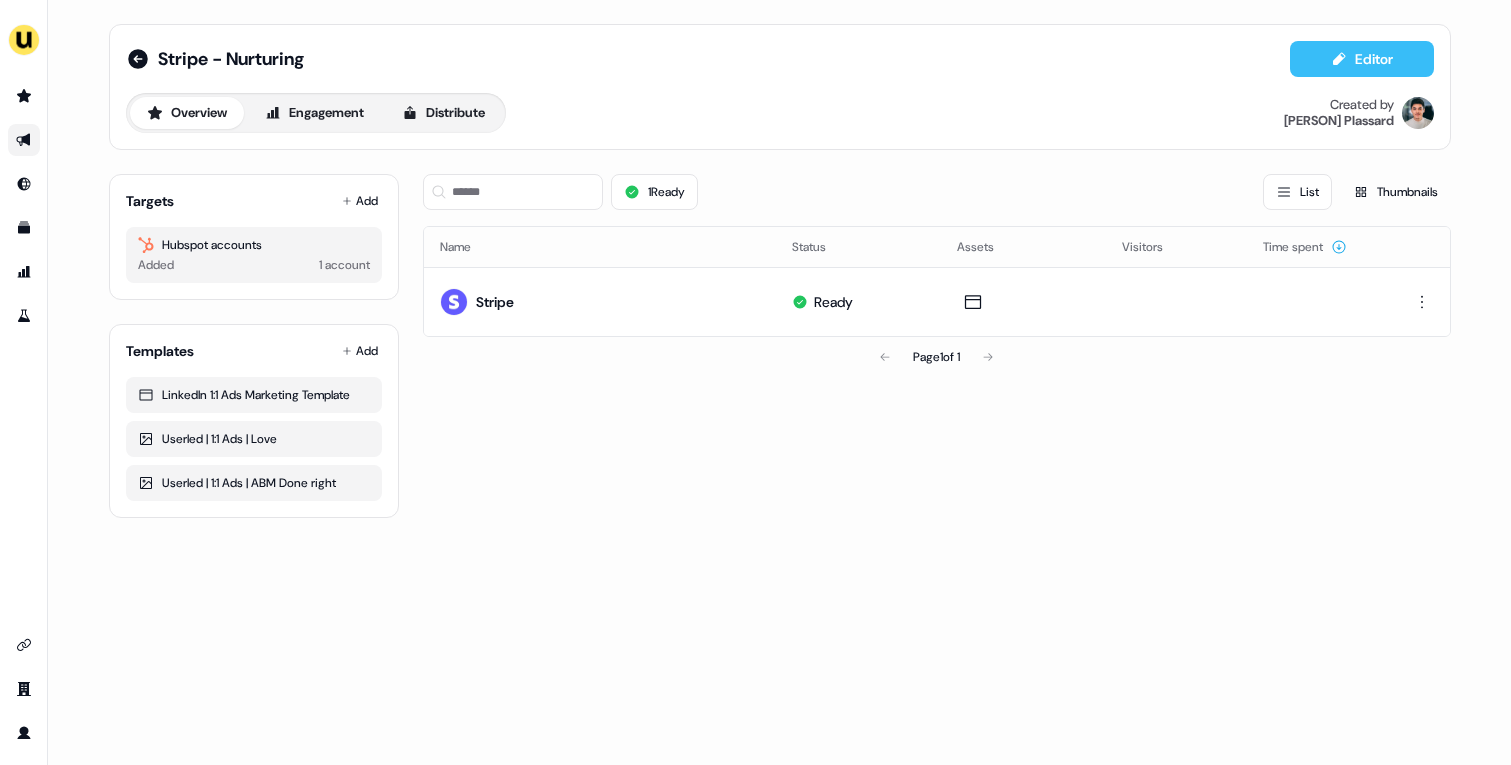 click on "Editor" at bounding box center (1362, 59) 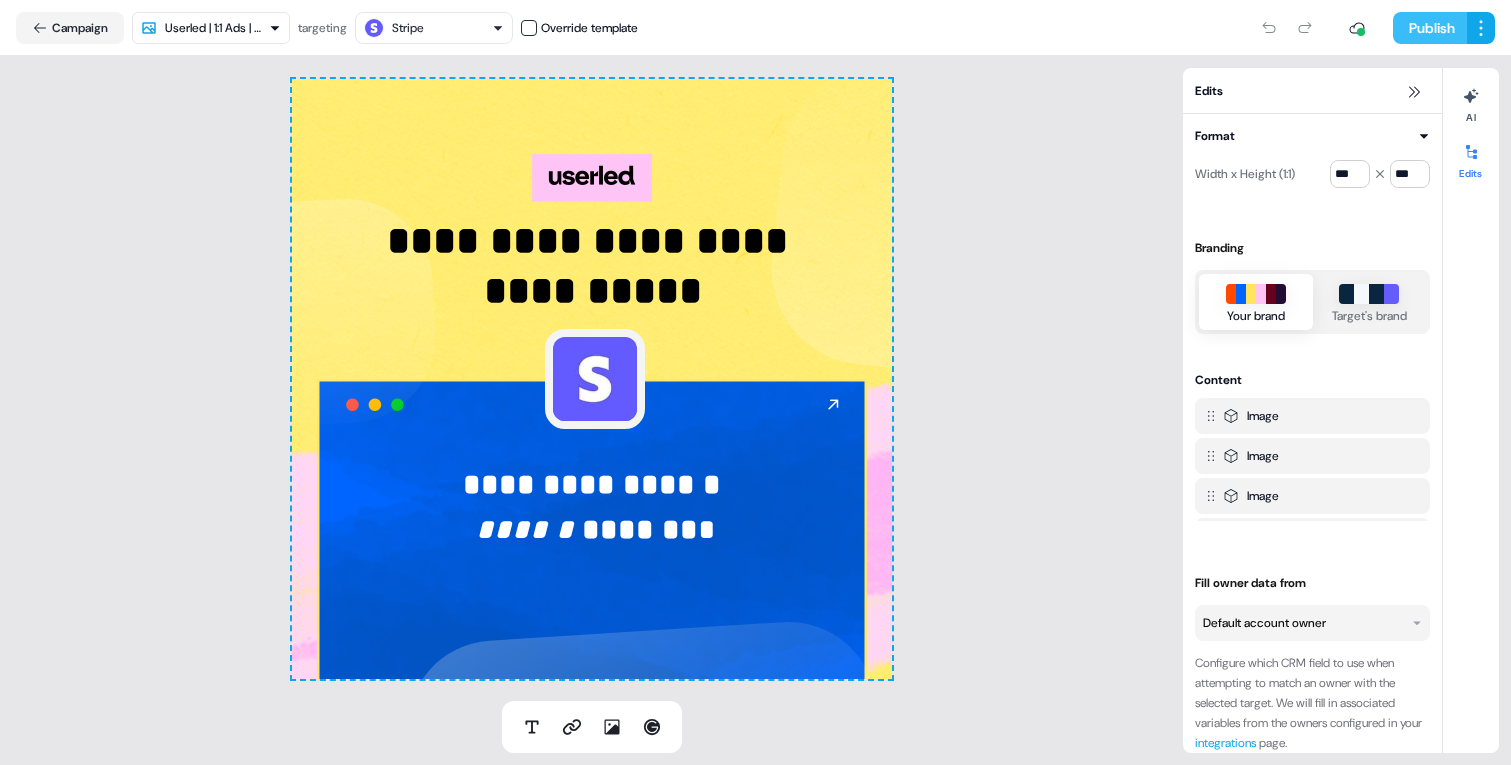 click on "Publish" at bounding box center [1430, 28] 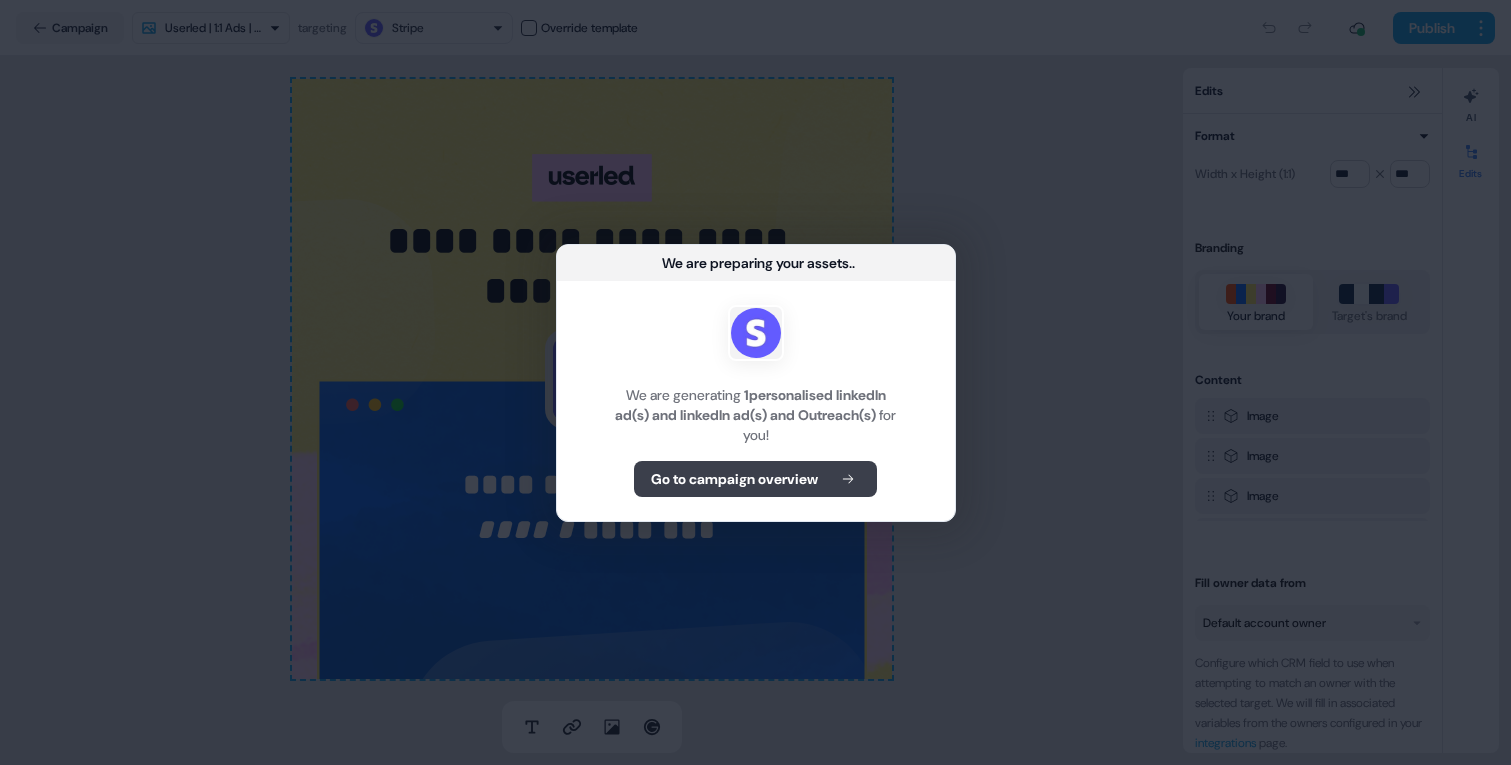 click on "Go to campaign overview" at bounding box center (734, 479) 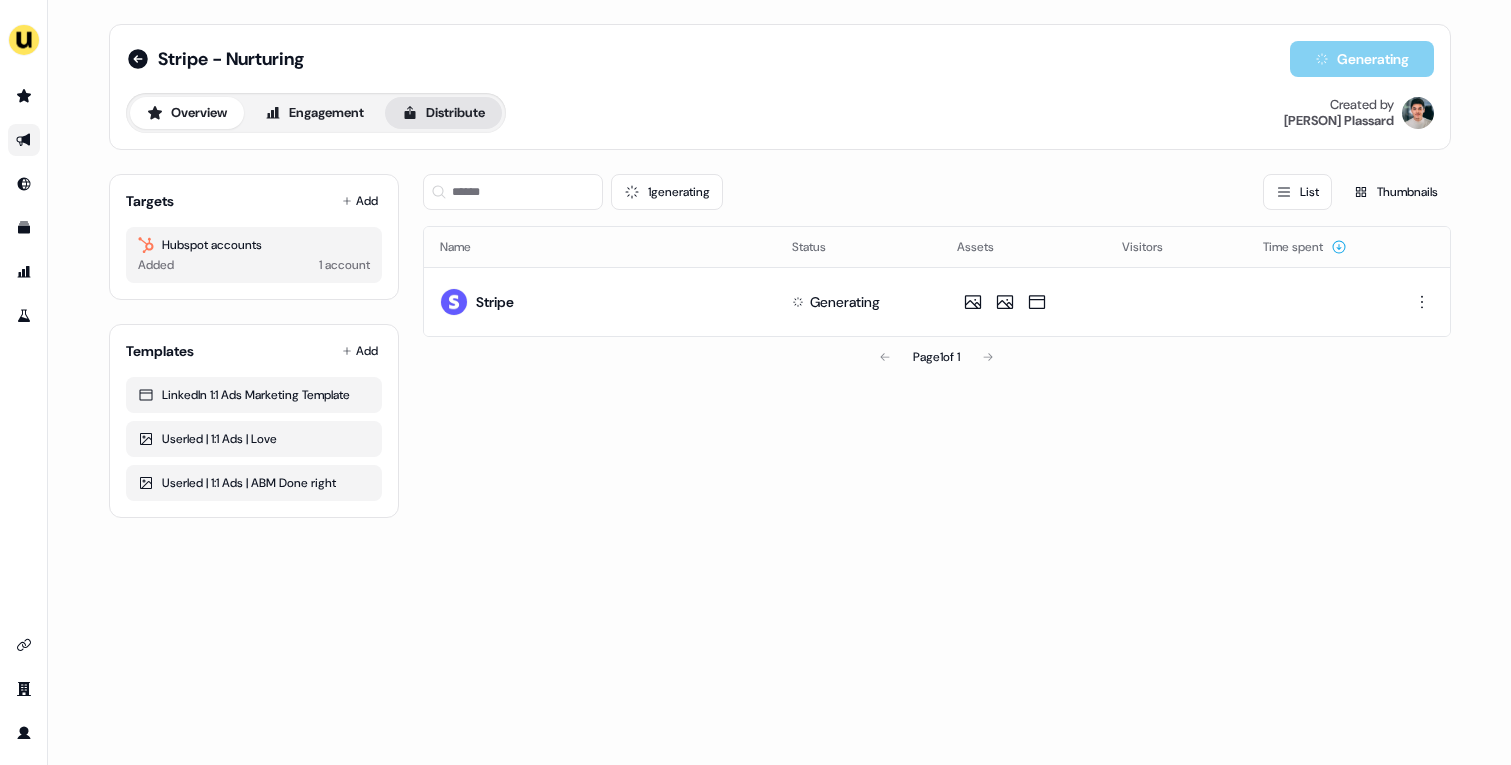 click on "Distribute" at bounding box center [443, 113] 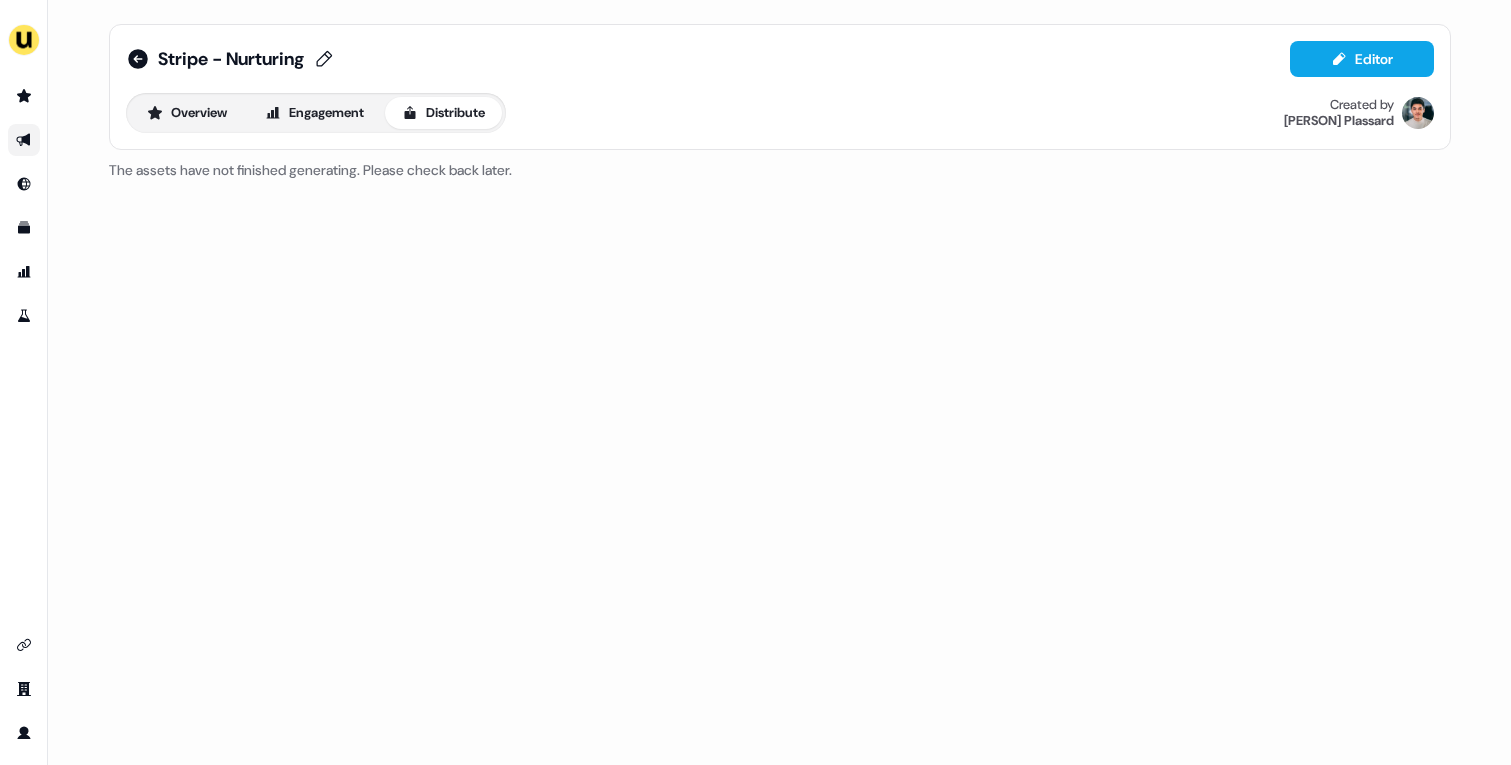 type 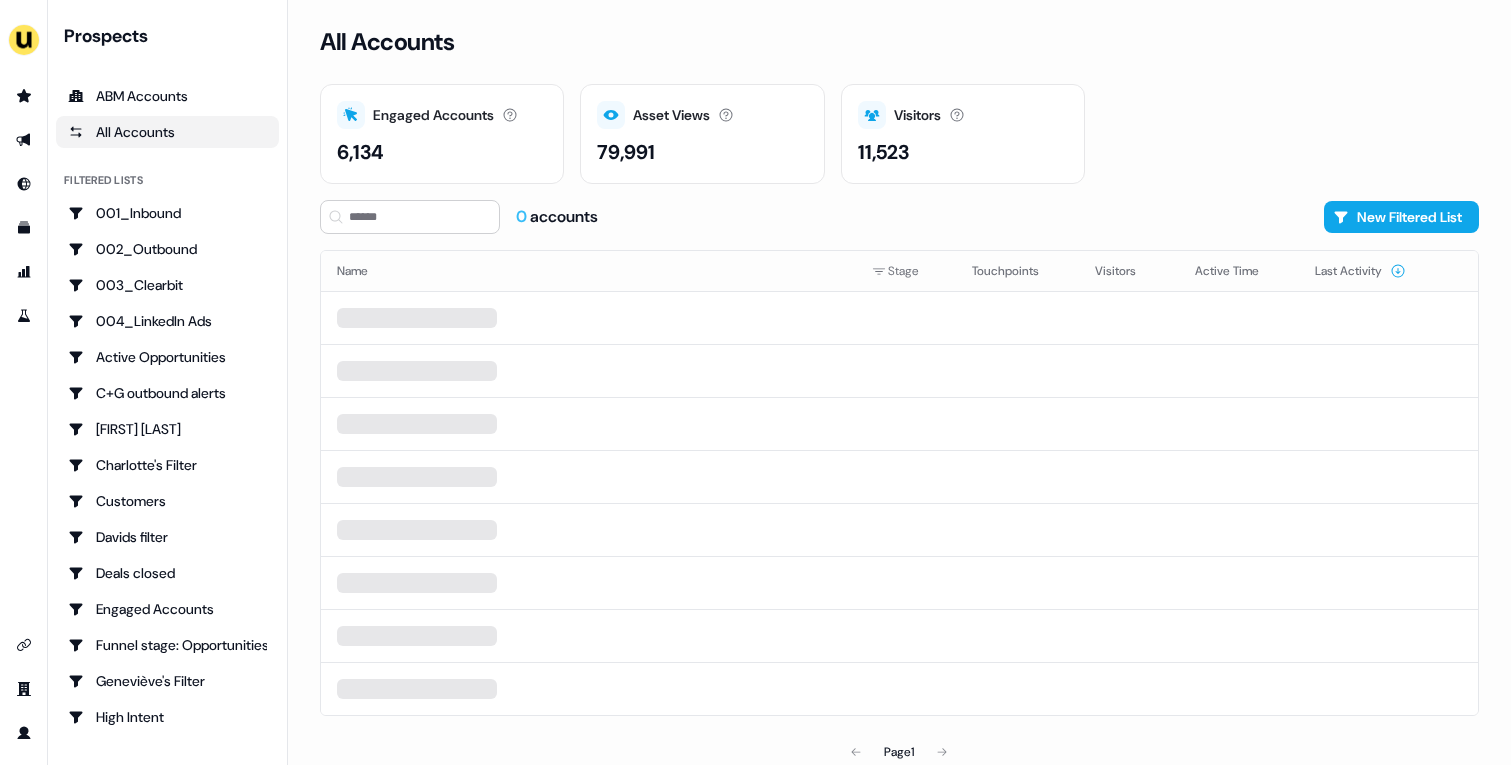 scroll, scrollTop: 0, scrollLeft: 0, axis: both 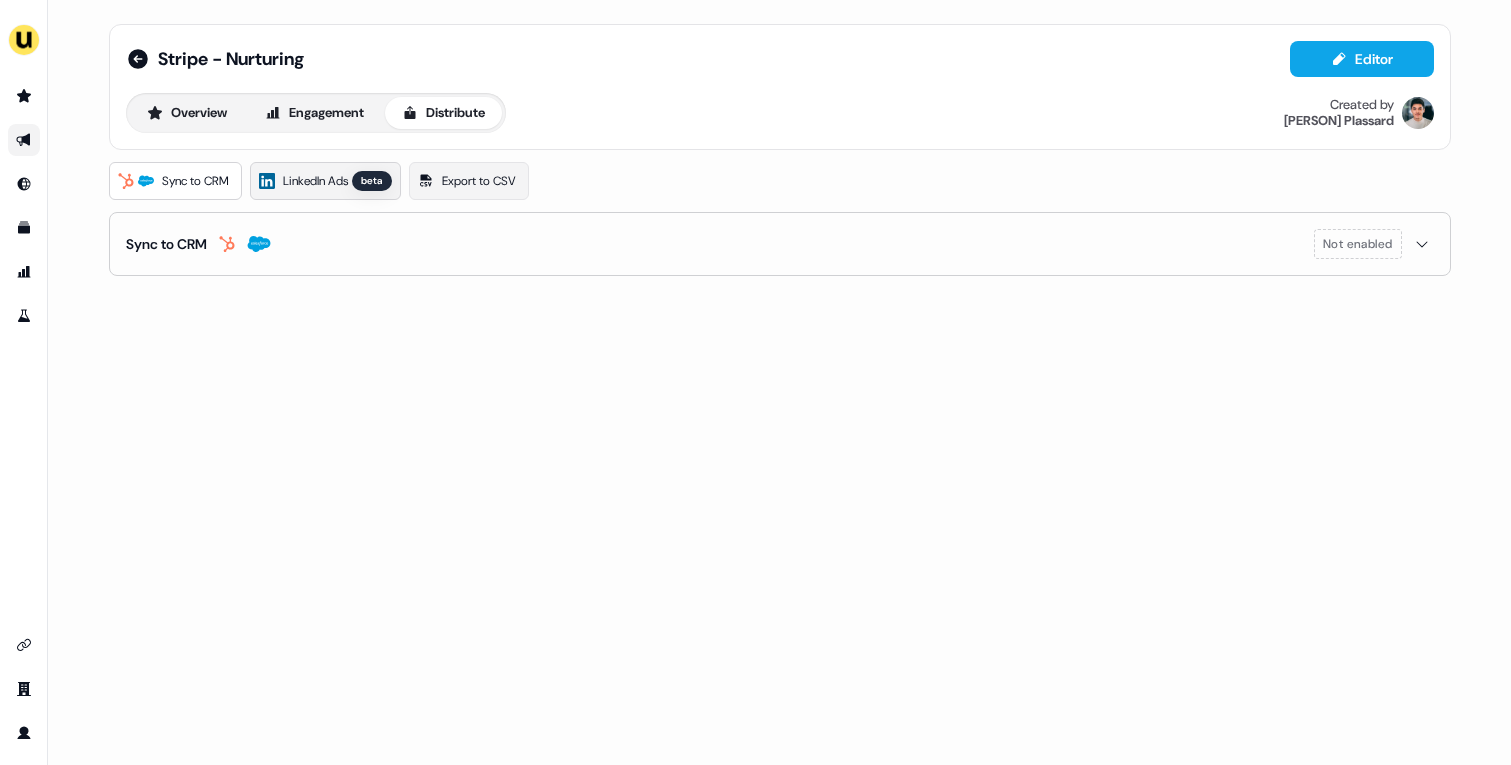 click on "LinkedIn Ads beta" at bounding box center [325, 181] 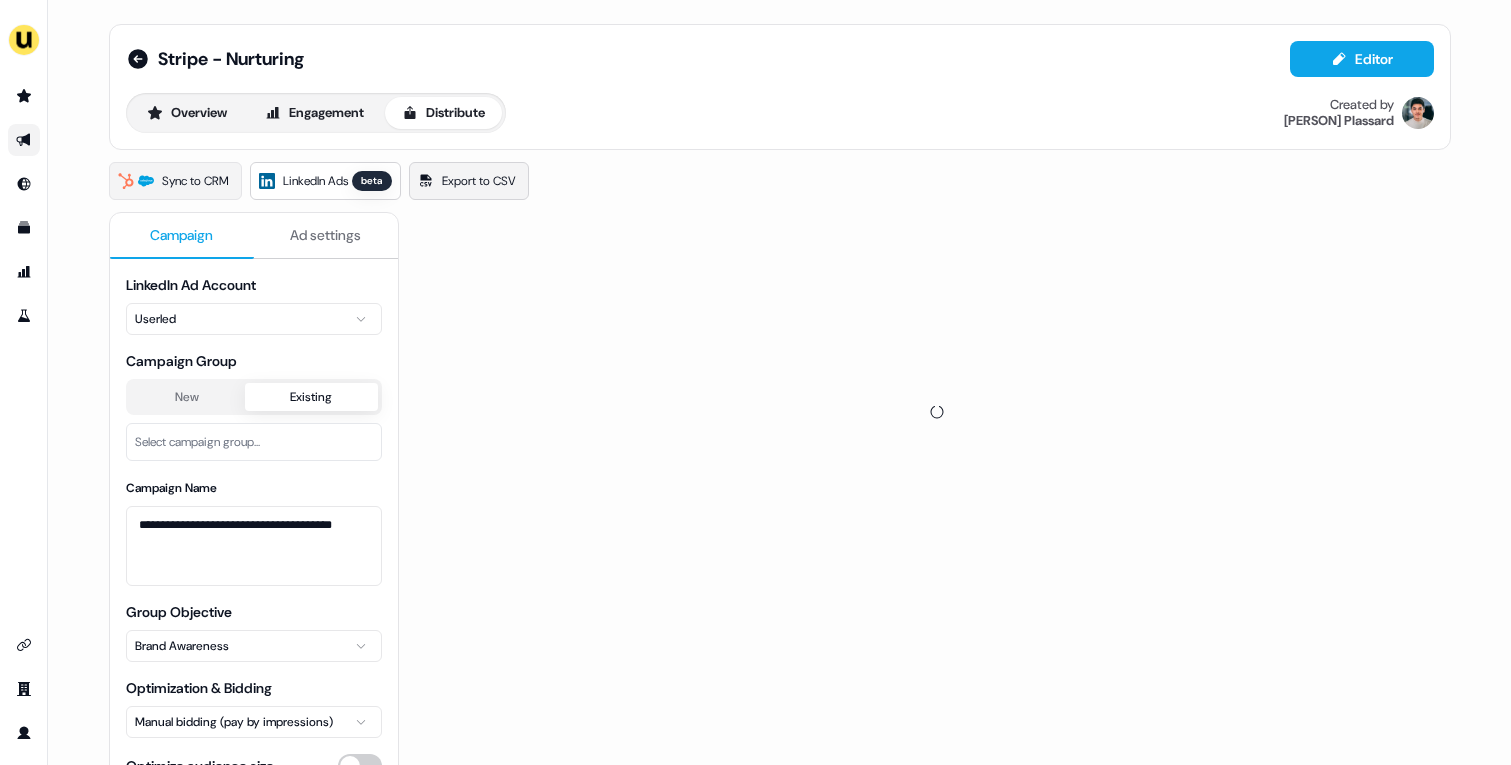 click on "Export to CSV" at bounding box center [469, 181] 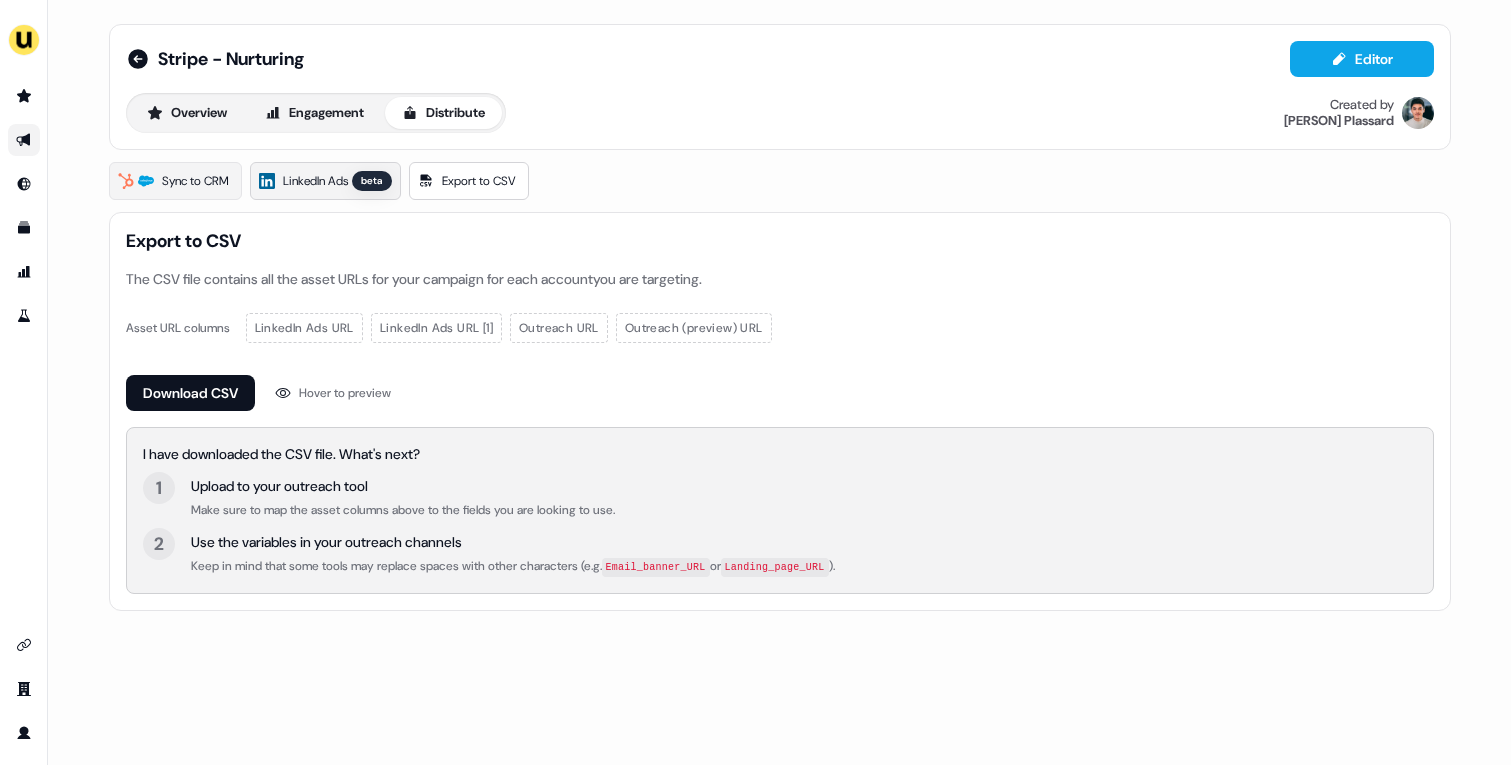 click on "LinkedIn Ads beta" at bounding box center (325, 181) 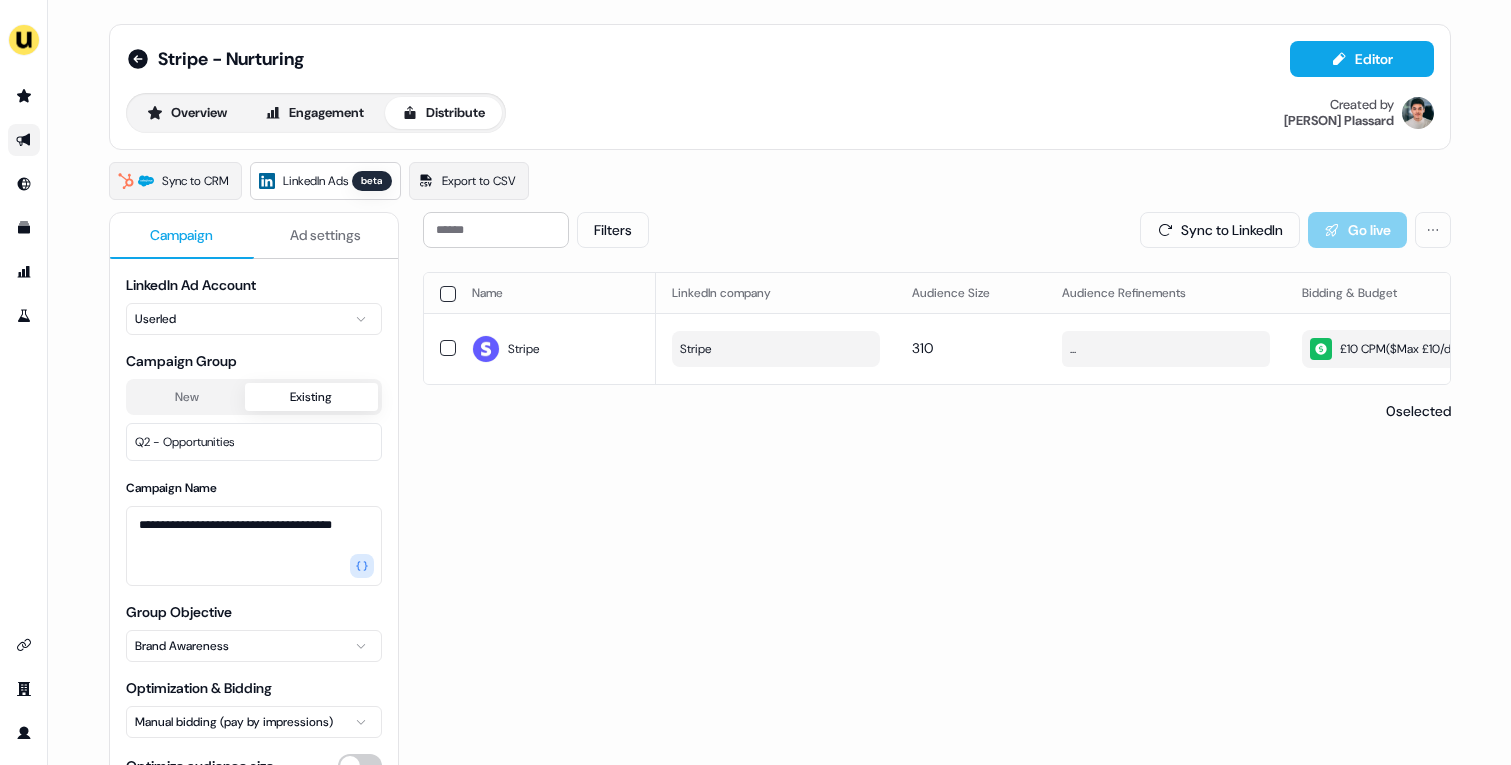 click on "Ad settings" at bounding box center (326, 236) 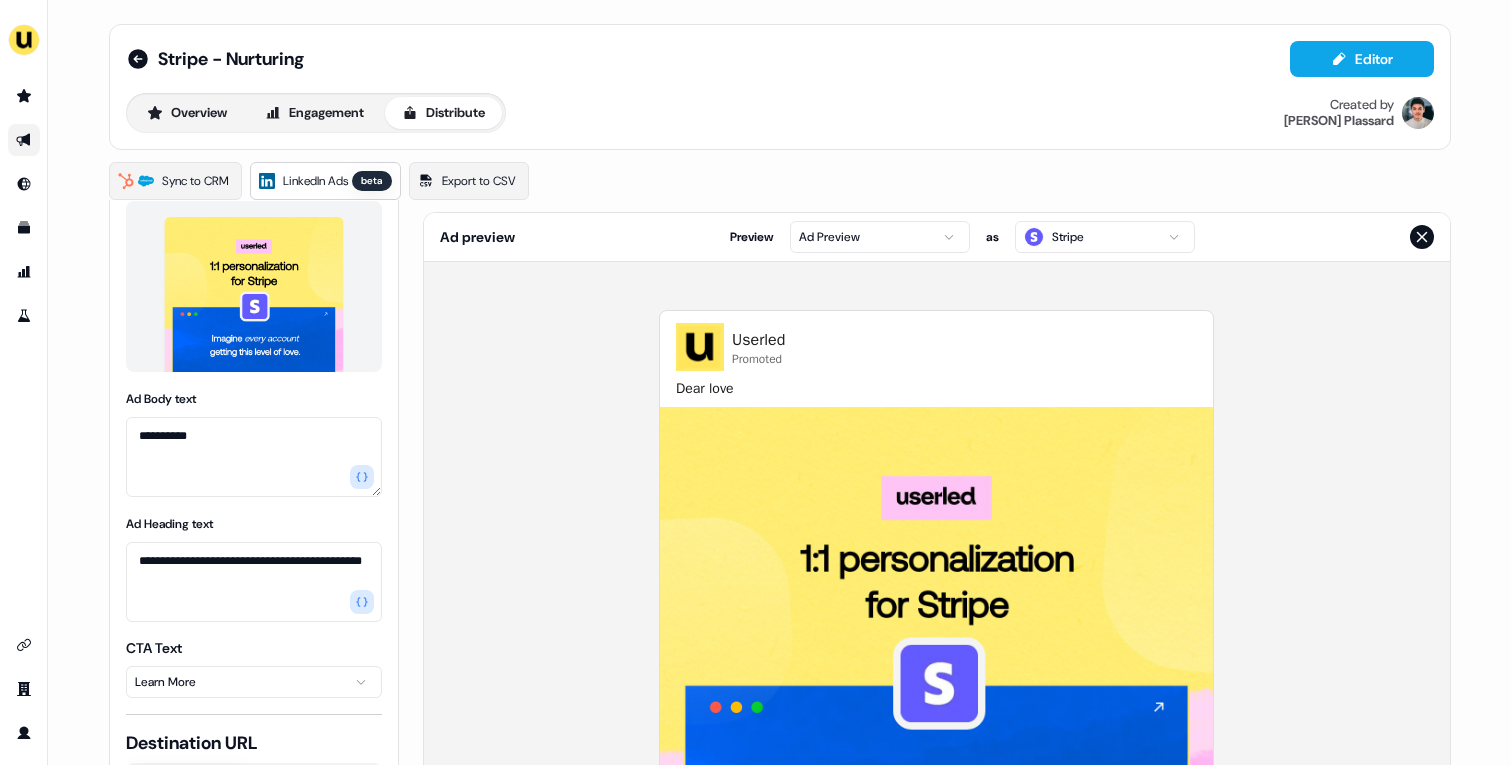 scroll, scrollTop: 444, scrollLeft: 0, axis: vertical 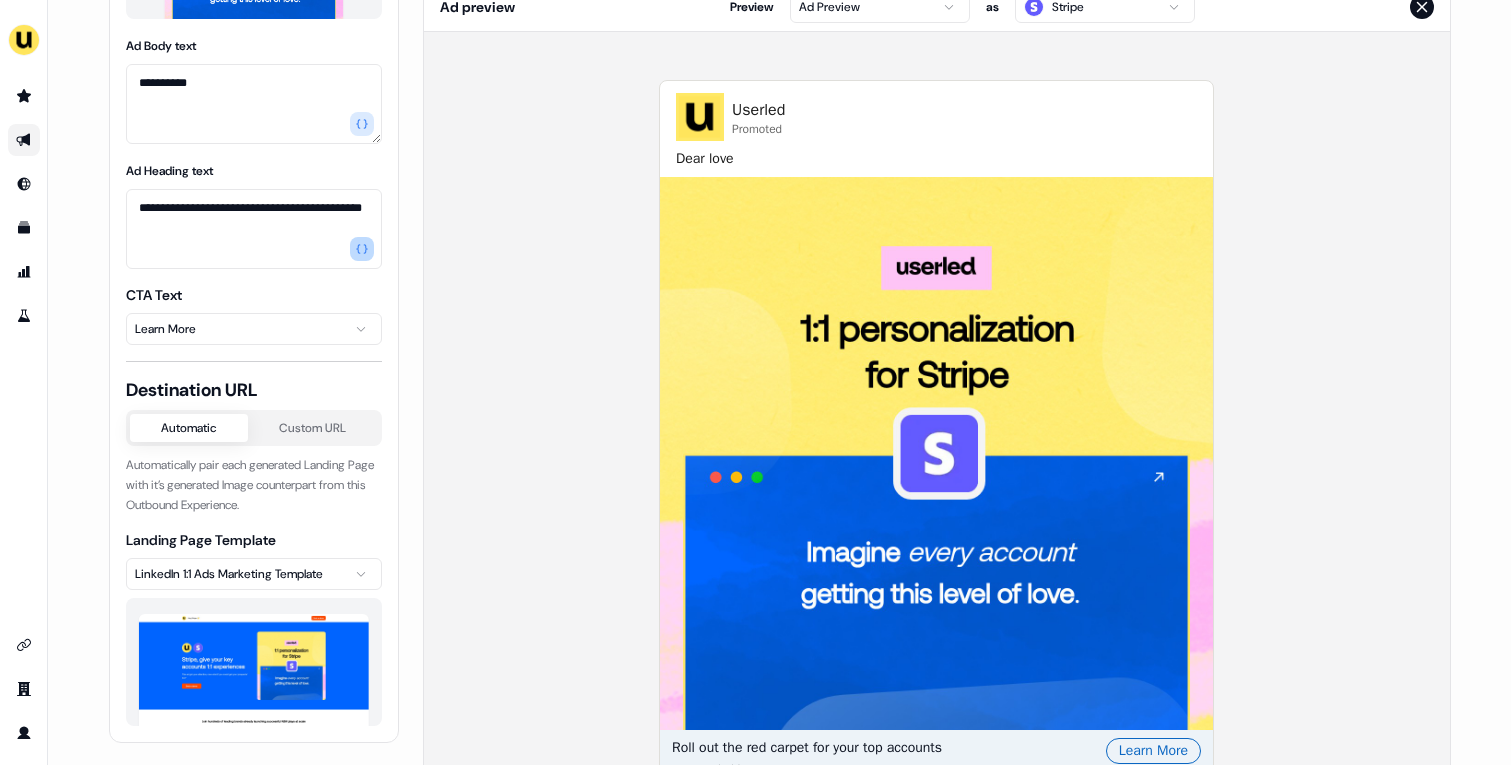click at bounding box center (362, 249) 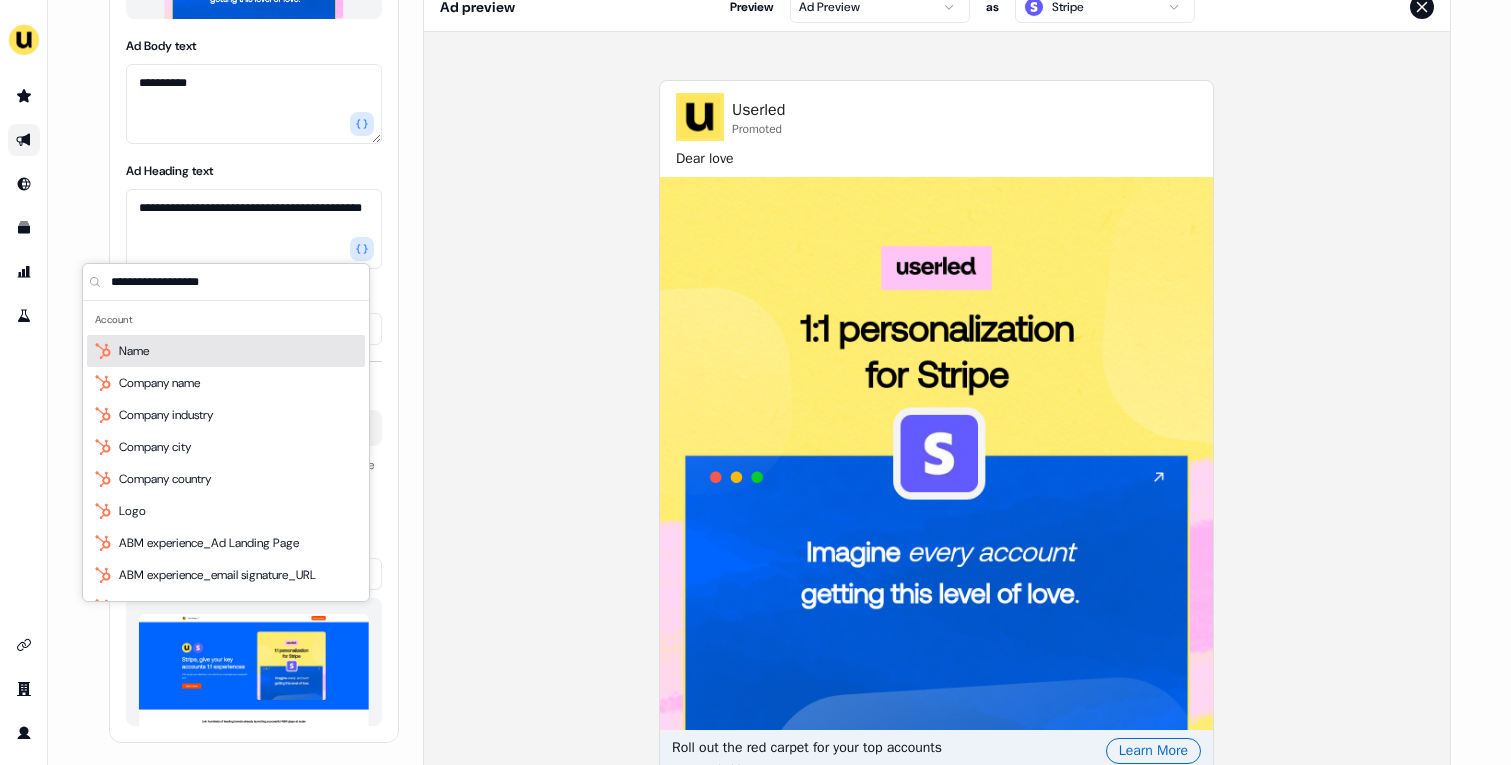 click on "Name" at bounding box center (226, 351) 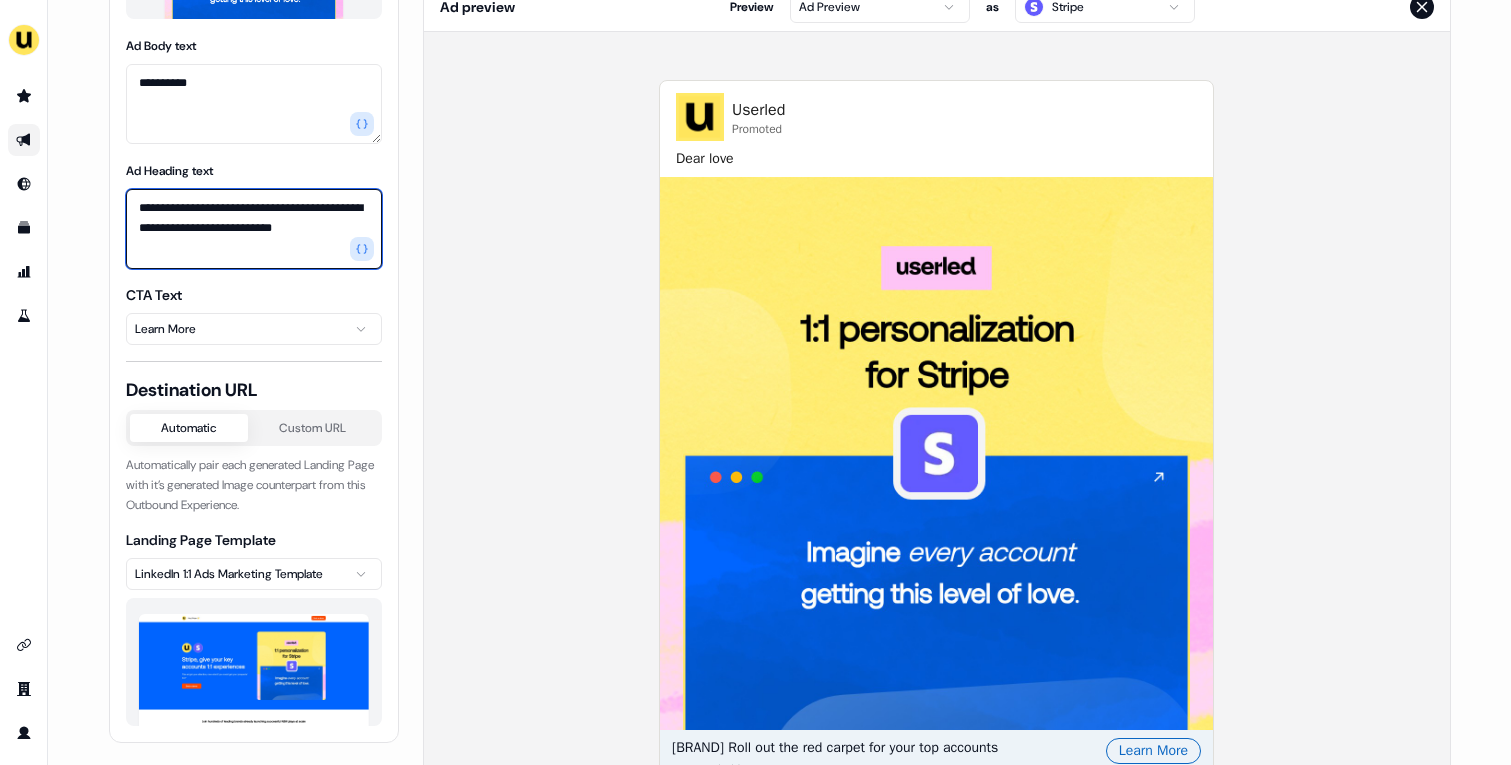 click on "**********" at bounding box center (254, 229) 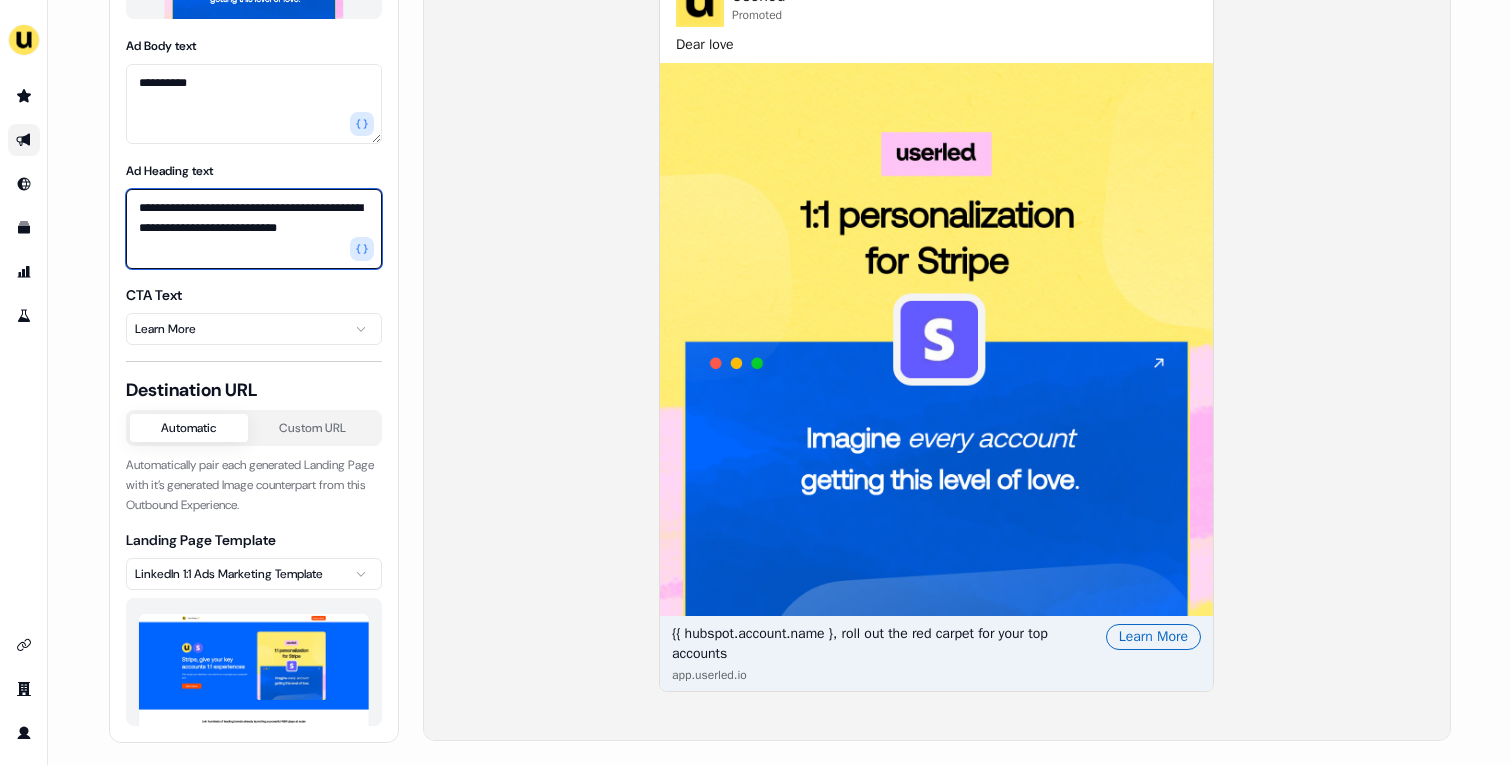 scroll, scrollTop: 324, scrollLeft: 0, axis: vertical 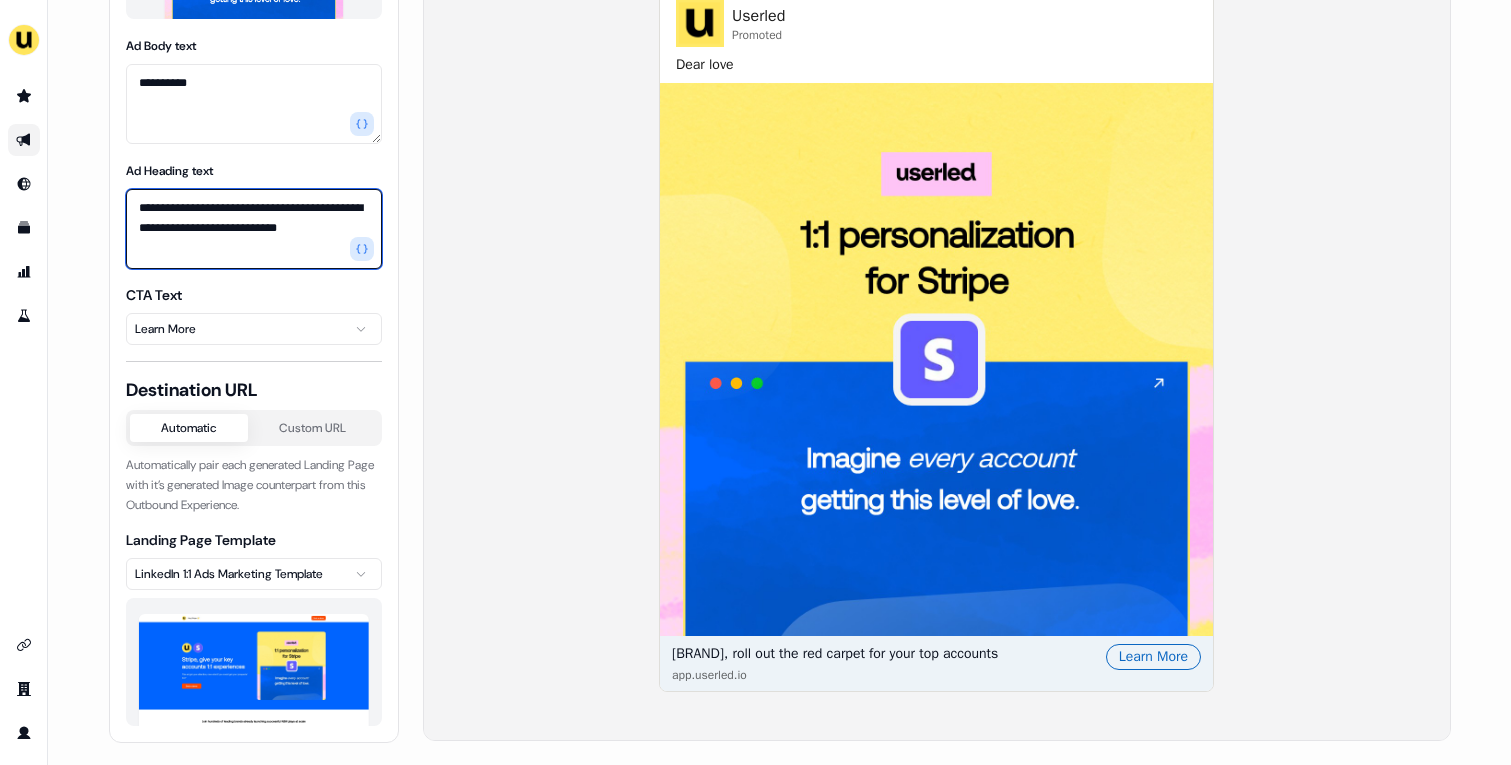 type on "**********" 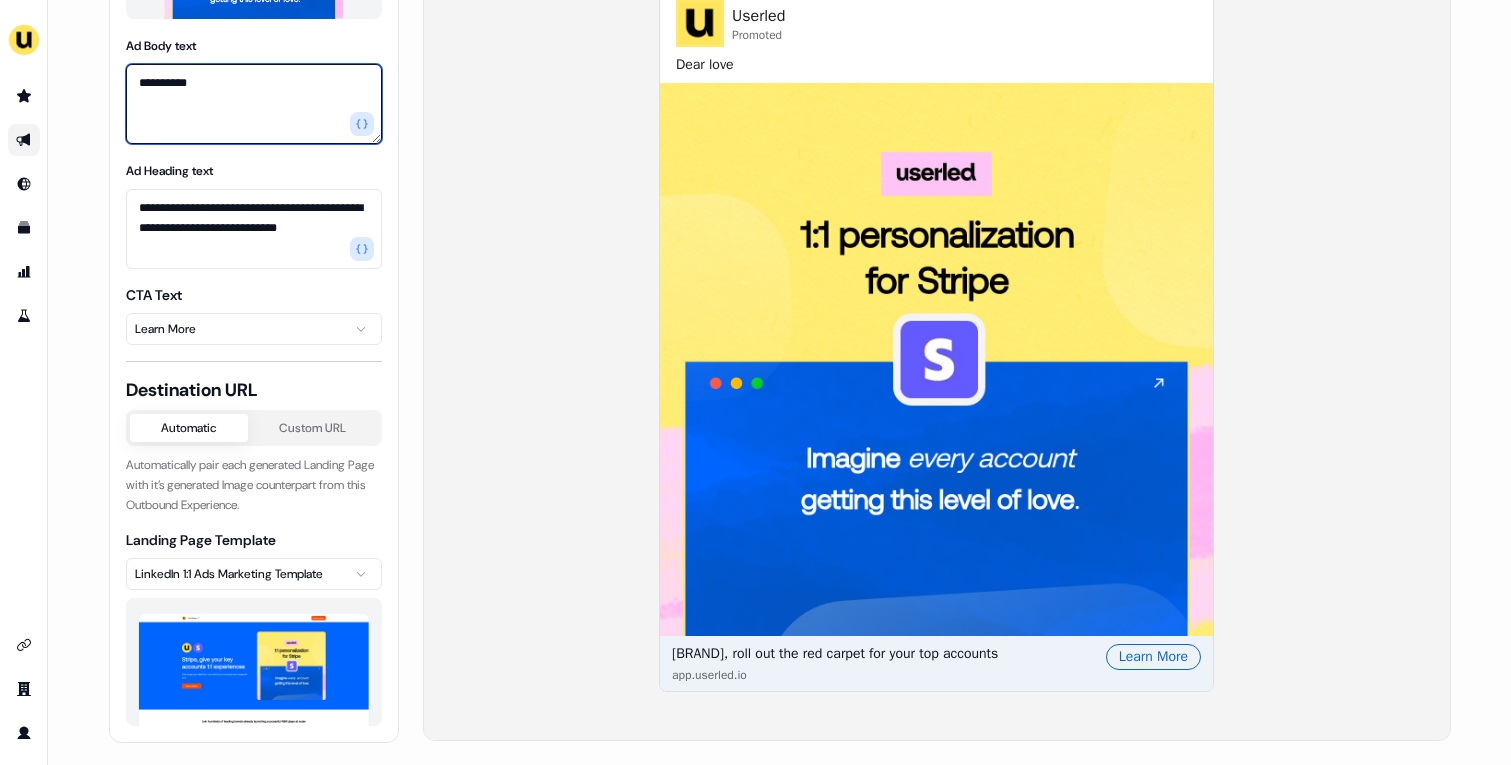 click on "*********" at bounding box center [254, 104] 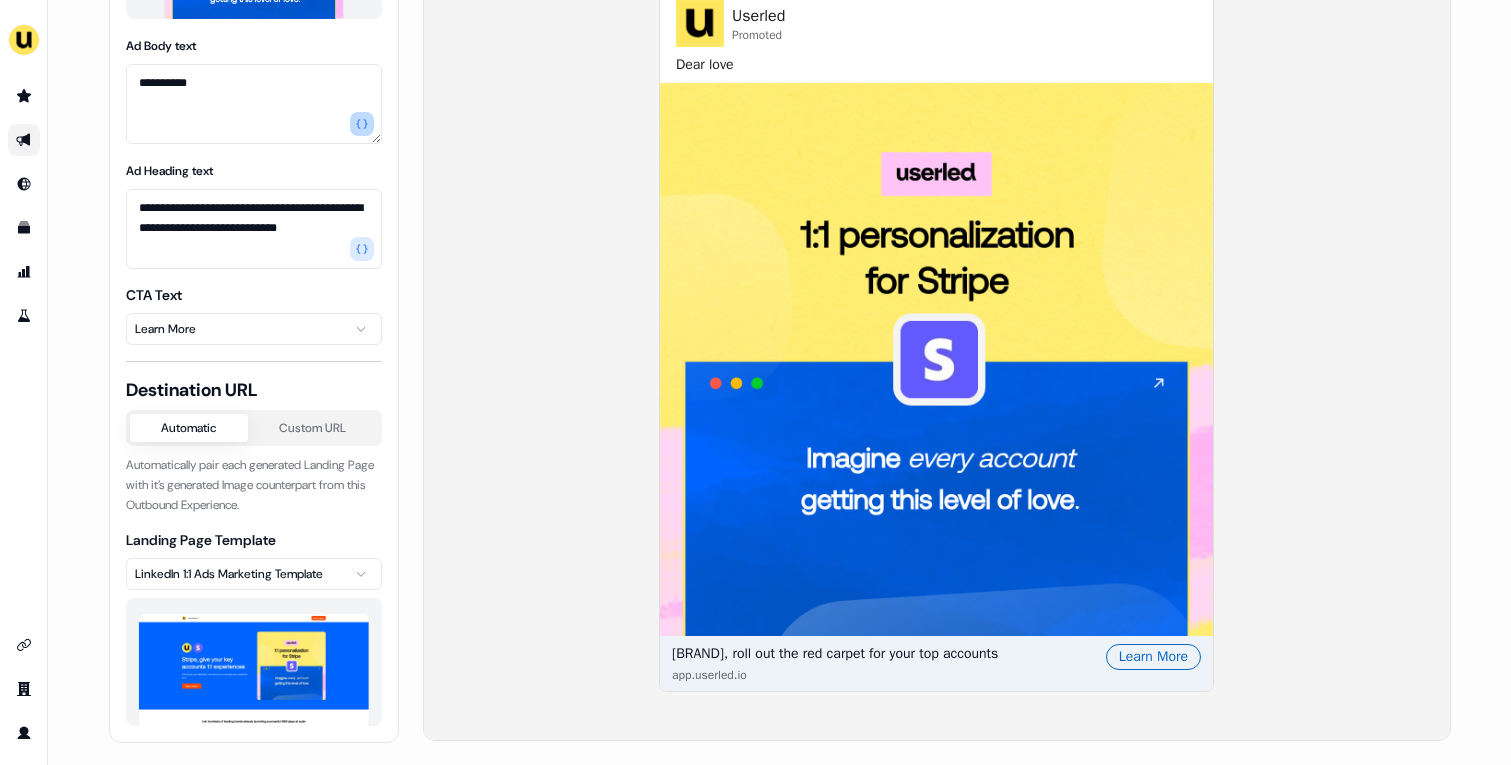 click at bounding box center (362, 124) 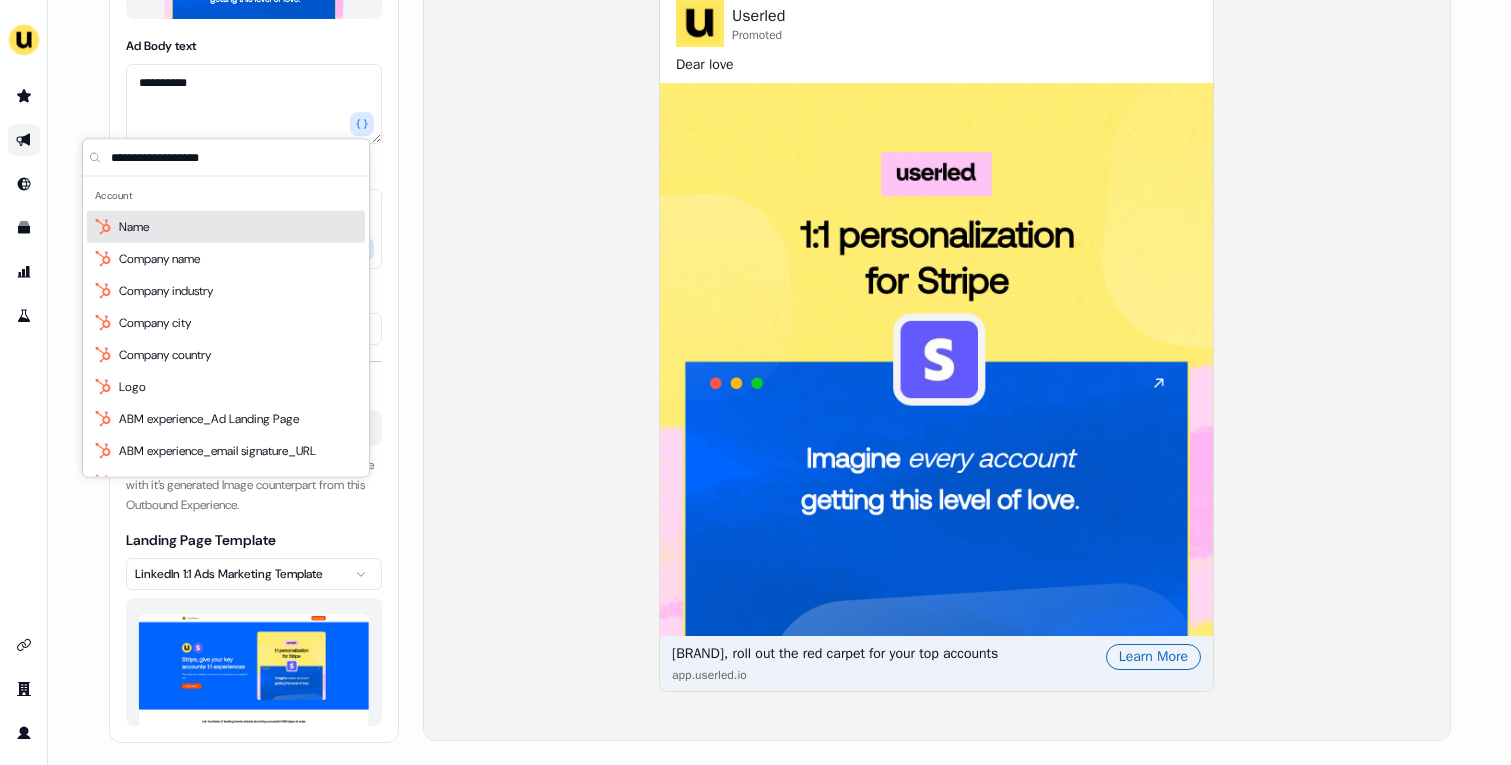 click on "Name" at bounding box center [226, 227] 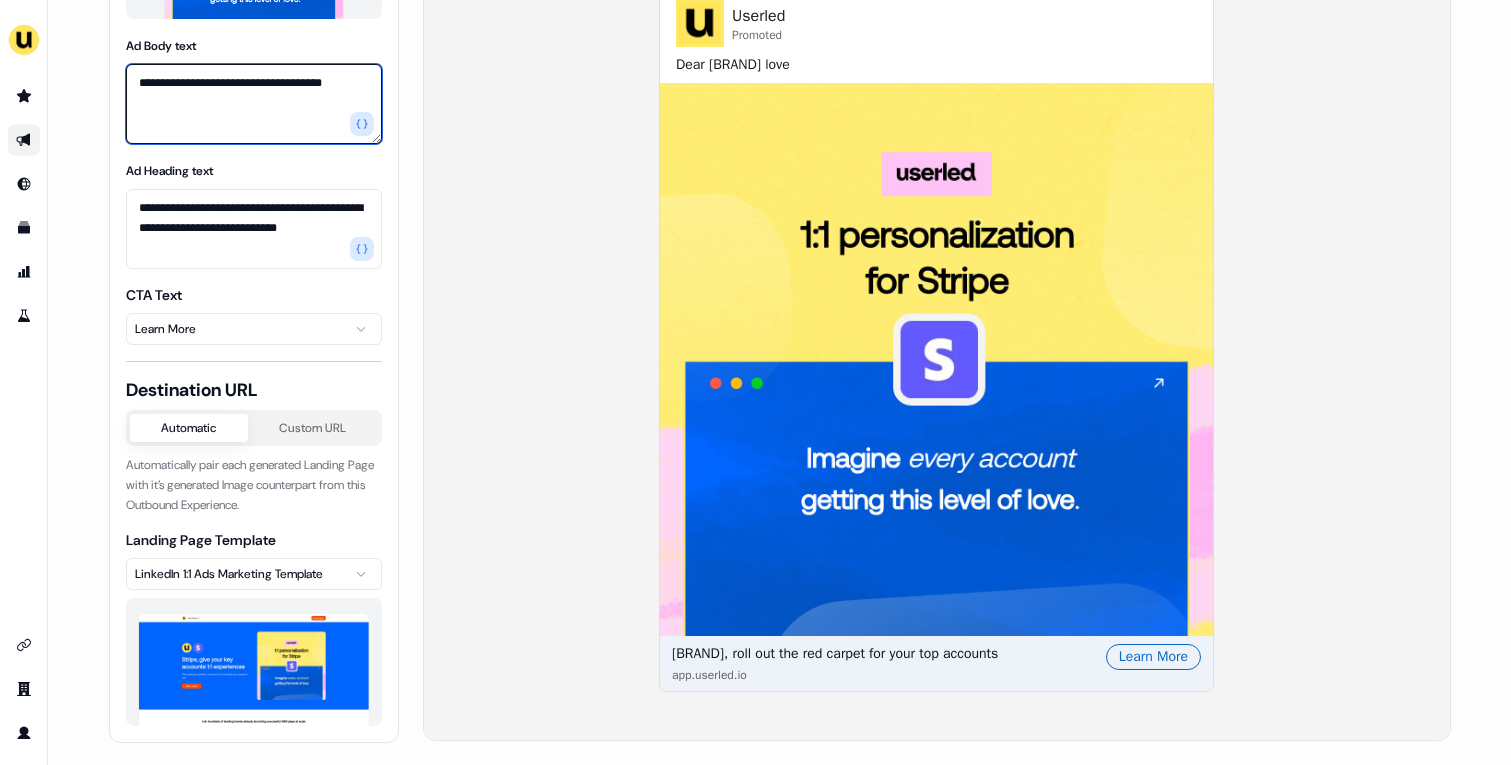 click on "**********" at bounding box center (254, 104) 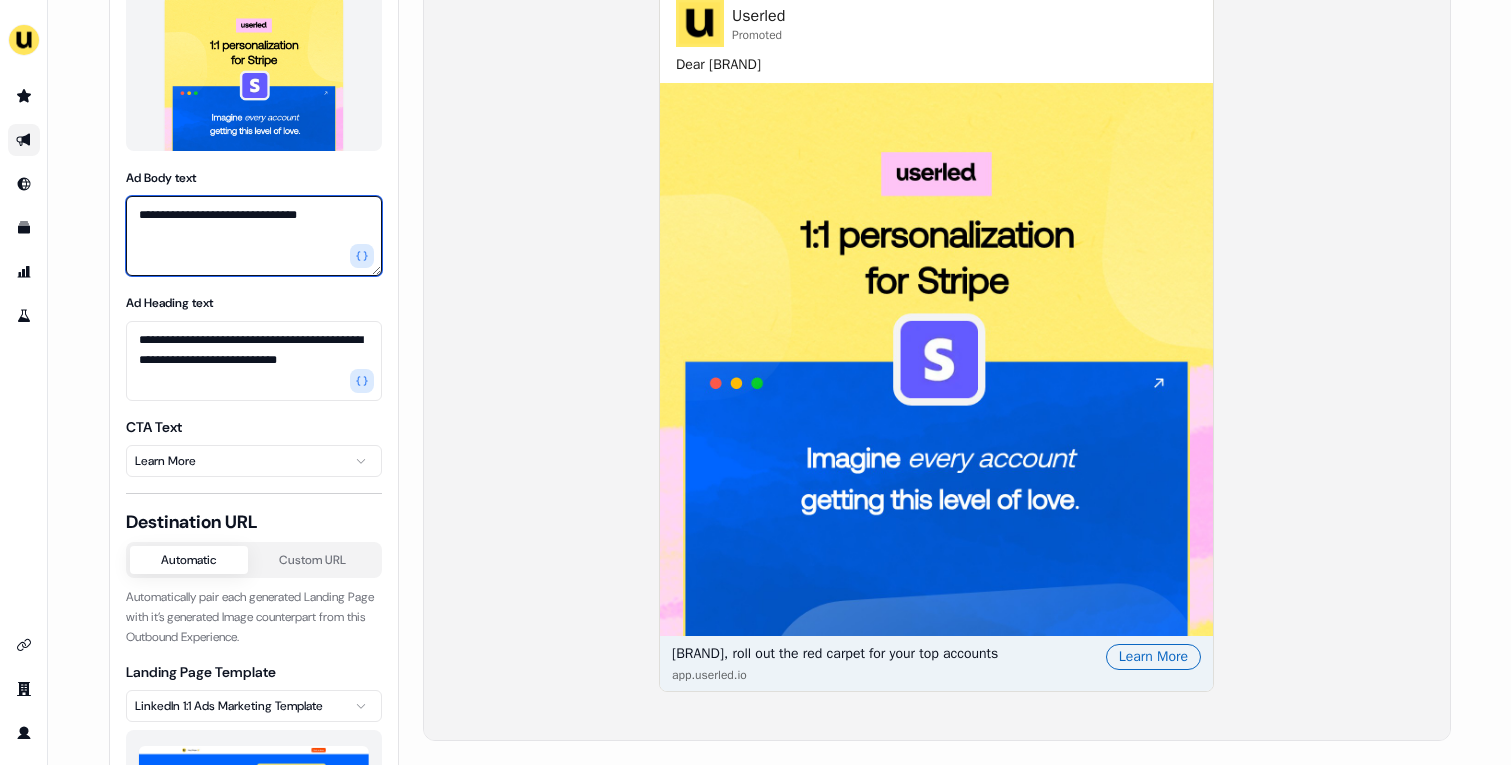 scroll, scrollTop: 308, scrollLeft: 0, axis: vertical 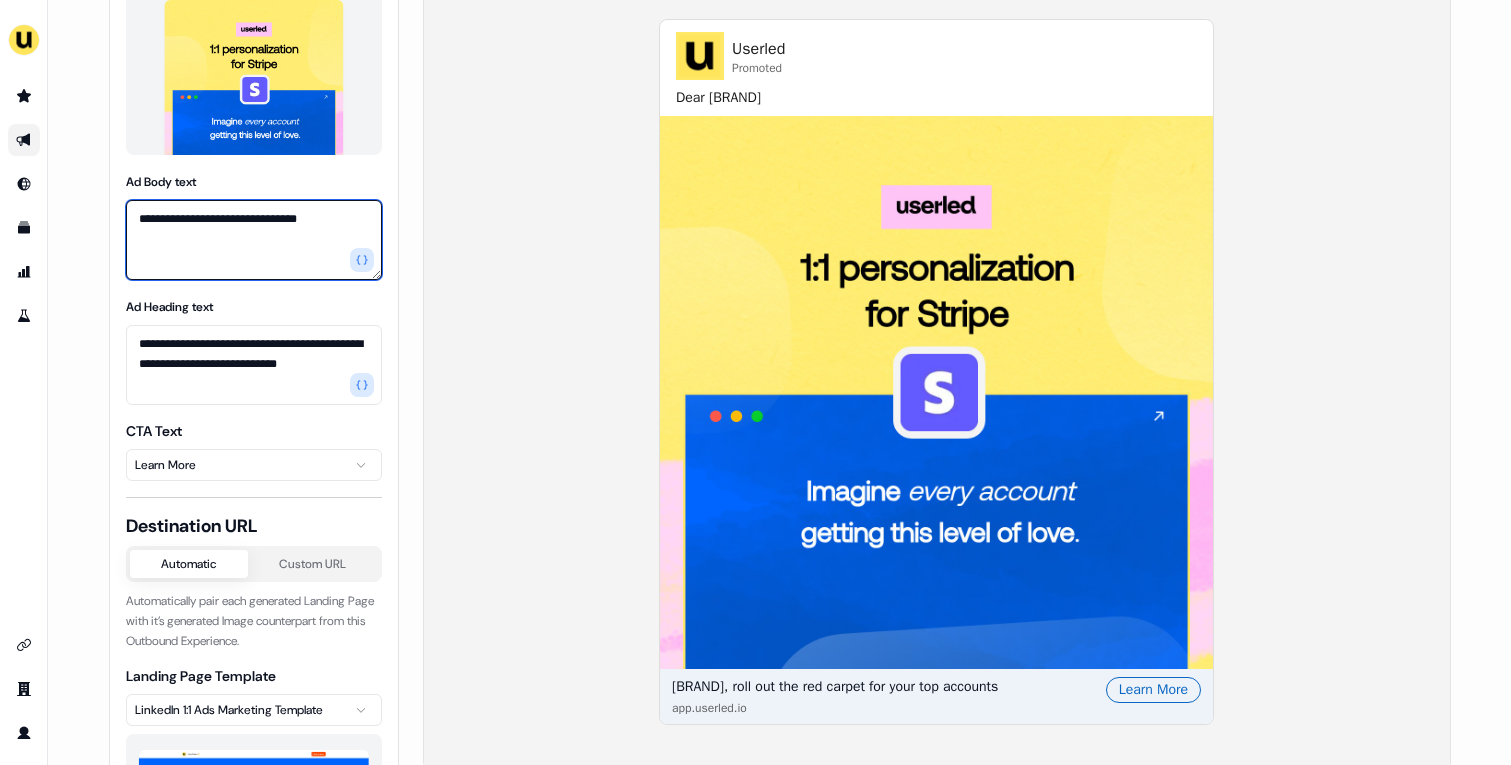 click on "**********" at bounding box center [254, 240] 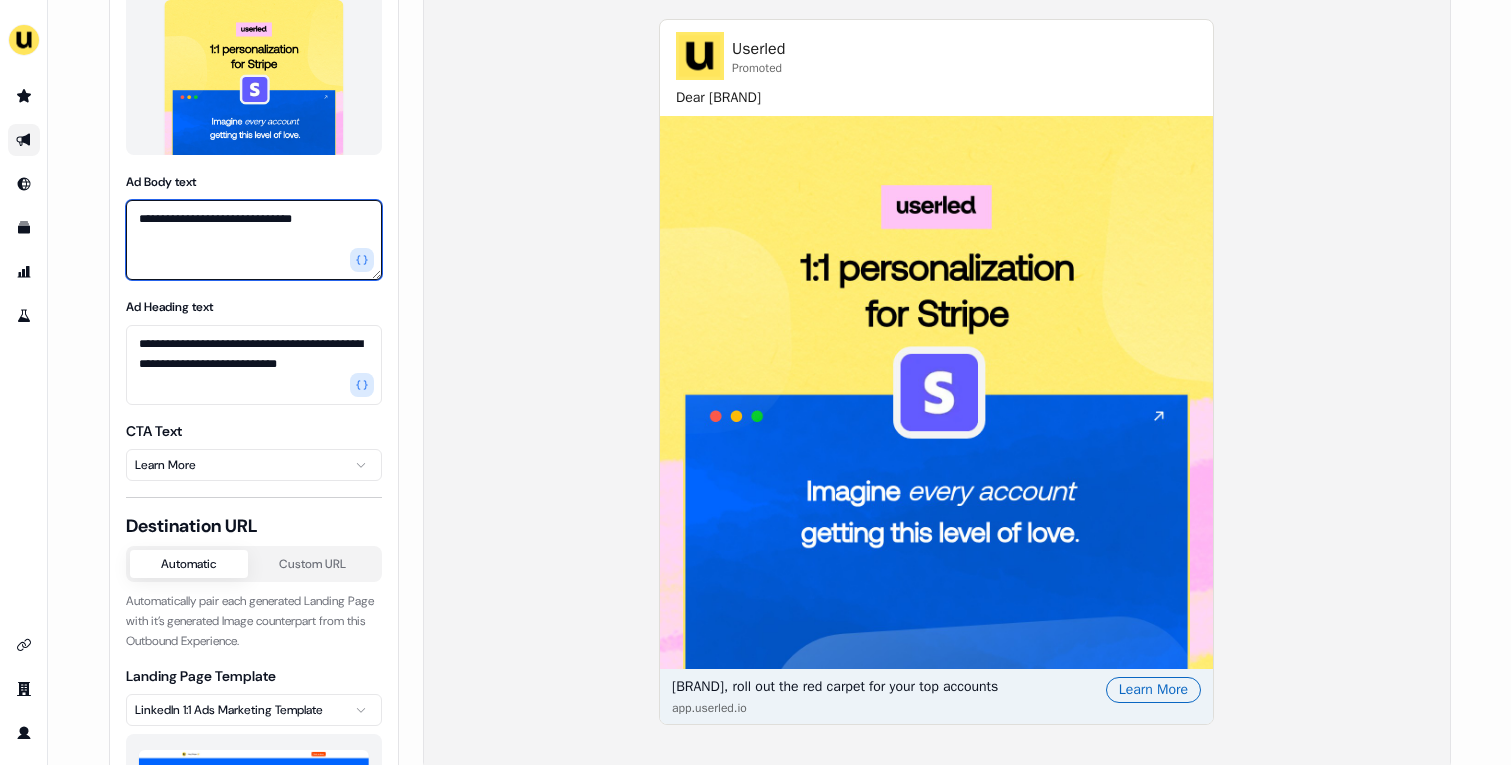 click on "**********" at bounding box center [254, 240] 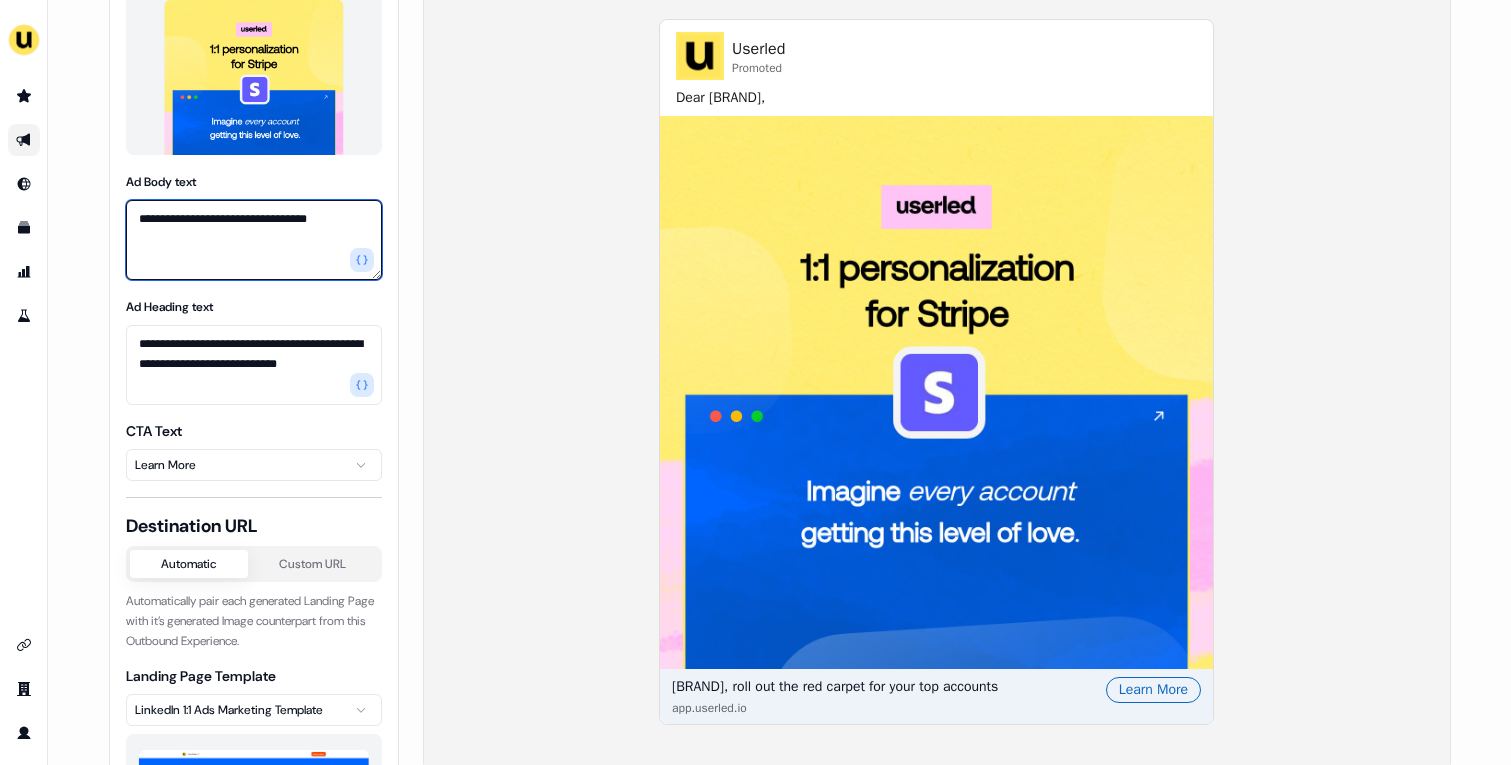 paste on "**********" 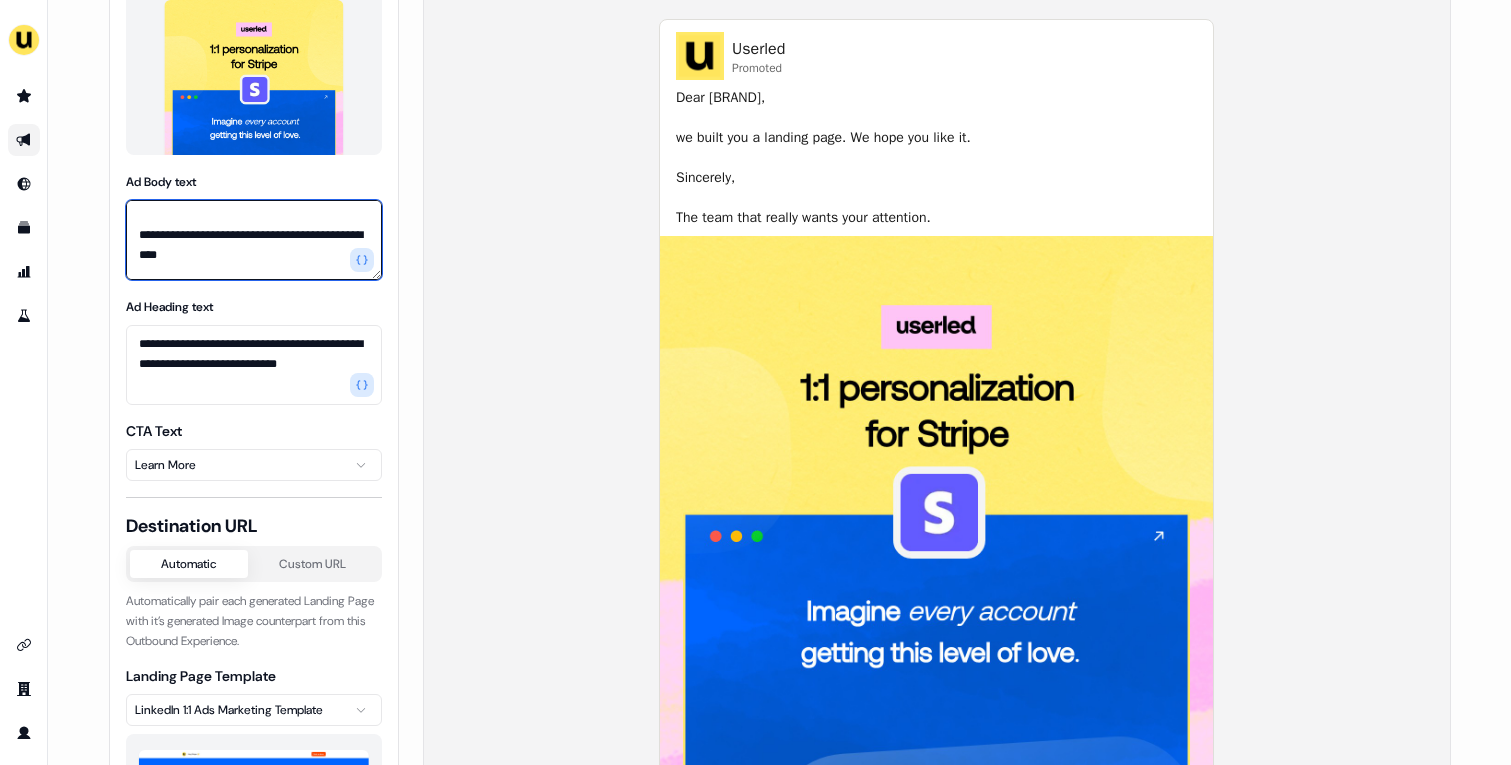scroll, scrollTop: 17, scrollLeft: 0, axis: vertical 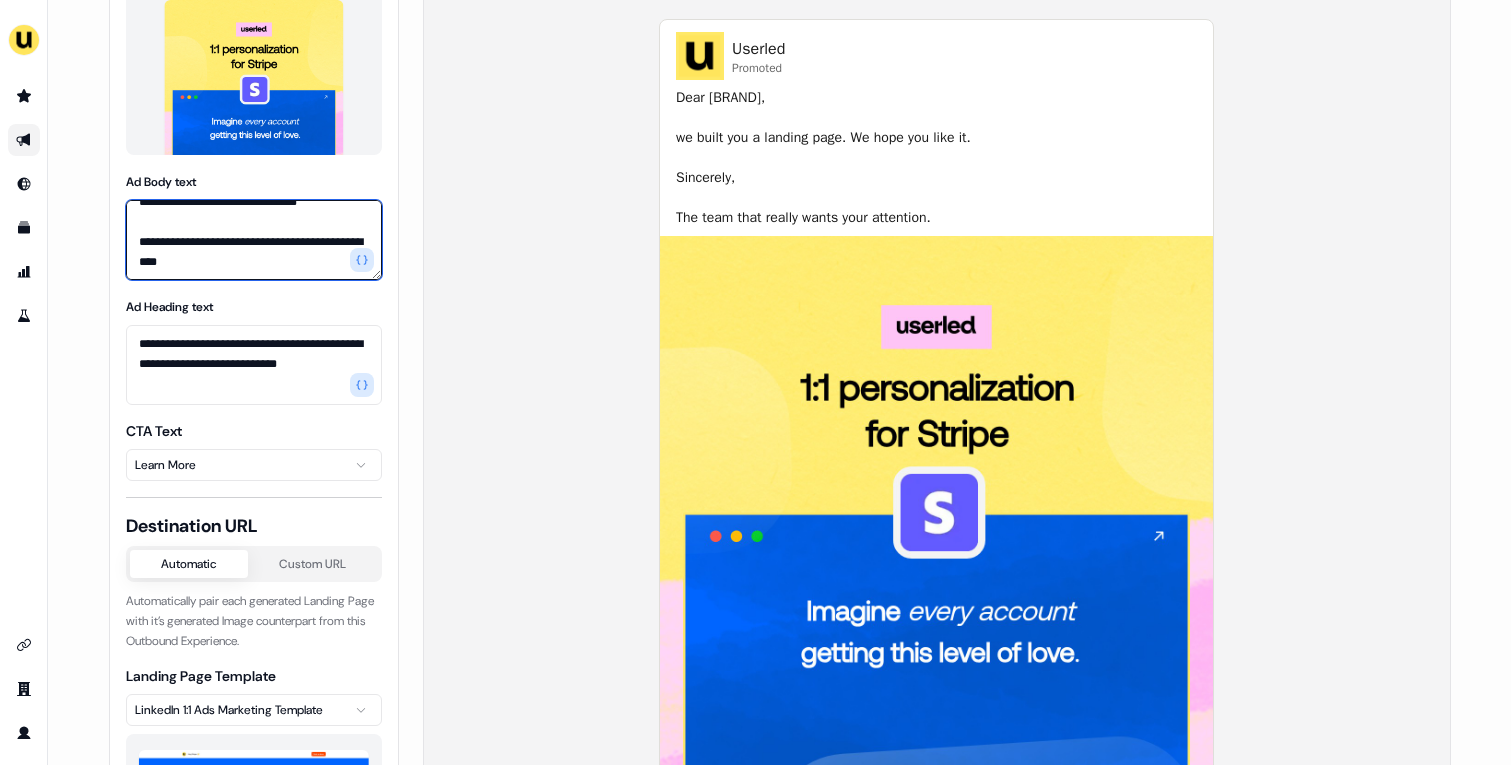 click on "**********" at bounding box center (254, 240) 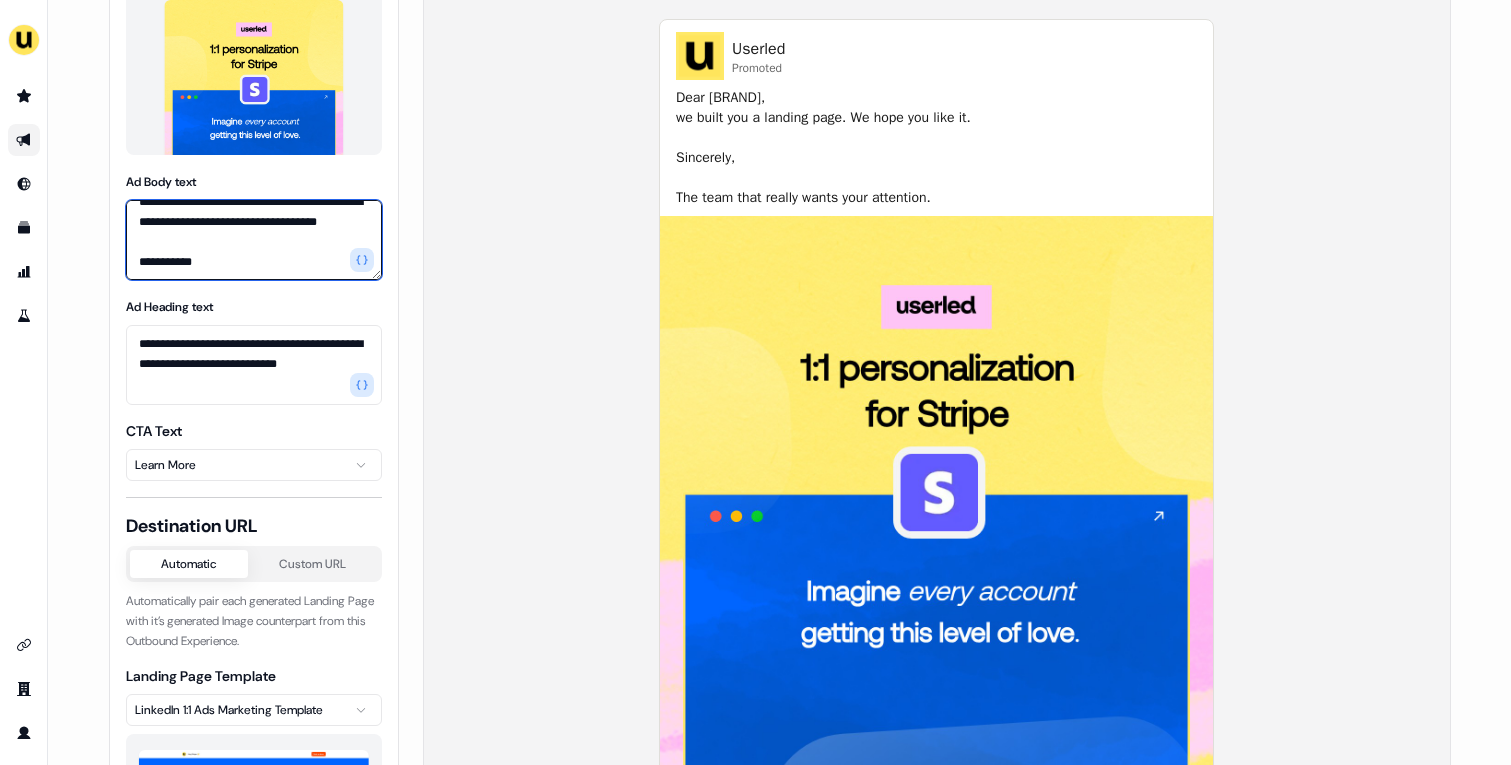 scroll, scrollTop: 10, scrollLeft: 0, axis: vertical 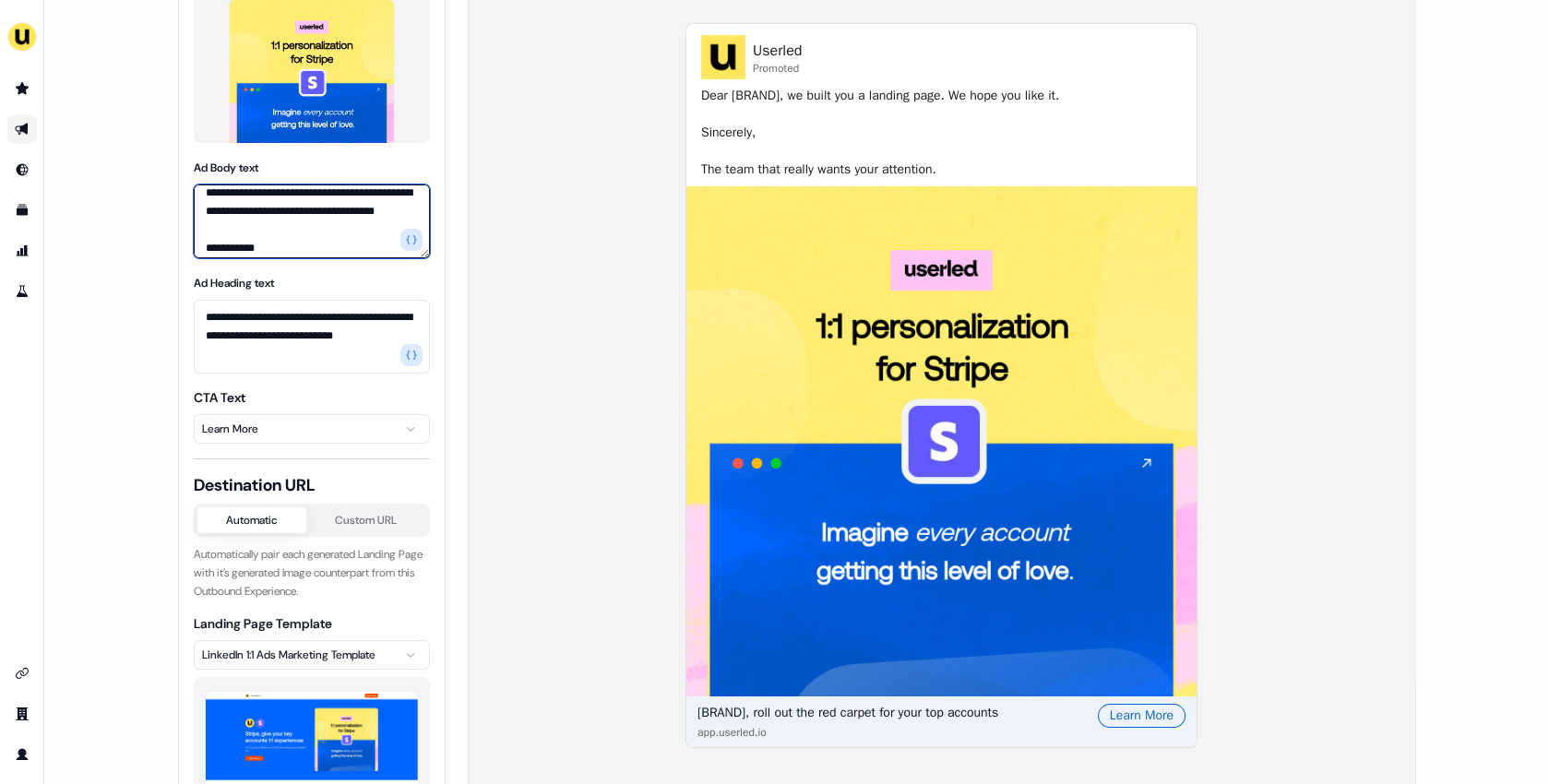 type on "**********" 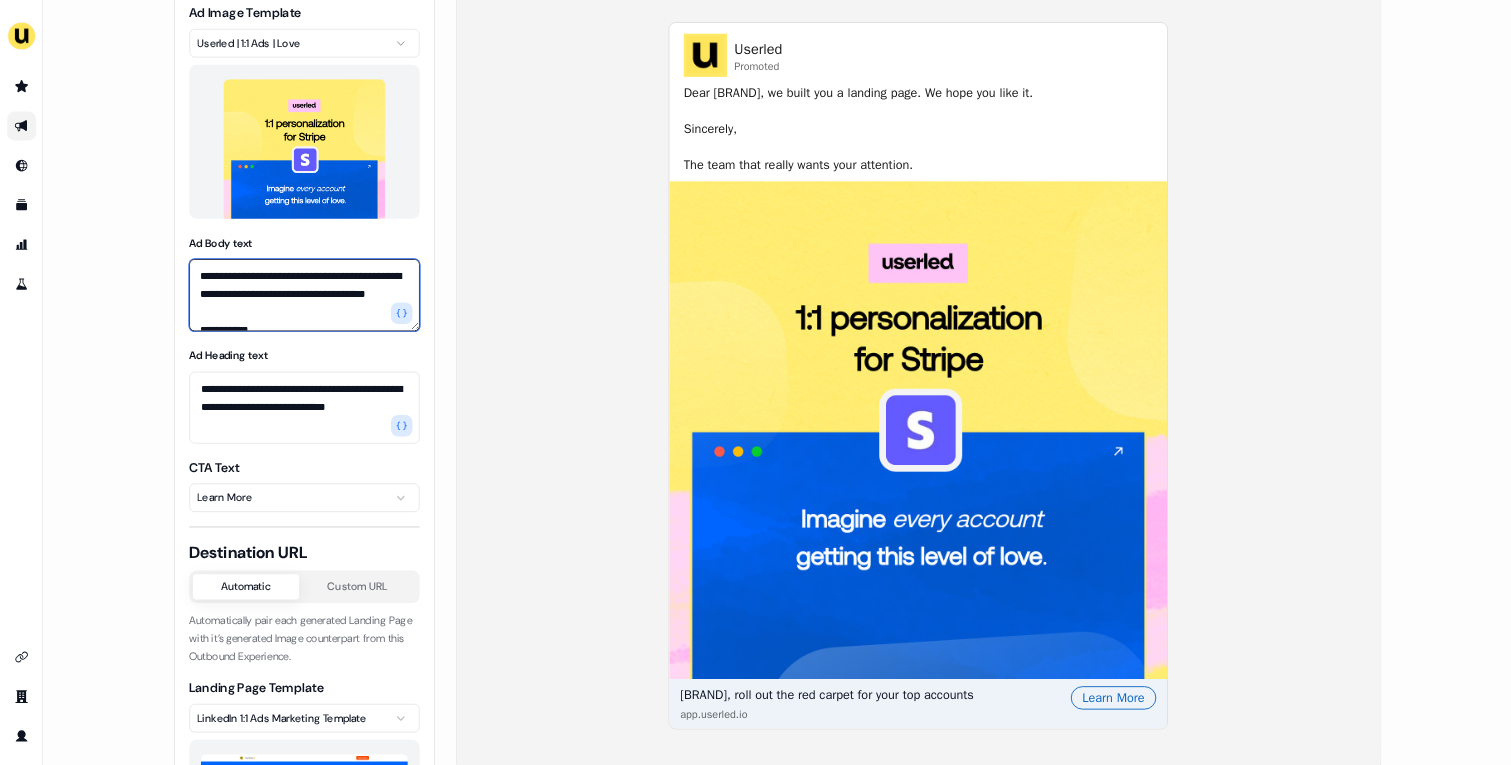 scroll, scrollTop: 133, scrollLeft: 0, axis: vertical 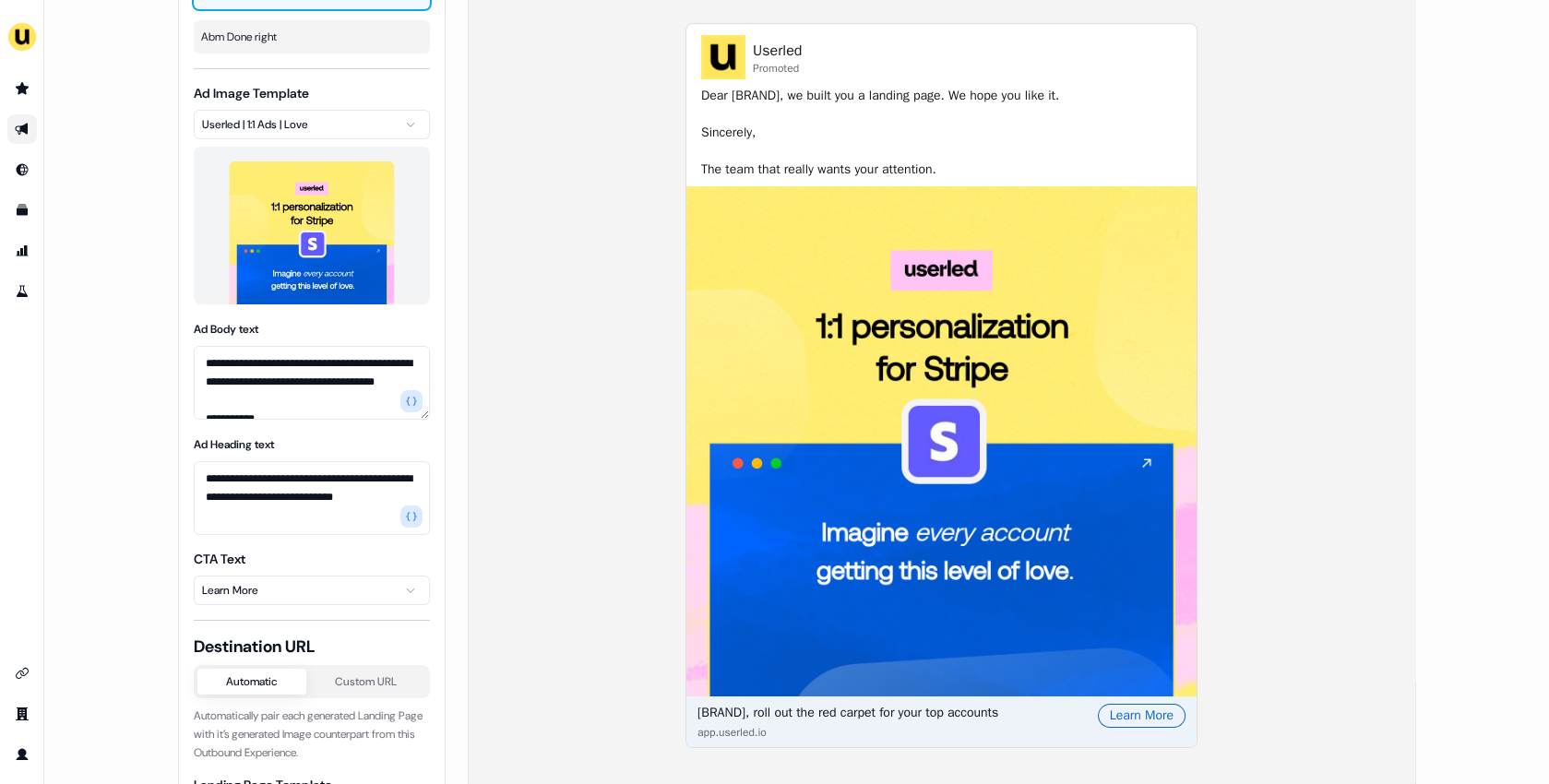 click on "**********" at bounding box center (774, 392) 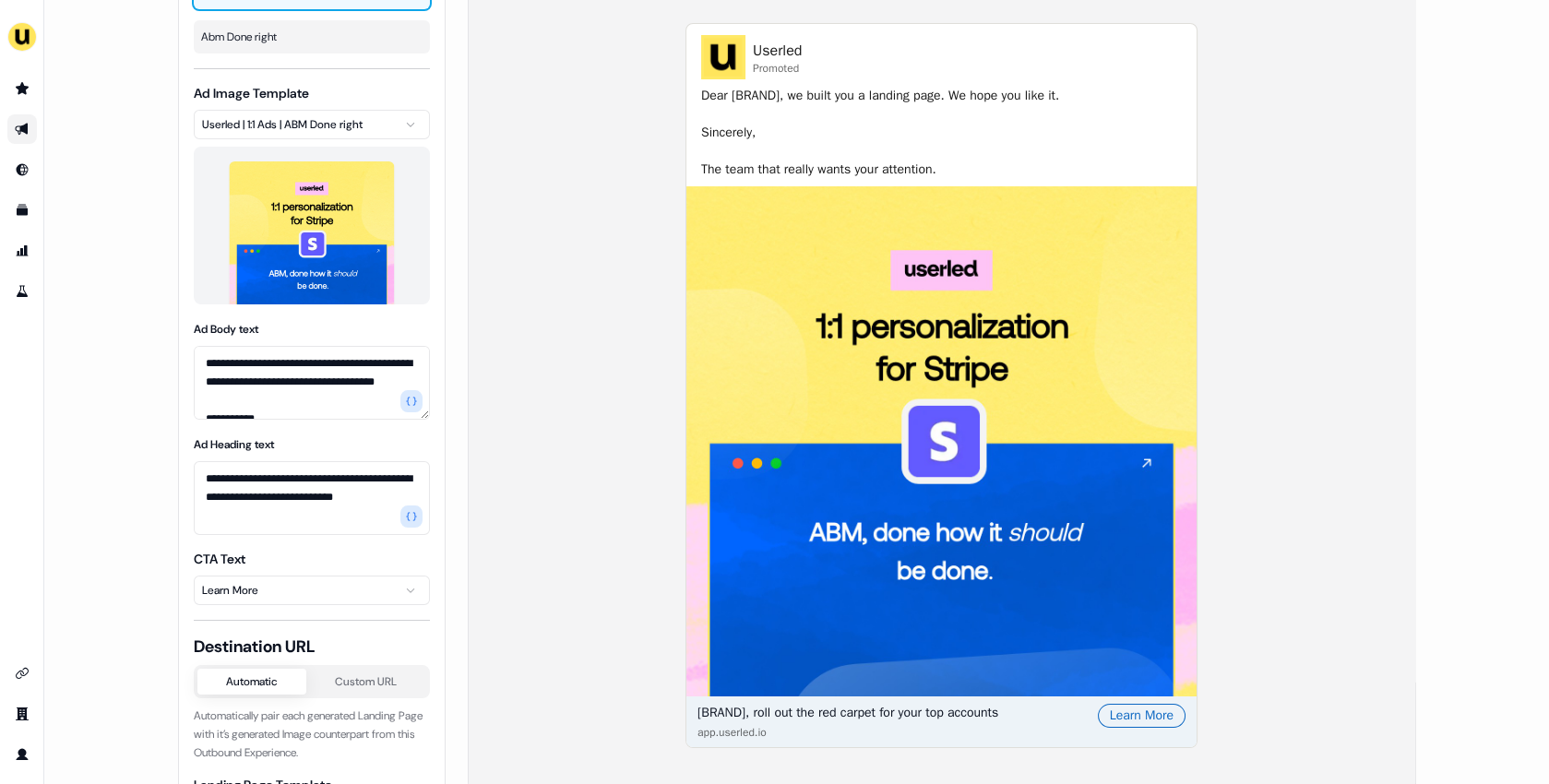 type 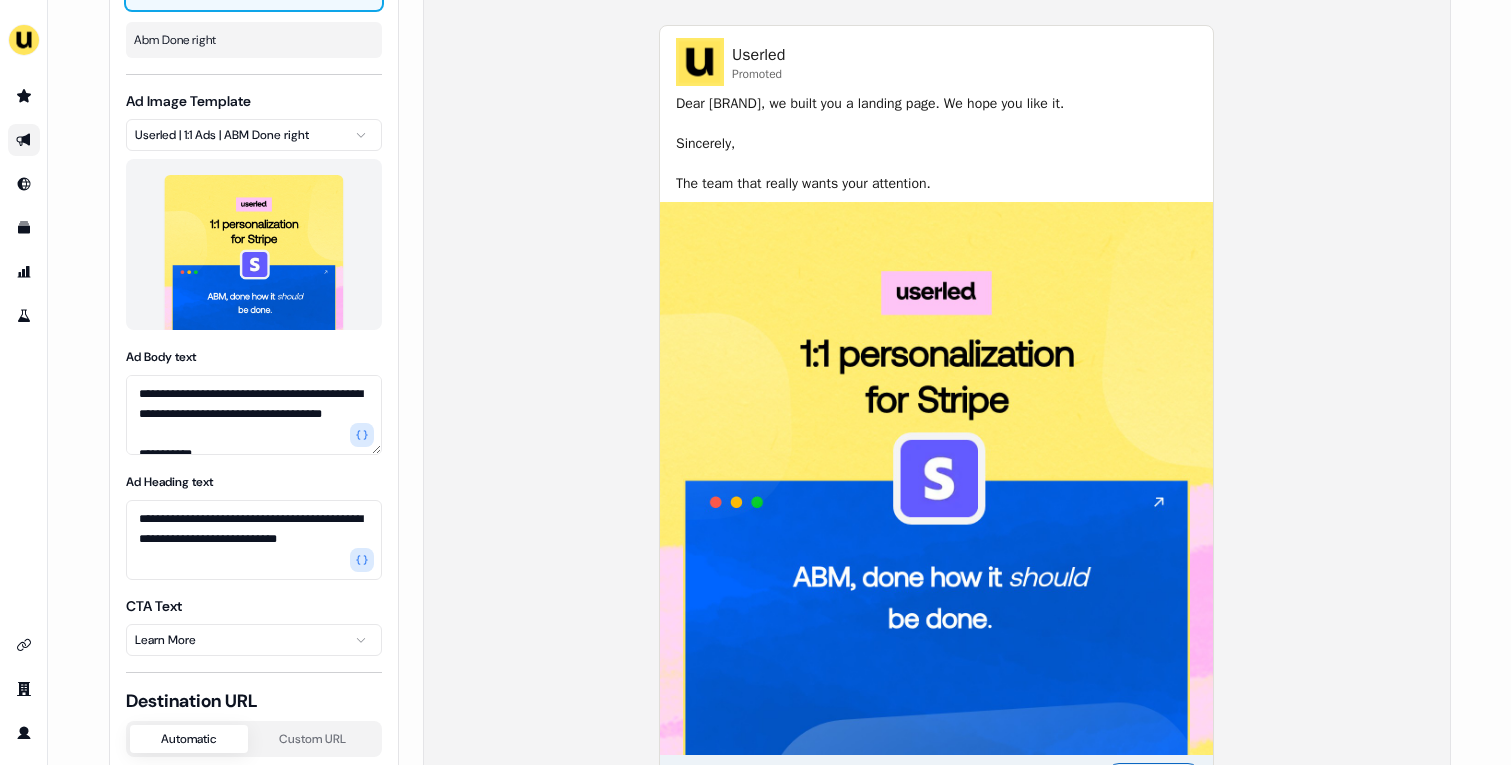 scroll, scrollTop: 285, scrollLeft: 0, axis: vertical 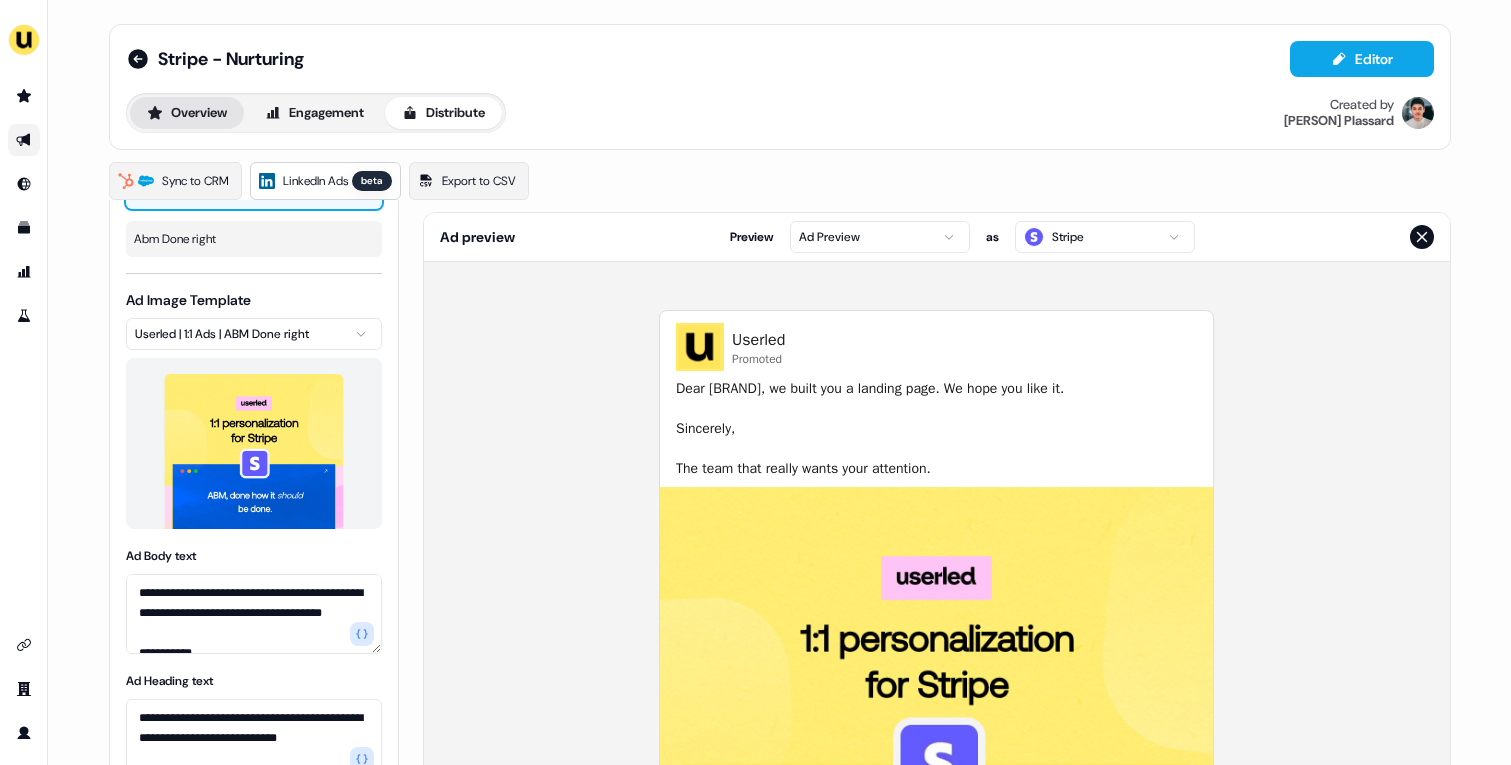 click on "Overview" at bounding box center [187, 113] 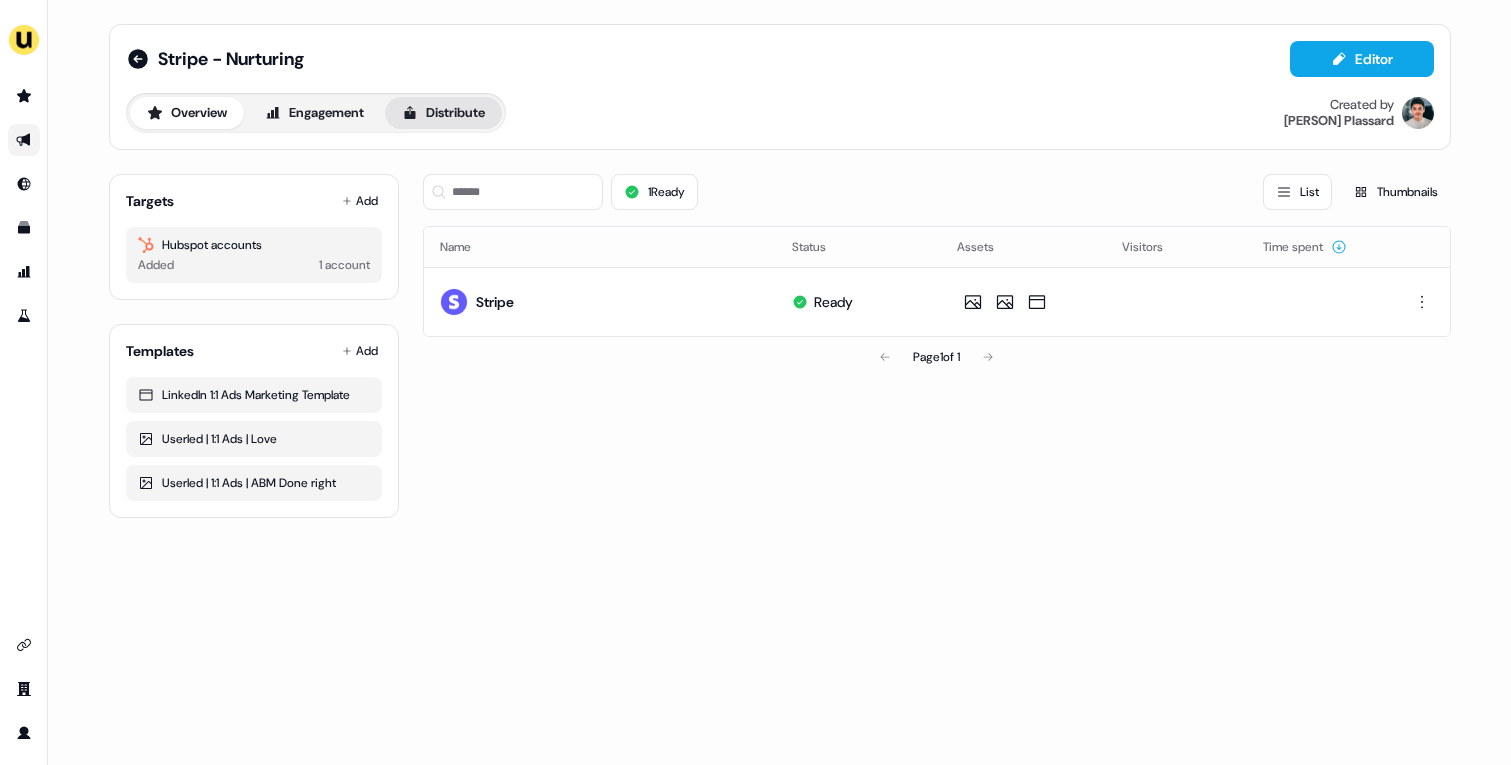 click on "Distribute" at bounding box center (443, 113) 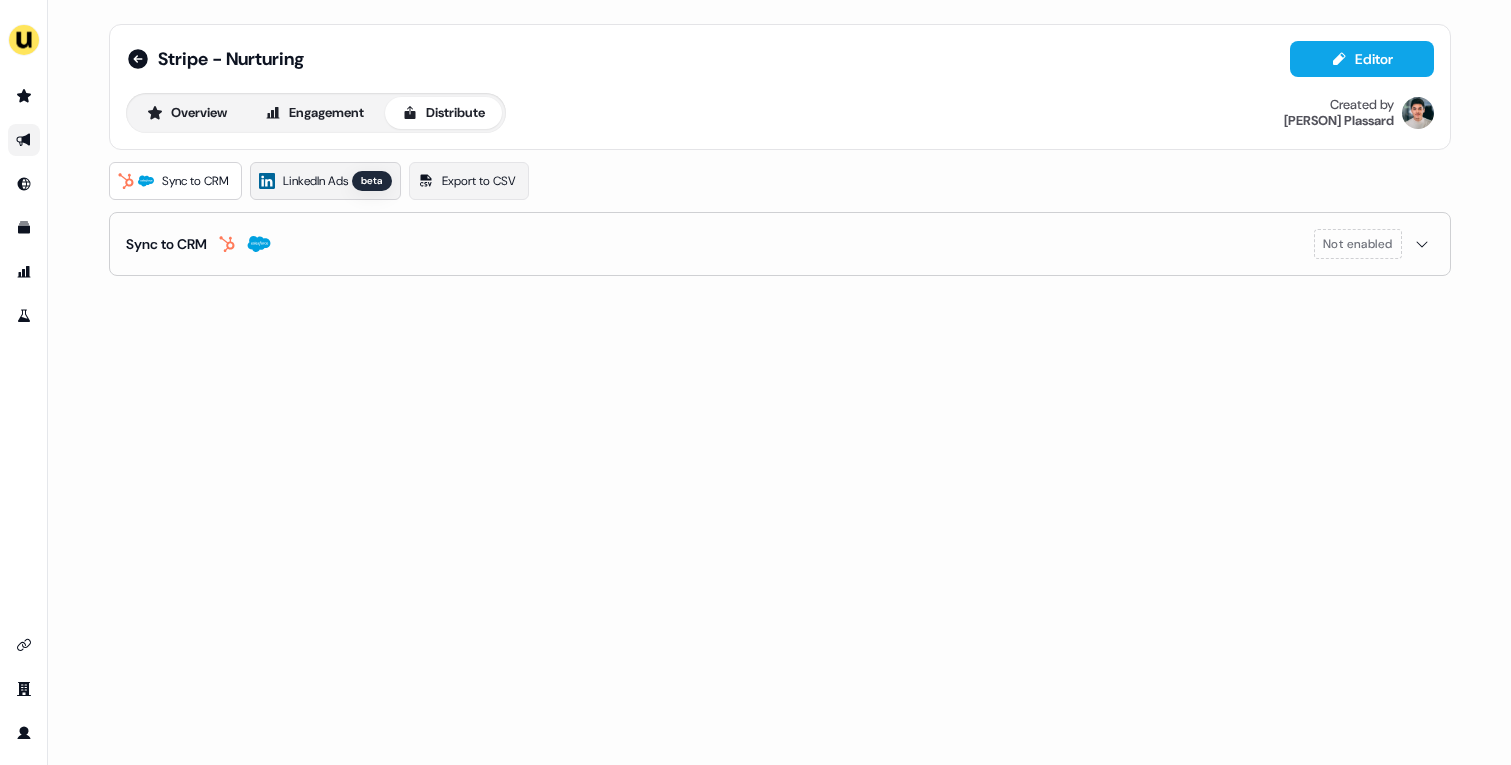 click on "LinkedIn Ads beta" at bounding box center [325, 181] 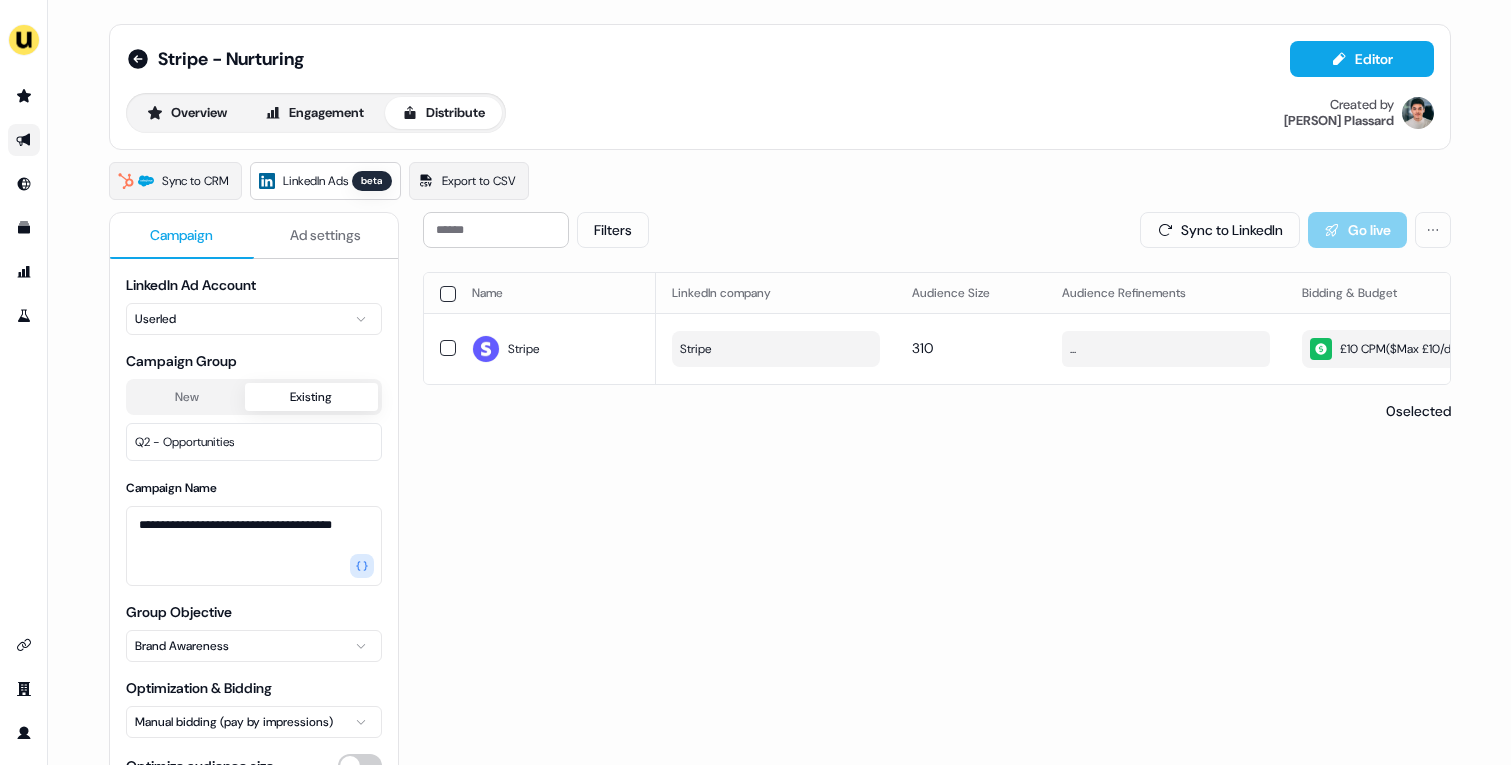 scroll, scrollTop: 179, scrollLeft: 0, axis: vertical 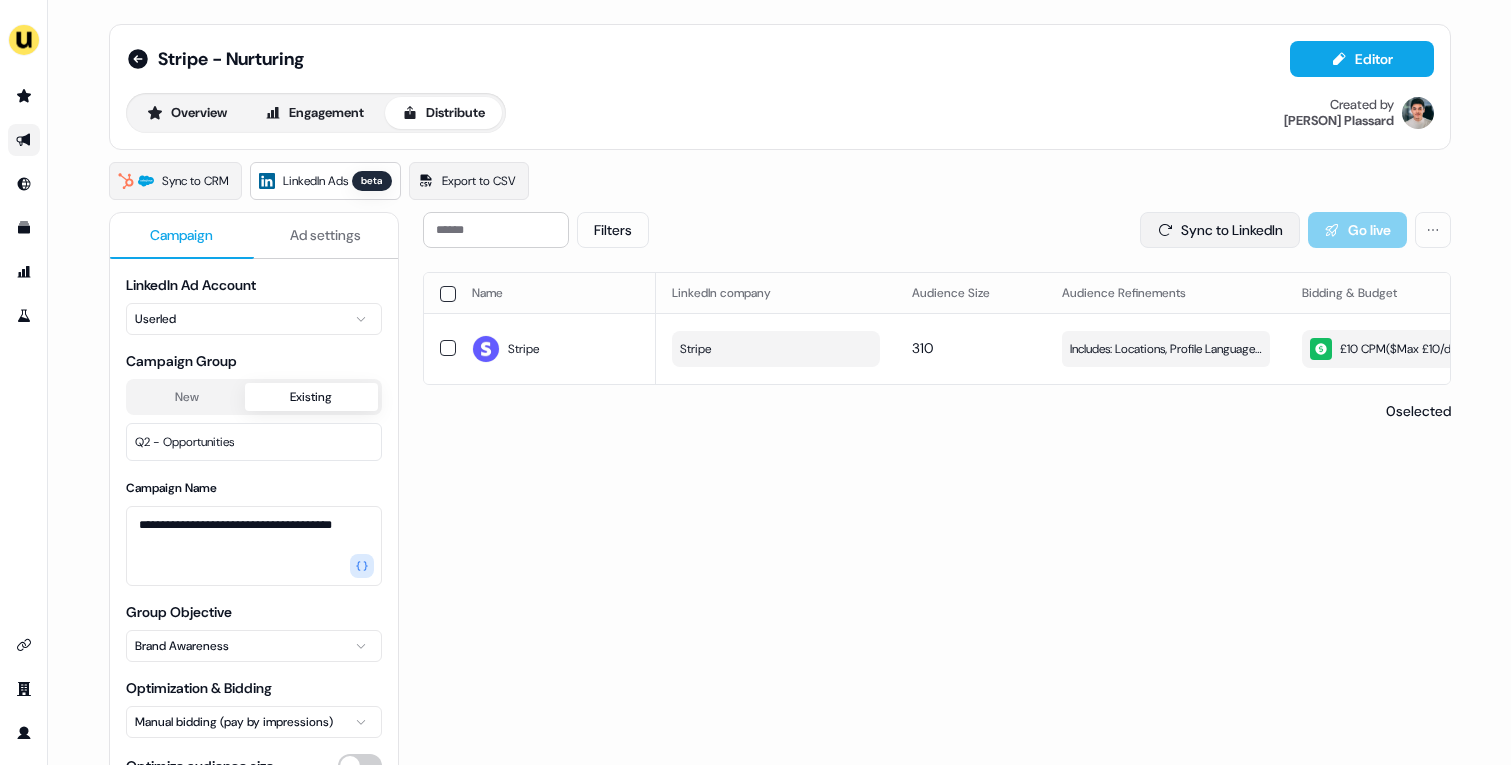 click on "Sync to LinkedIn" at bounding box center [1220, 230] 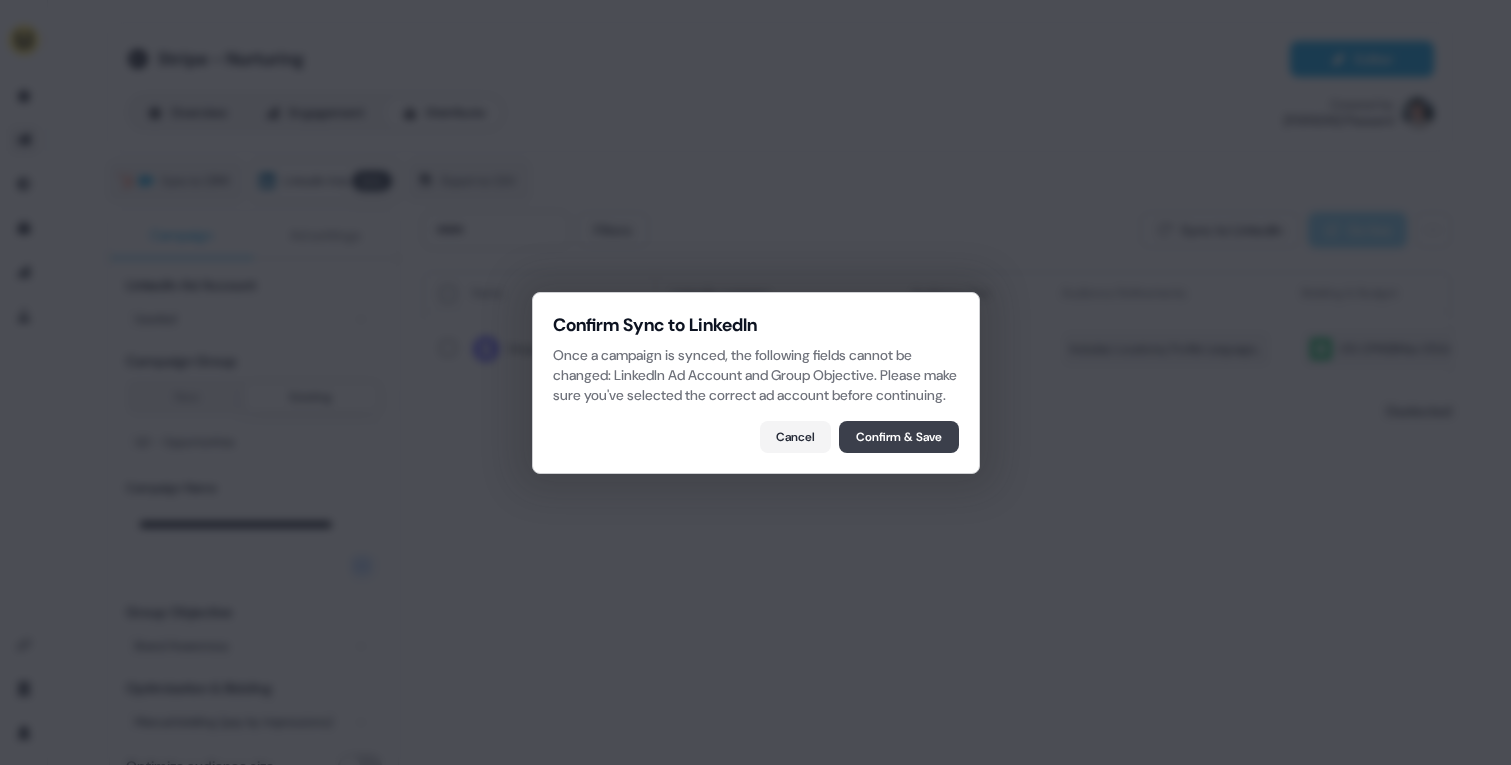click on "Confirm & Save" at bounding box center (899, 437) 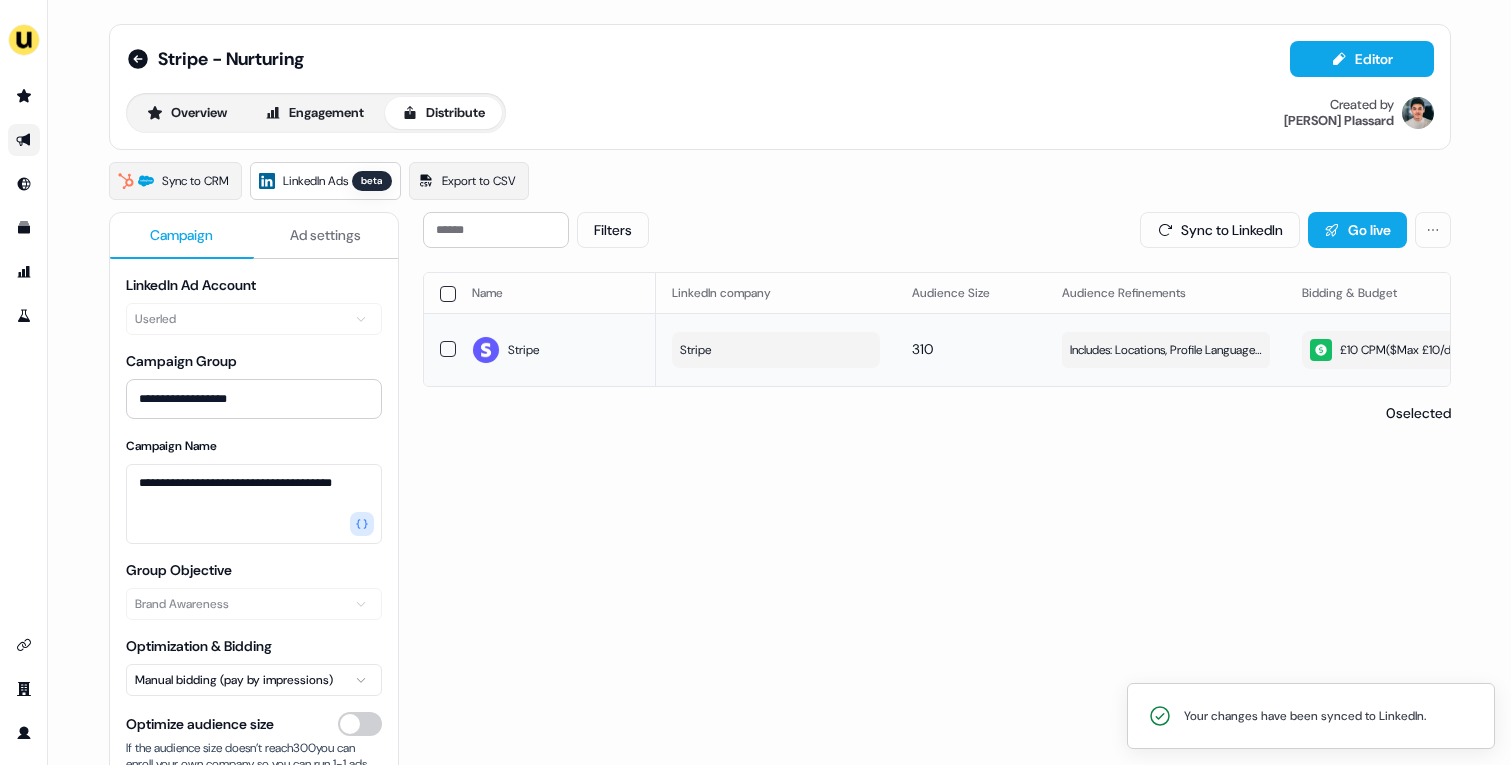 scroll, scrollTop: 0, scrollLeft: 566, axis: horizontal 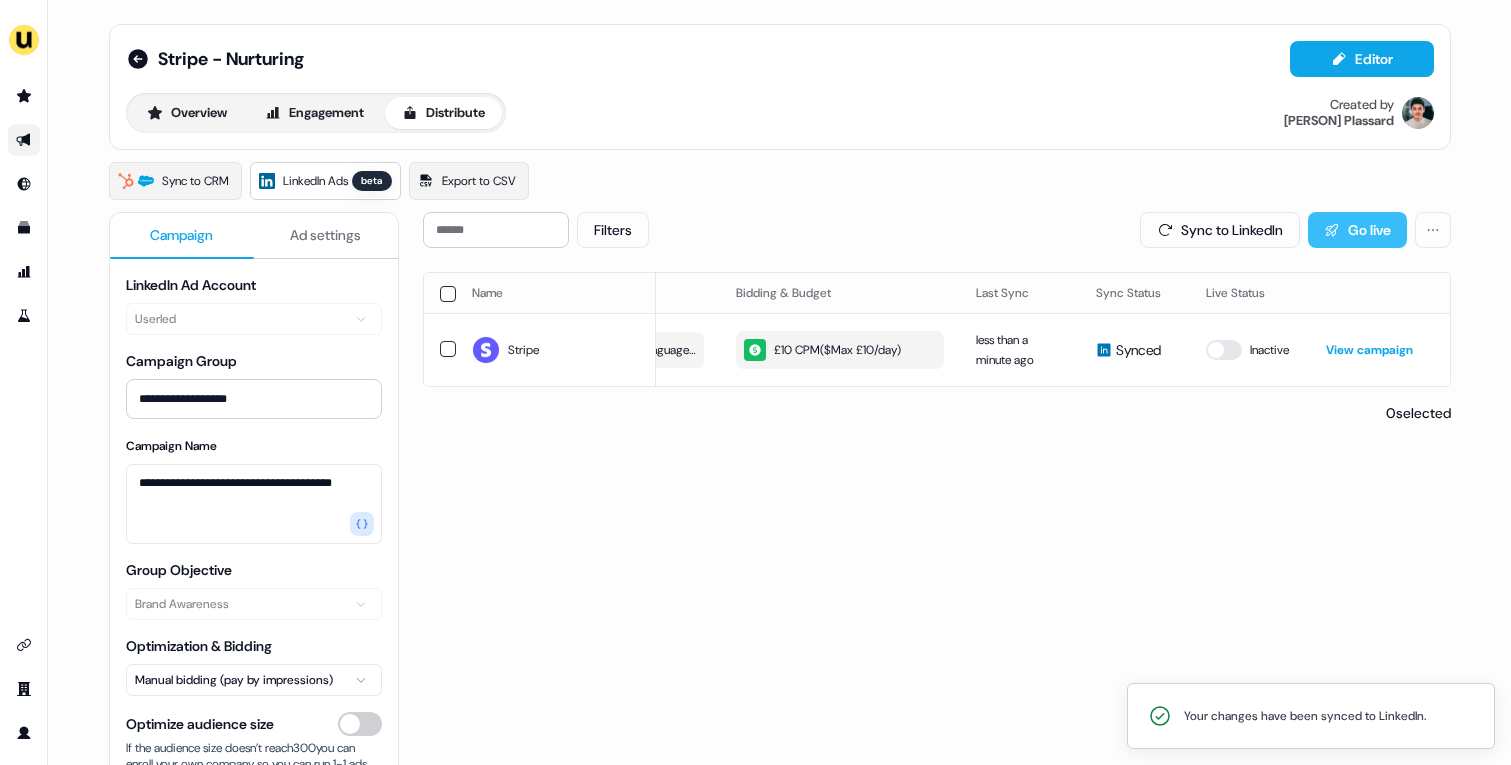 click on "Go live" at bounding box center (1357, 230) 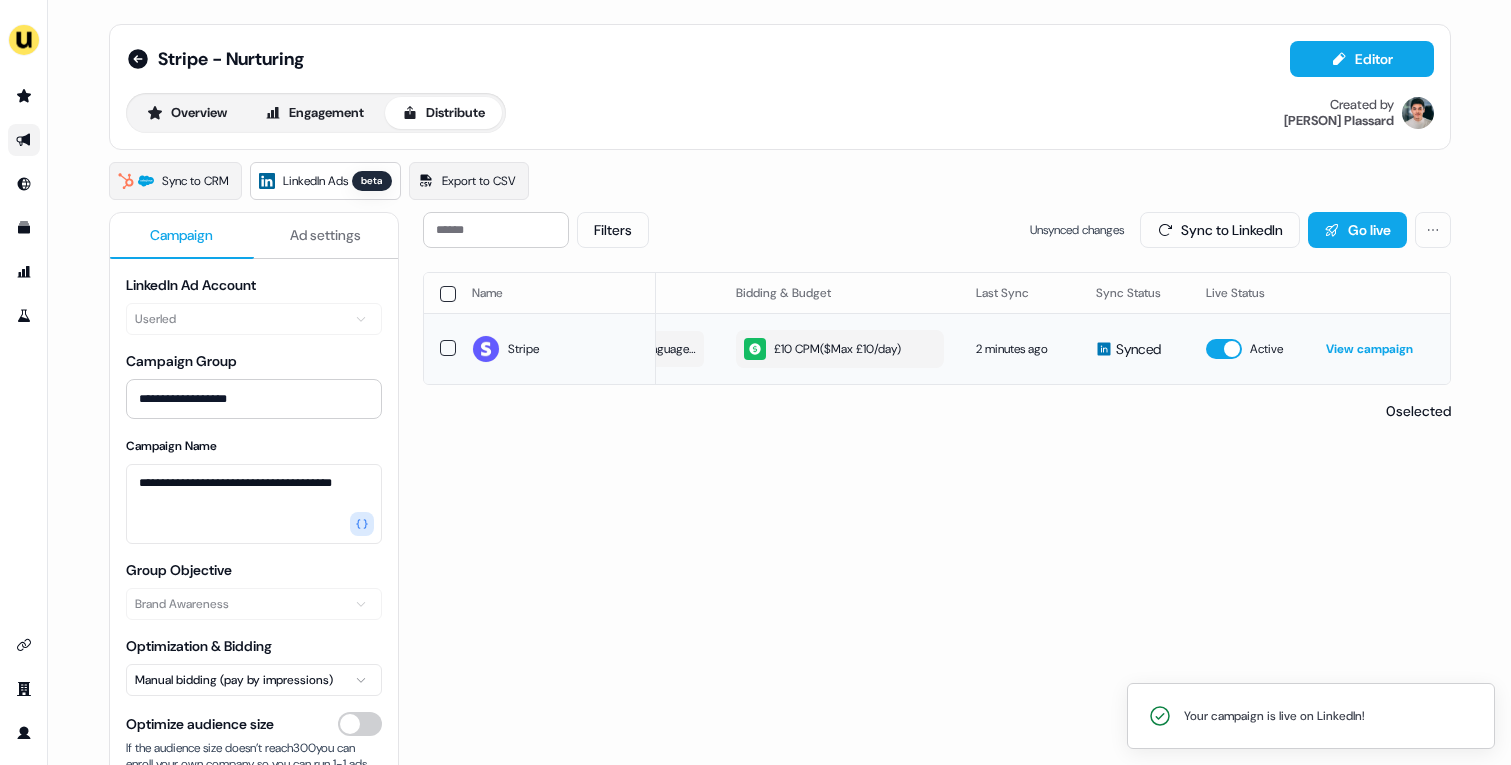 click on "£10 CPM  ($ Max £10/day )" at bounding box center [822, 349] 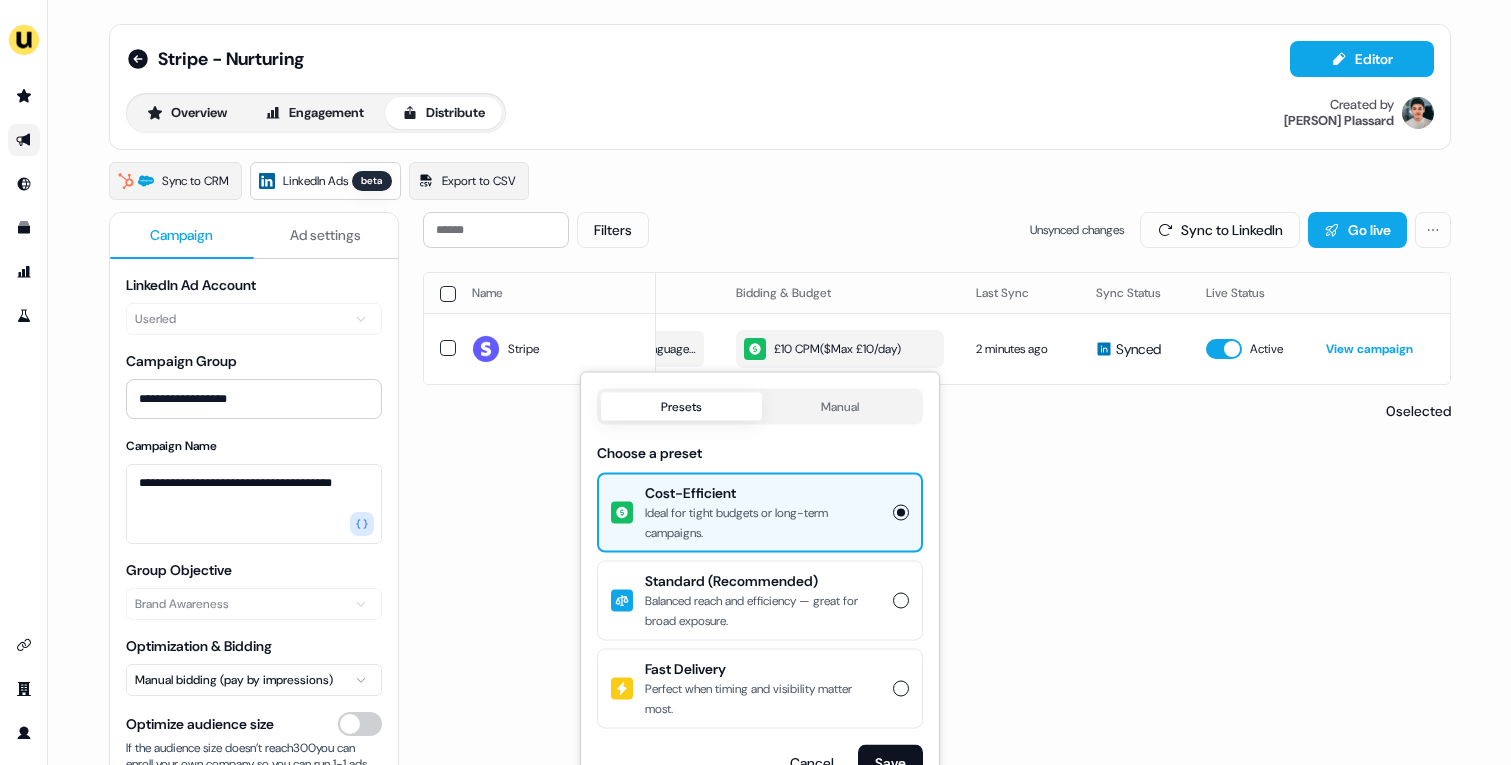 click on "Fast Delivery Perfect when timing and visibility matter most." at bounding box center [901, 689] 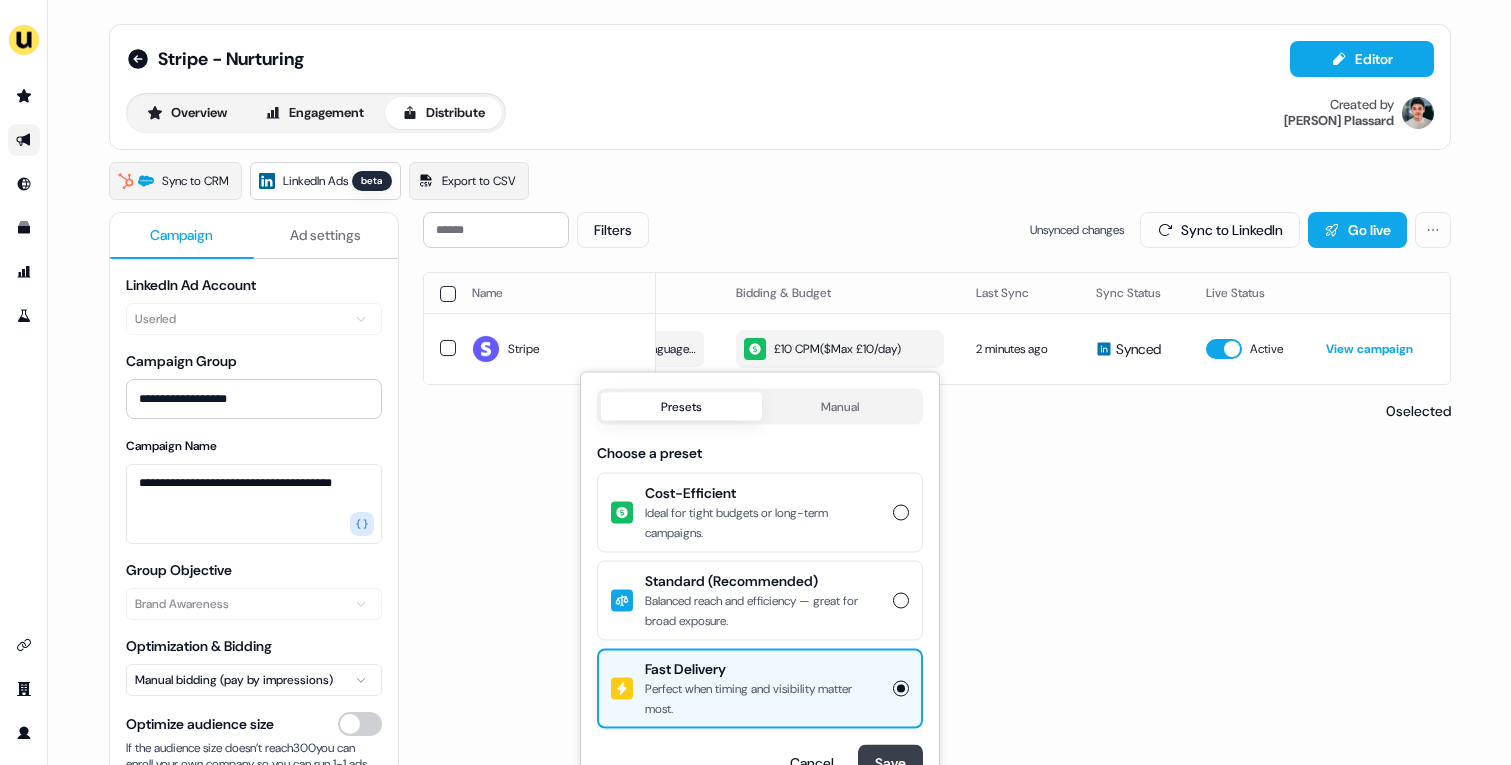 click on "Save" at bounding box center (890, 763) 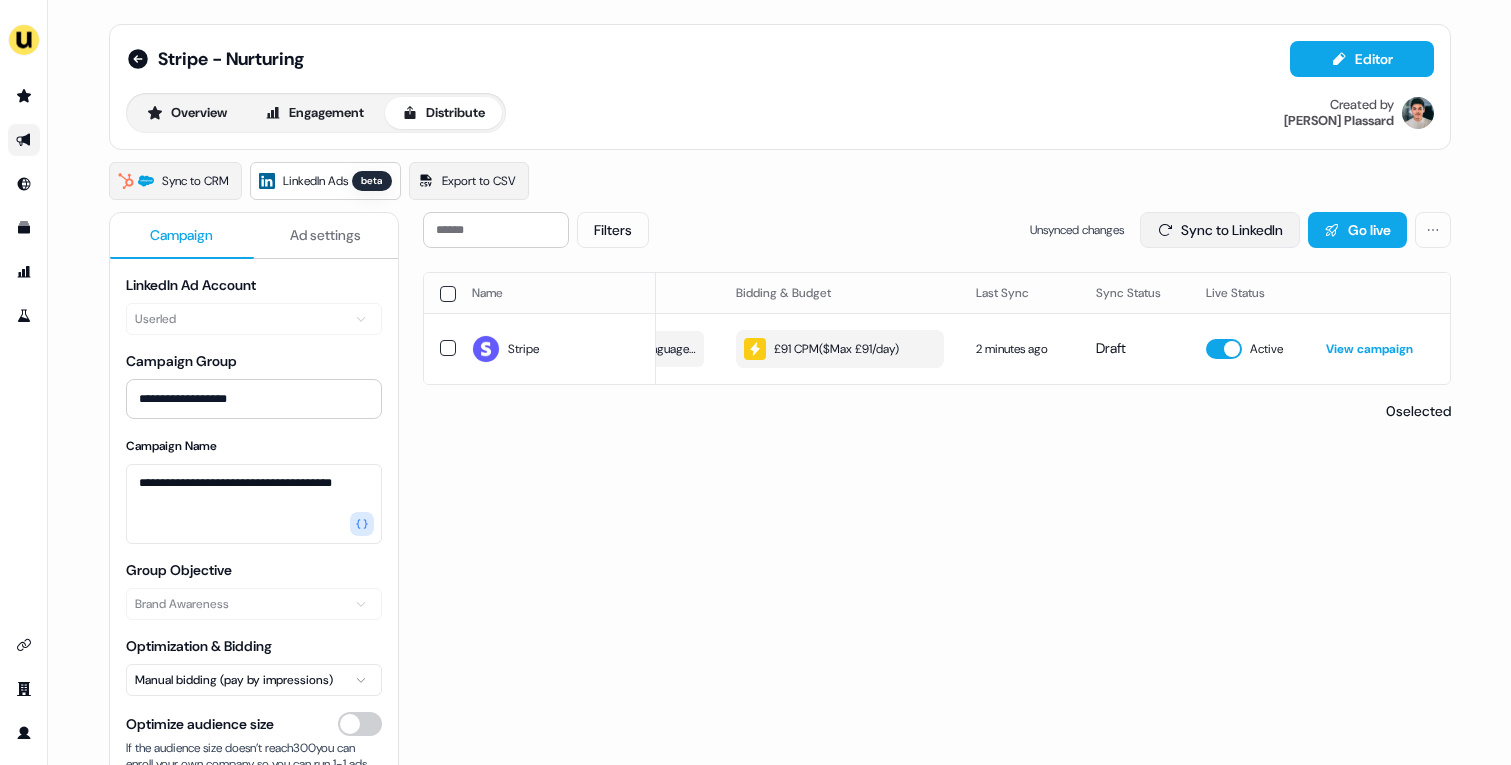 click on "Sync to LinkedIn" at bounding box center (1220, 230) 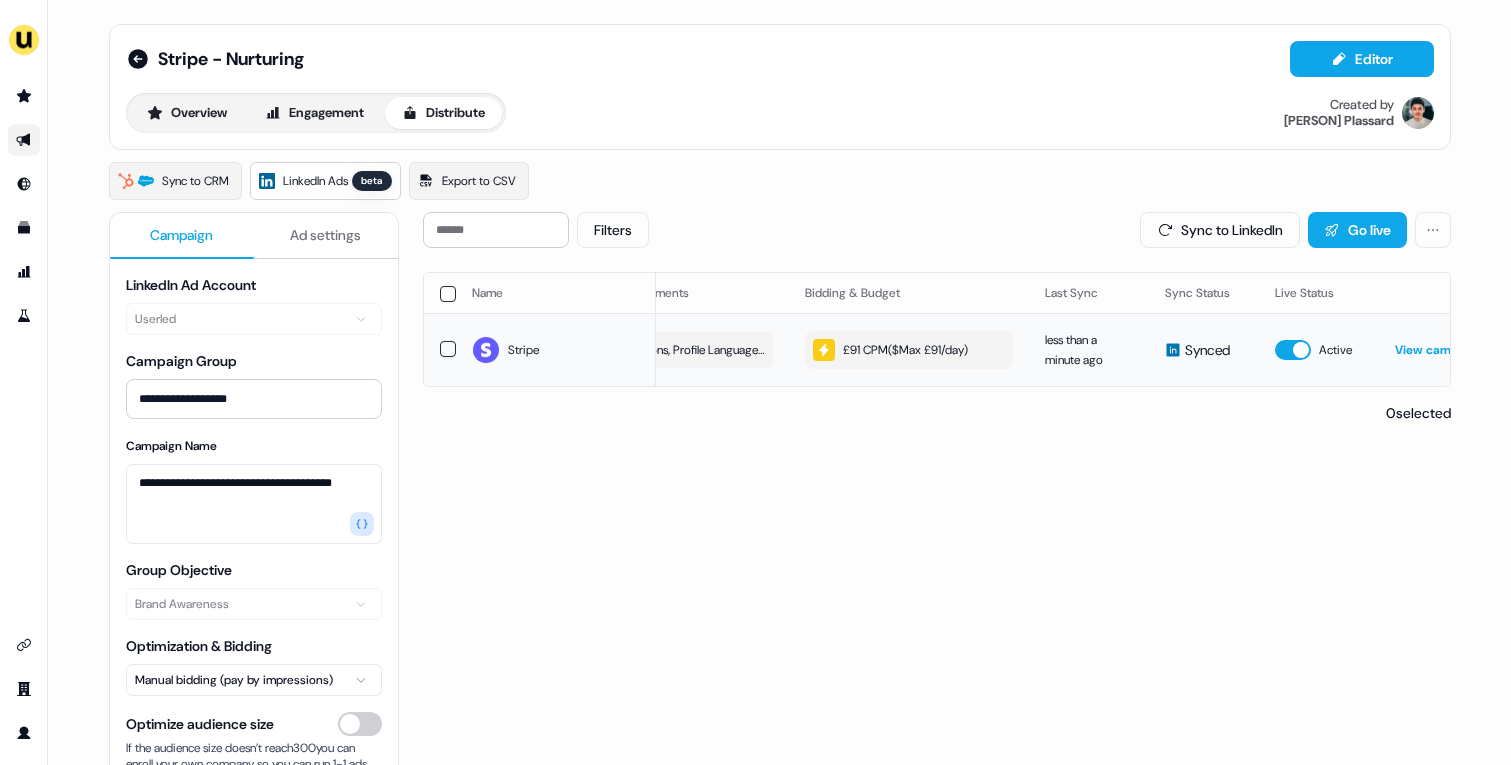 scroll, scrollTop: 0, scrollLeft: 468, axis: horizontal 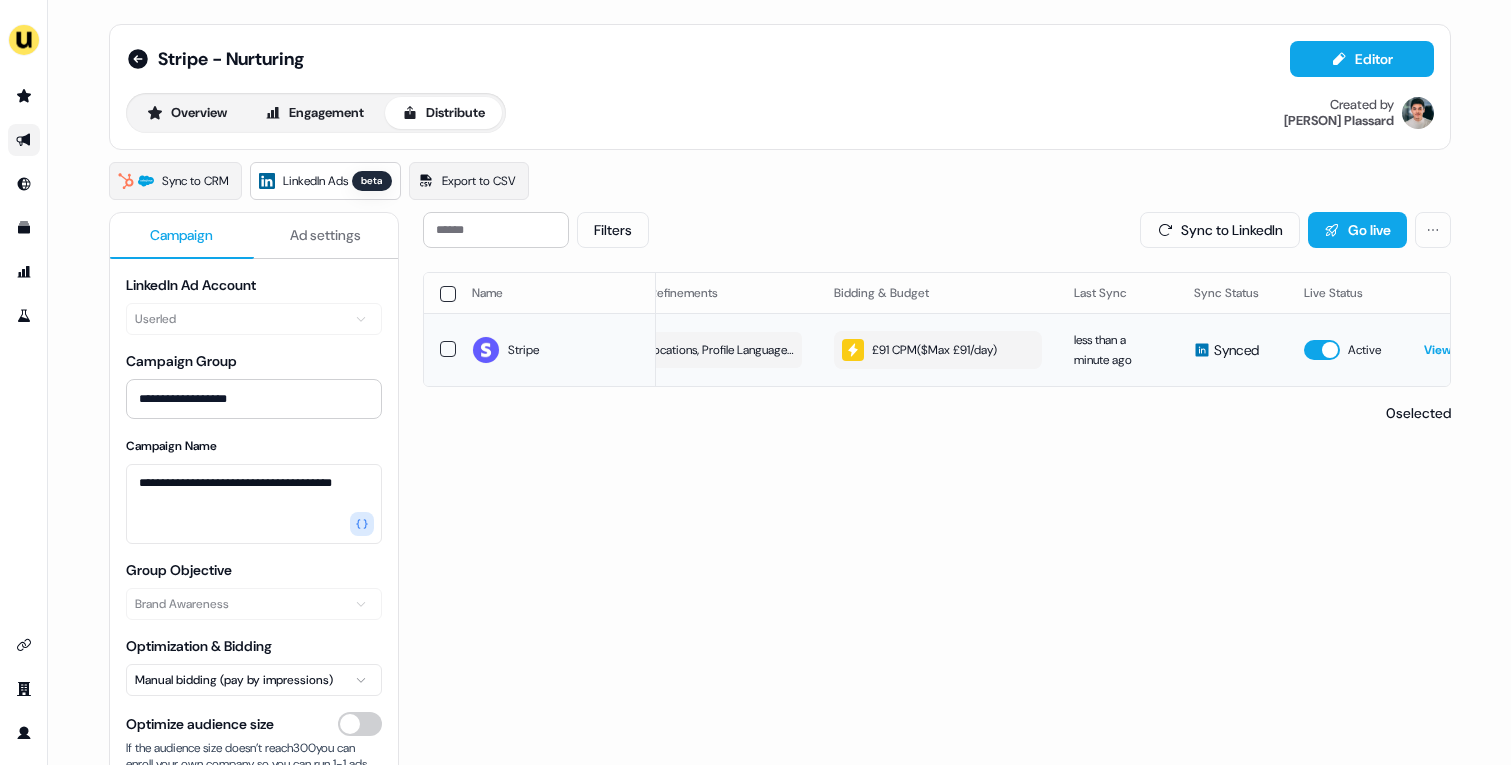 click on "£91 CPM  ($ Max £91/day )" at bounding box center [919, 350] 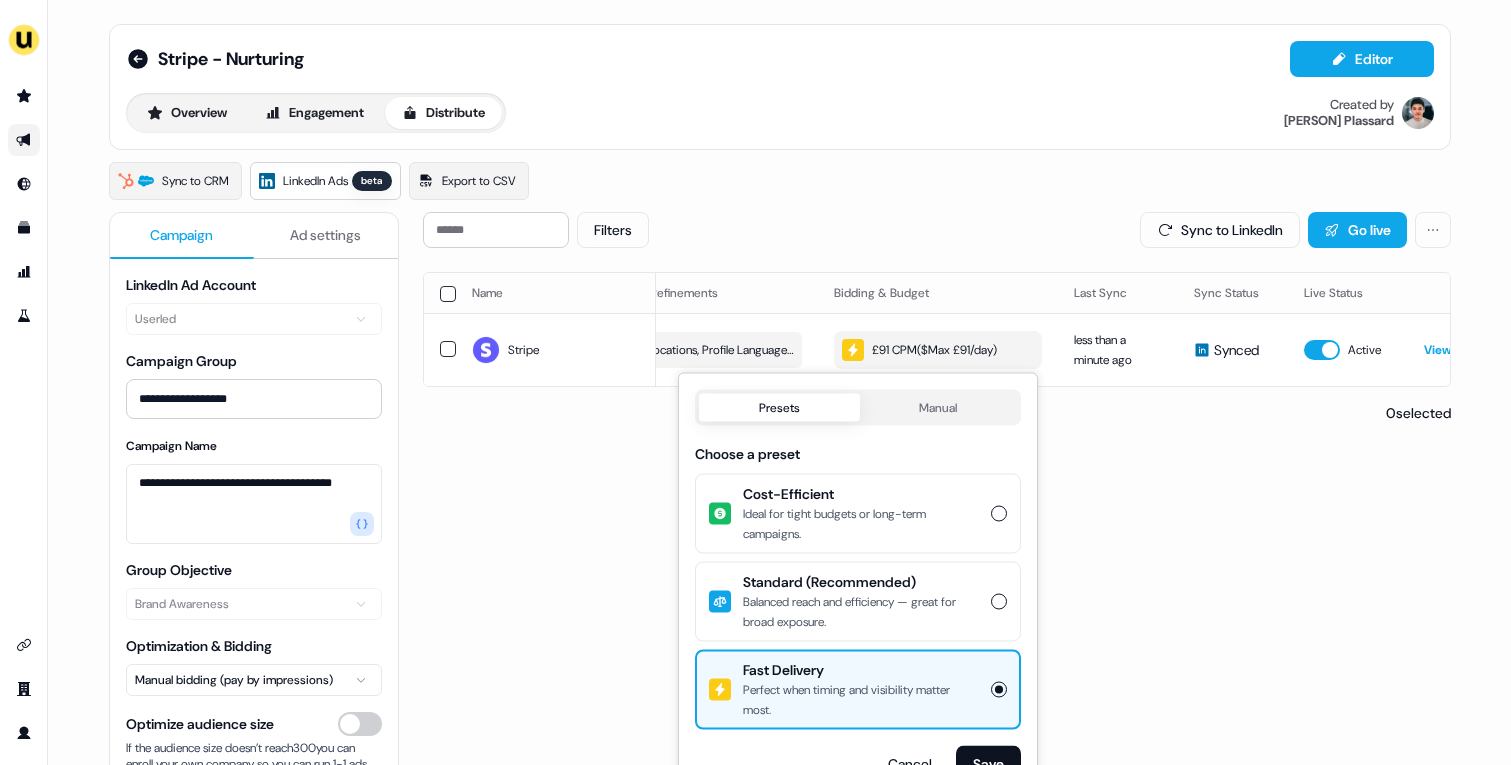 click on "Standard (Recommended) Balanced reach and efficiency — great for broad exposure." at bounding box center [999, 602] 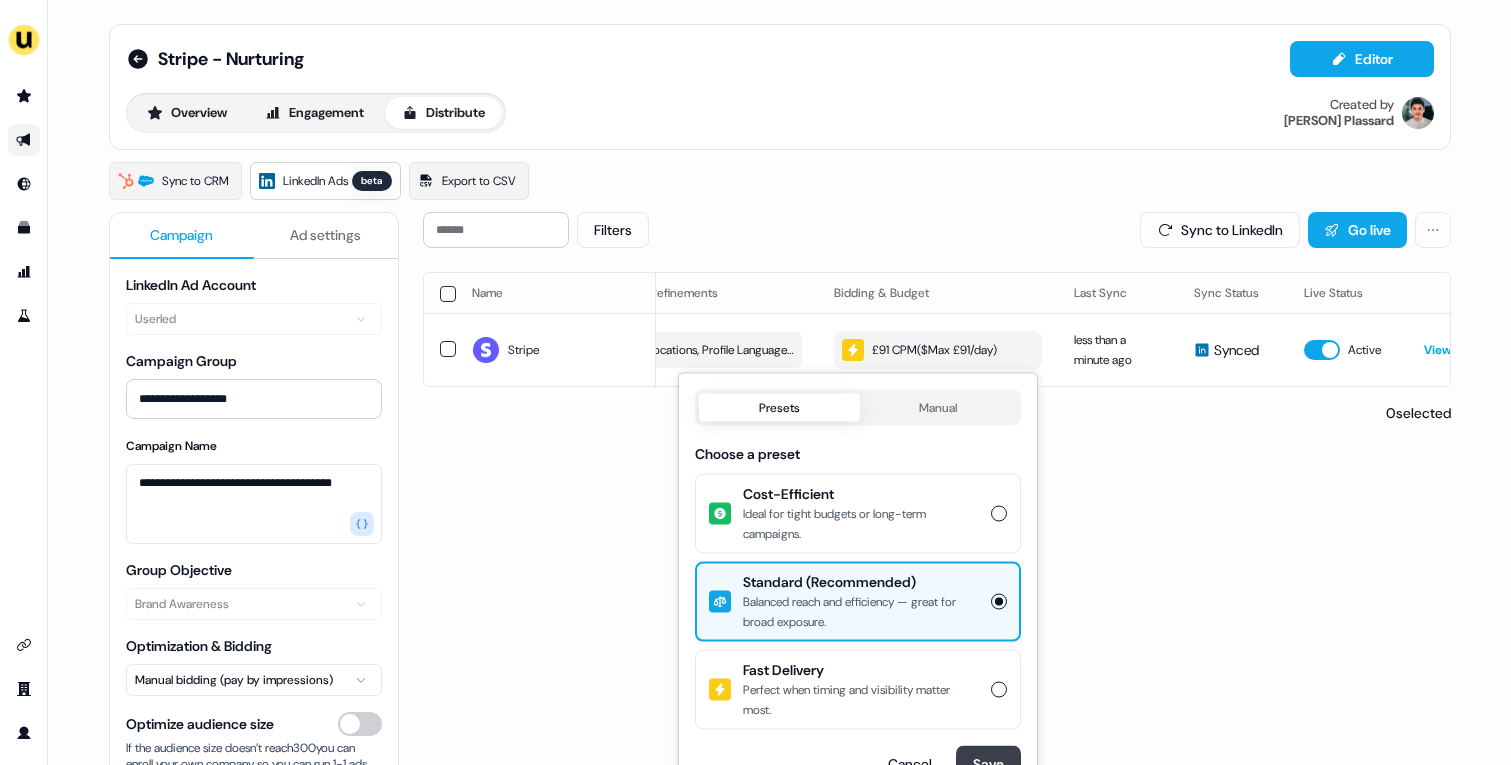 click on "Save" at bounding box center (988, 764) 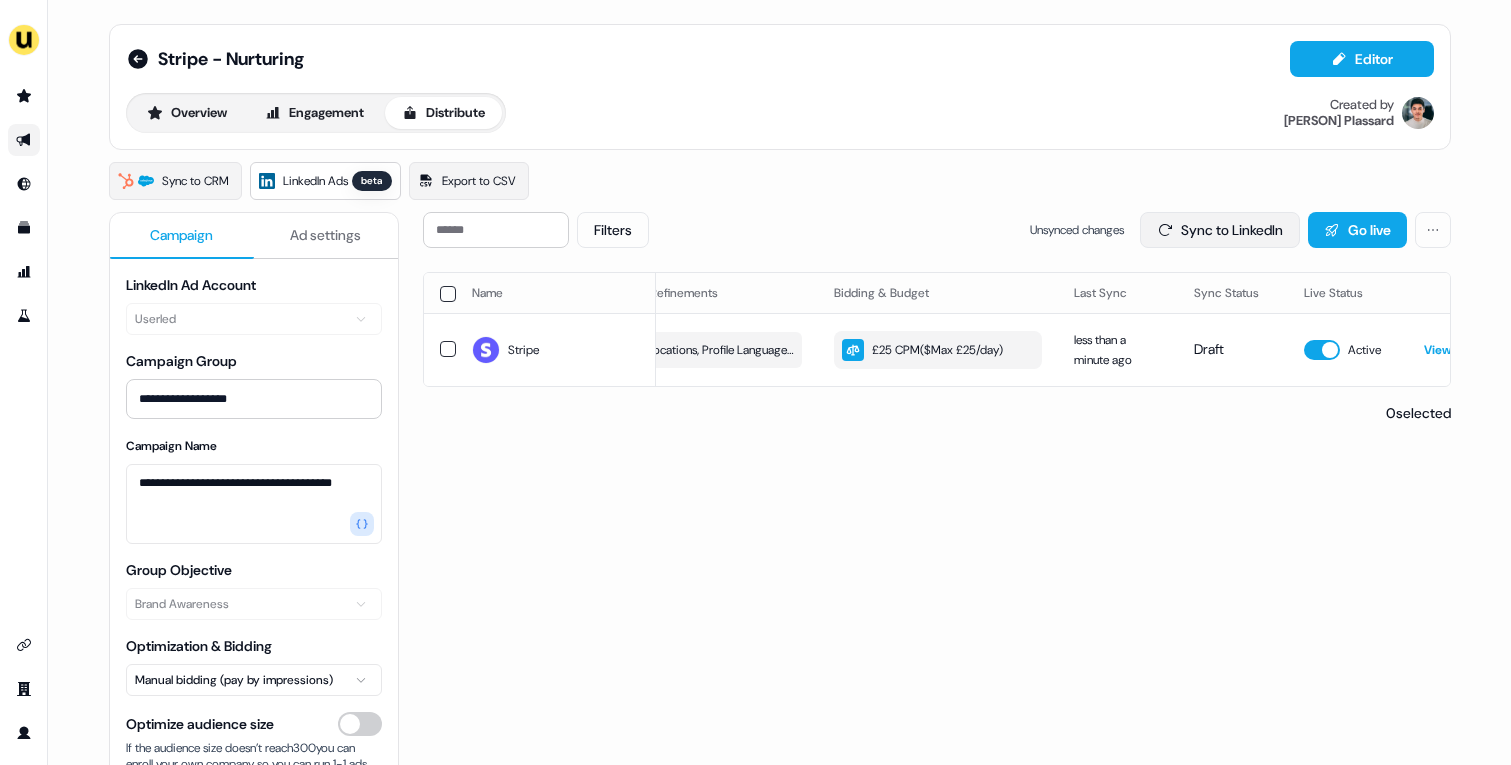 click on "Sync to LinkedIn" at bounding box center [1220, 230] 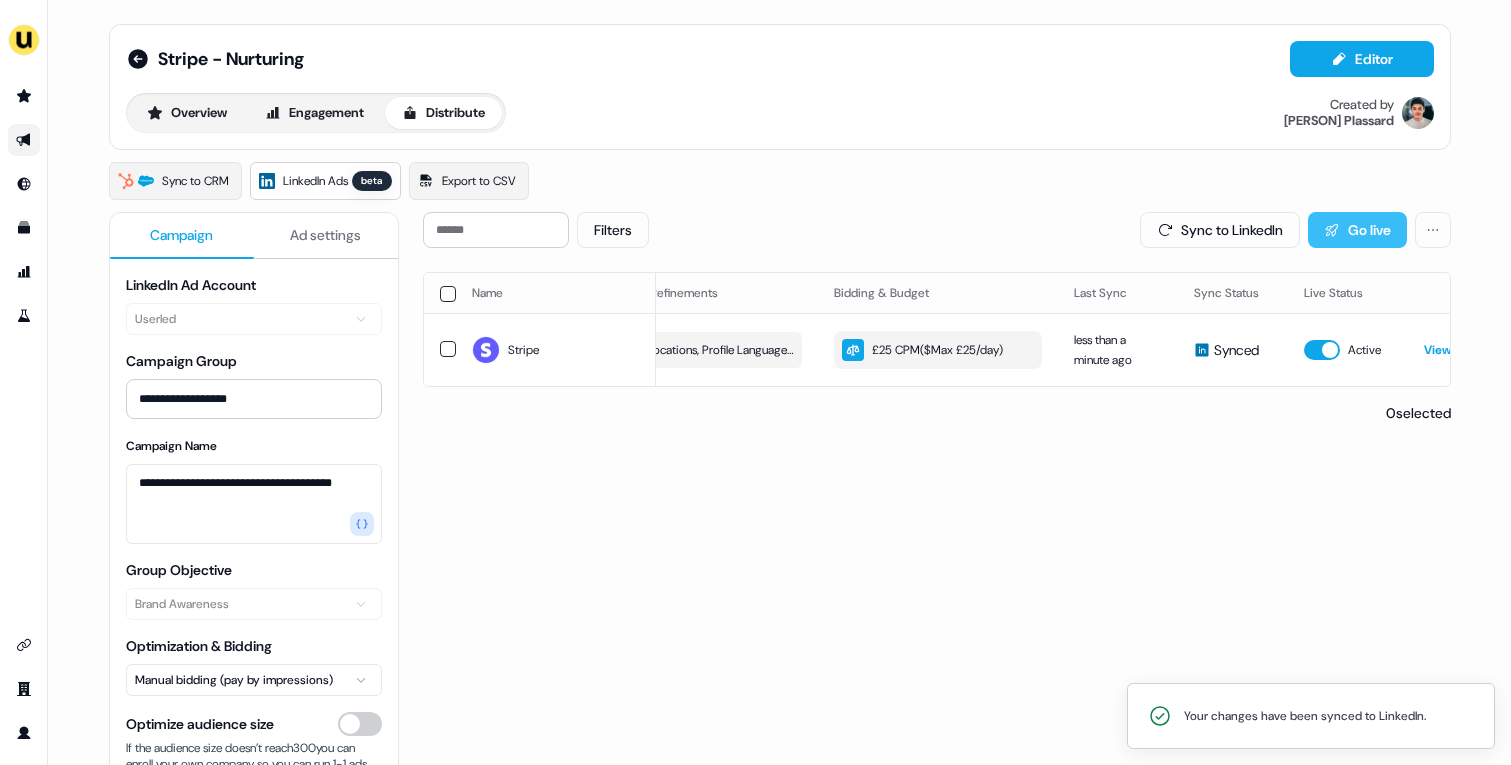 click on "Go live" at bounding box center [1357, 230] 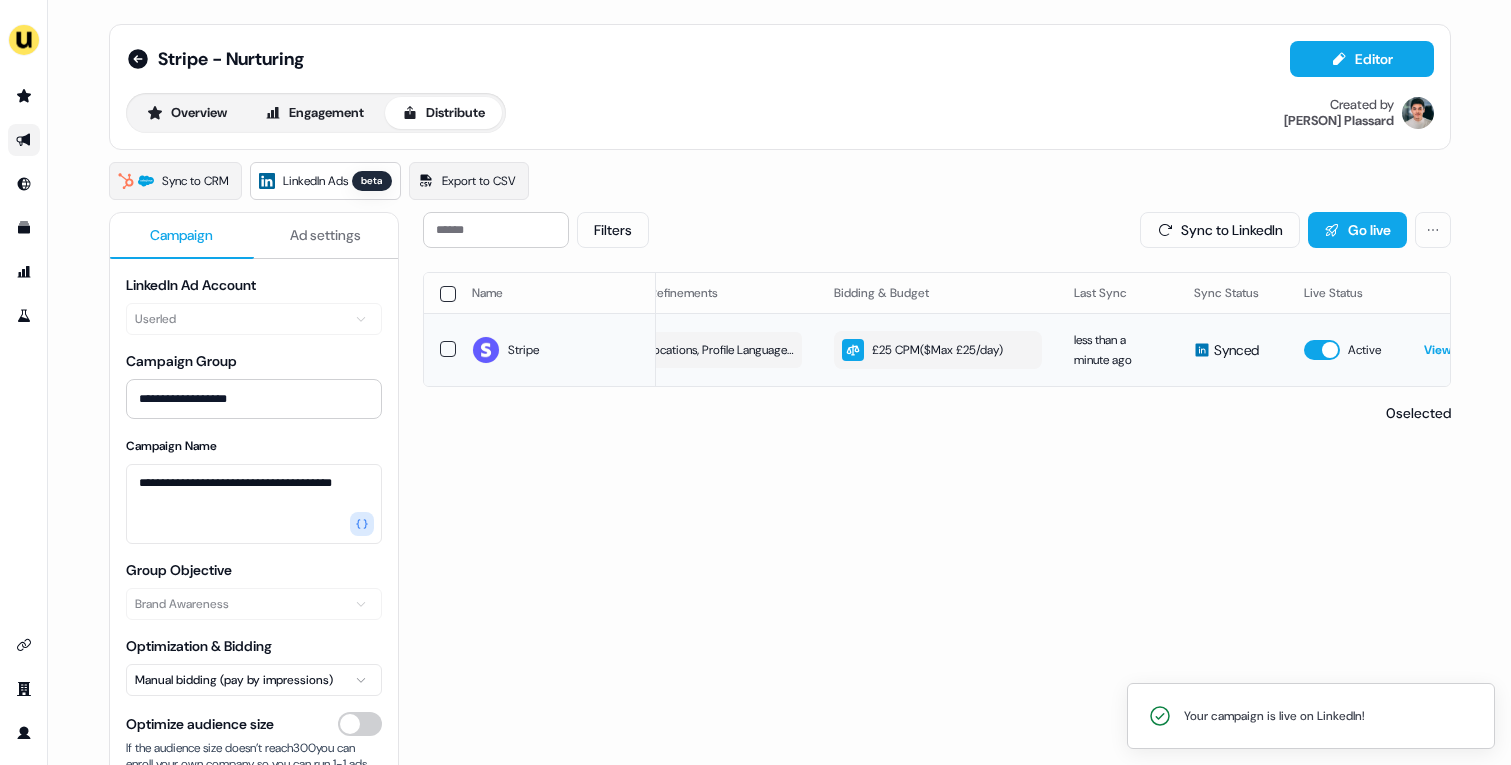 scroll, scrollTop: 0, scrollLeft: 566, axis: horizontal 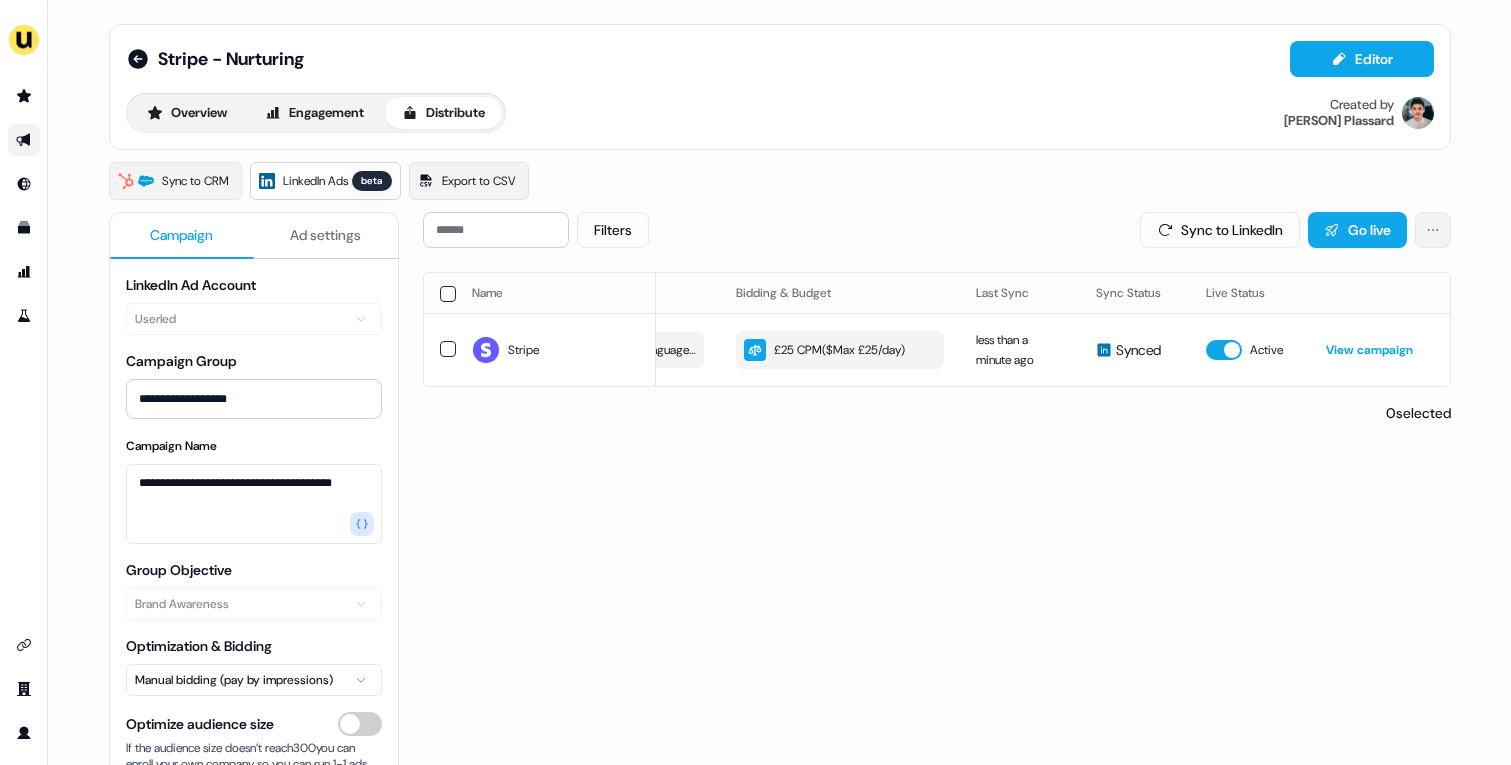 click on "**********" at bounding box center [755, 382] 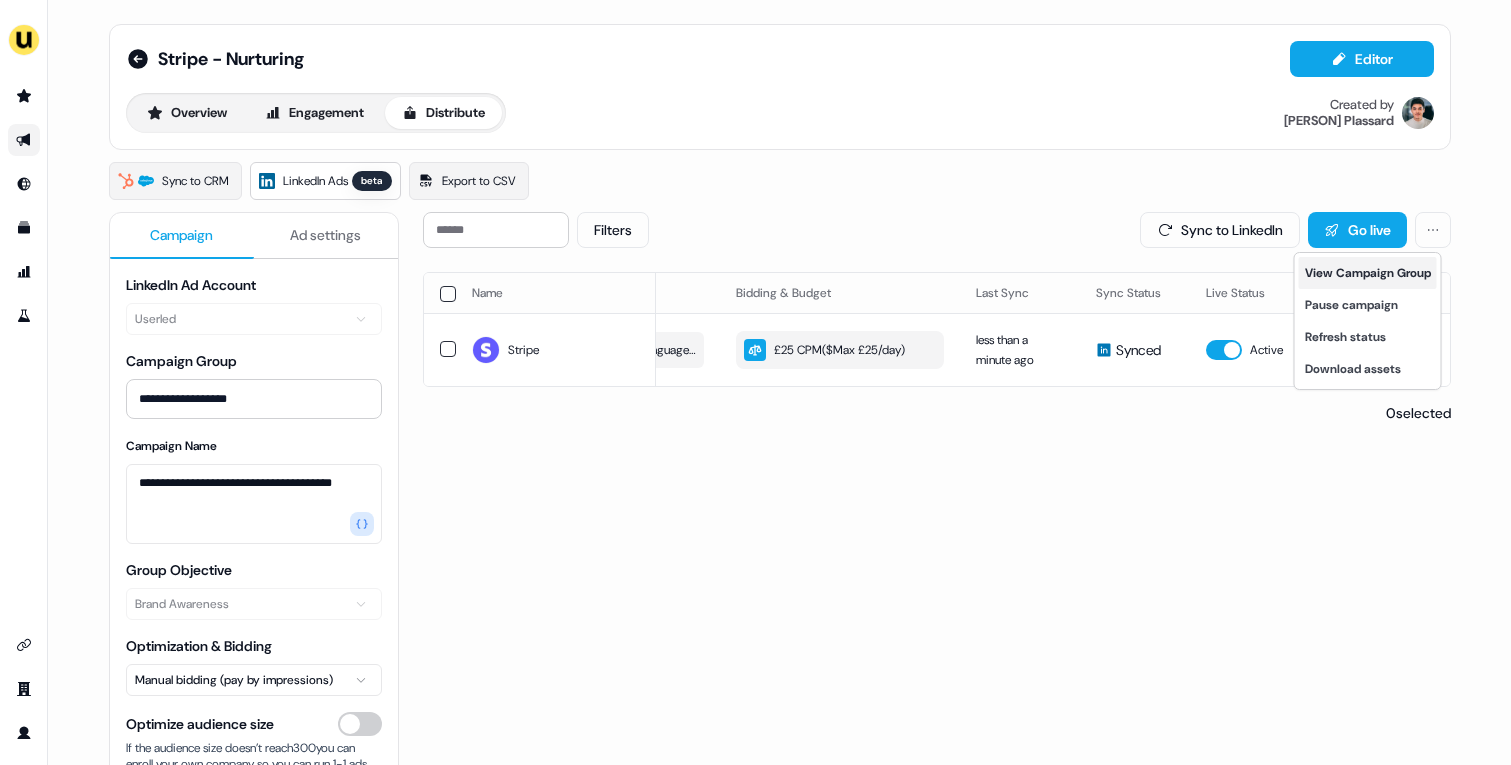 click on "View Campaign Group" at bounding box center [1368, 273] 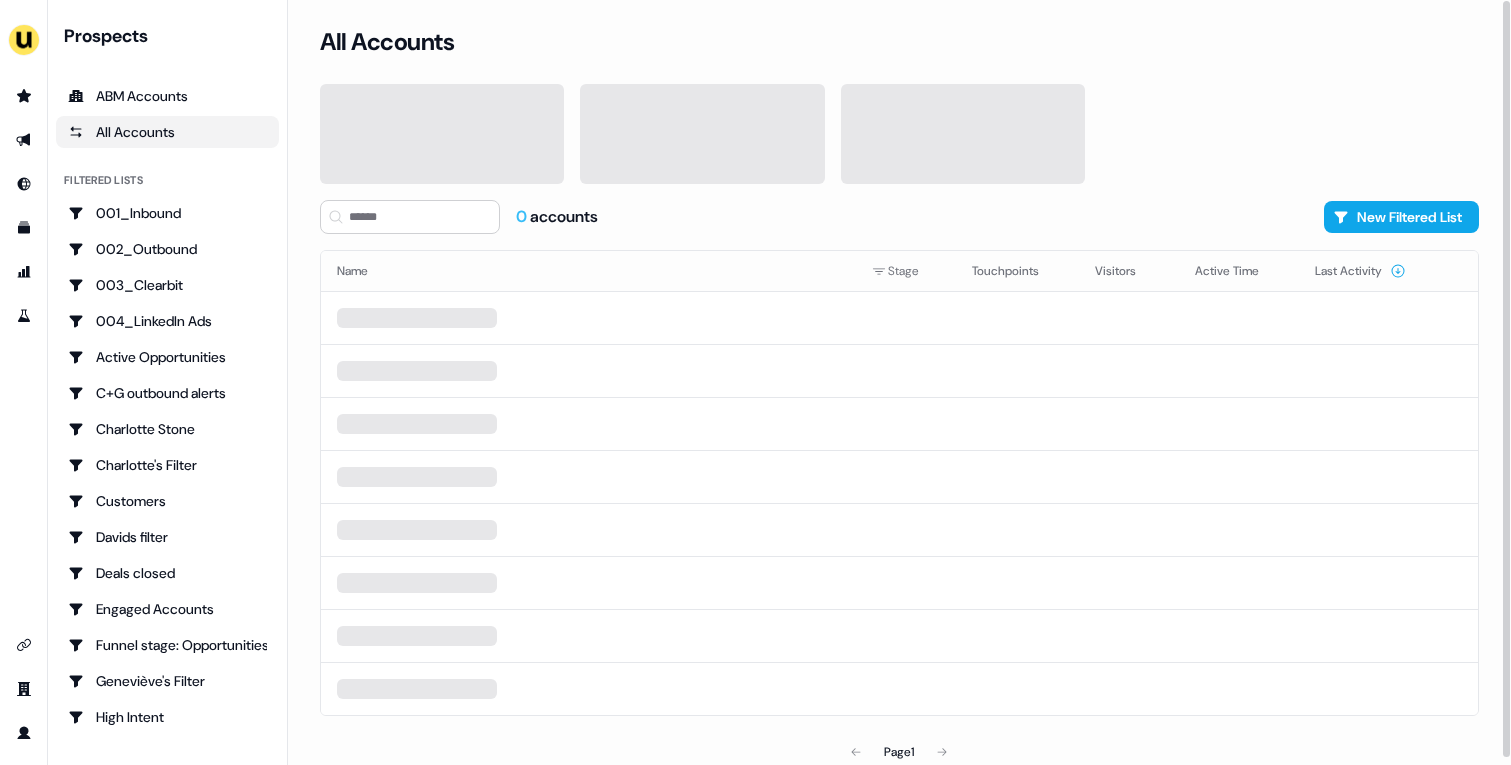 scroll, scrollTop: 0, scrollLeft: 0, axis: both 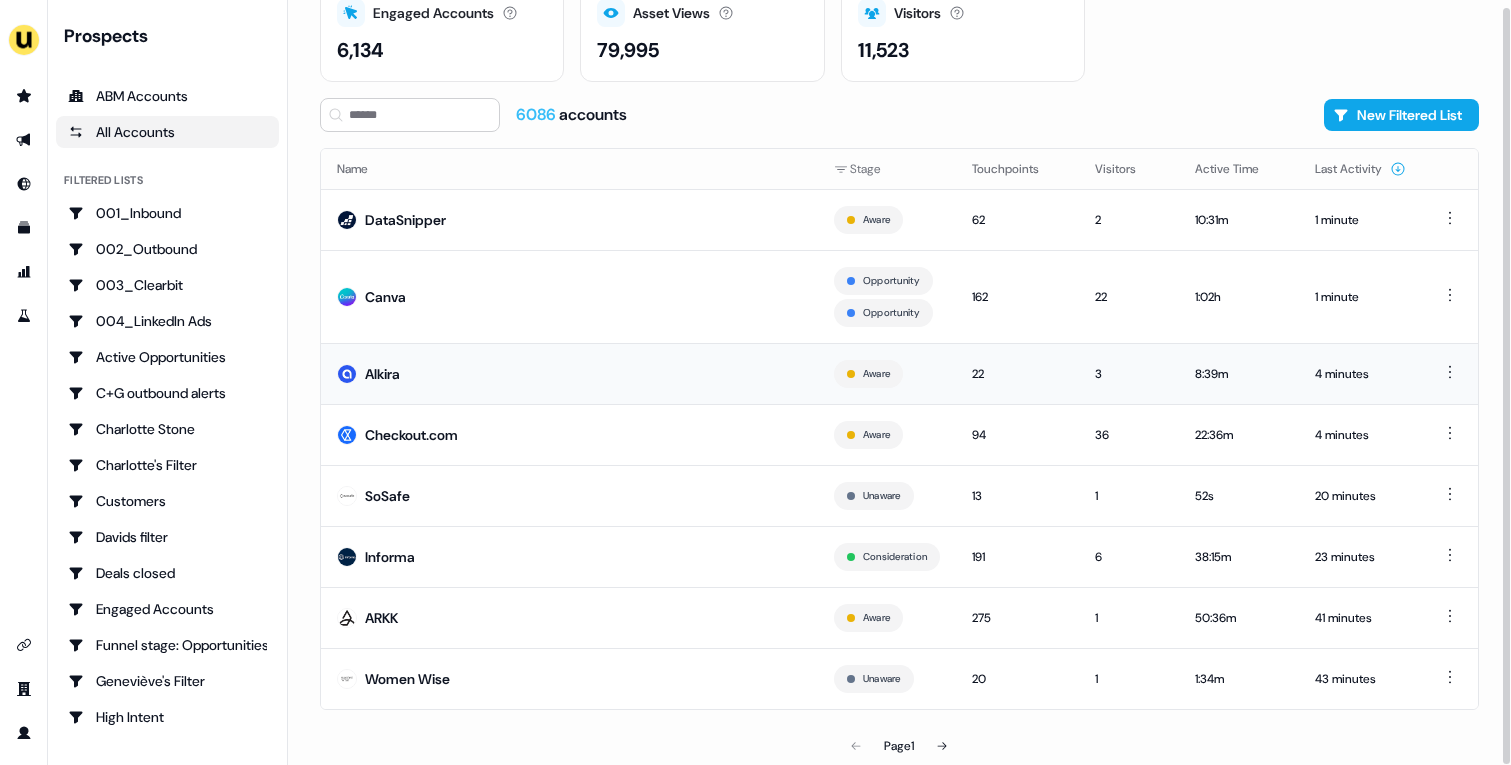 click on "Alkira" at bounding box center [569, 373] 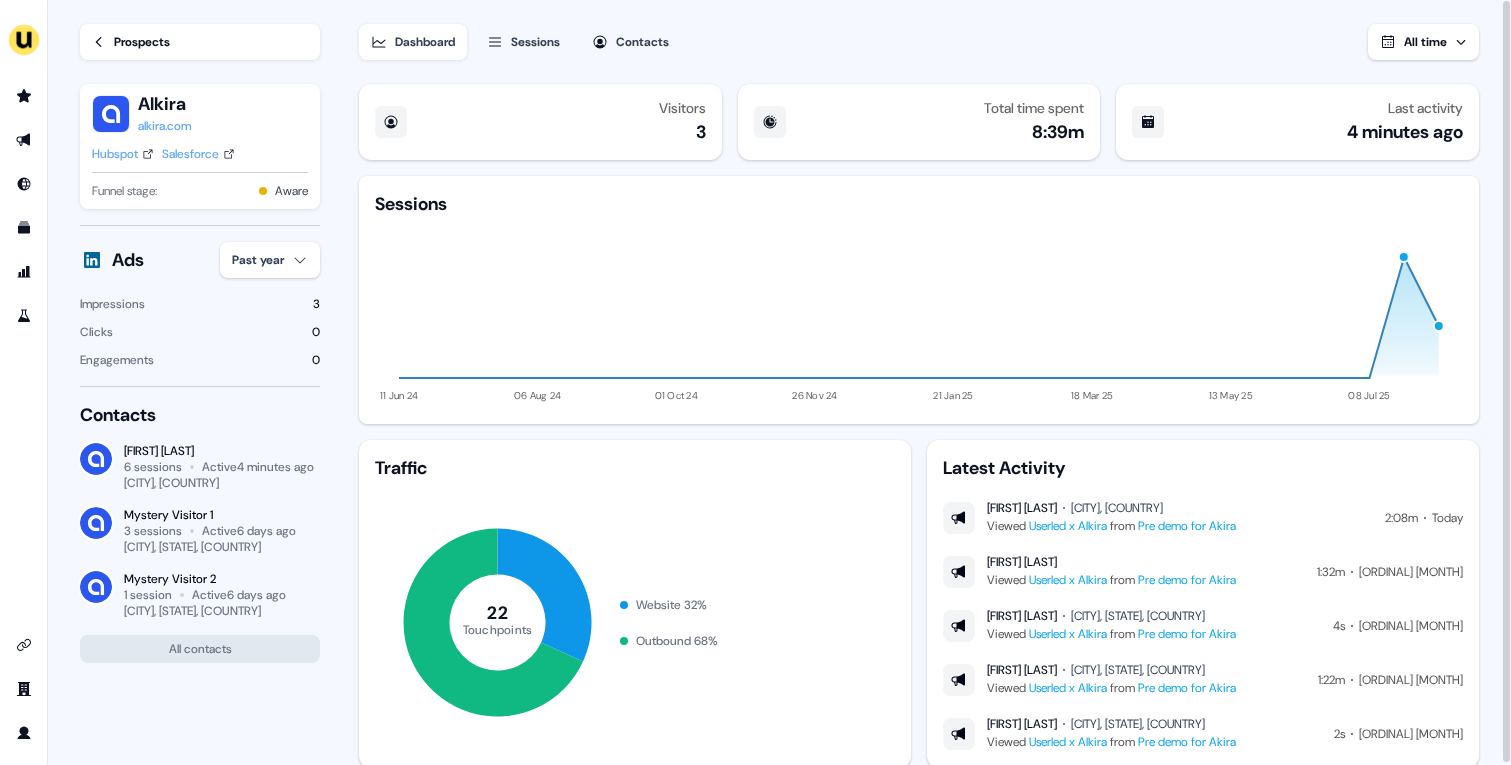 click on "Prospects" at bounding box center (142, 42) 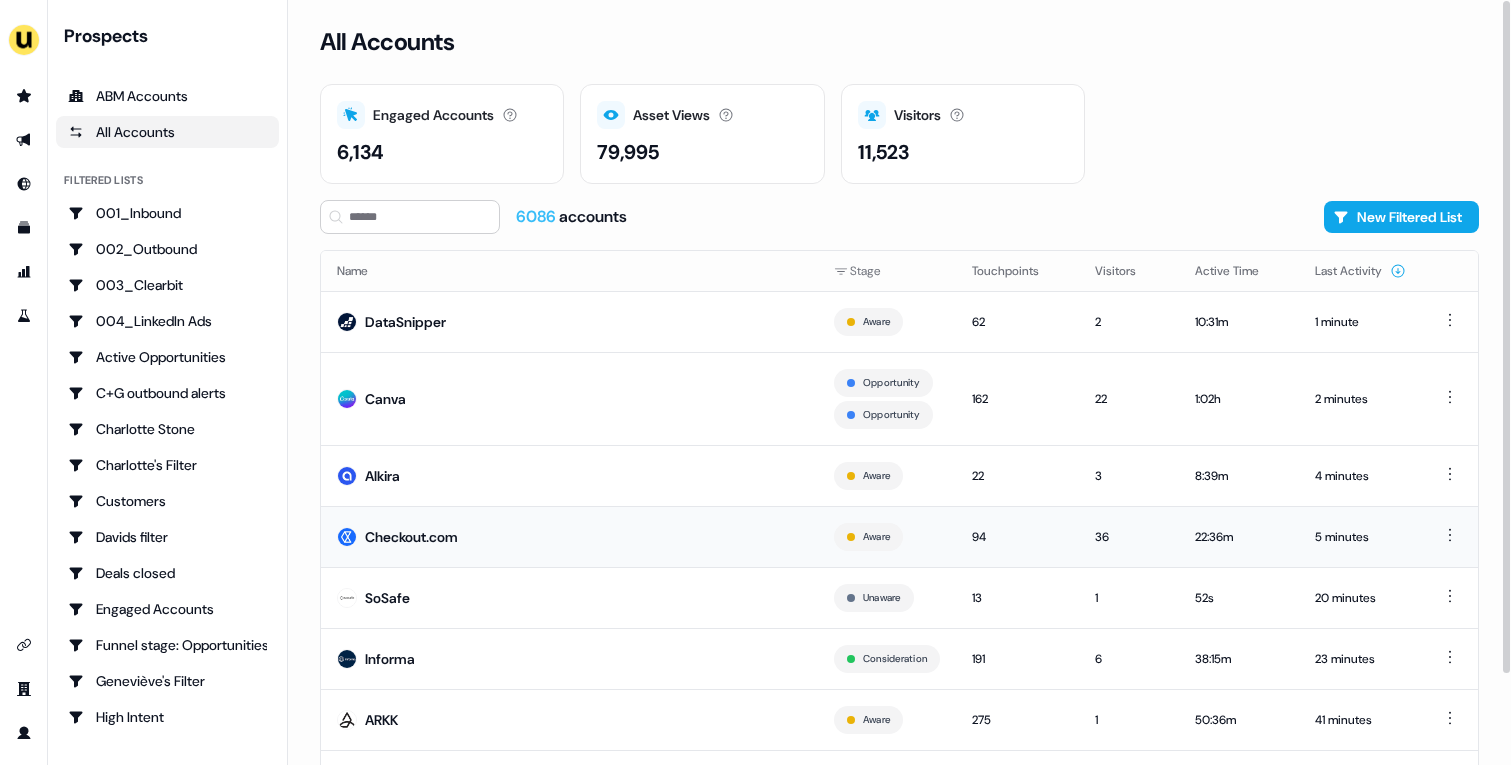 click on "Checkout.com" at bounding box center (569, 536) 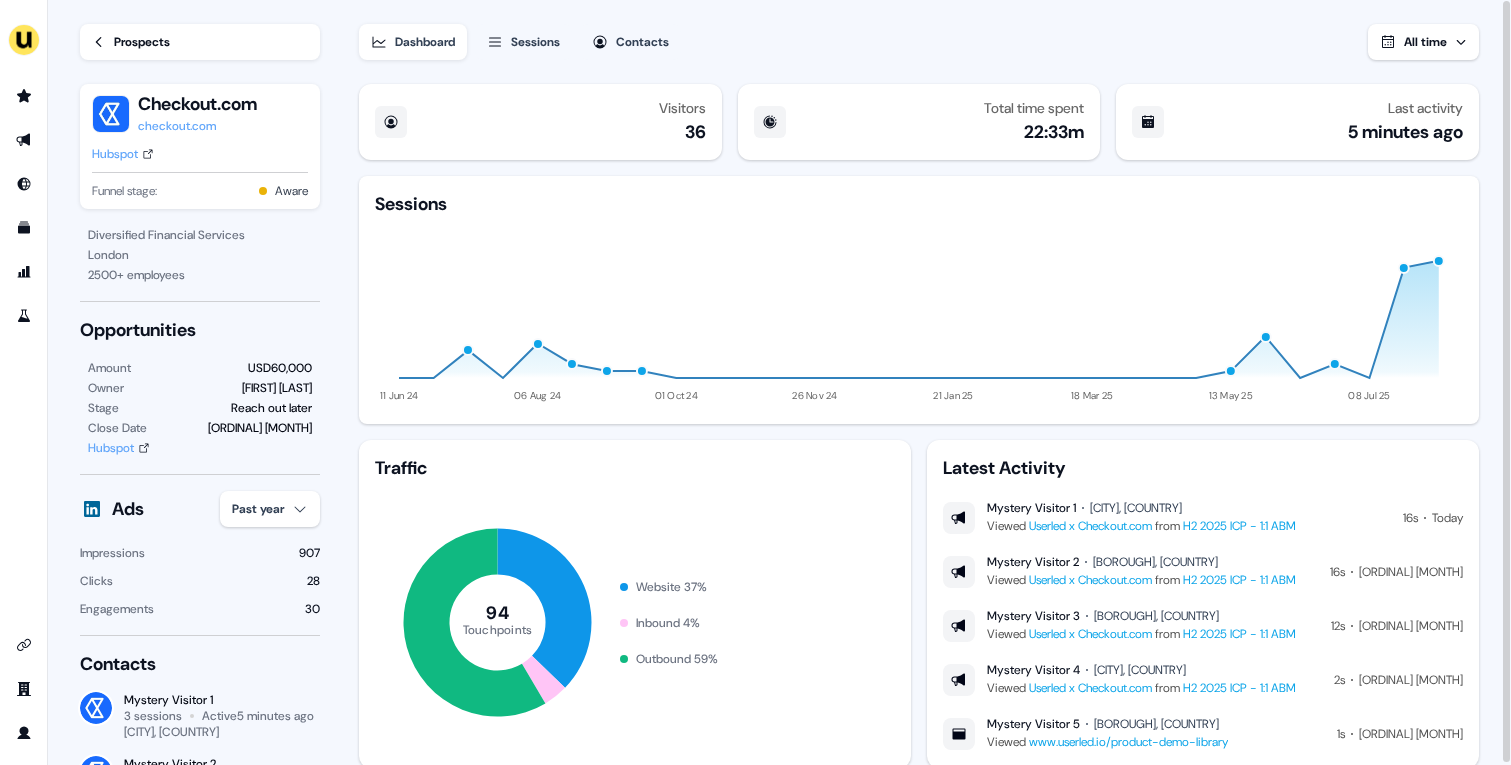 click on "Sessions" at bounding box center (523, 42) 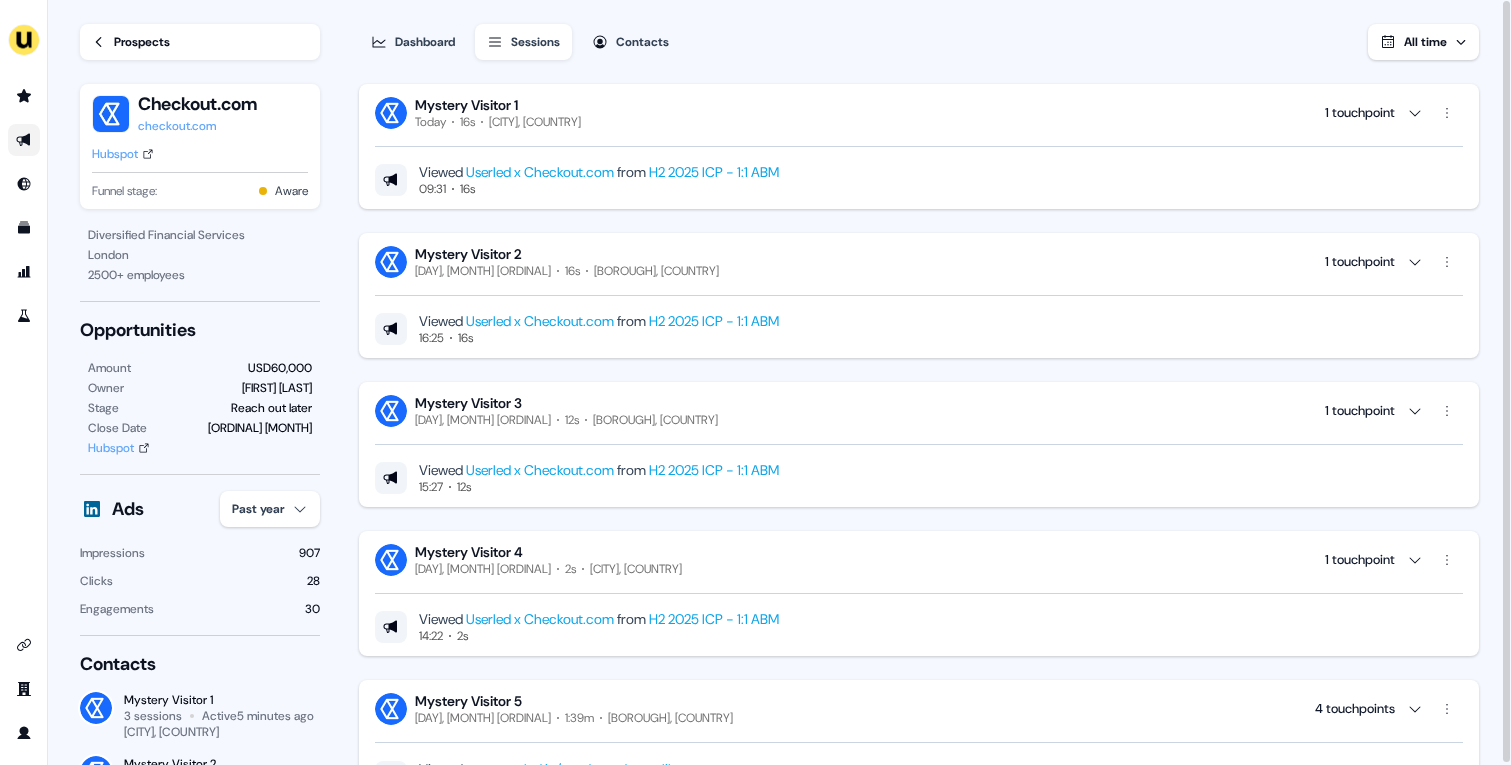 click 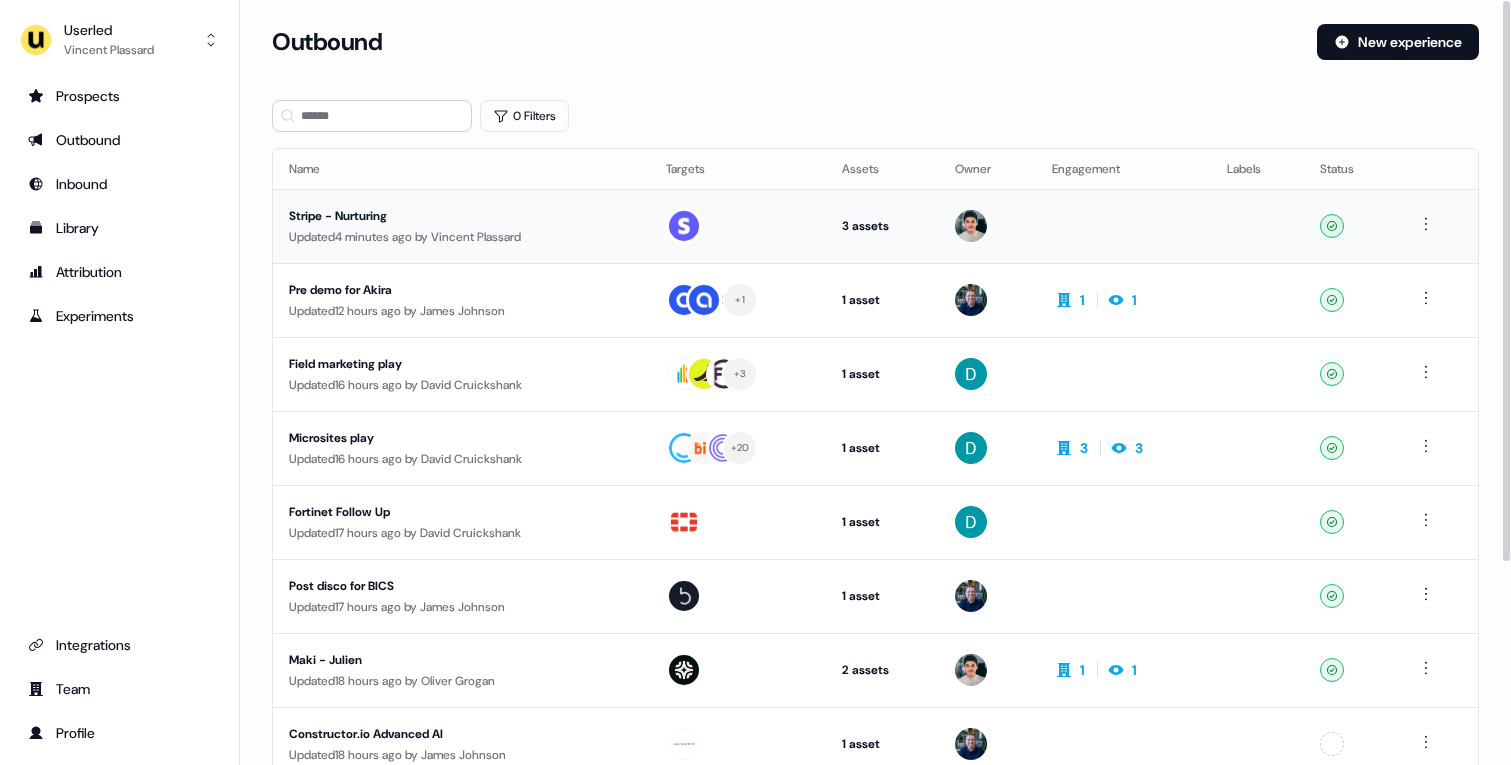 click on "Updated  4 minutes ago   by   Vincent Plassard" at bounding box center (461, 237) 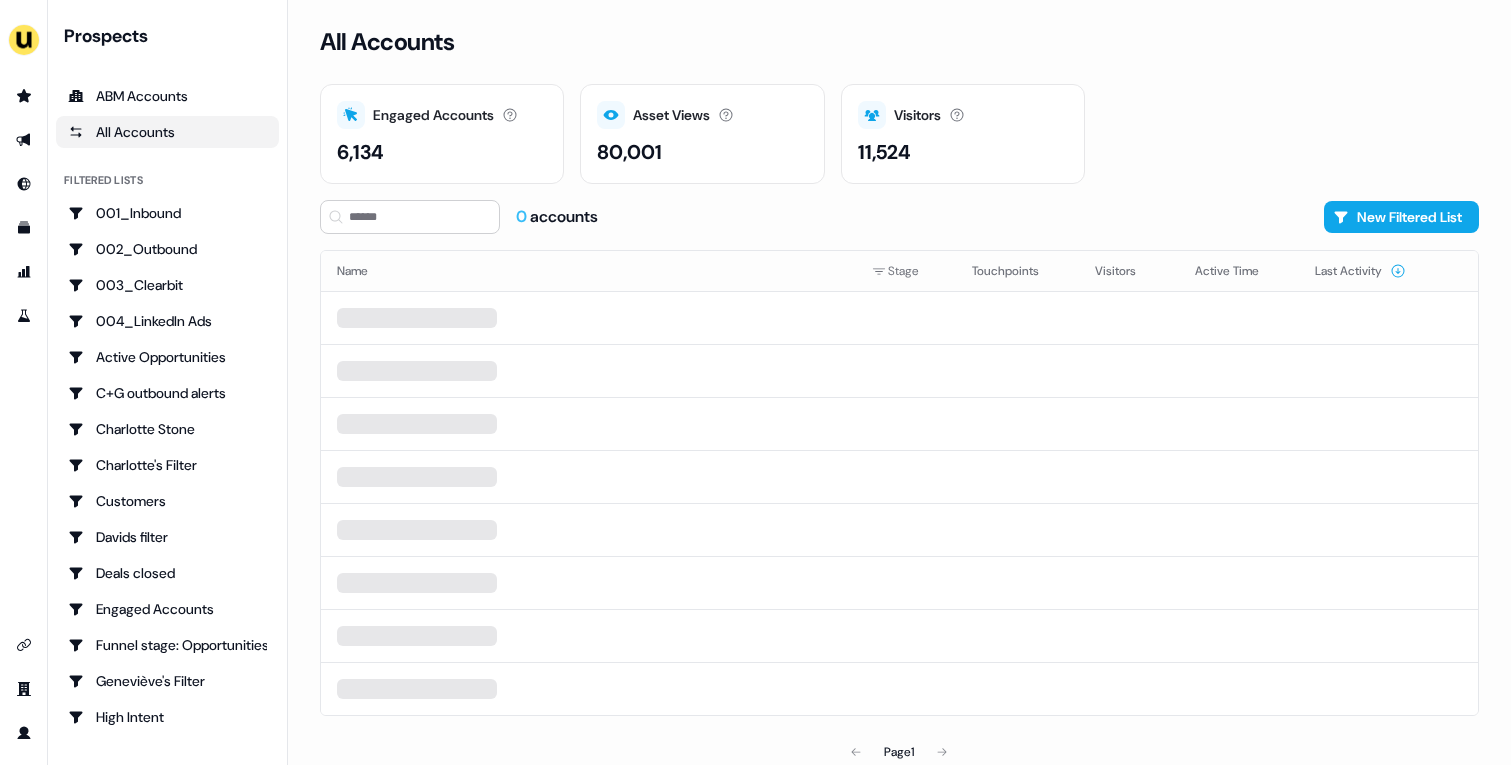 scroll, scrollTop: 0, scrollLeft: 0, axis: both 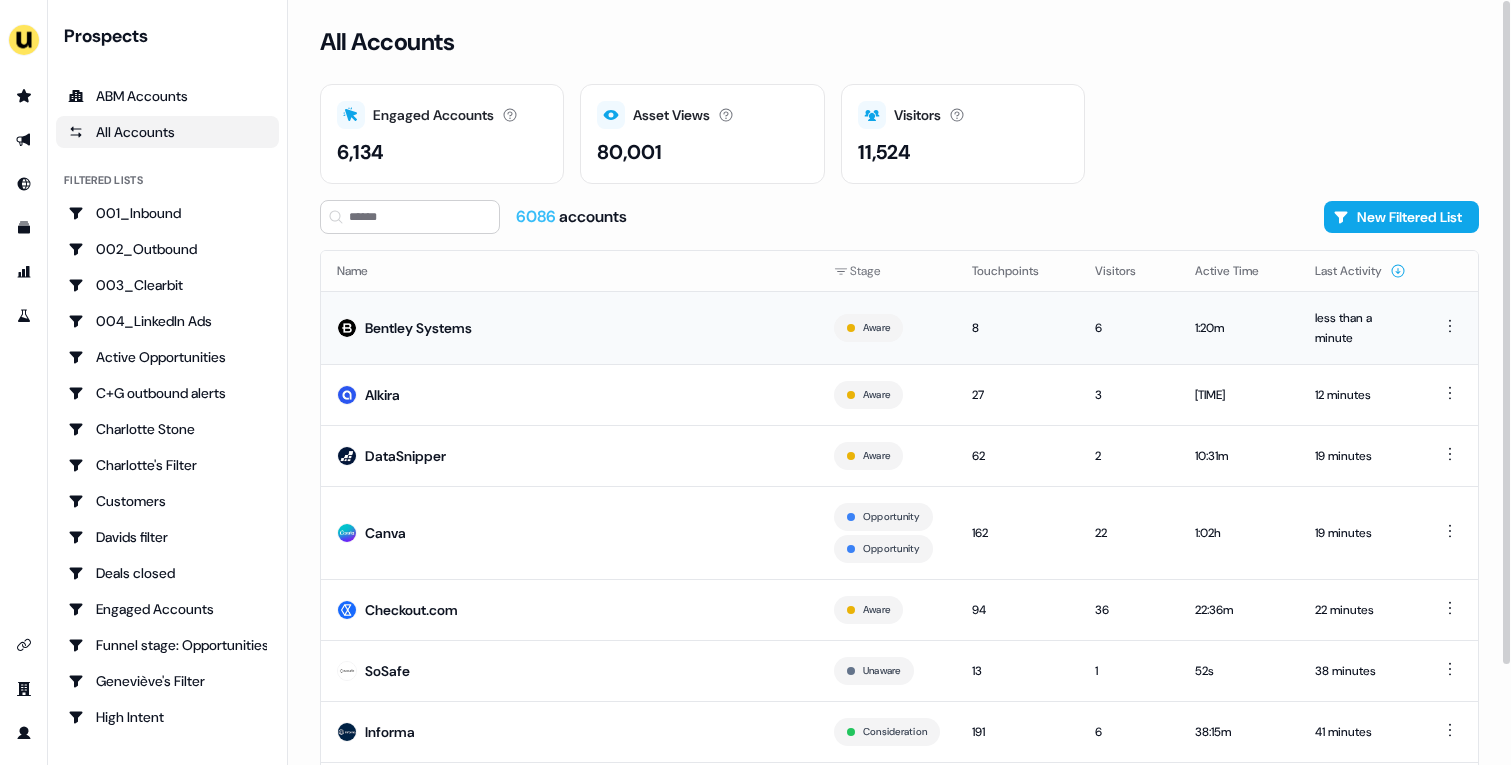 click on "Bentley Systems" at bounding box center (569, 327) 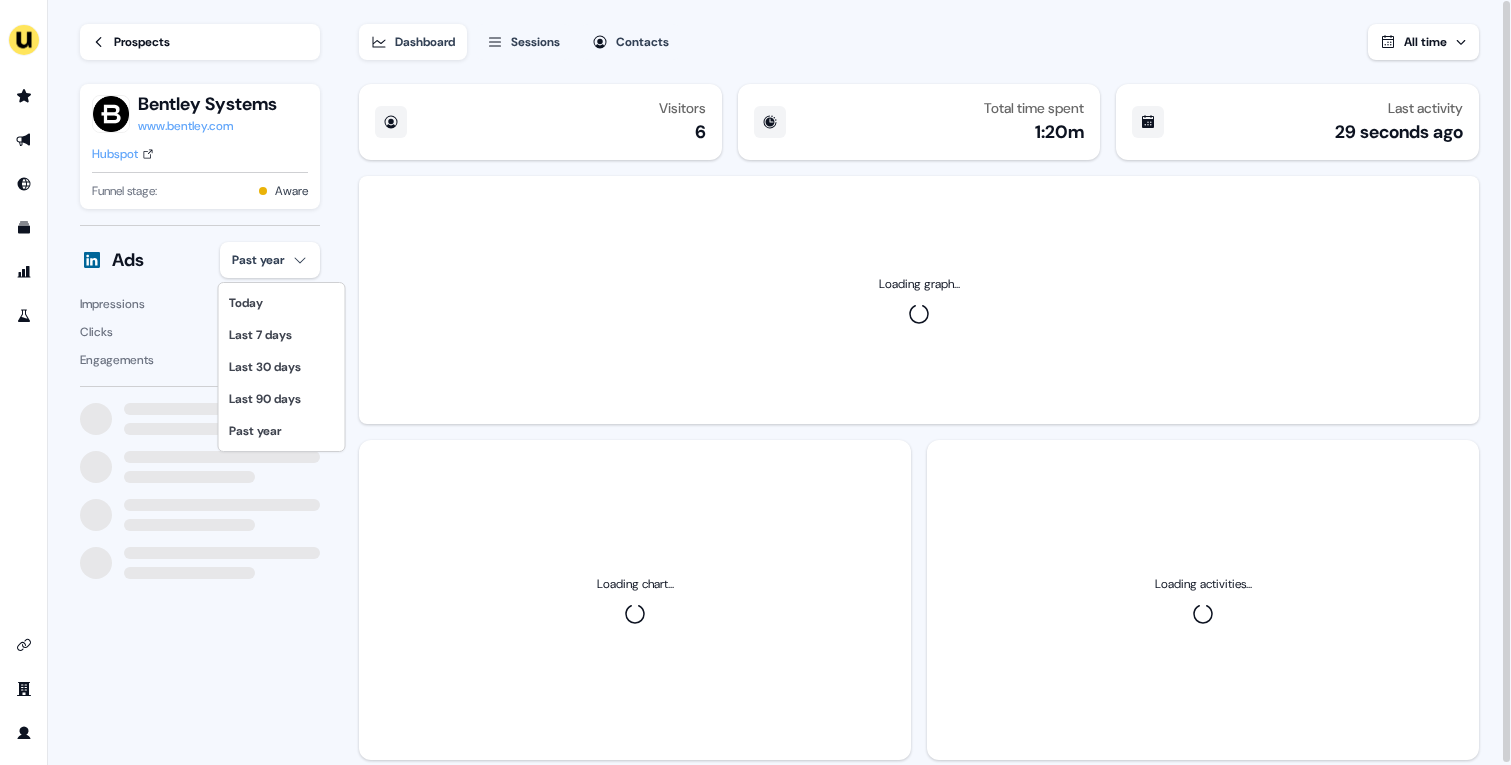 click on "For the best experience switch devices to a bigger screen. Go to Userled.io Loading... Prospects Bentley Systems www.bentley.com Hubspot Funnel stage: Aware Ads Past year Impressions [NUMBER] Clicks [NUMBER] Engagements [NUMBER] Dashboard Sessions Contacts All time Visitors [NUMBER] Total time spent [TIME] Last activity [TIME] ago Loading graph... Loading chart... Loading activities... Today Last 7 days Last 30 days Last 90 days Past year" at bounding box center [755, 382] 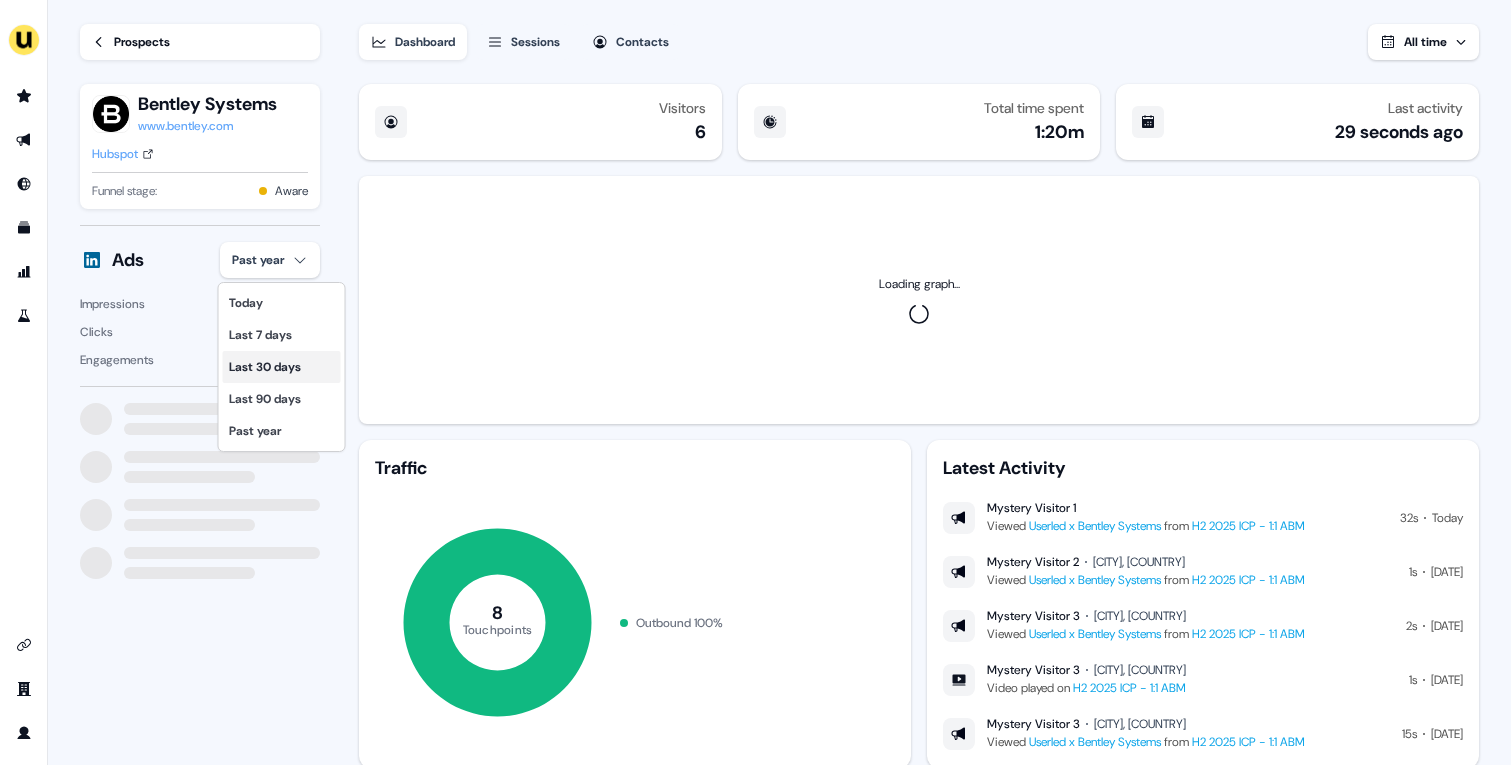 click on "Last 30 days" at bounding box center (282, 367) 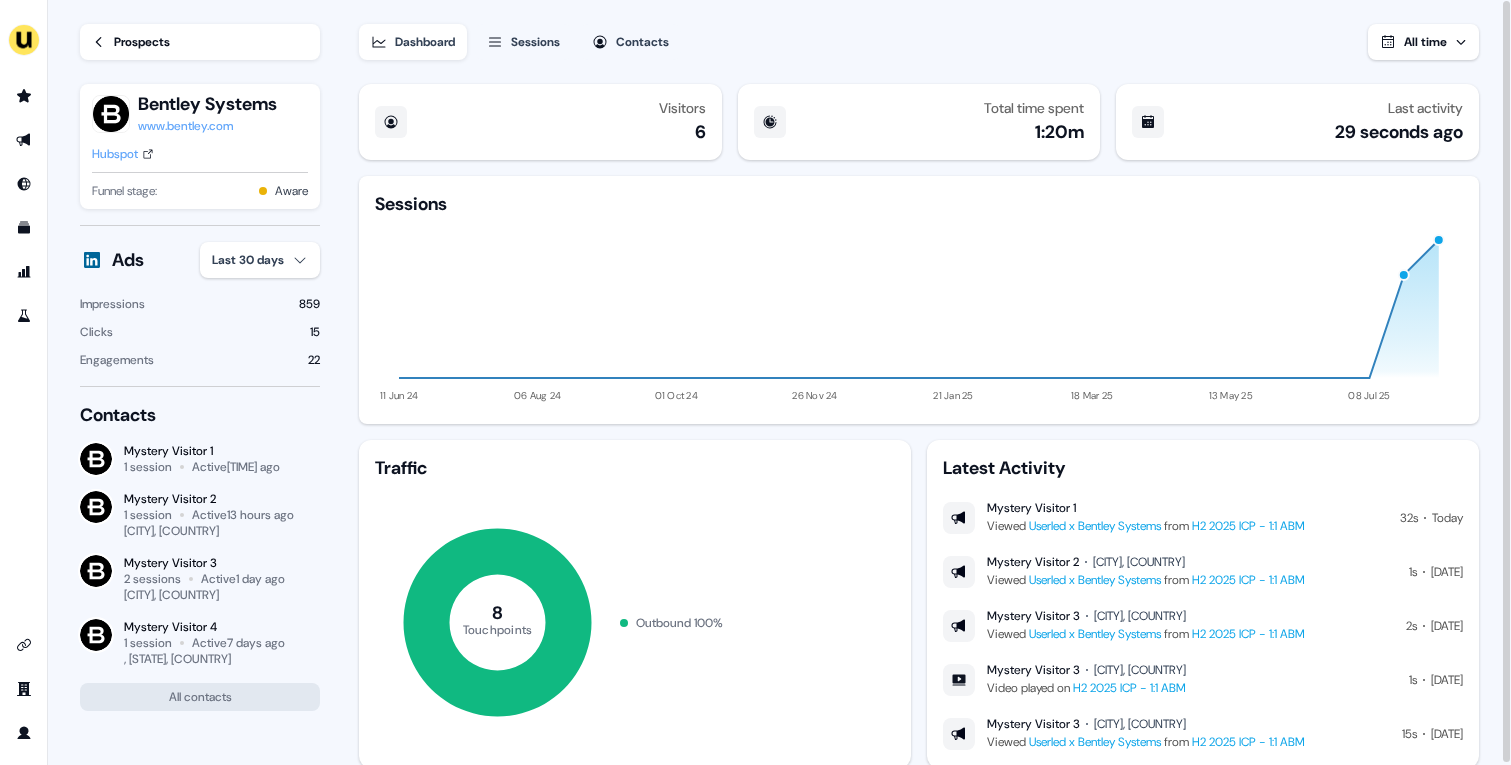 scroll, scrollTop: 57, scrollLeft: 0, axis: vertical 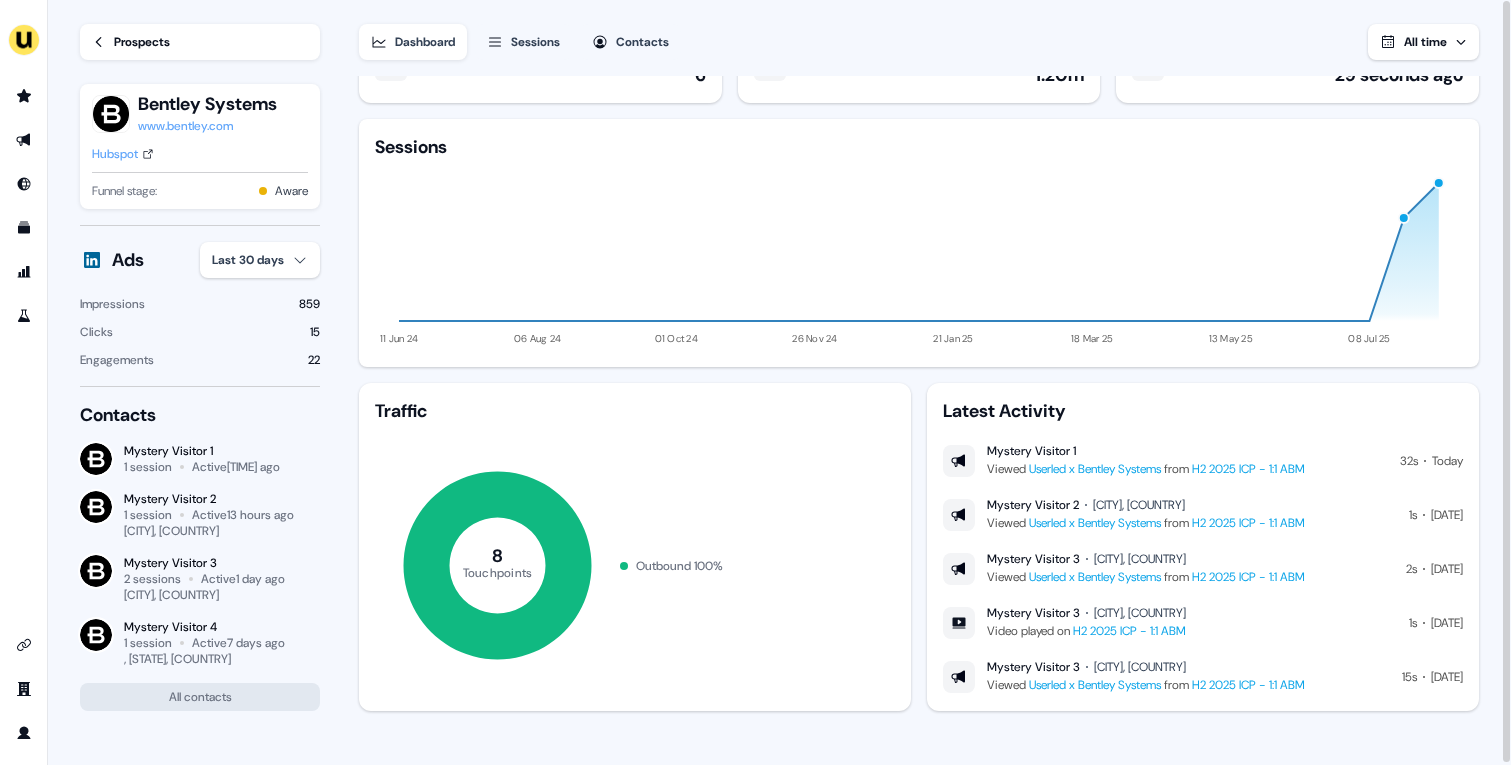 type 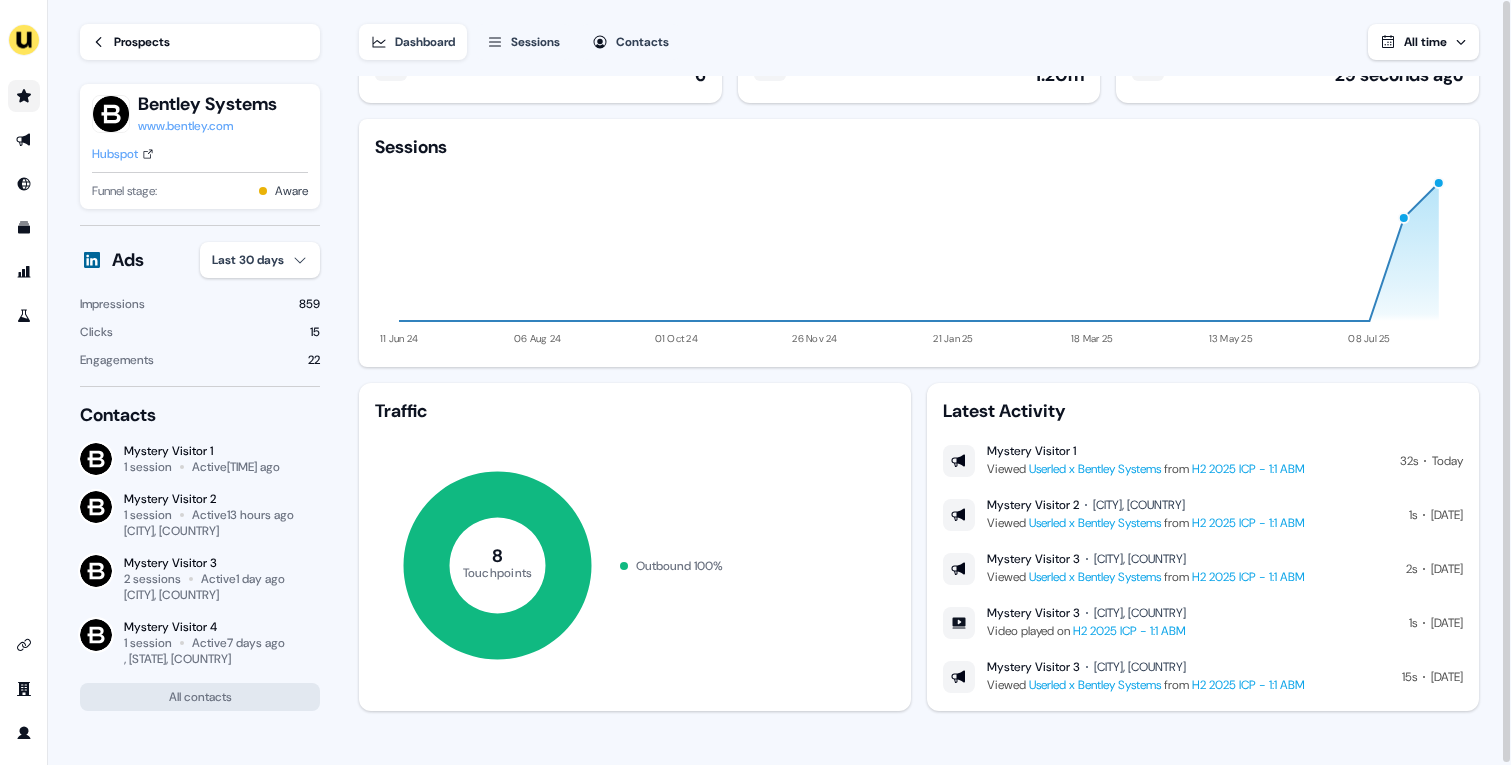 click at bounding box center (24, 96) 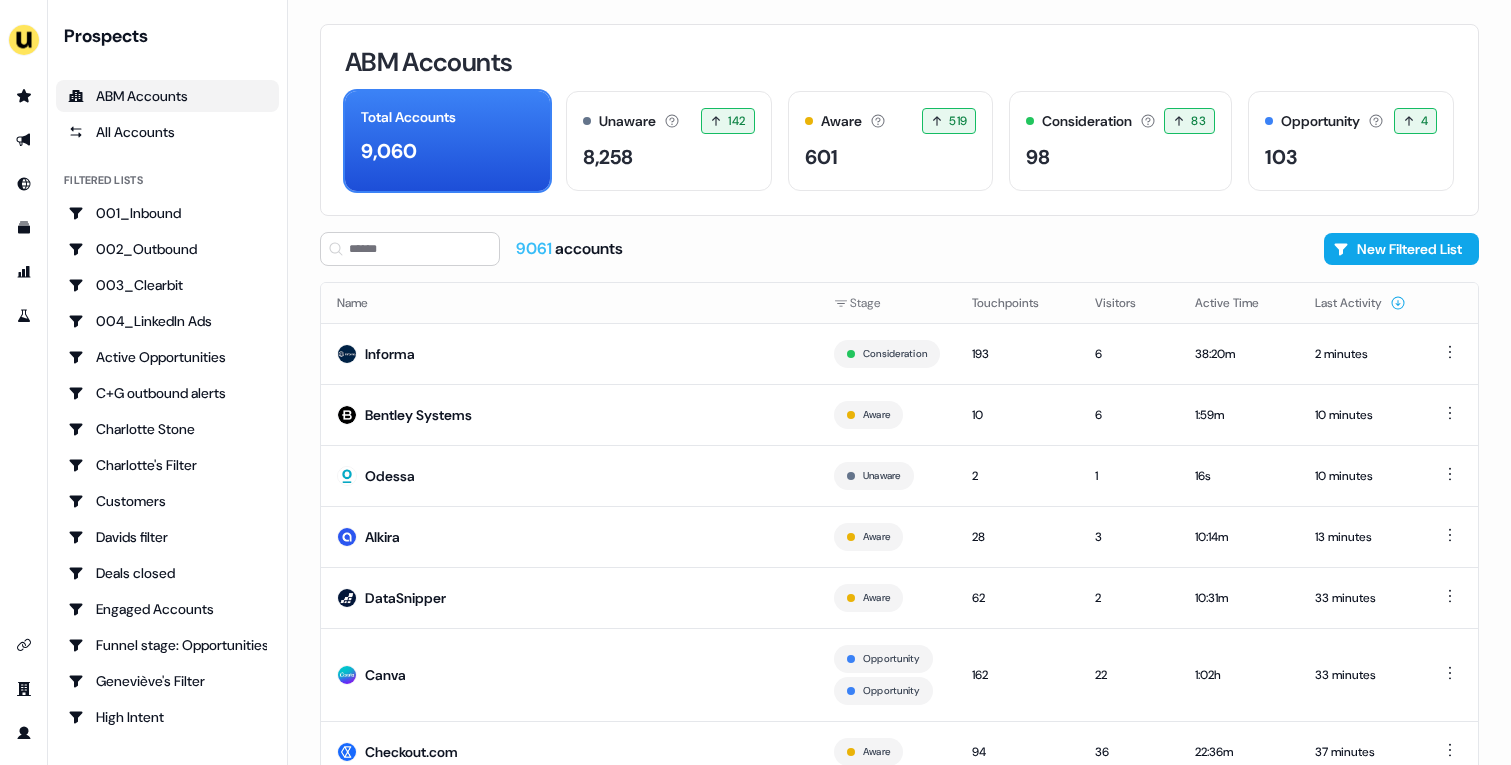 scroll, scrollTop: 0, scrollLeft: 0, axis: both 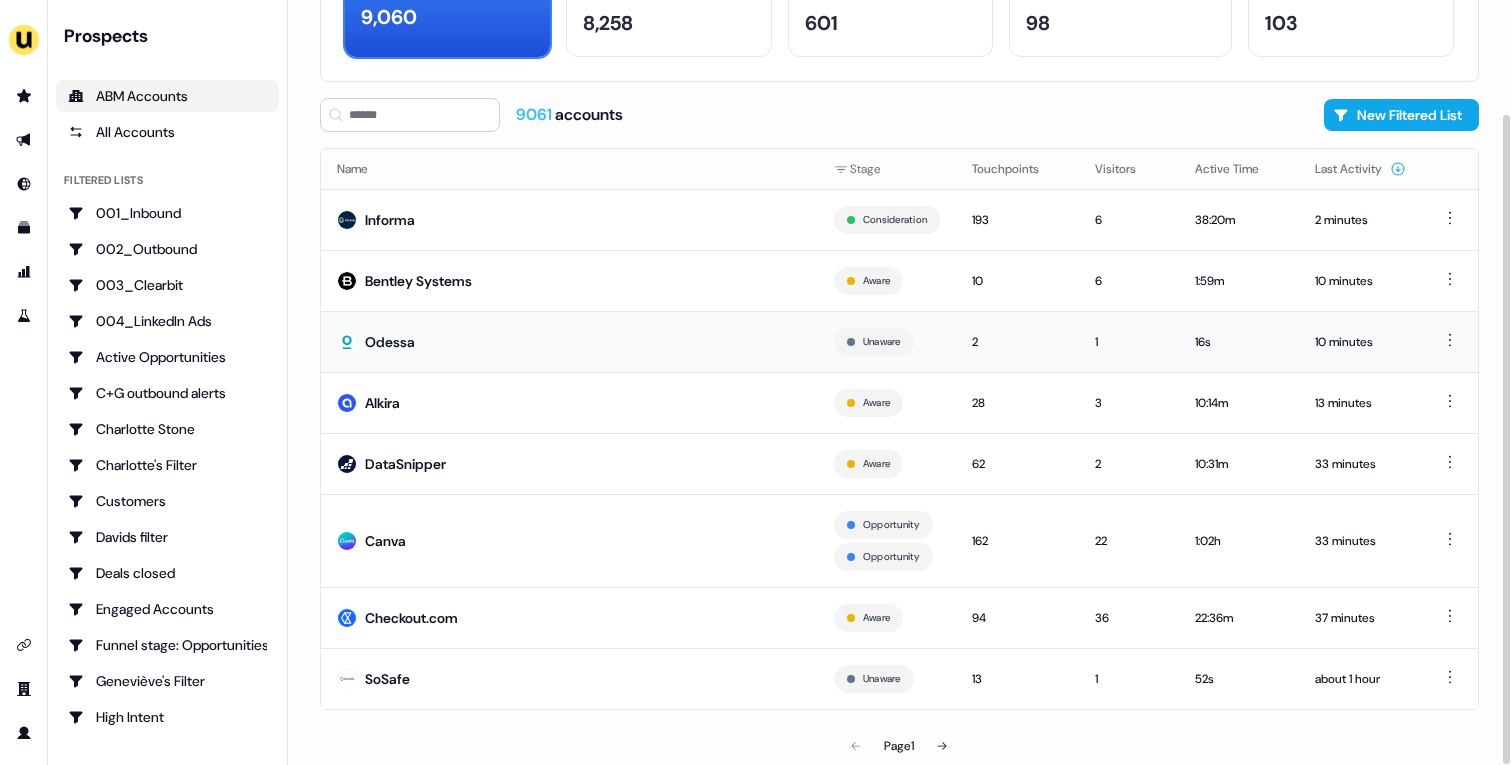 click on "Odessa" at bounding box center [569, 341] 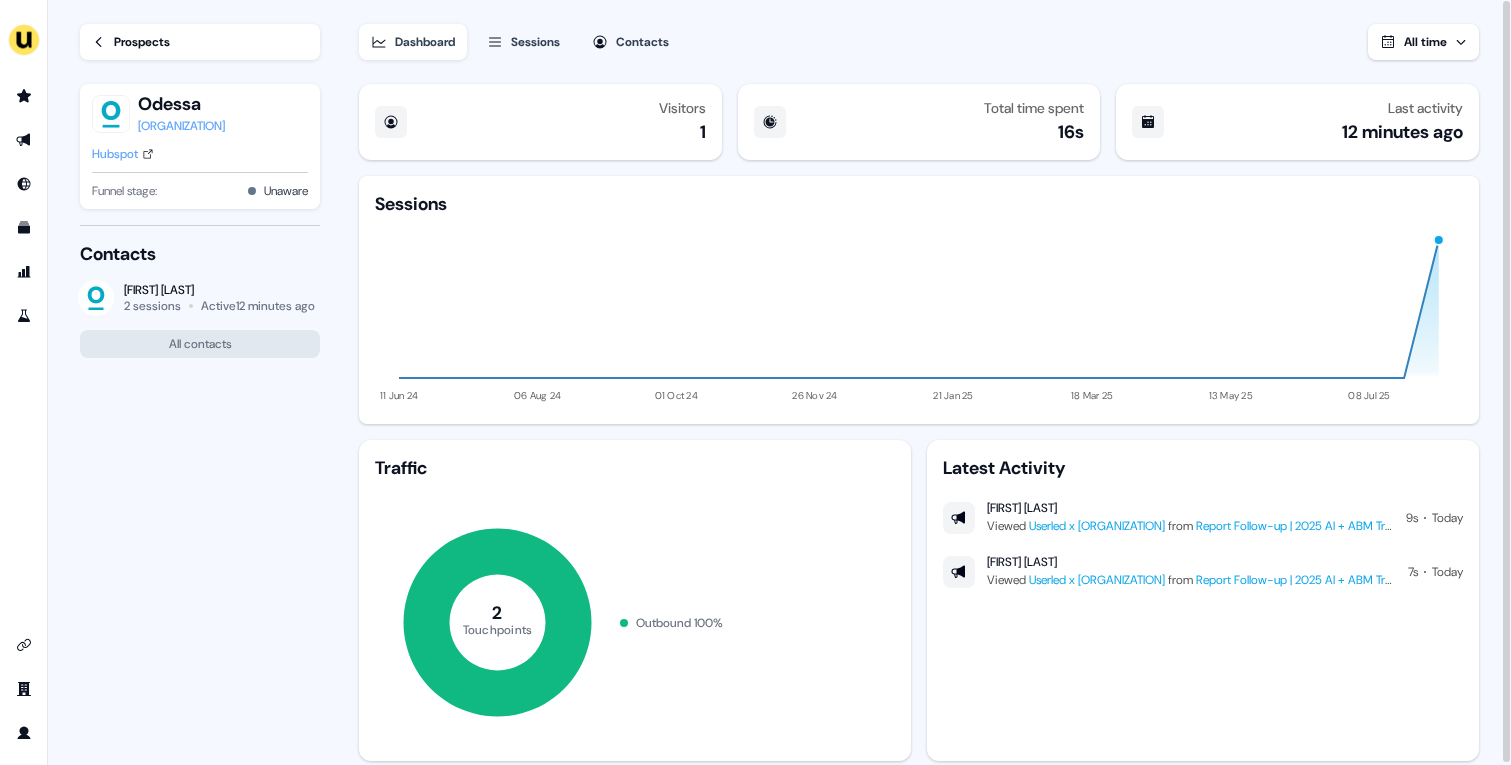 click on "Hubspot" at bounding box center (115, 154) 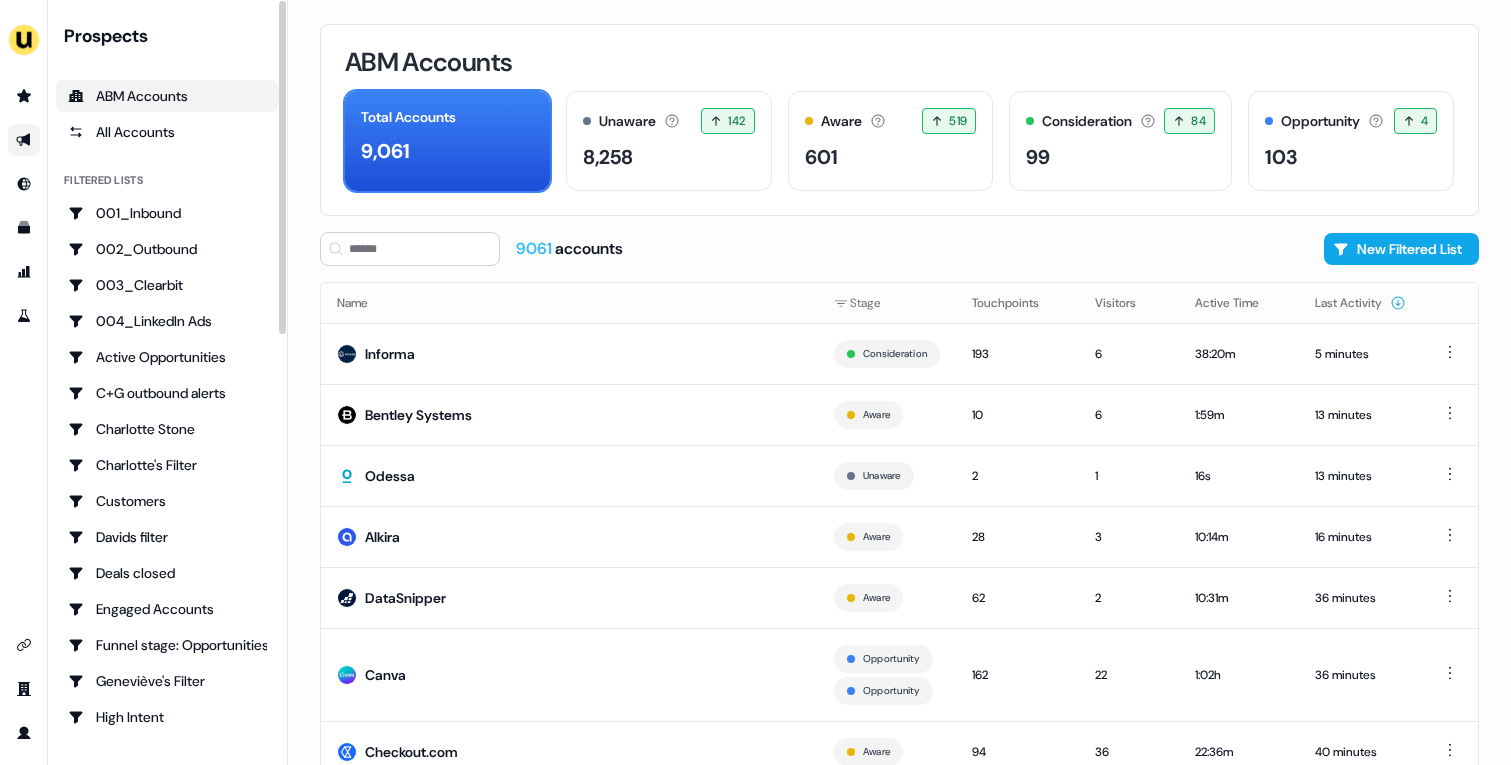 click 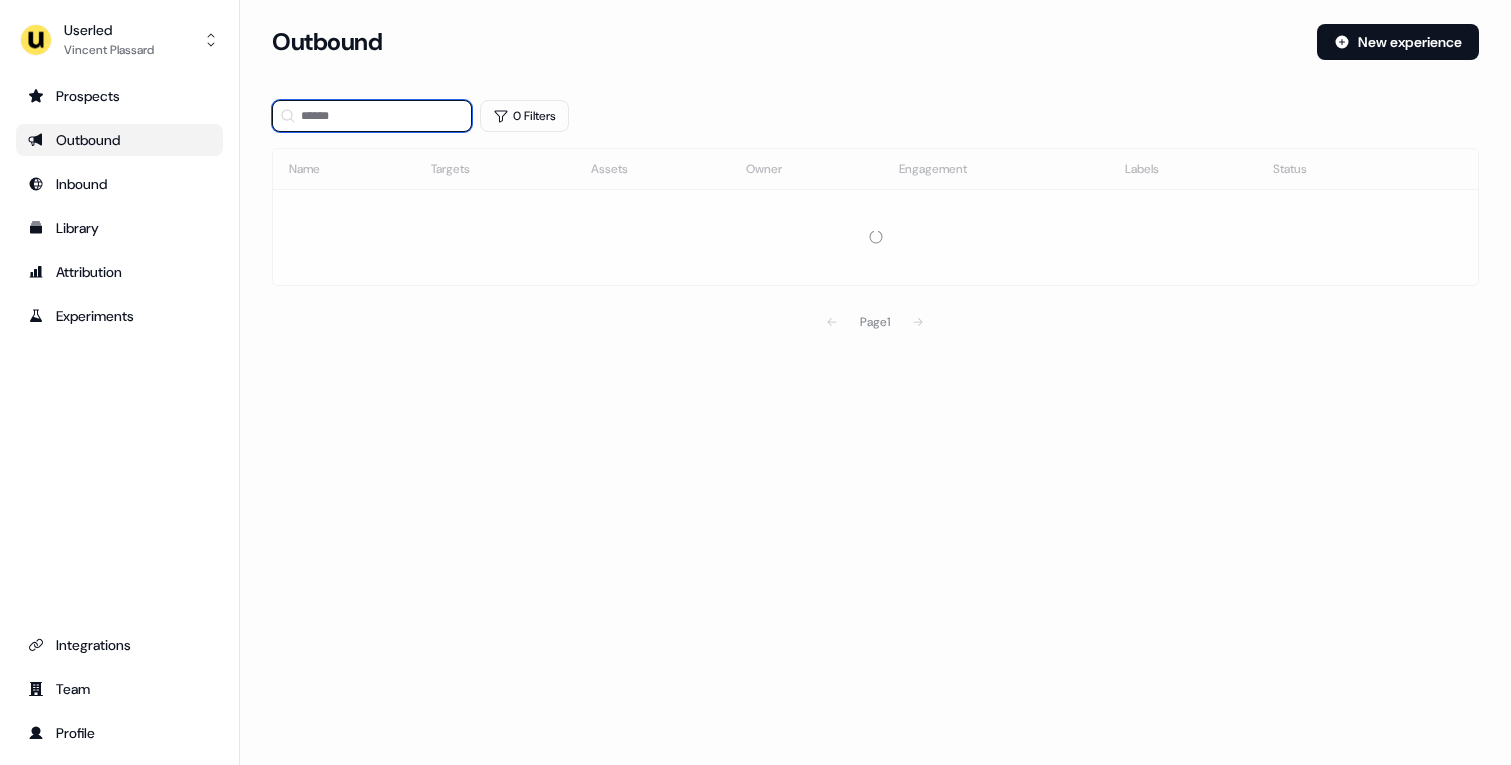 click at bounding box center (372, 116) 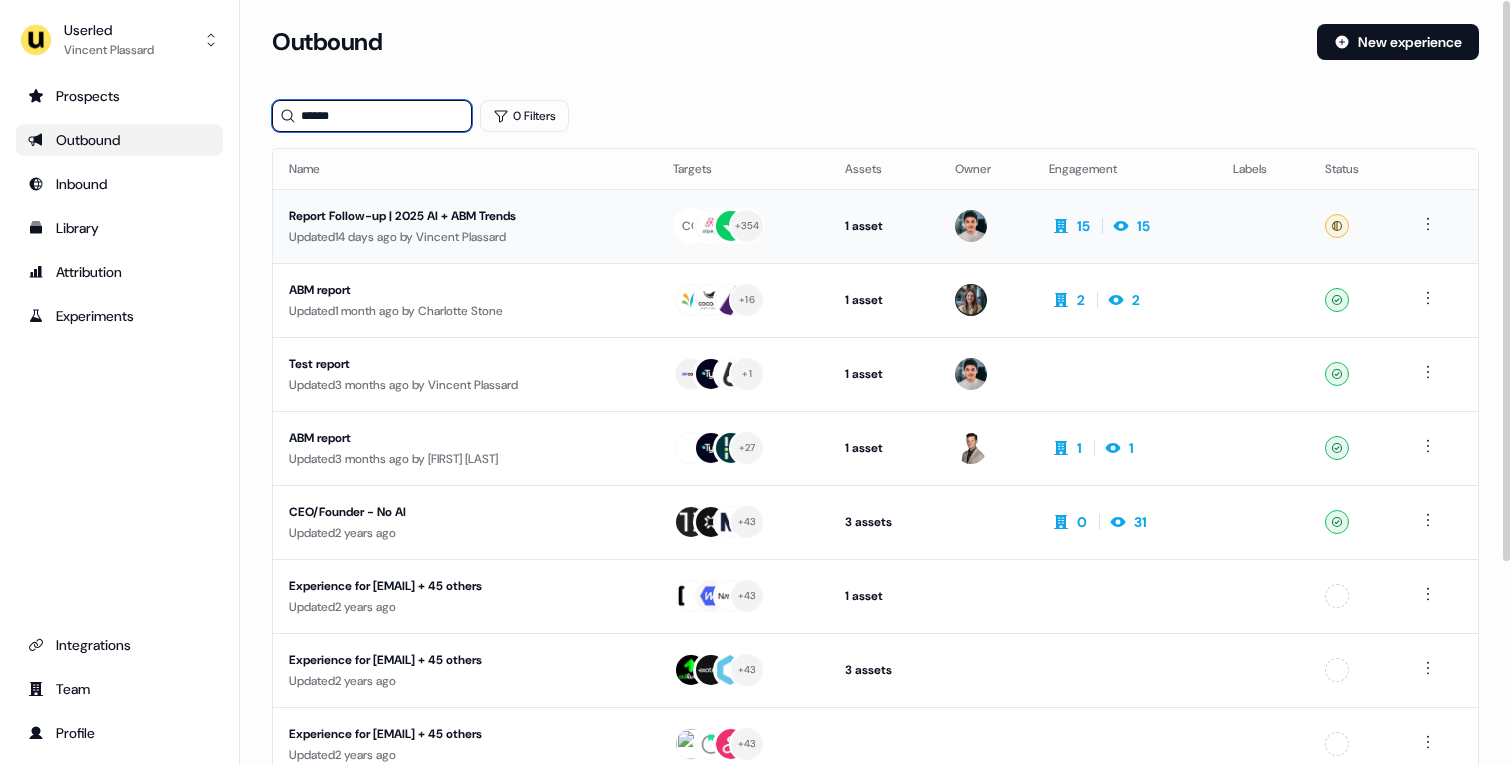 type on "******" 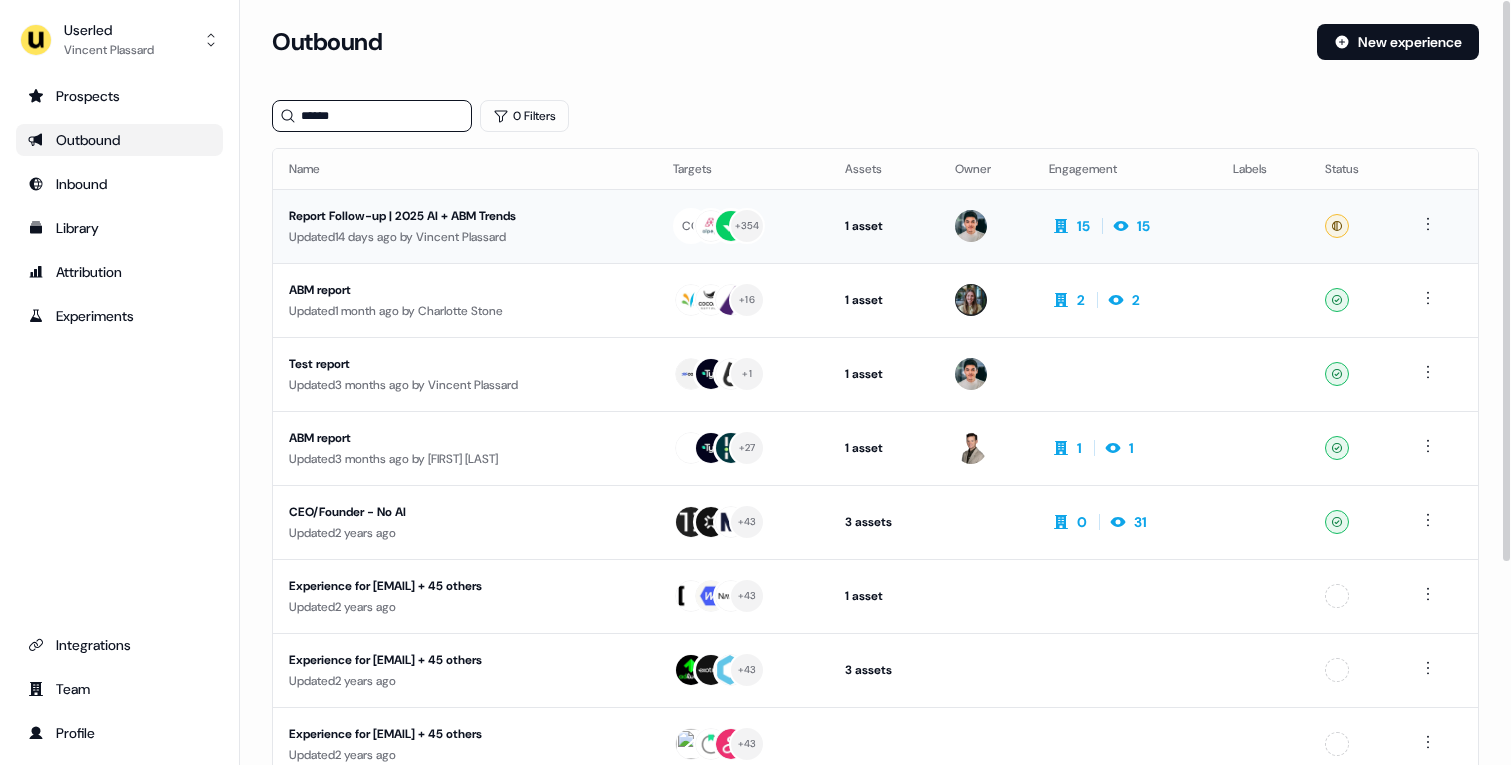 click on "Updated 14 days ago by [FIRST] [LAST]" at bounding box center [465, 237] 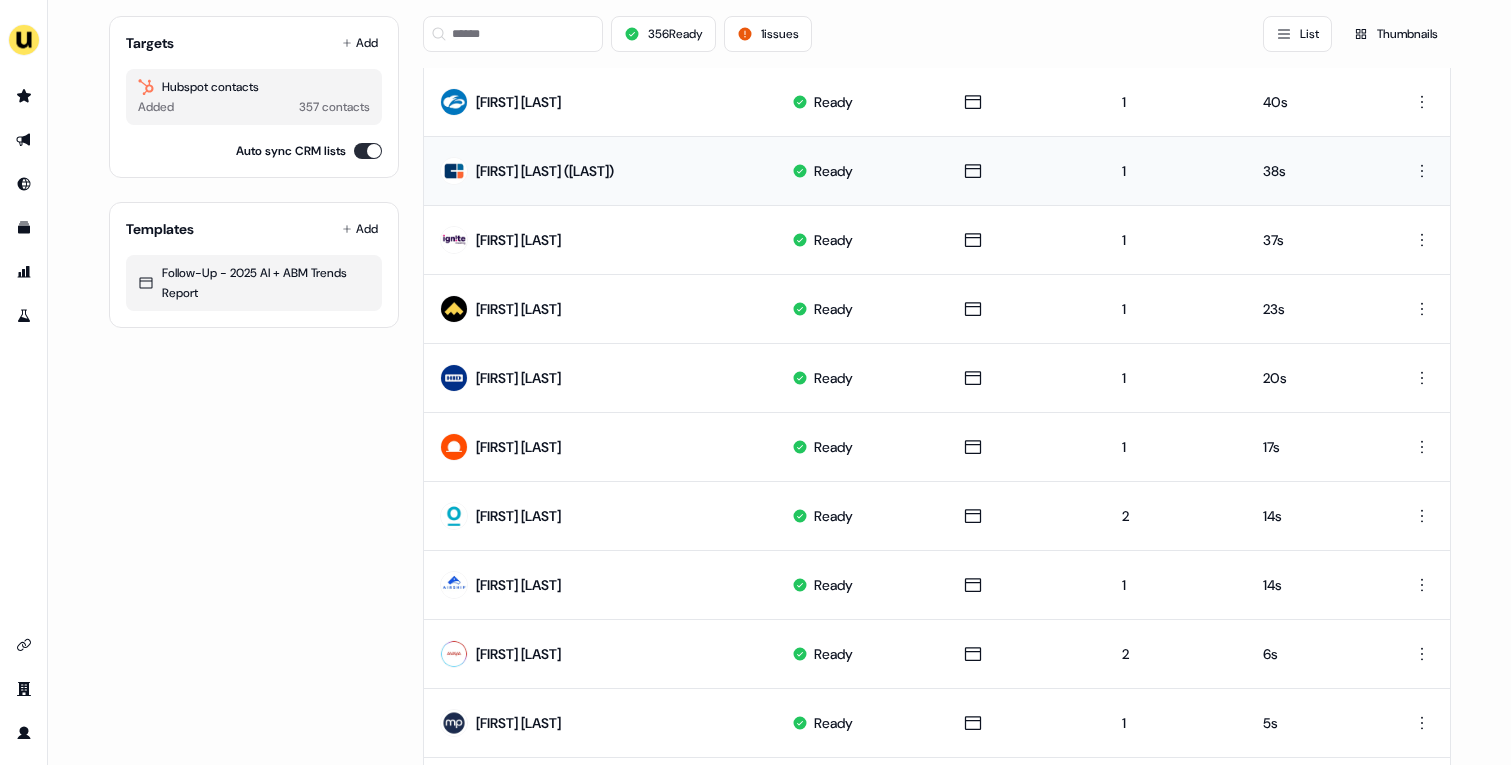 scroll, scrollTop: 0, scrollLeft: 0, axis: both 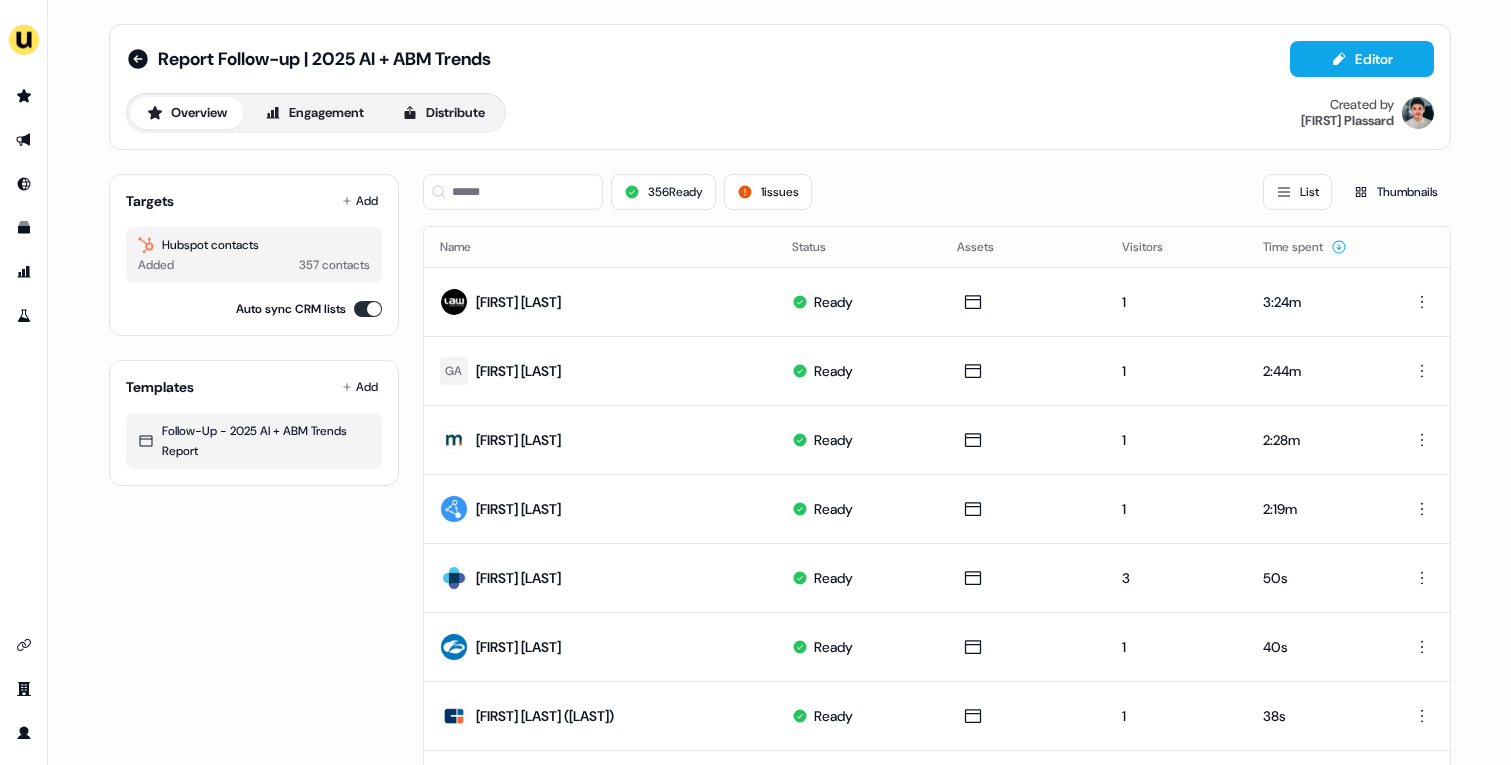 click at bounding box center [23, 96] 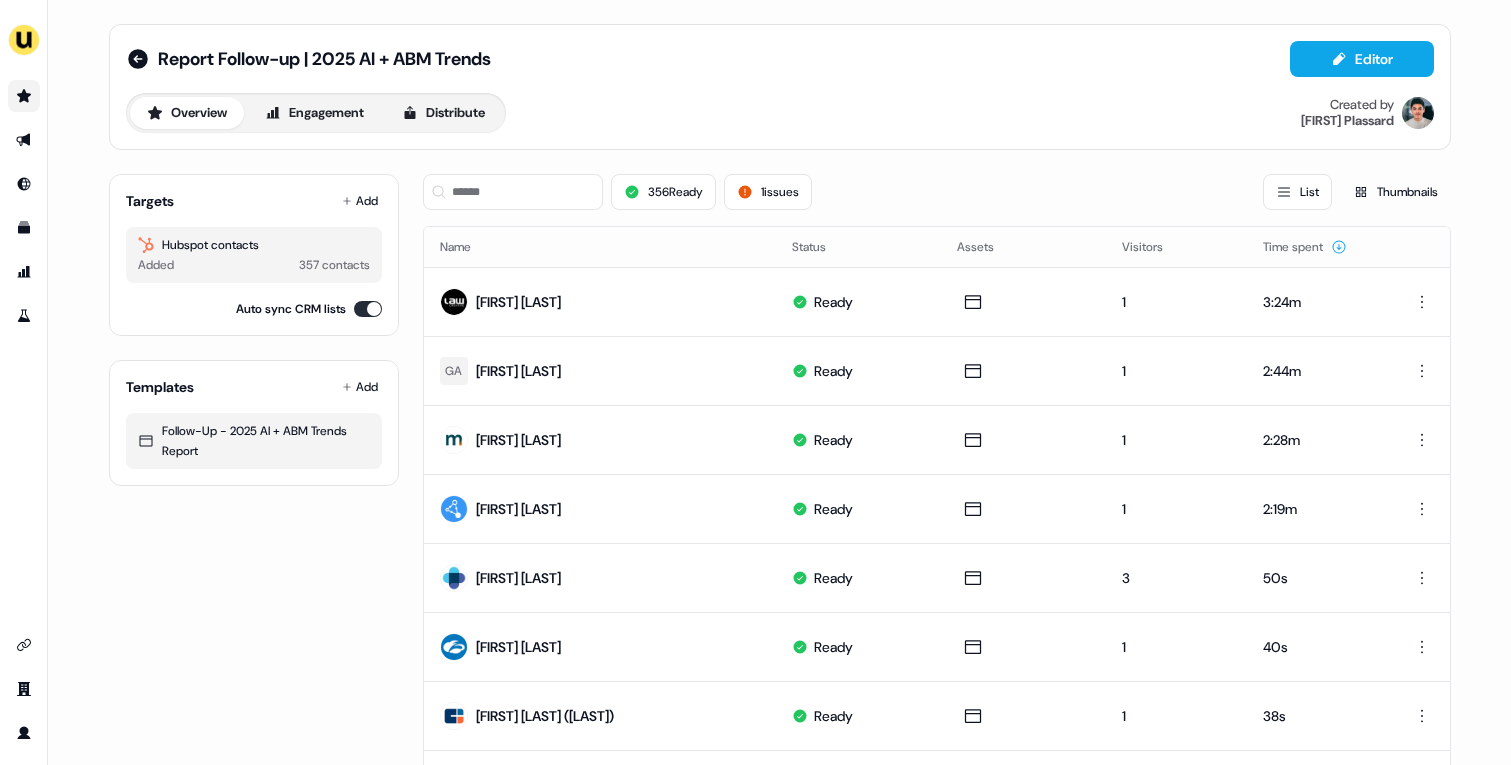 click 